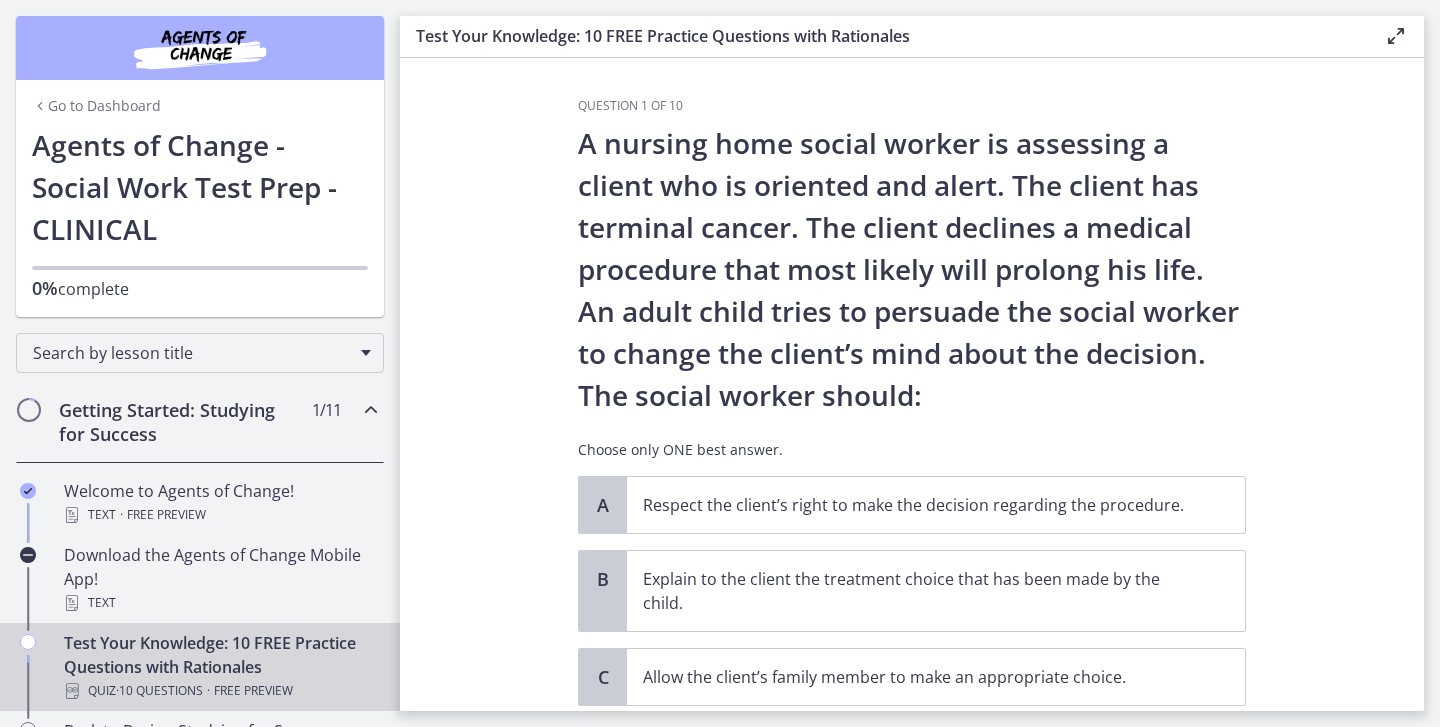 scroll, scrollTop: 0, scrollLeft: 0, axis: both 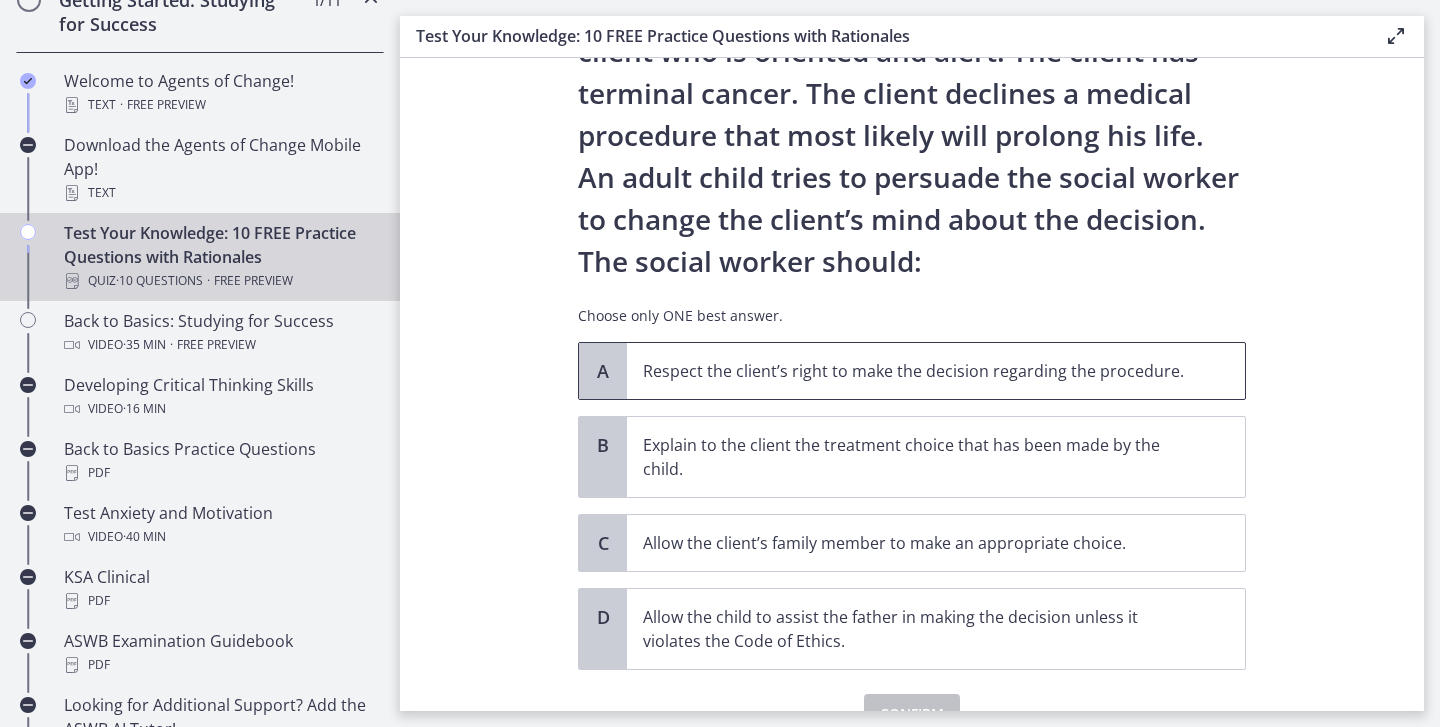 click on "Respect the client’s right to make the decision regarding the procedure." at bounding box center [916, 371] 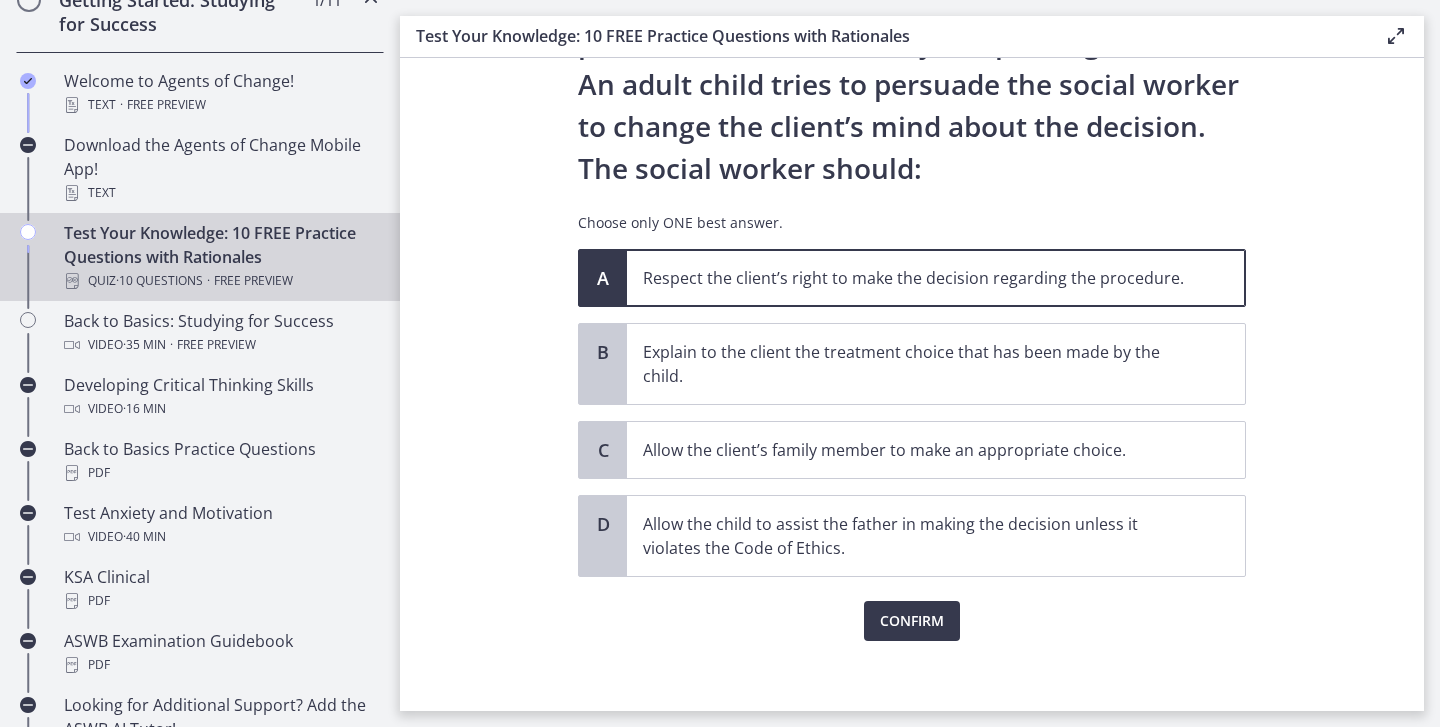 scroll, scrollTop: 237, scrollLeft: 0, axis: vertical 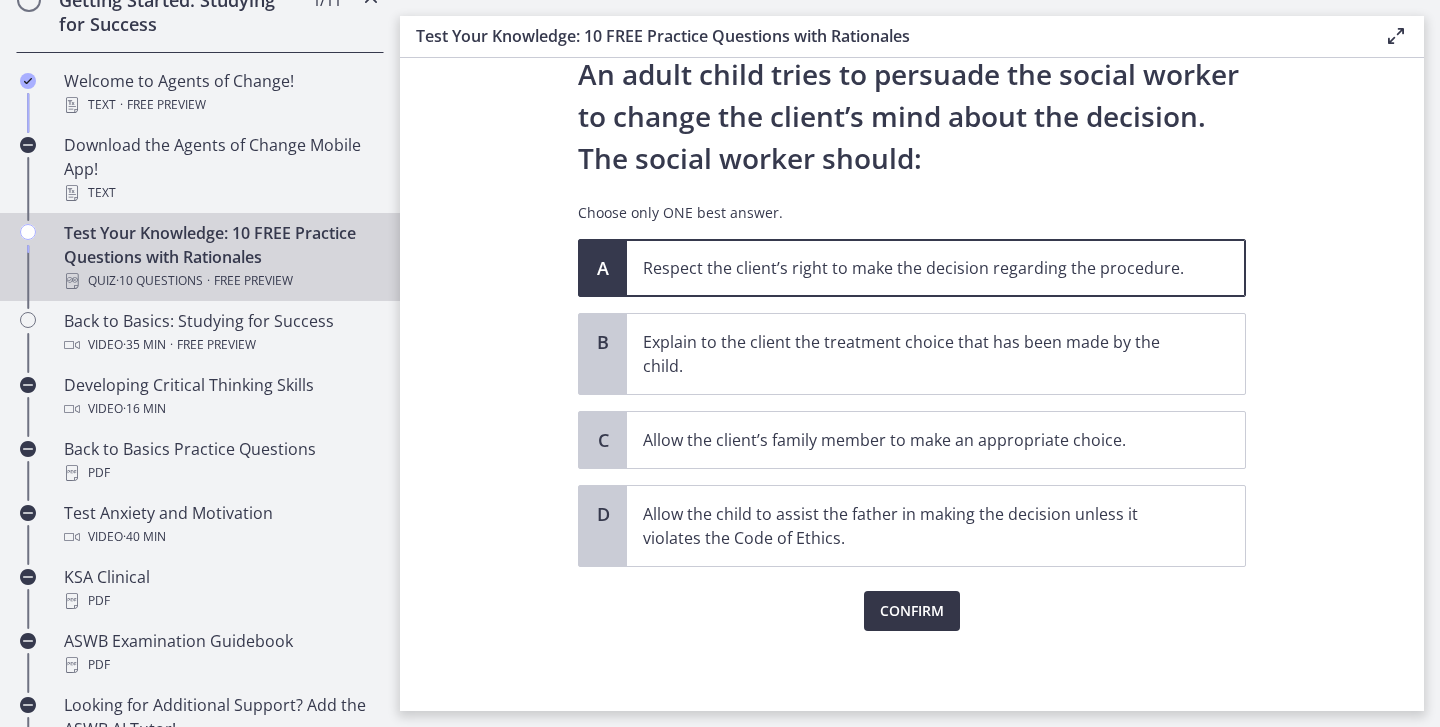 click on "Confirm" at bounding box center (912, 611) 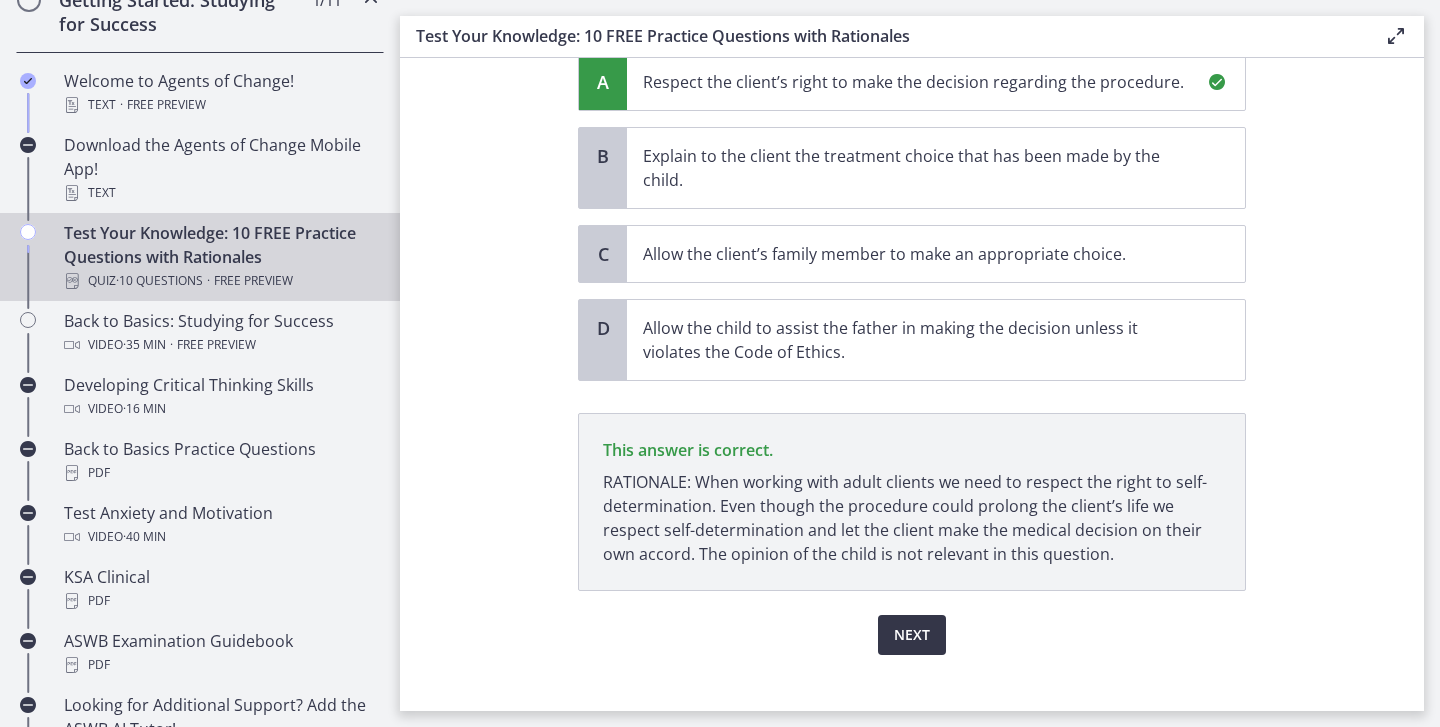 scroll, scrollTop: 447, scrollLeft: 0, axis: vertical 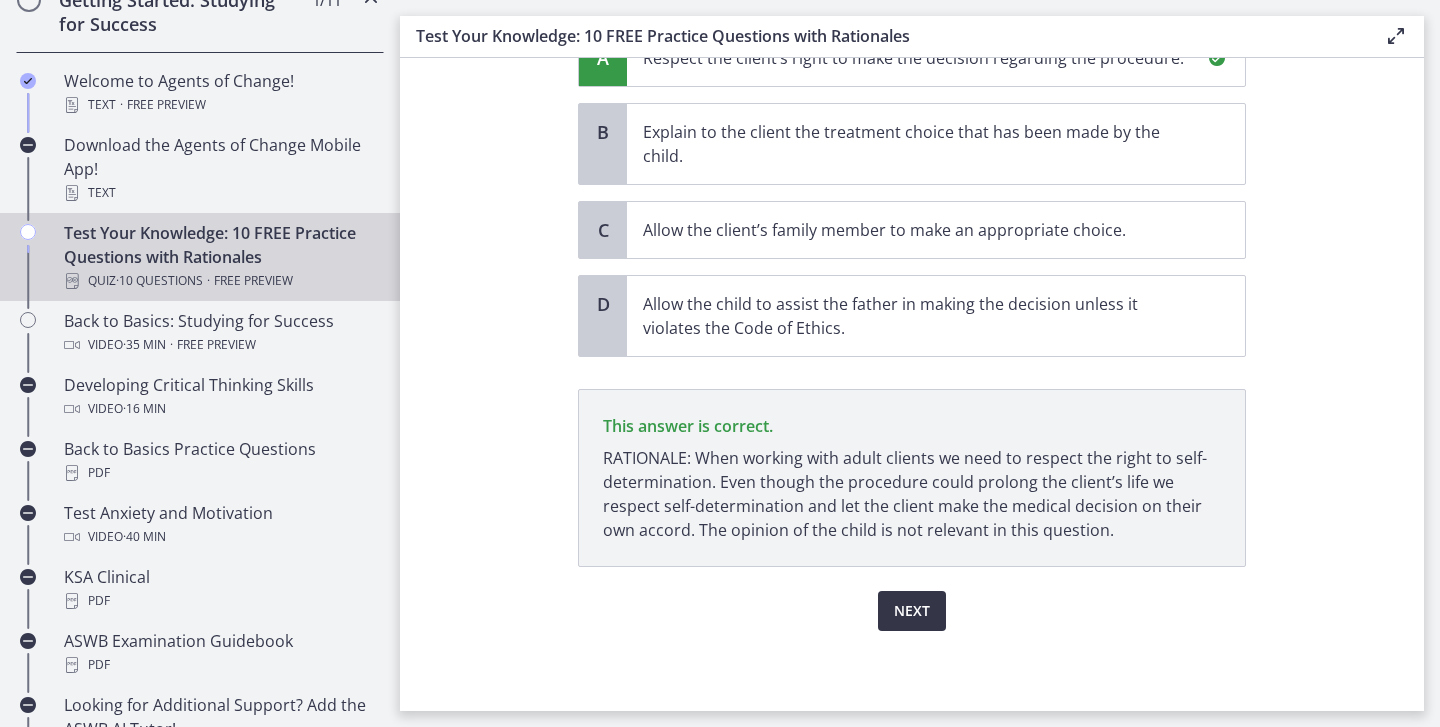 click on "Next" at bounding box center [912, 611] 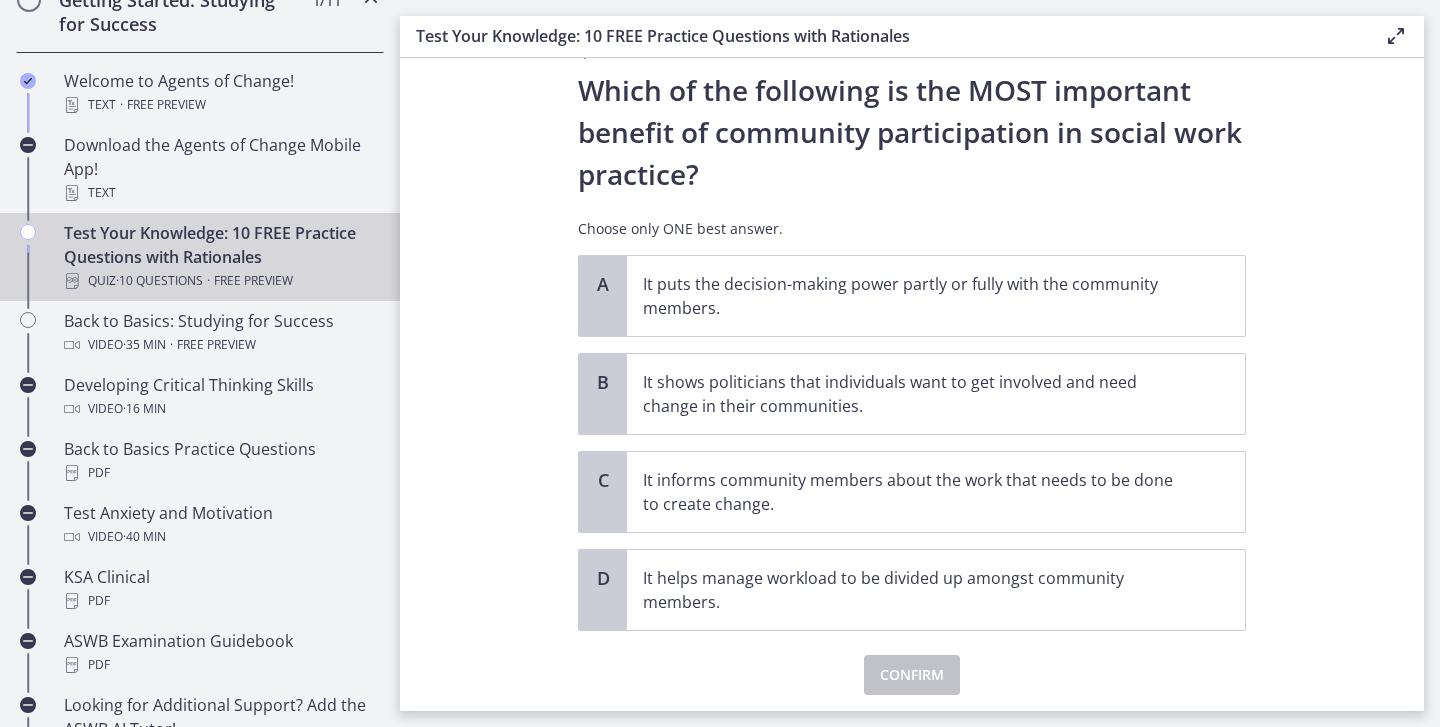 scroll, scrollTop: 58, scrollLeft: 0, axis: vertical 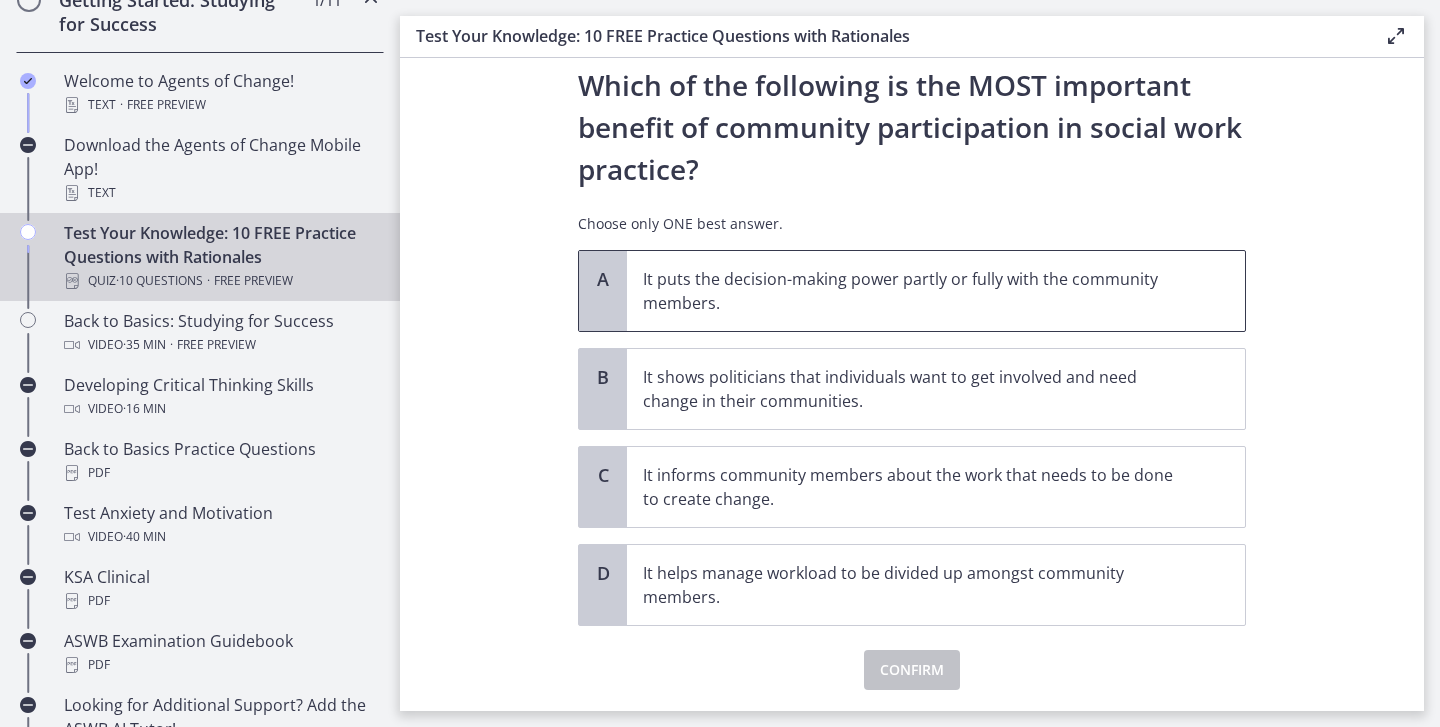 click on "It puts the decision-making power partly or fully with the community members." at bounding box center (936, 291) 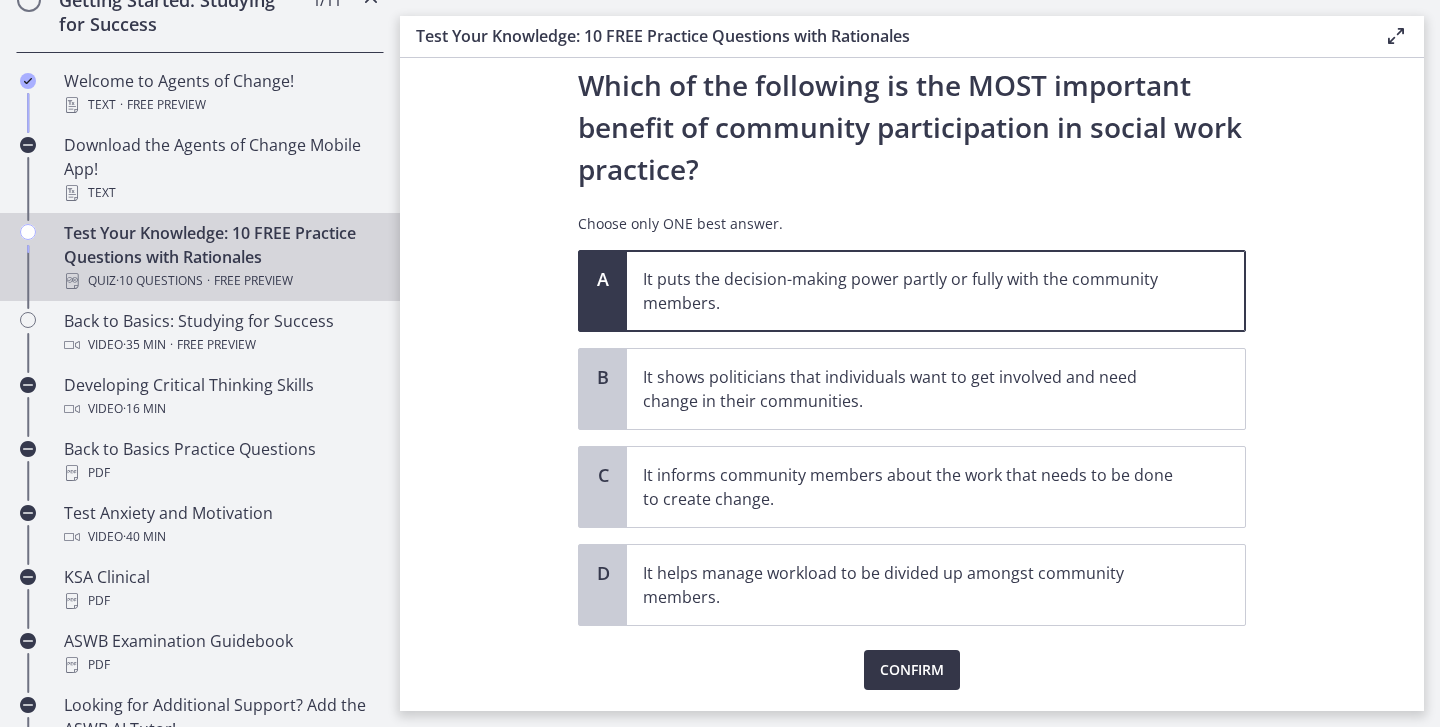 click on "Confirm" at bounding box center (912, 670) 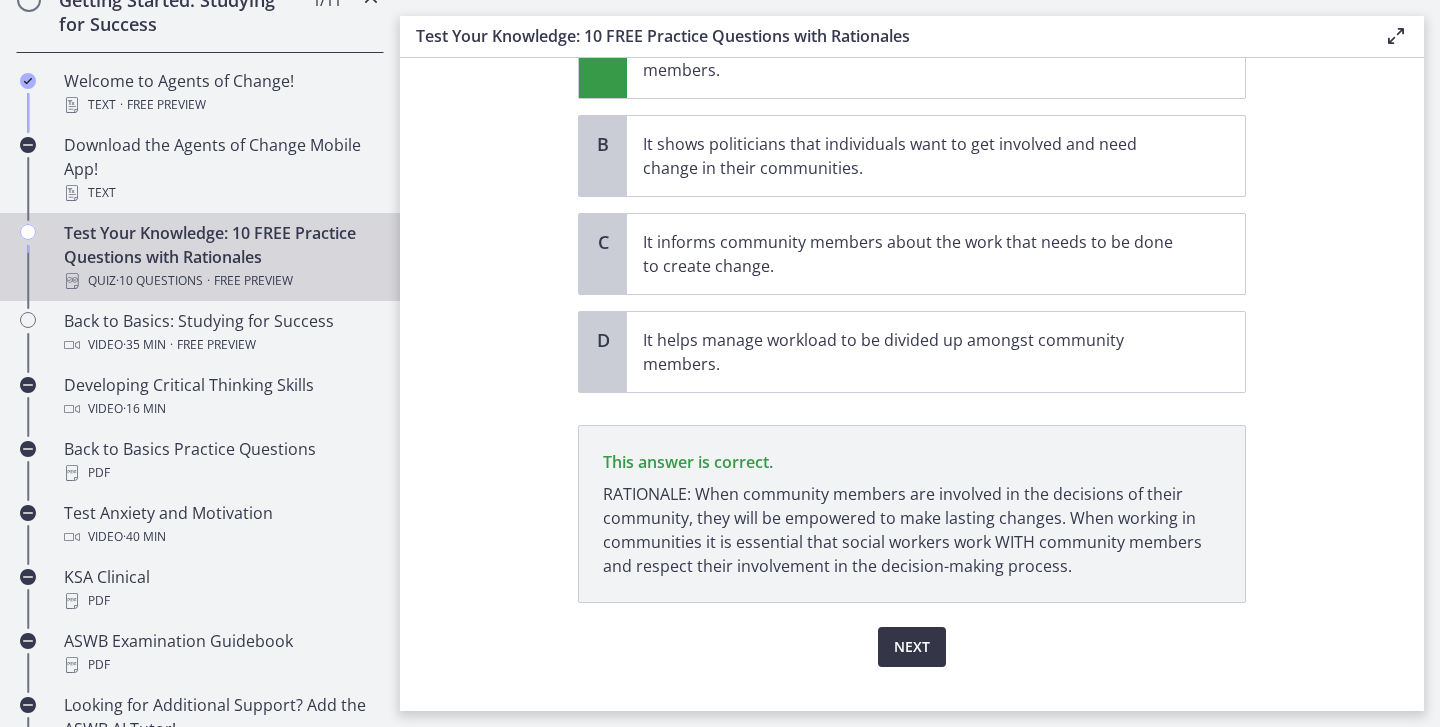 scroll, scrollTop: 327, scrollLeft: 0, axis: vertical 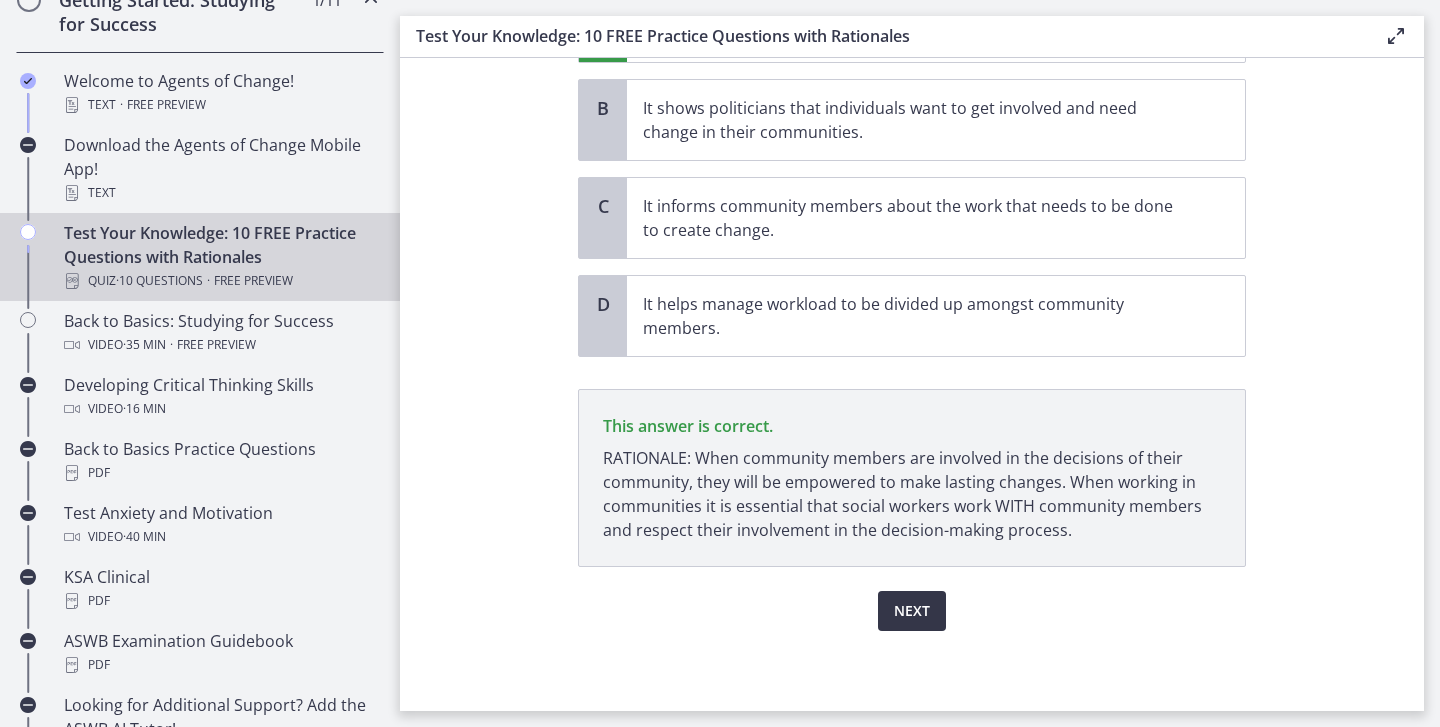 click on "Next" at bounding box center [912, 611] 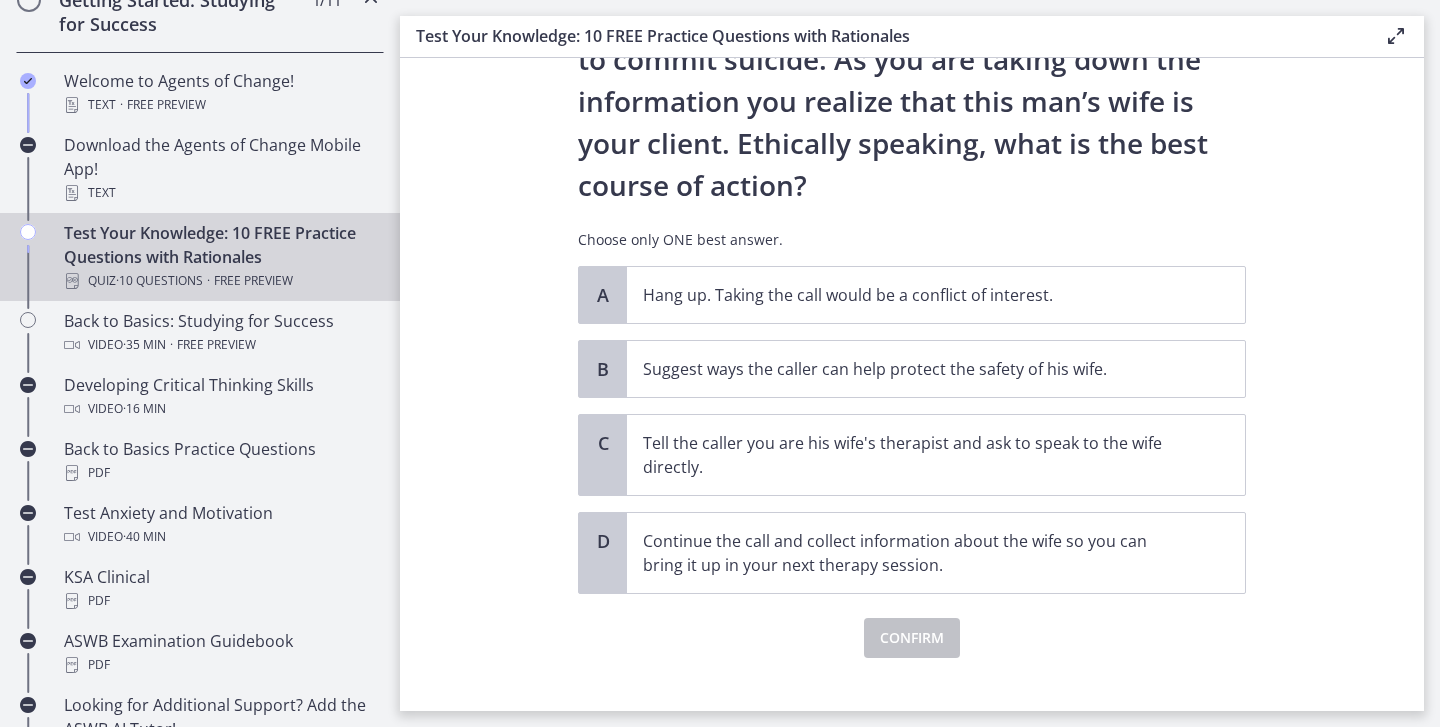 scroll, scrollTop: 264, scrollLeft: 0, axis: vertical 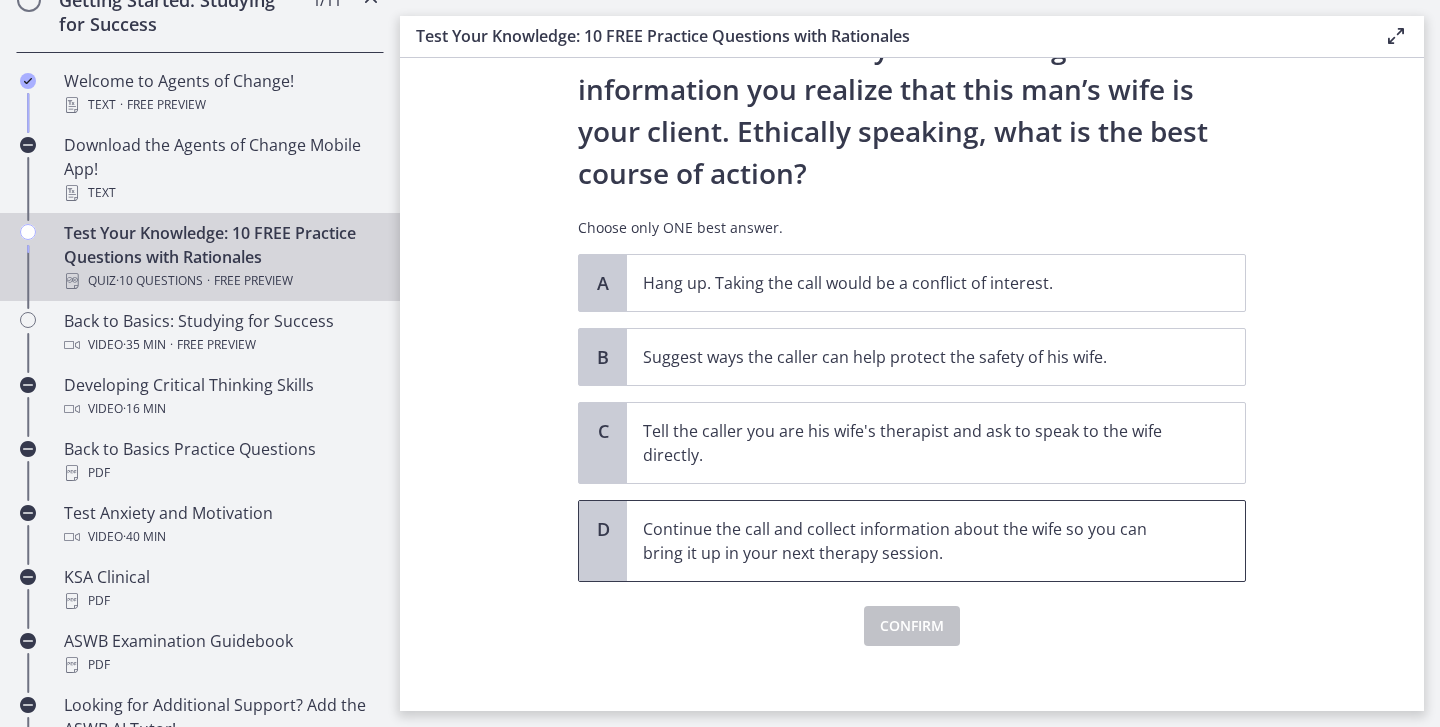 click on "Continue the call and collect information about the wife so you can bring it up in your next therapy session." at bounding box center [916, 541] 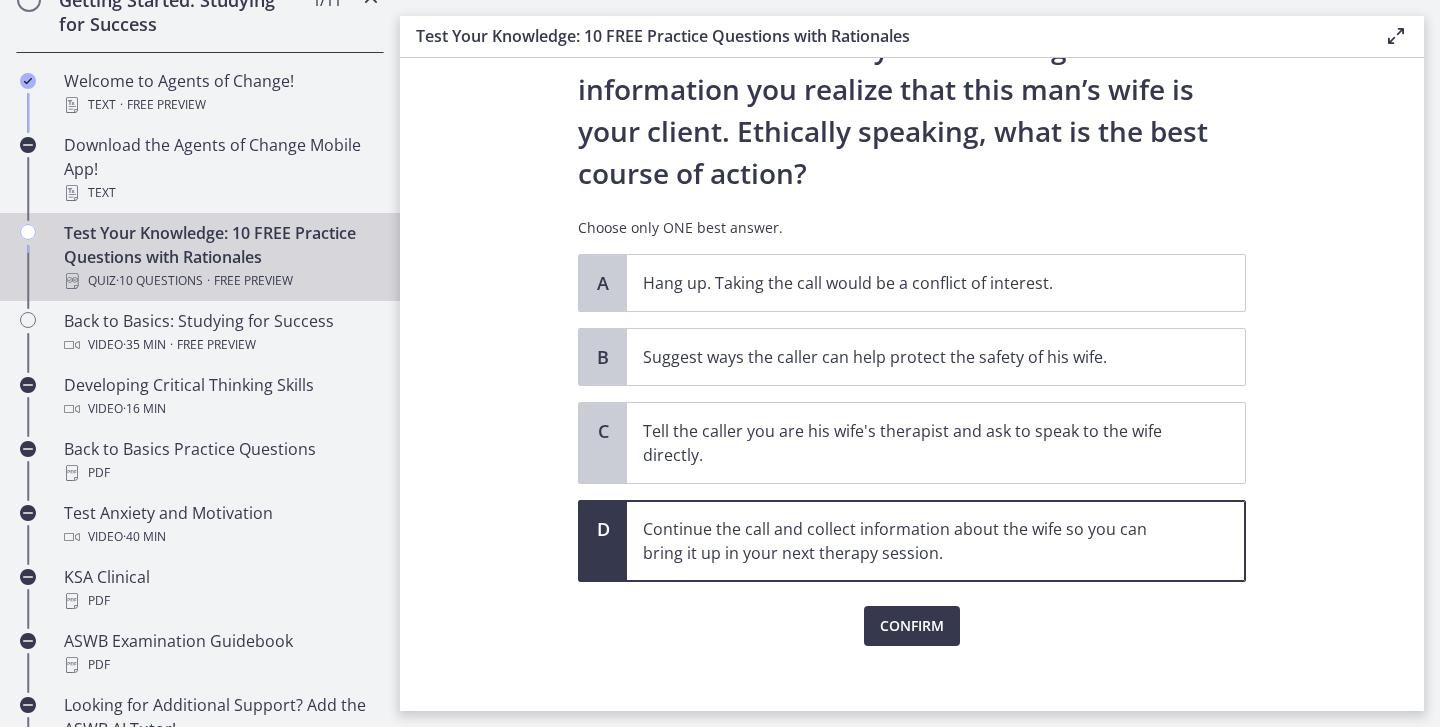 click on "A
Hang up. Taking the call would be a conflict of interest.
B
Suggest ways the caller can help protect the safety of his wife.
C
Tell the caller you are his wife's therapist and ask to speak to the wife directly.
D
Continue the call and collect information about the wife so you can bring it up in your next therapy session." at bounding box center [912, 418] 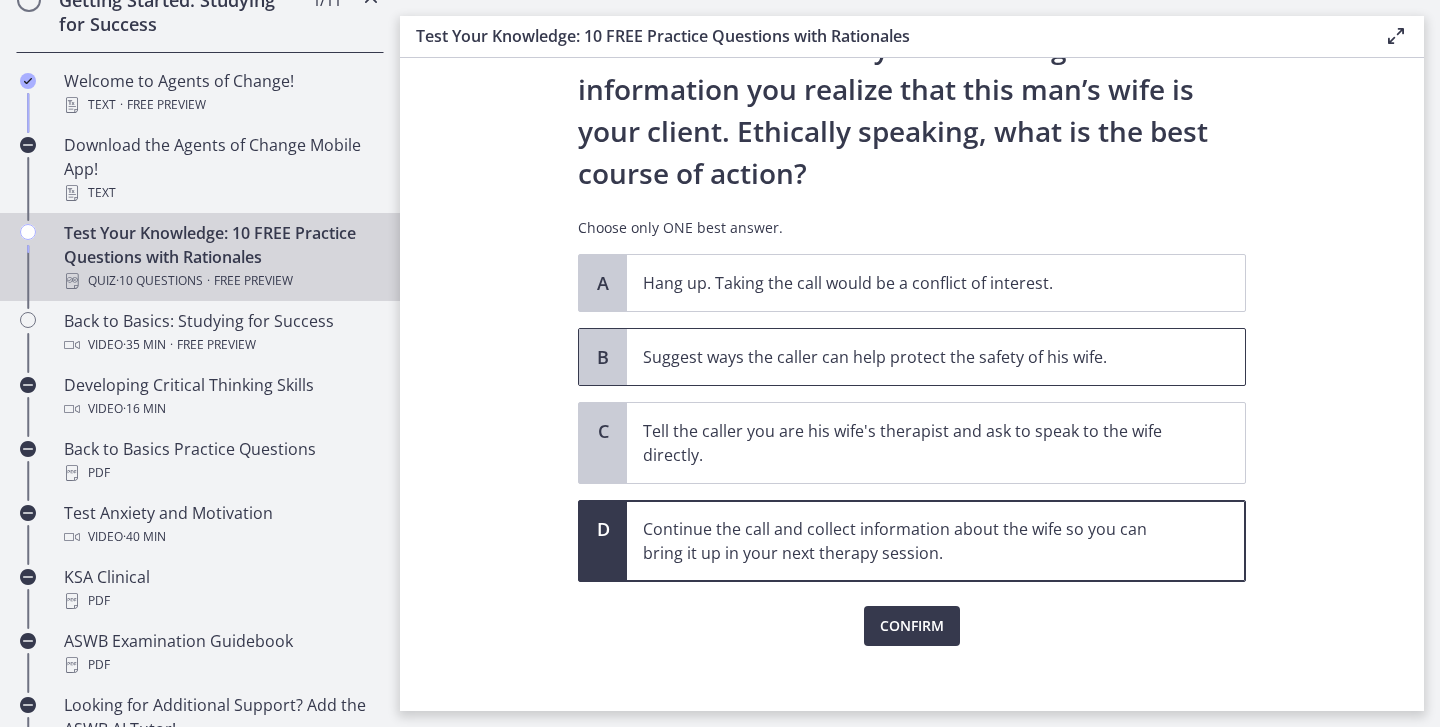 click on "Suggest ways the caller can help protect the safety of his wife." at bounding box center [916, 357] 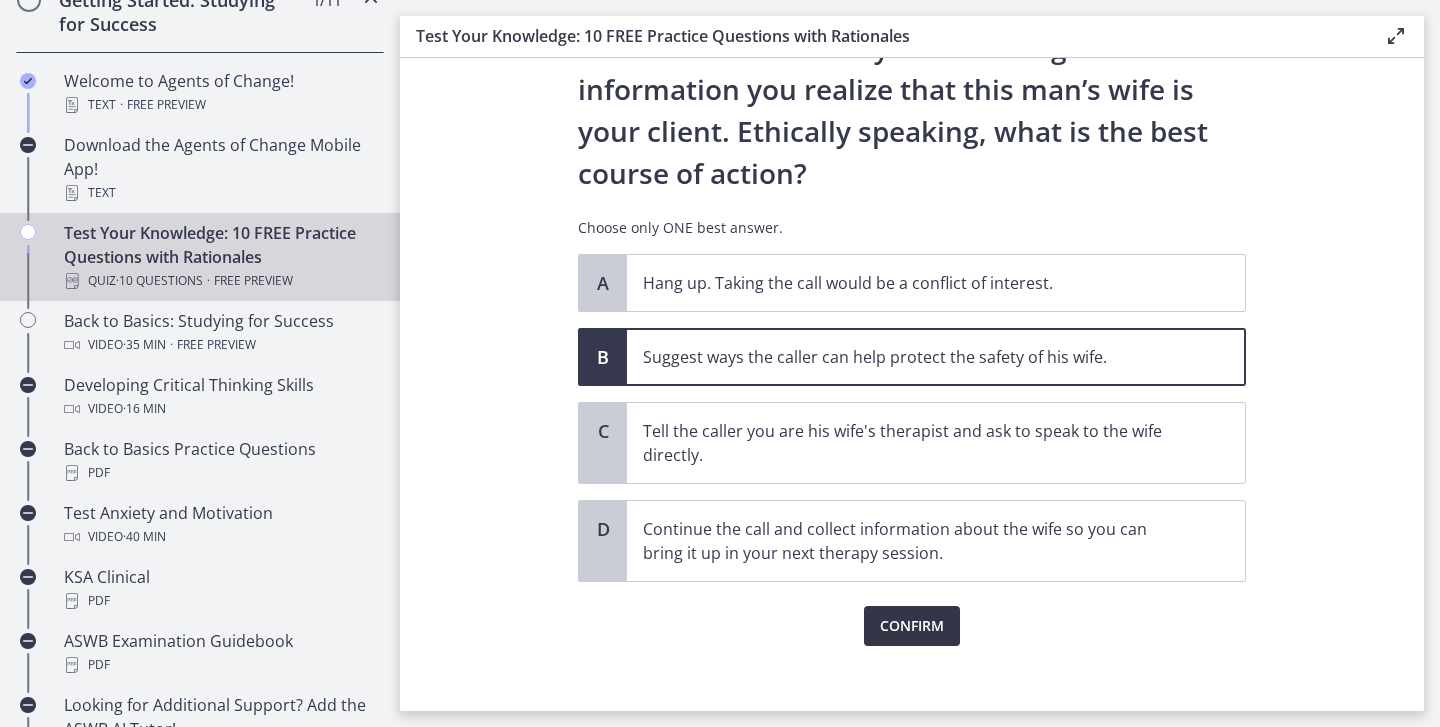 click on "Confirm" at bounding box center (912, 626) 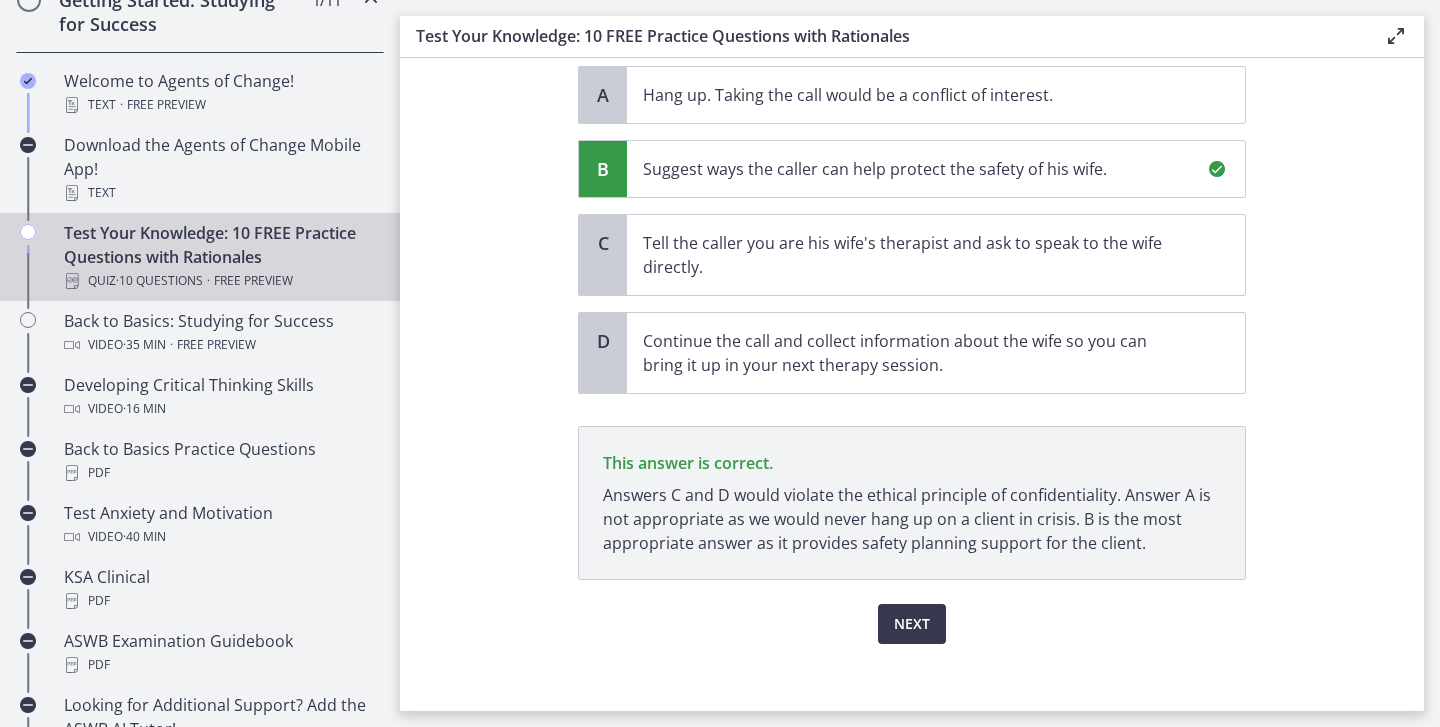 scroll, scrollTop: 465, scrollLeft: 0, axis: vertical 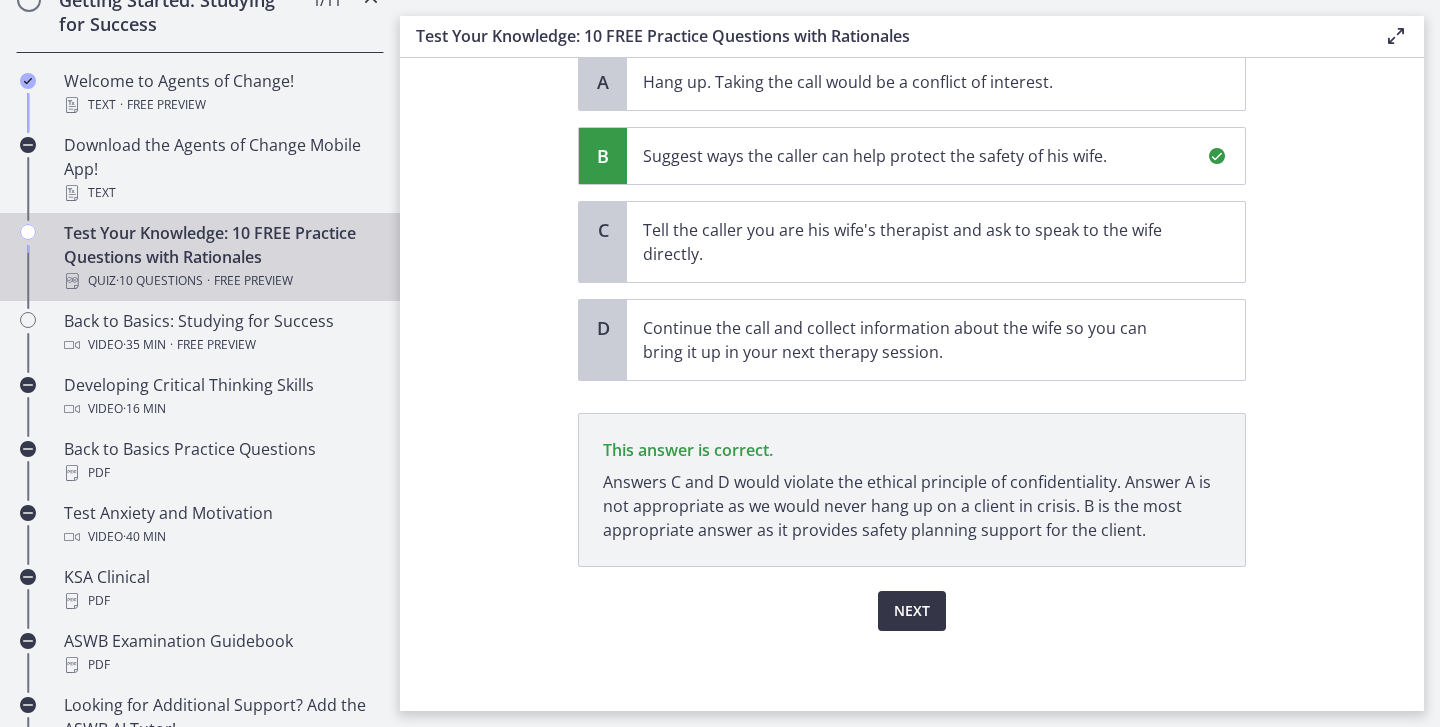 click on "Next" at bounding box center [912, 611] 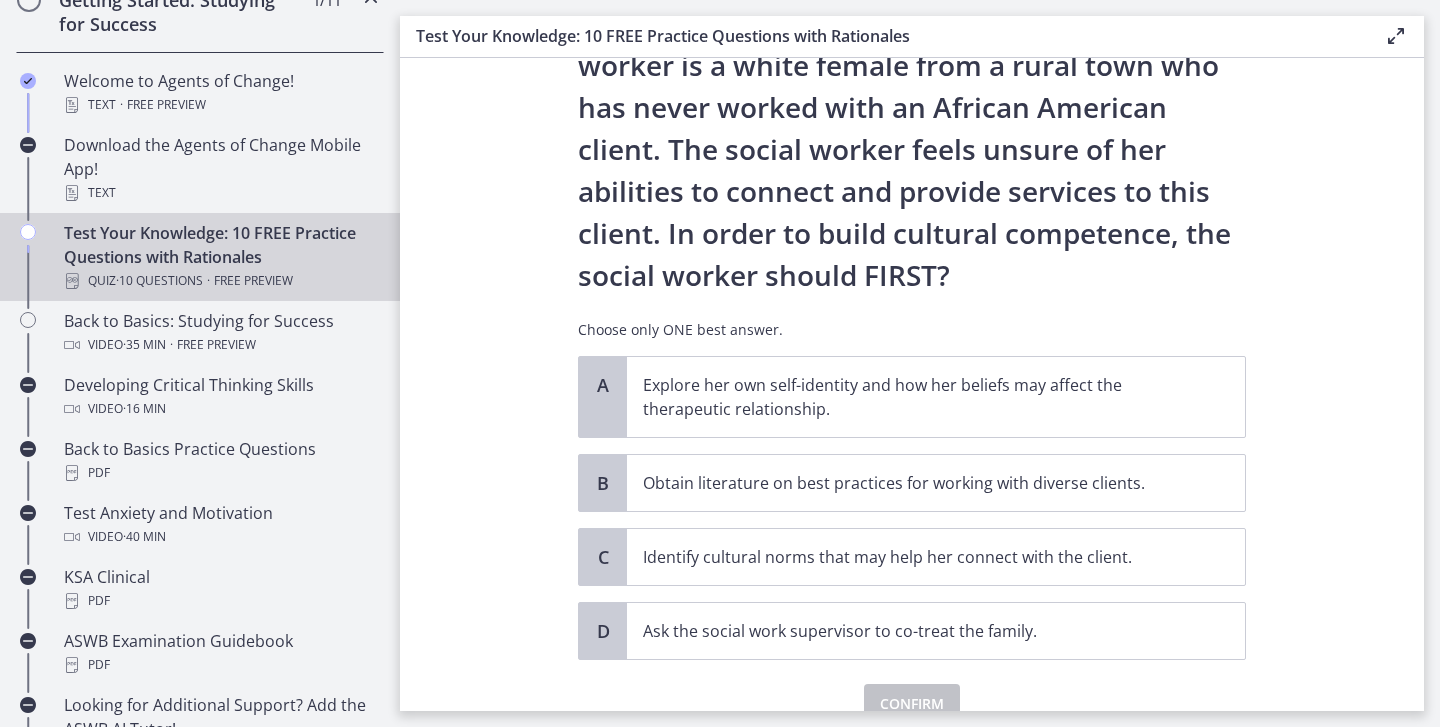 scroll, scrollTop: 297, scrollLeft: 0, axis: vertical 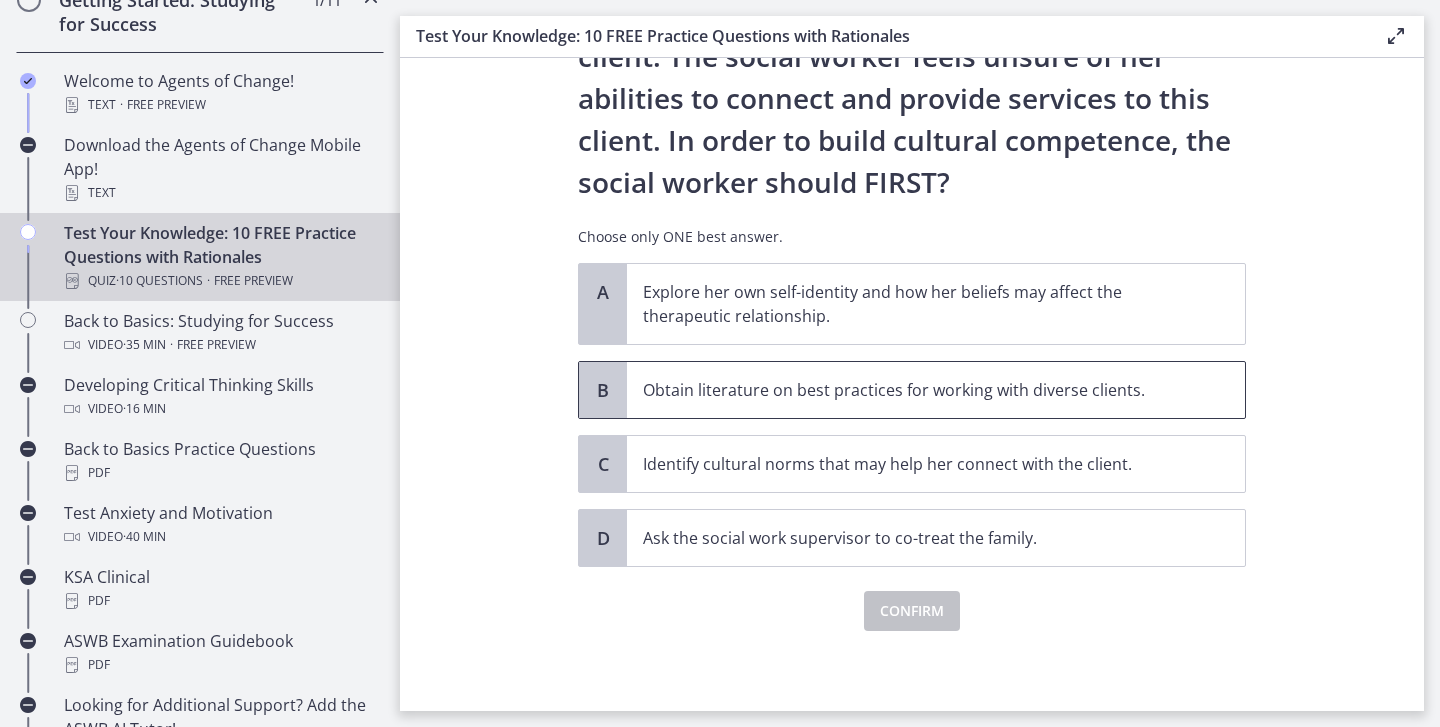 click on "Obtain literature on best practices for working with diverse clients." at bounding box center (916, 390) 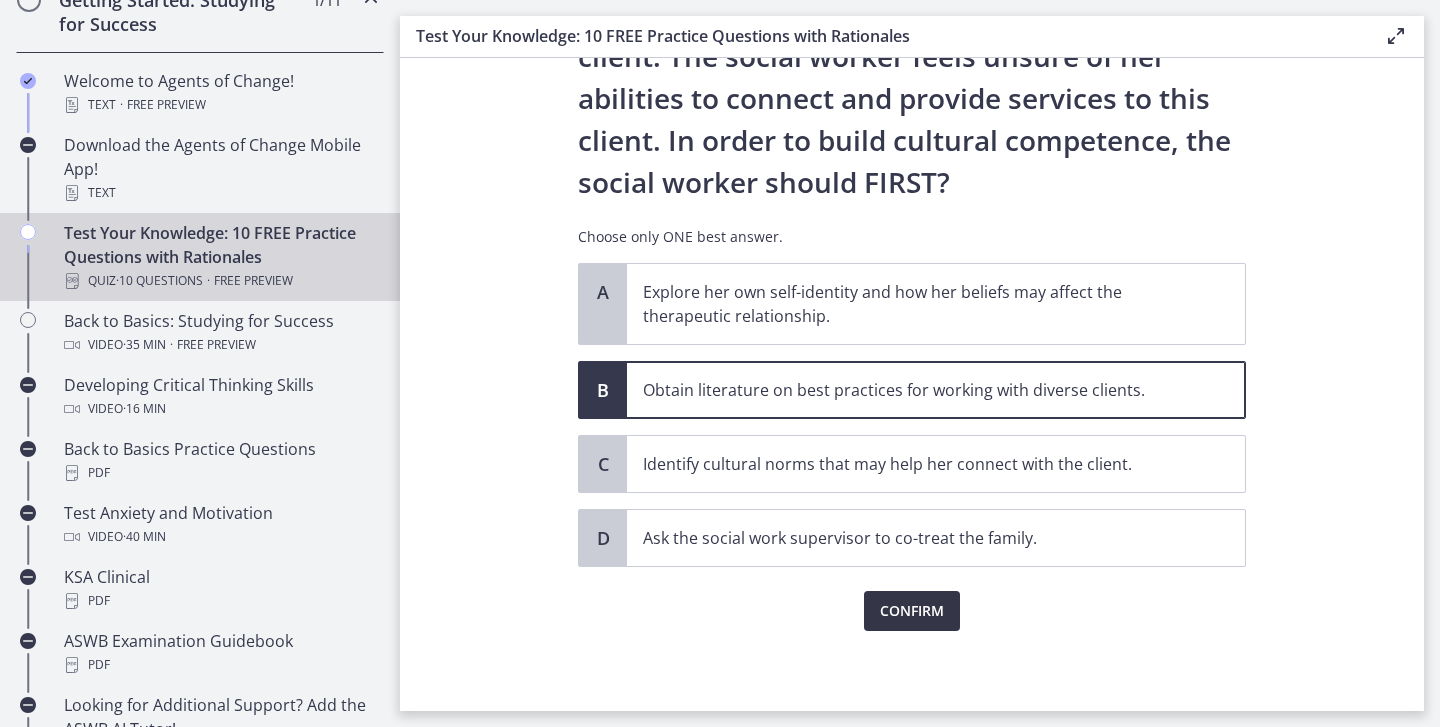 click on "Confirm" at bounding box center (912, 611) 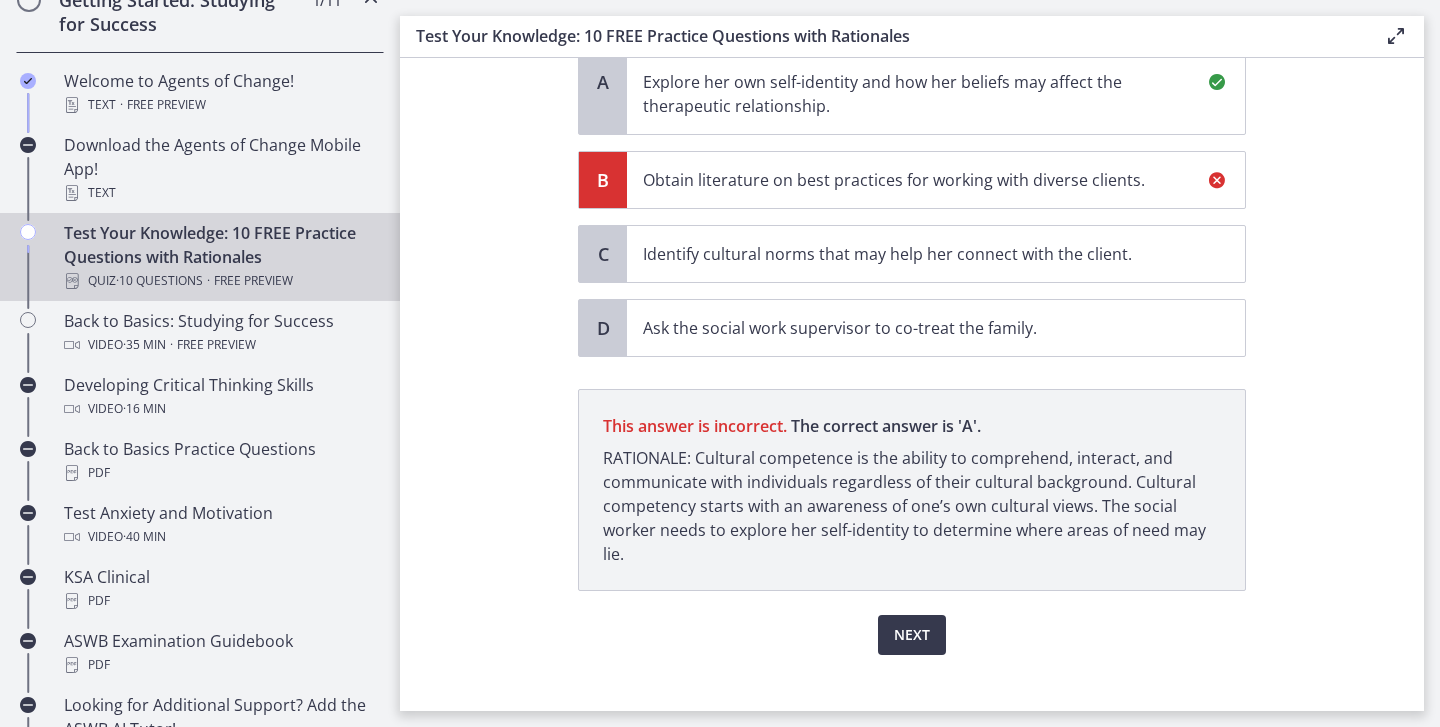scroll, scrollTop: 508, scrollLeft: 0, axis: vertical 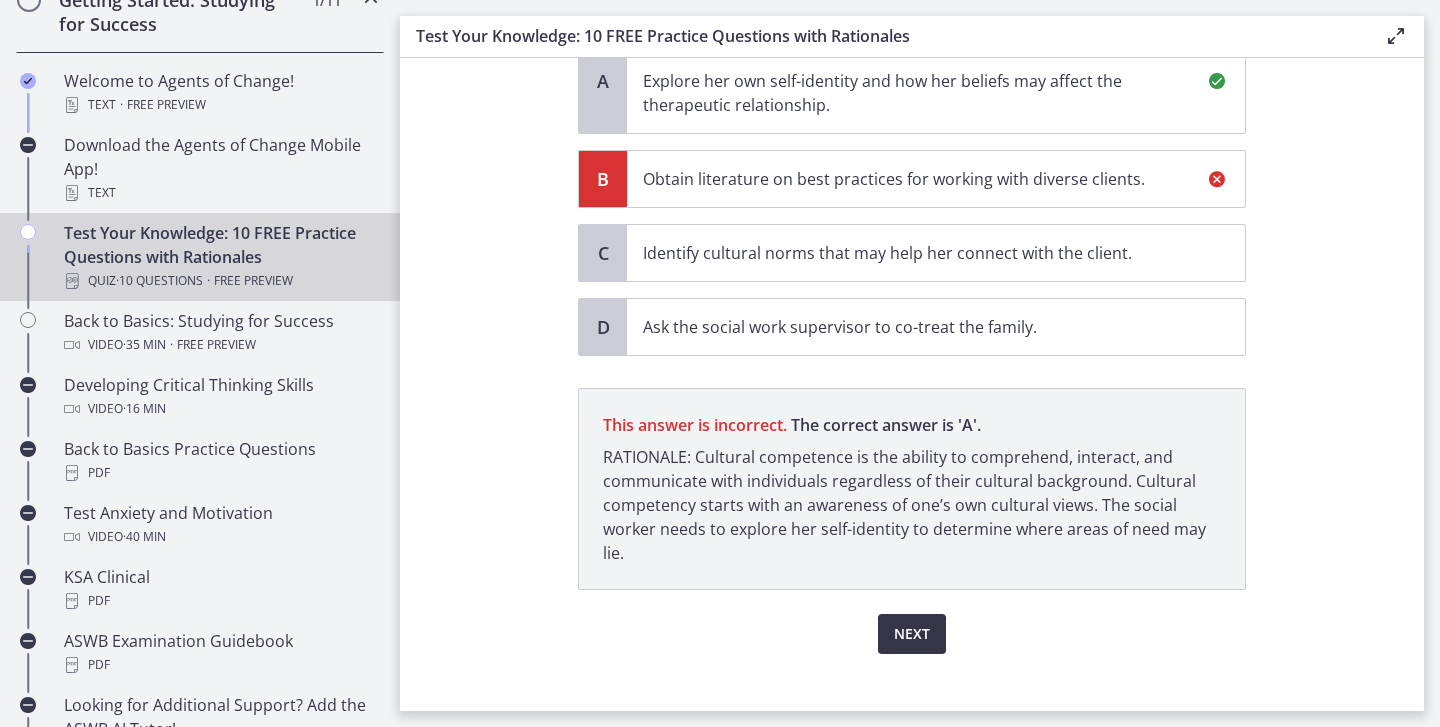 click on "Next" at bounding box center [912, 634] 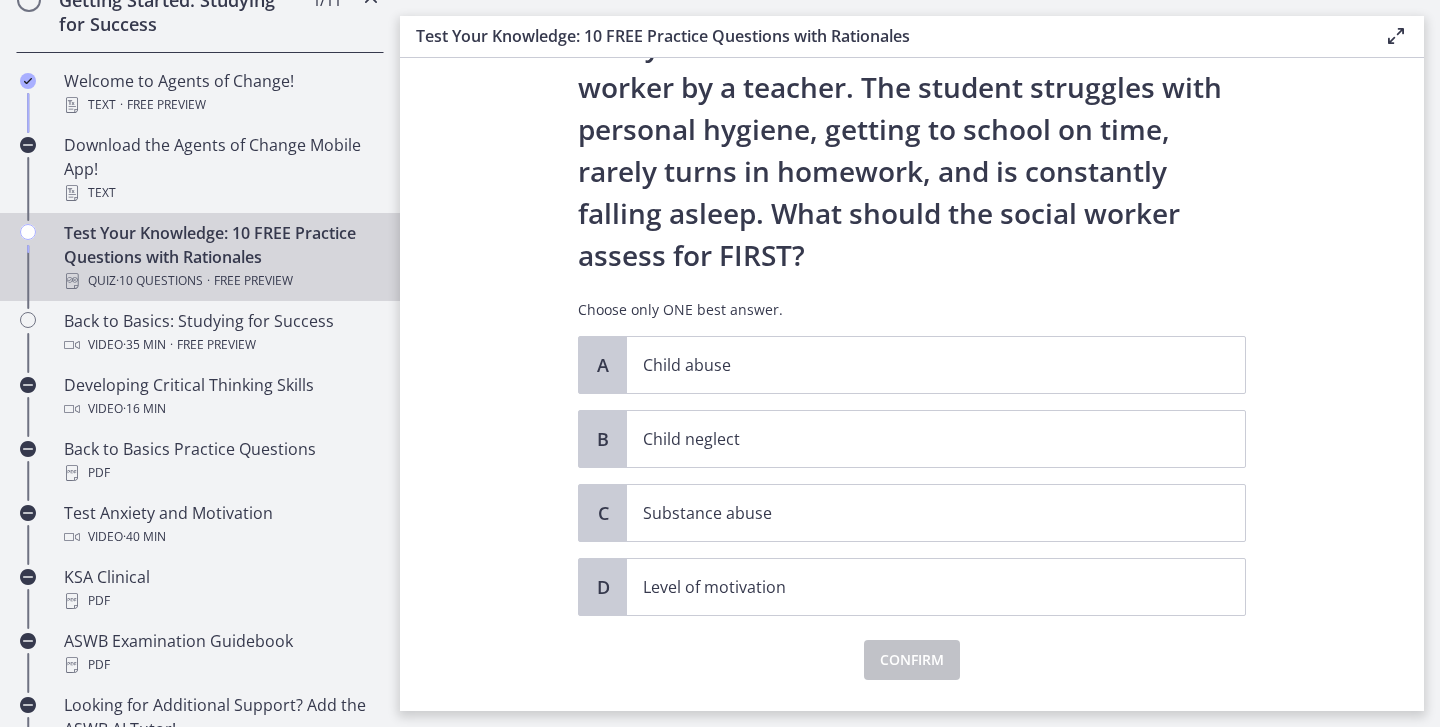 scroll, scrollTop: 105, scrollLeft: 0, axis: vertical 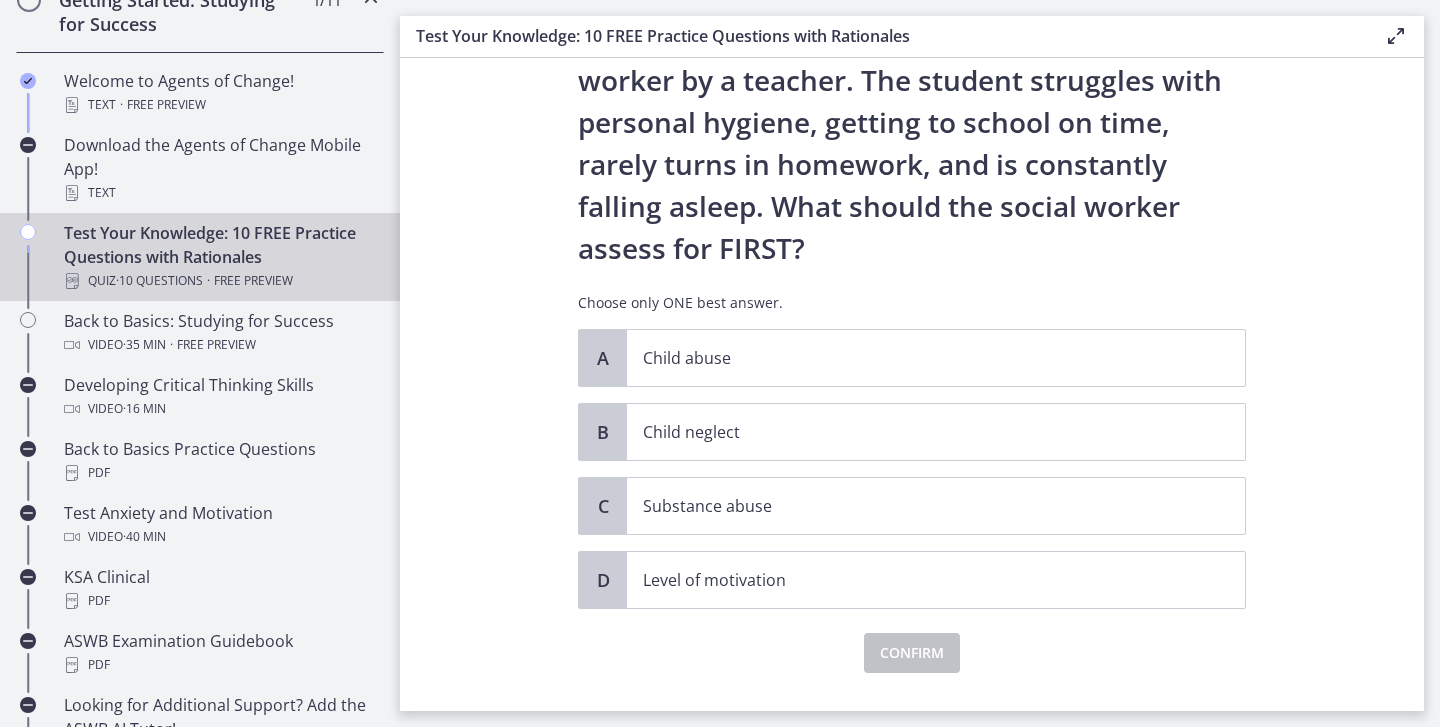 click on "Question   5   of   10
A 13-year-old male is referred to the social worker by a teacher. The student struggles with personal hygiene, getting to school on time, rarely turns in homework, and is constantly falling asleep. What should the social worker assess for FIRST?
Choose only ONE best answer.
A
Child abuse
B
Child neglect
C
Substance abuse
D
Level of motivation
Confirm" 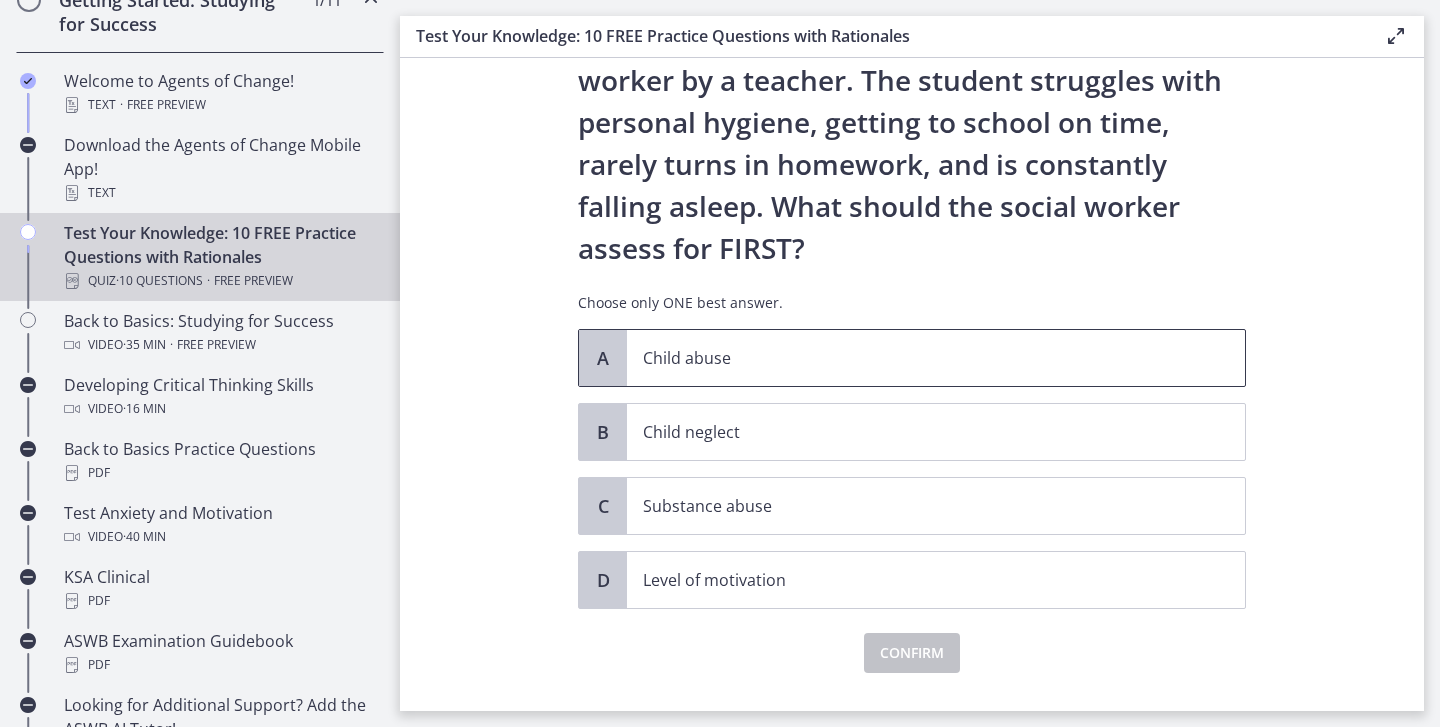 click on "Child abuse" at bounding box center (916, 358) 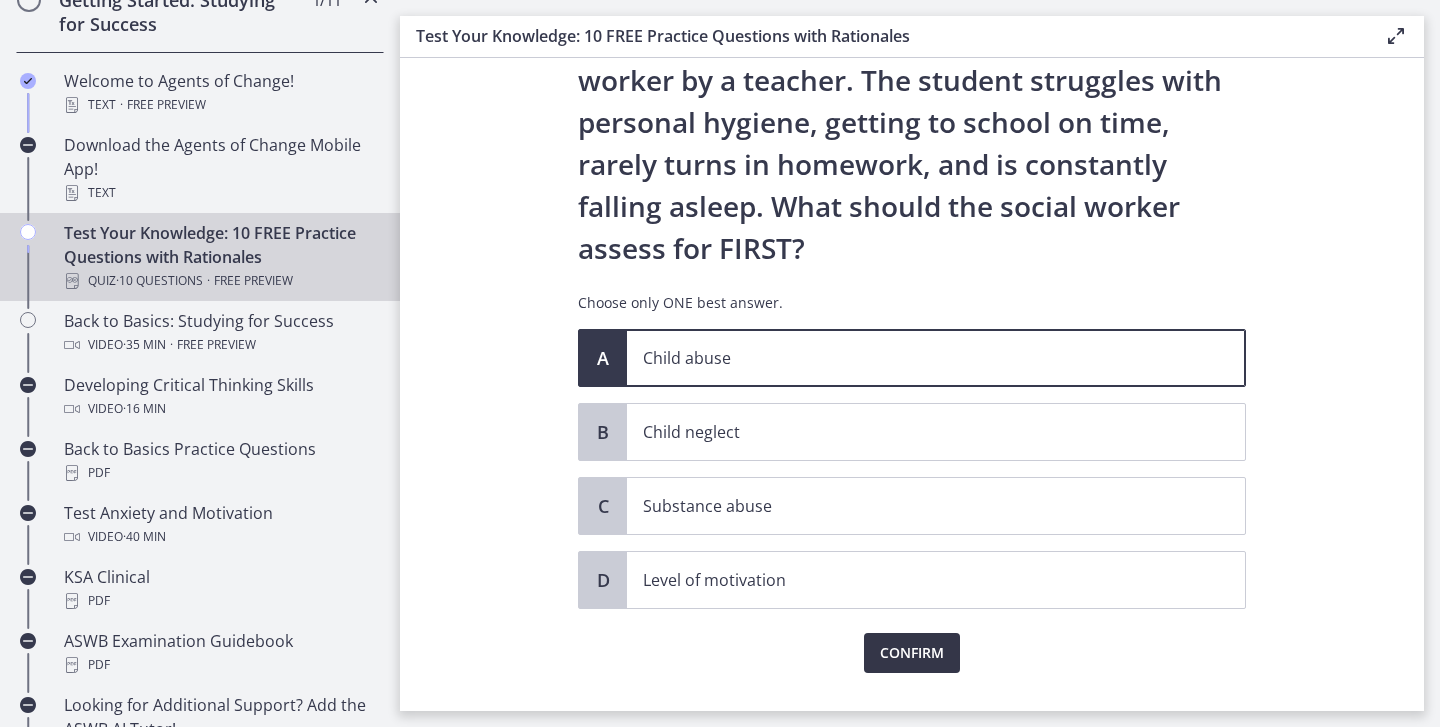 click on "Confirm" at bounding box center (912, 653) 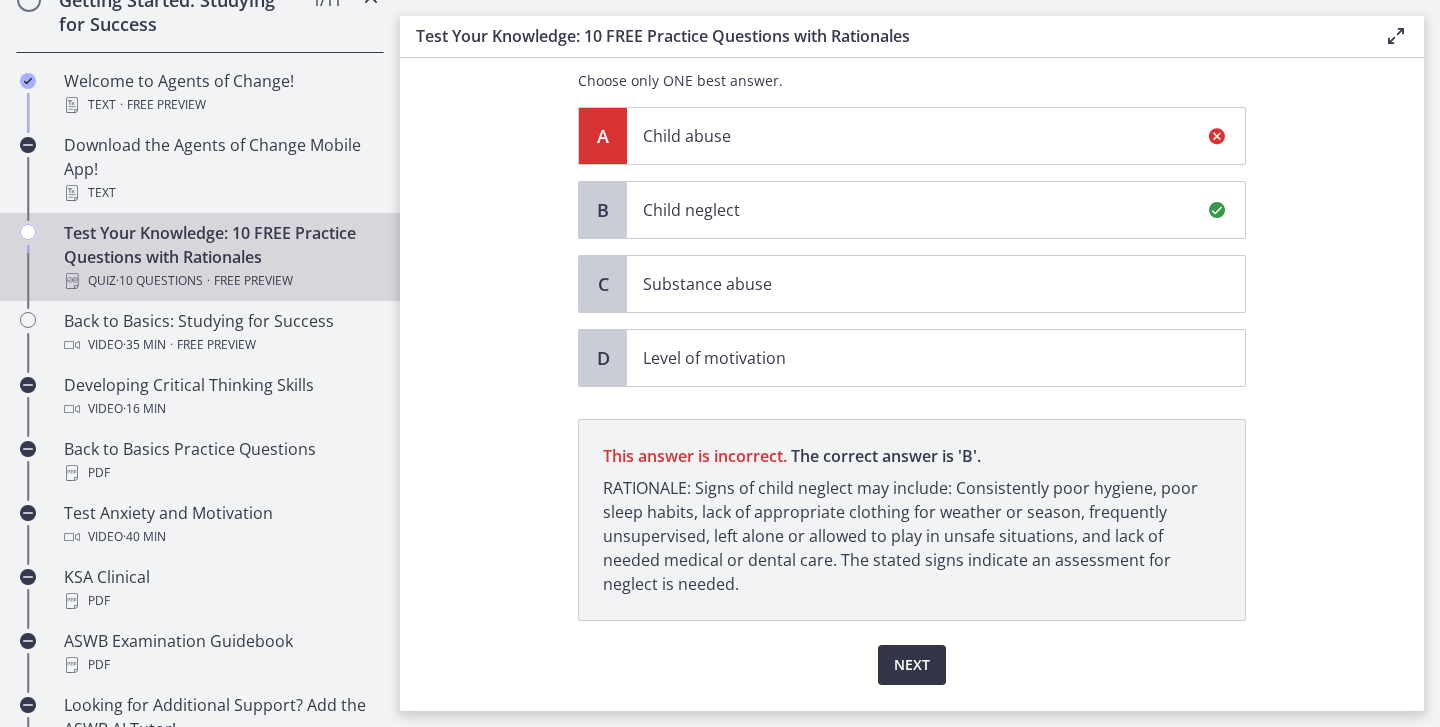 scroll, scrollTop: 381, scrollLeft: 0, axis: vertical 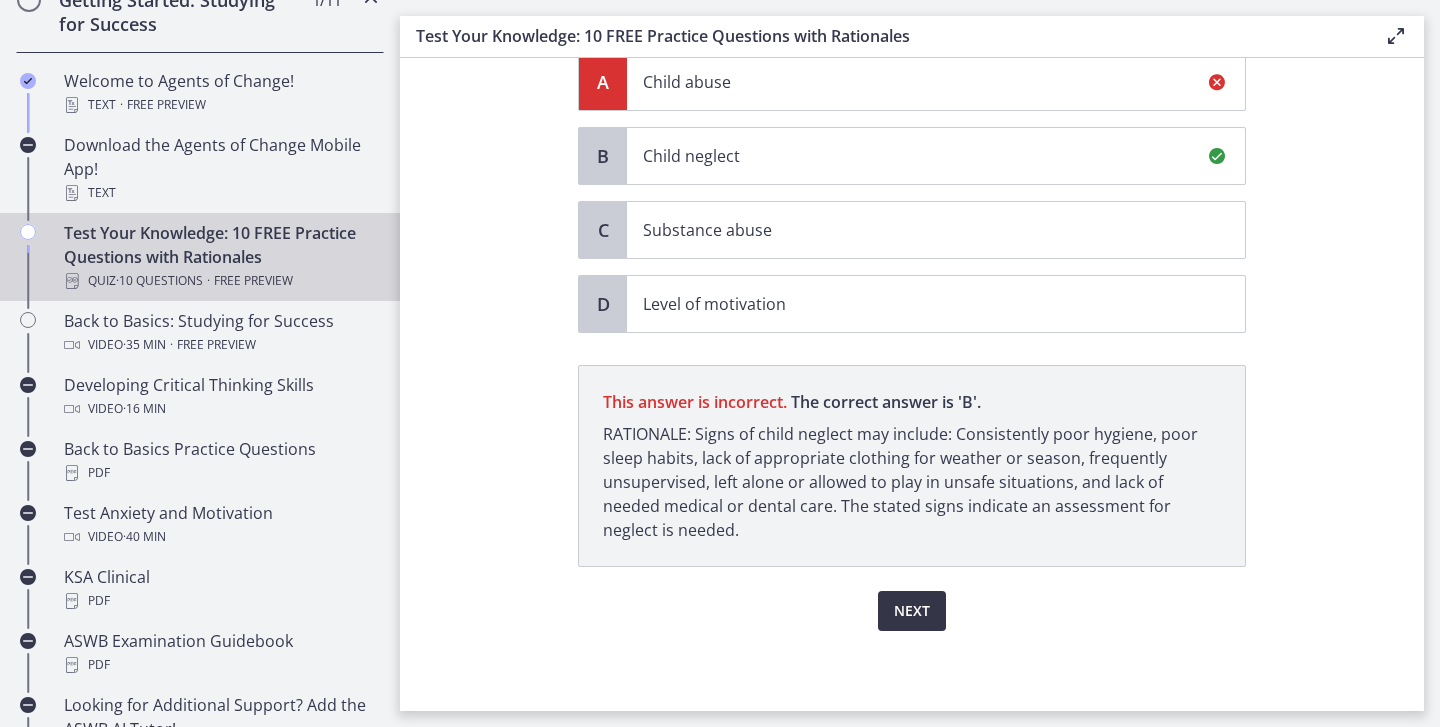 click on "Next" at bounding box center [912, 611] 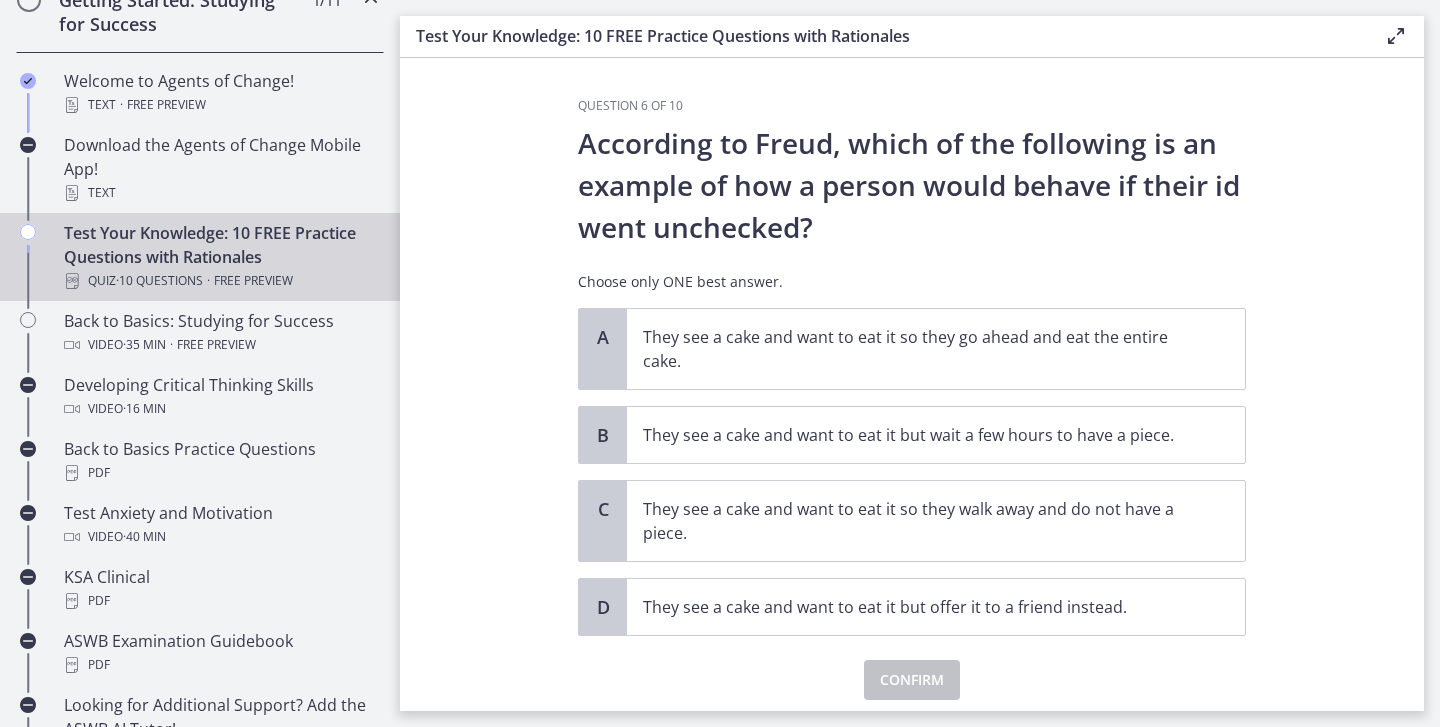 scroll, scrollTop: 62, scrollLeft: 0, axis: vertical 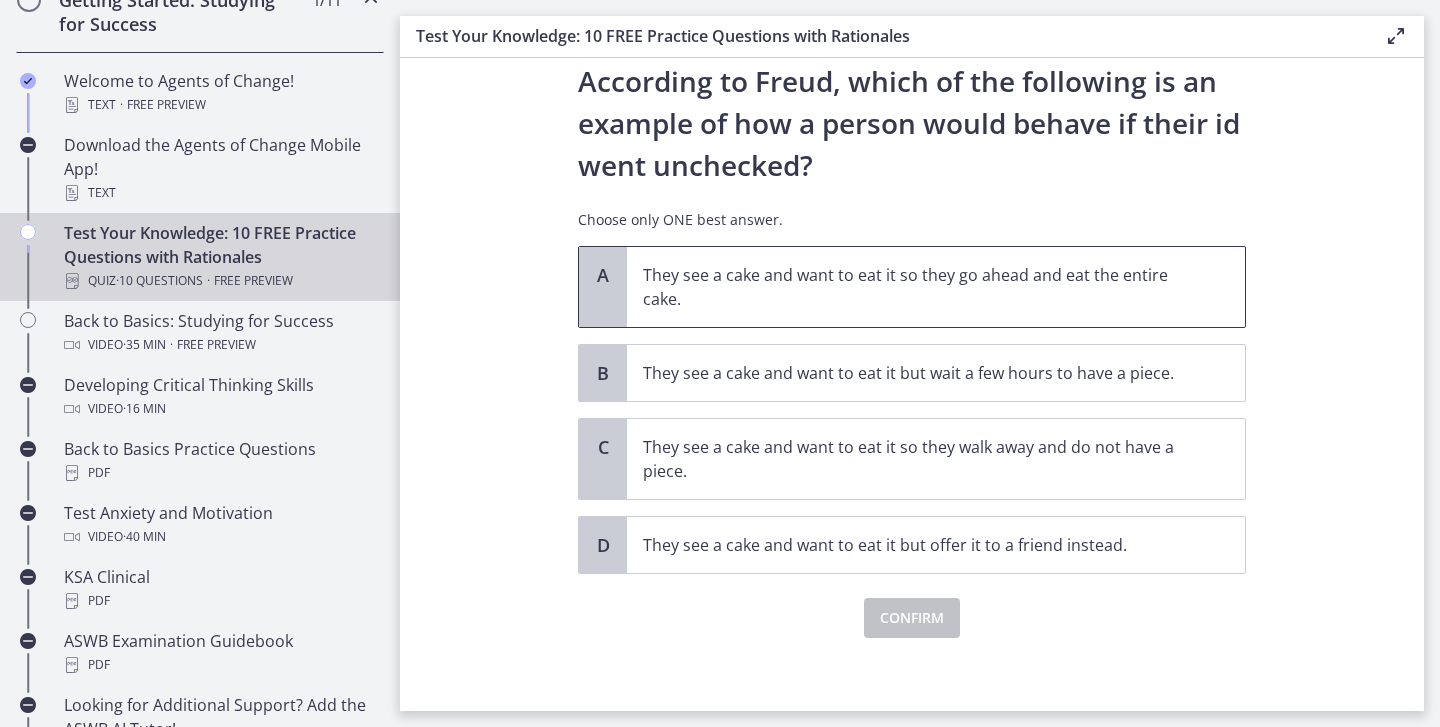click on "They see a cake and want to eat it so they go ahead and eat the entire cake." at bounding box center (936, 287) 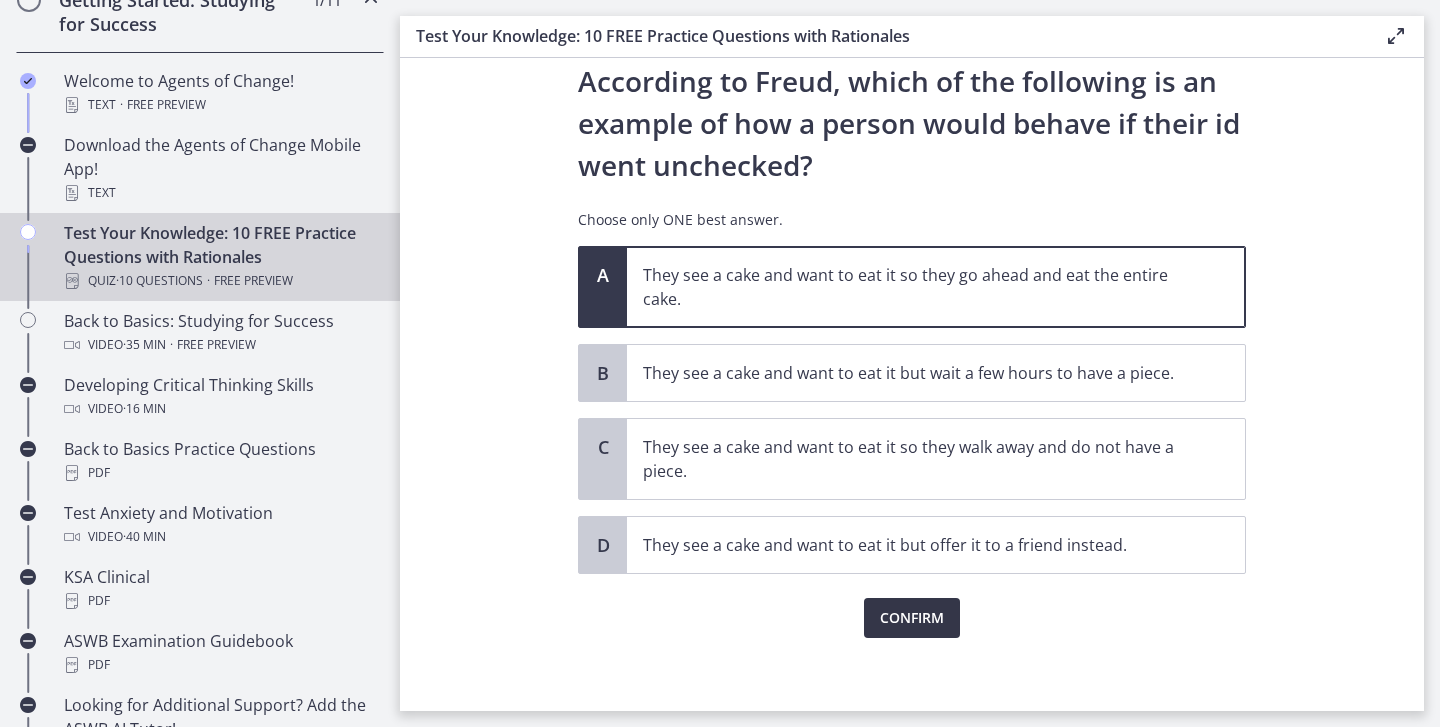 click on "Confirm" at bounding box center [912, 618] 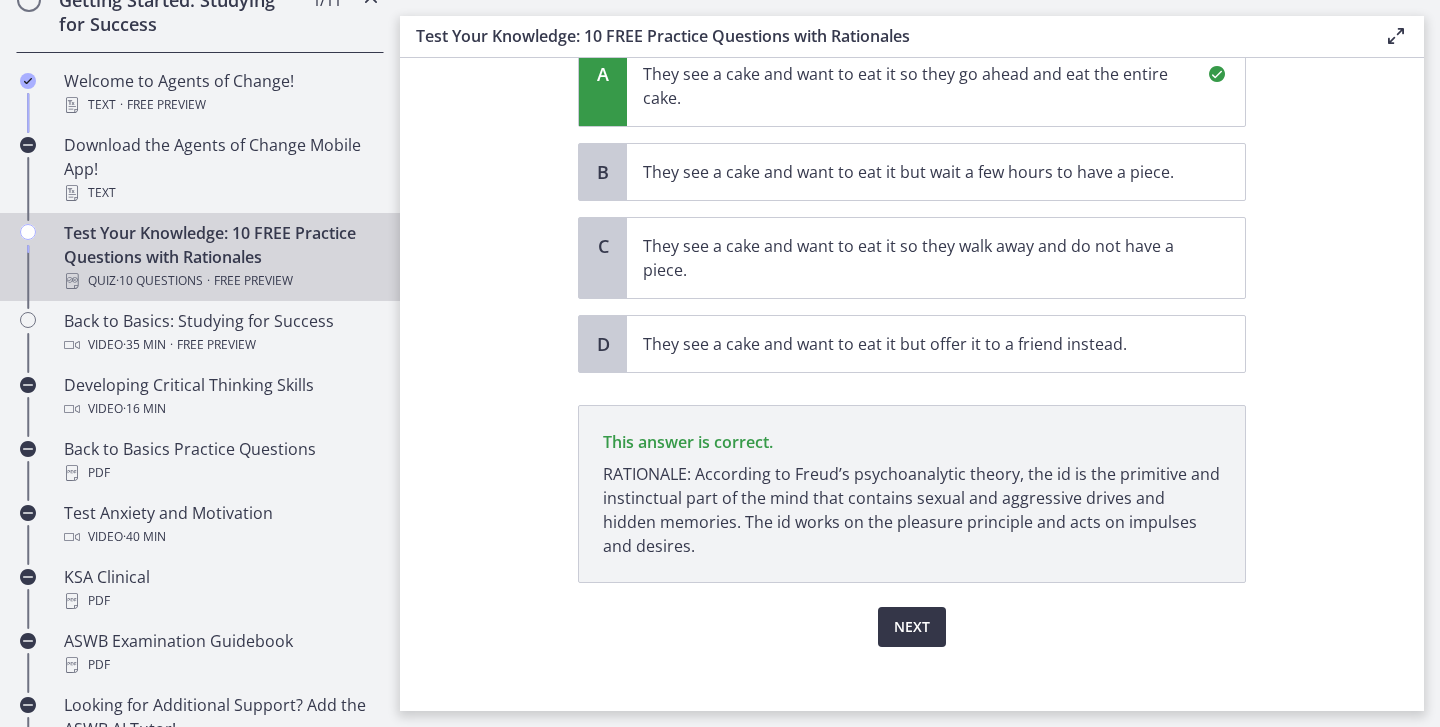 scroll, scrollTop: 279, scrollLeft: 0, axis: vertical 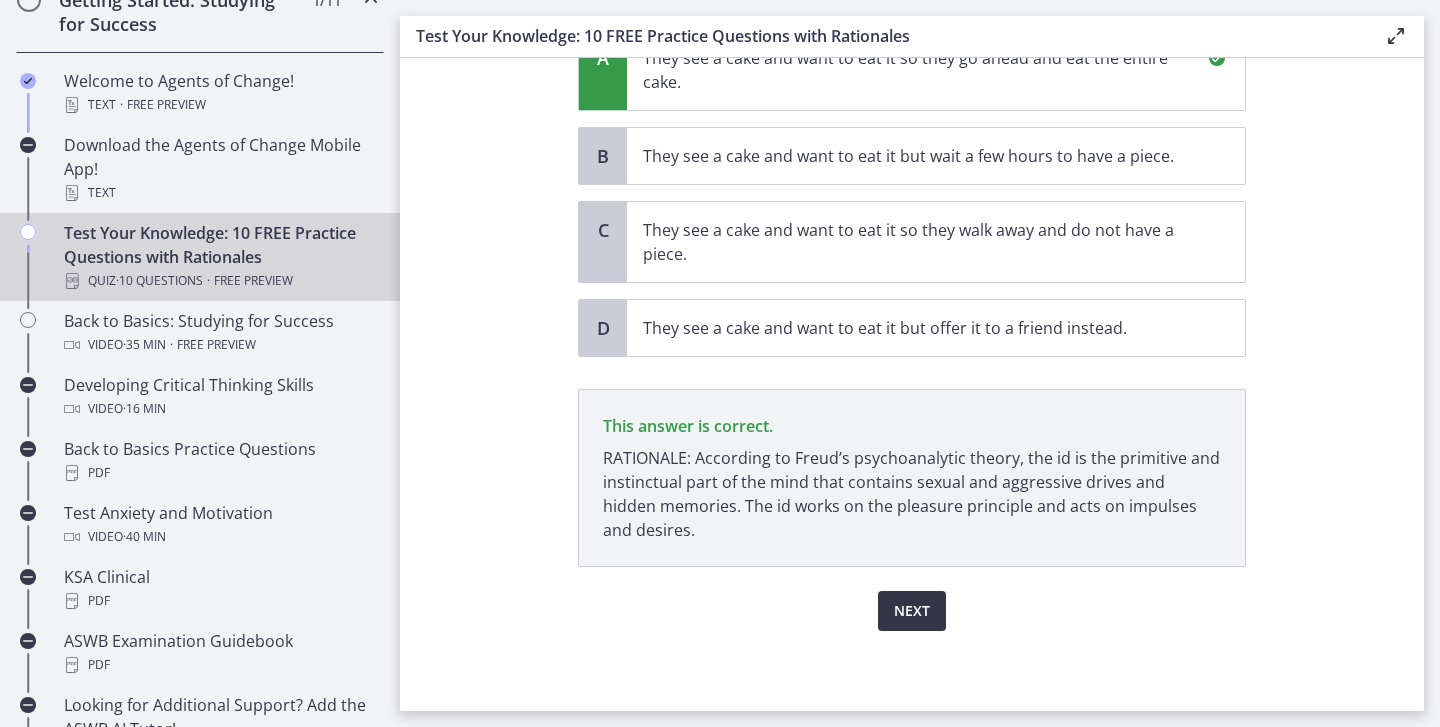 click on "Next" at bounding box center (912, 611) 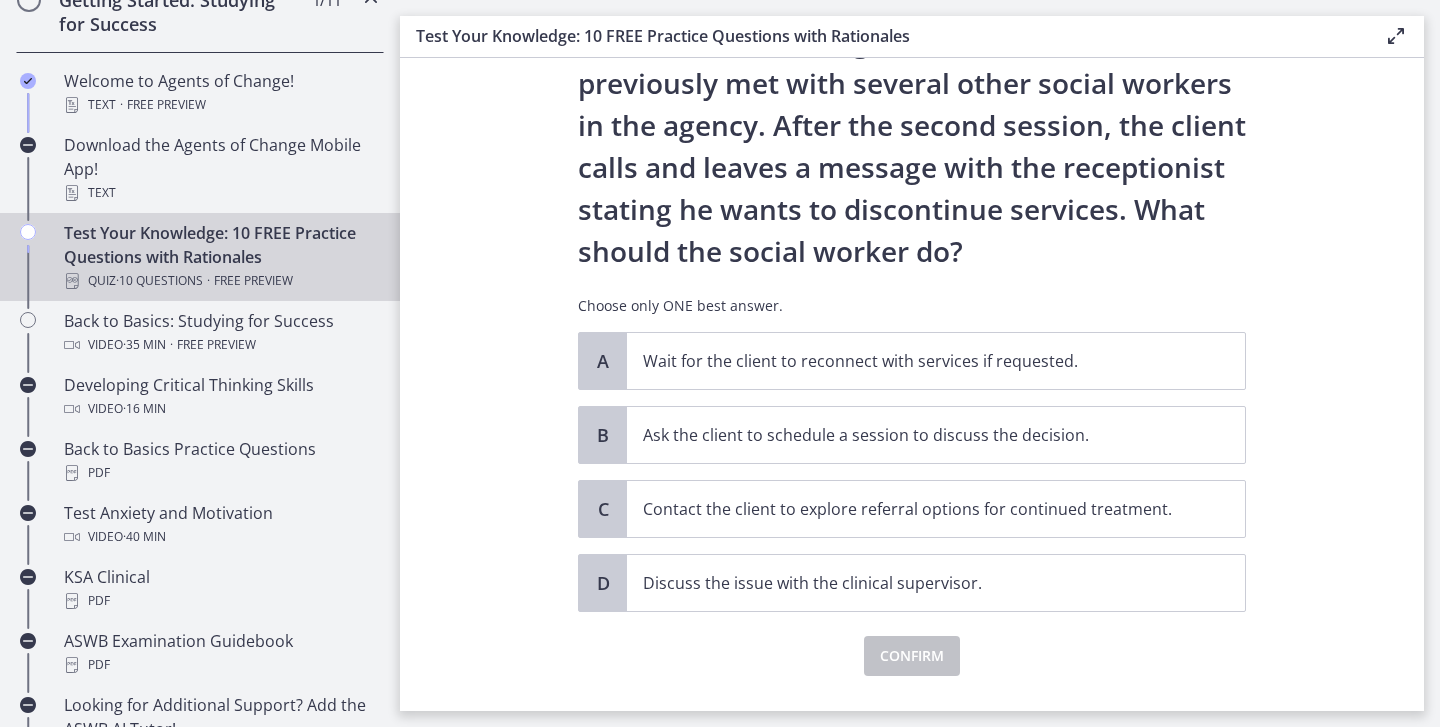 scroll, scrollTop: 148, scrollLeft: 0, axis: vertical 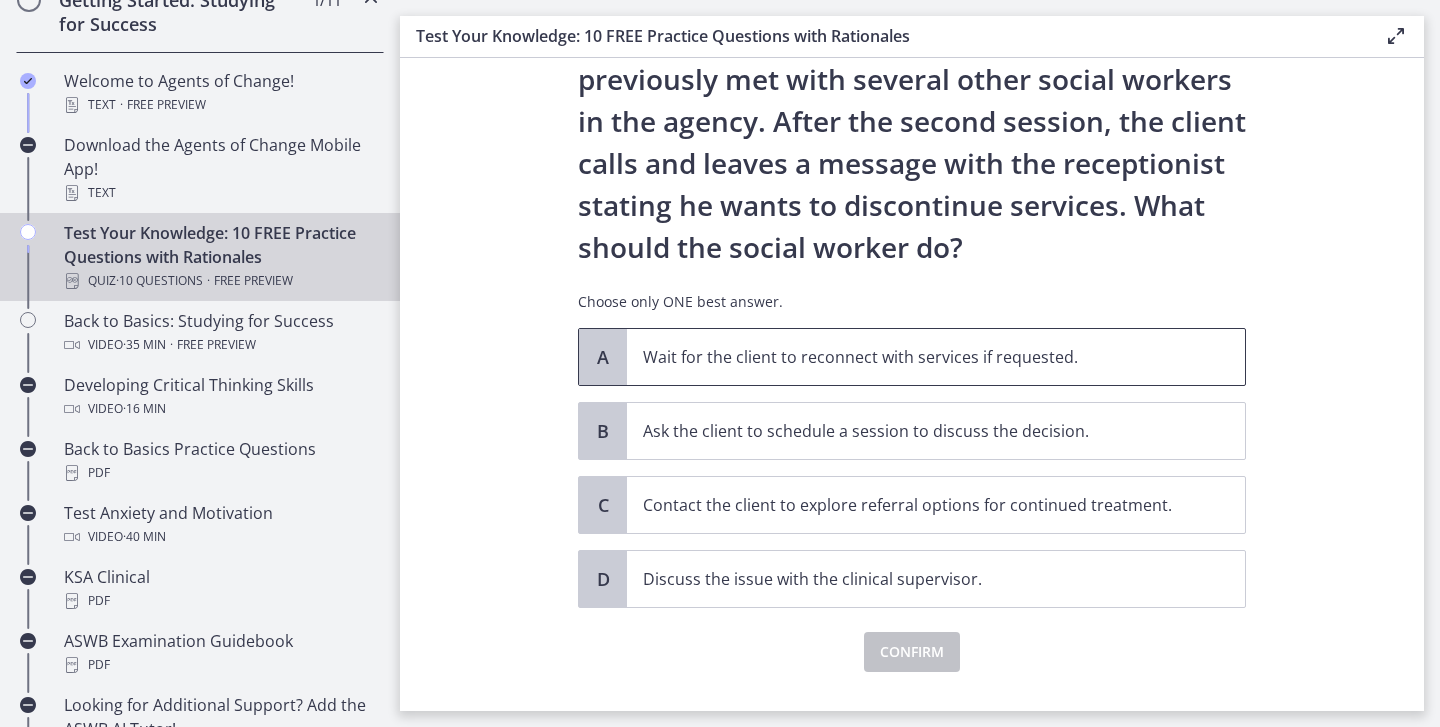 click on "Wait for the client to reconnect with services if requested." at bounding box center [936, 357] 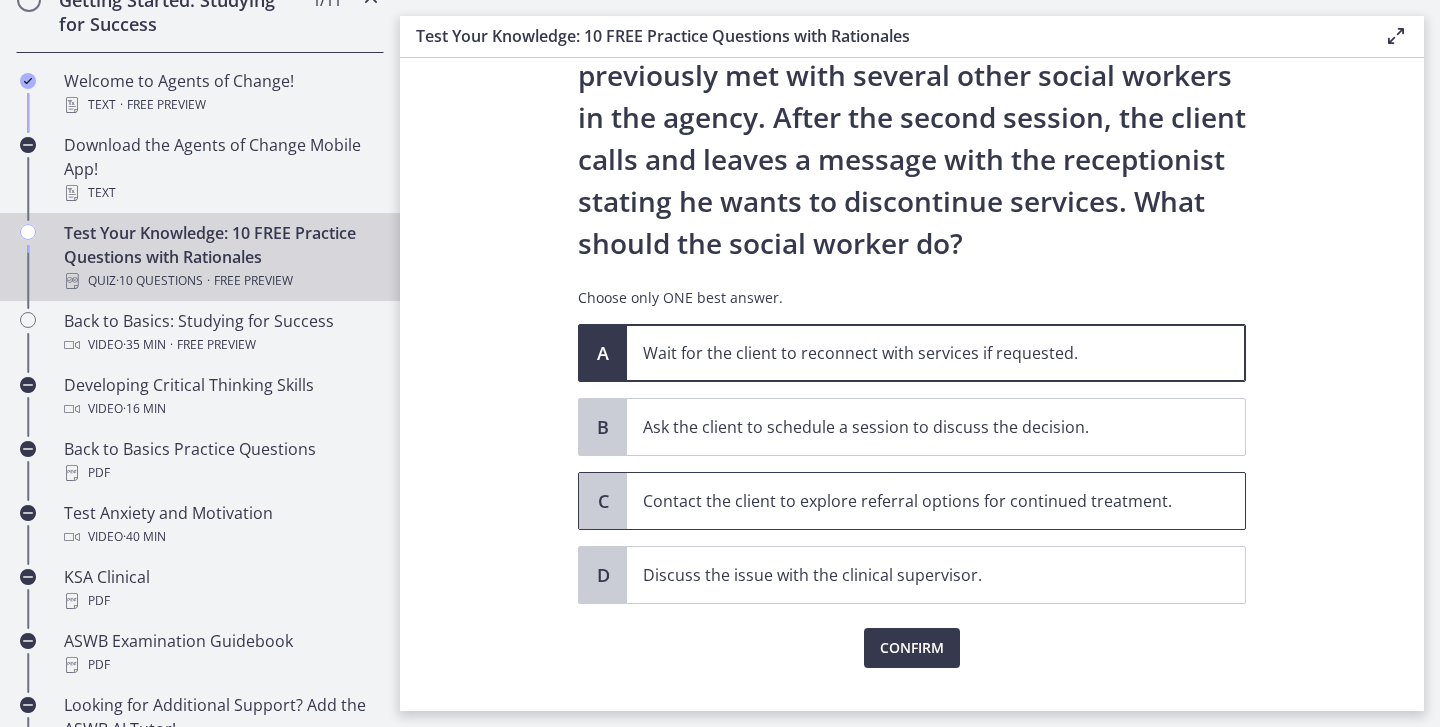 scroll, scrollTop: 167, scrollLeft: 0, axis: vertical 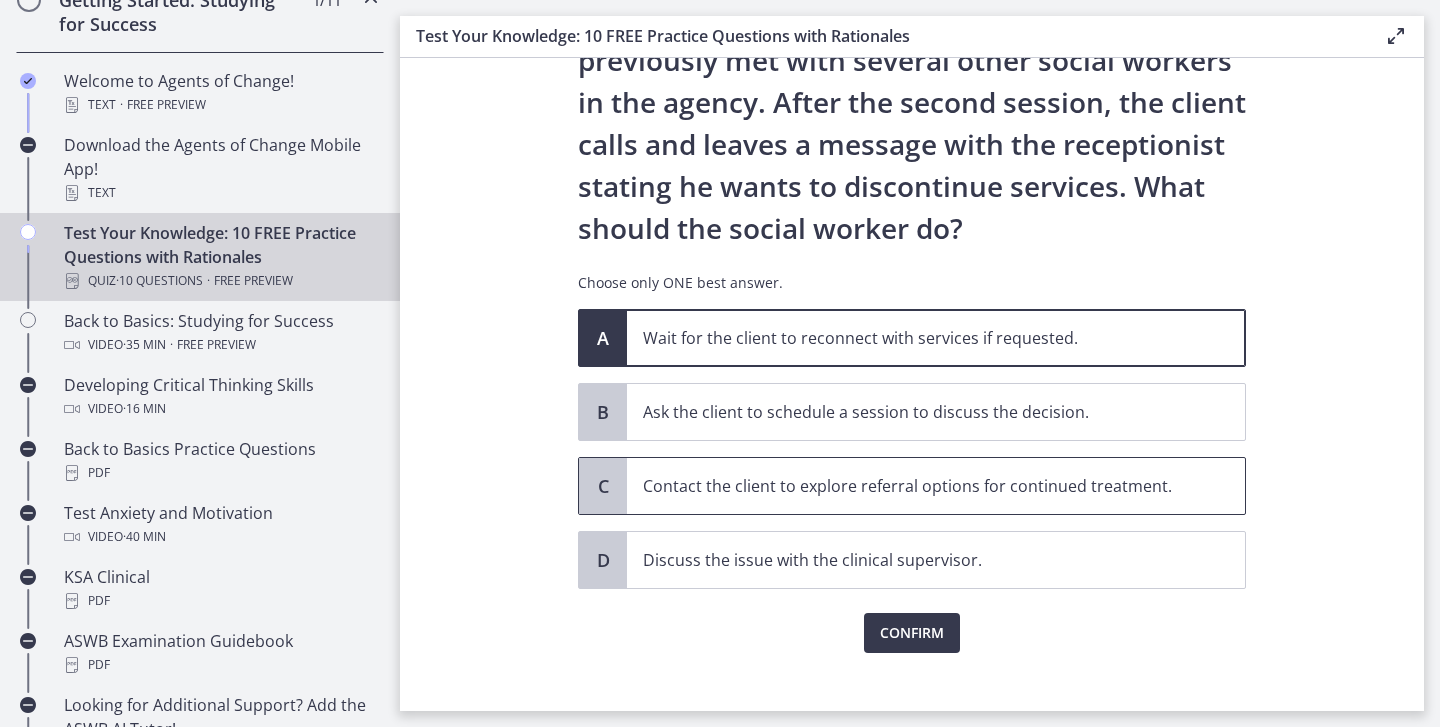 click on "Contact the client to explore referral options for continued treatment." at bounding box center [916, 486] 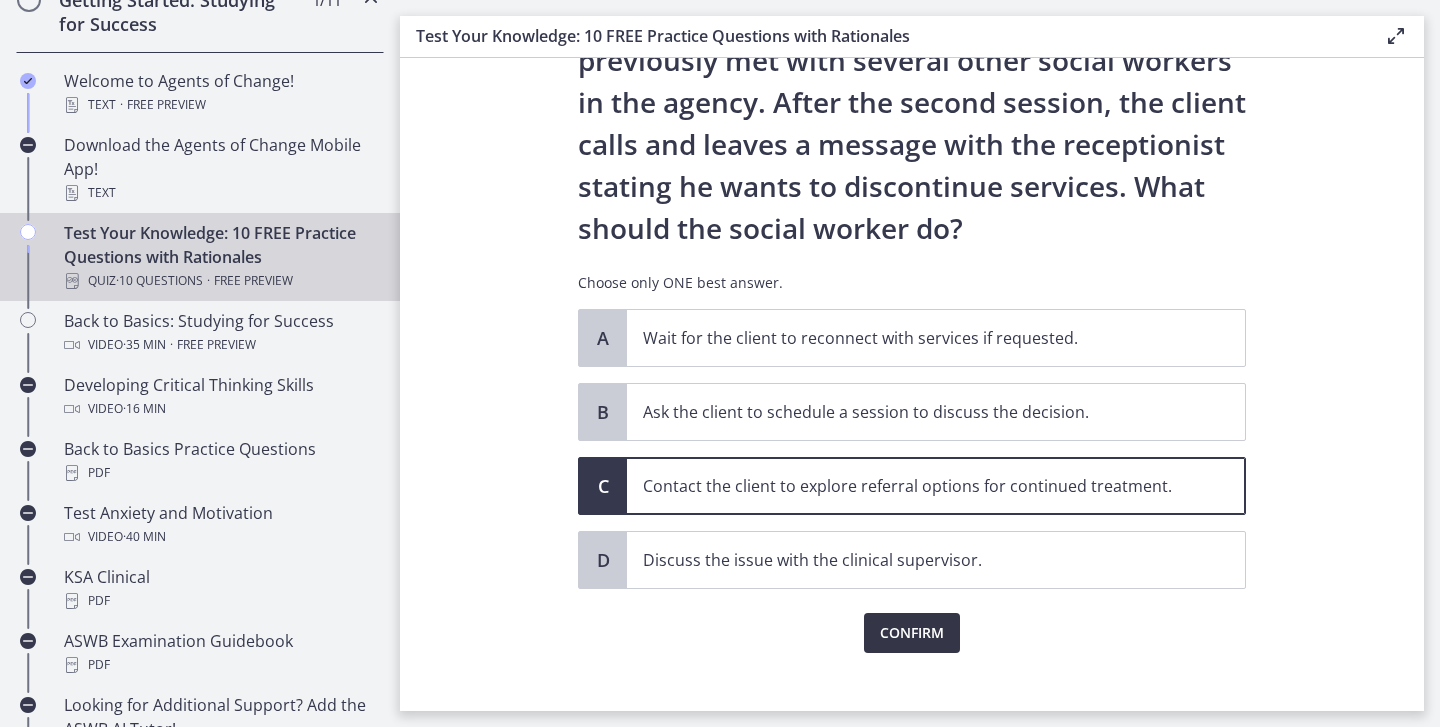 click on "Confirm" at bounding box center (912, 633) 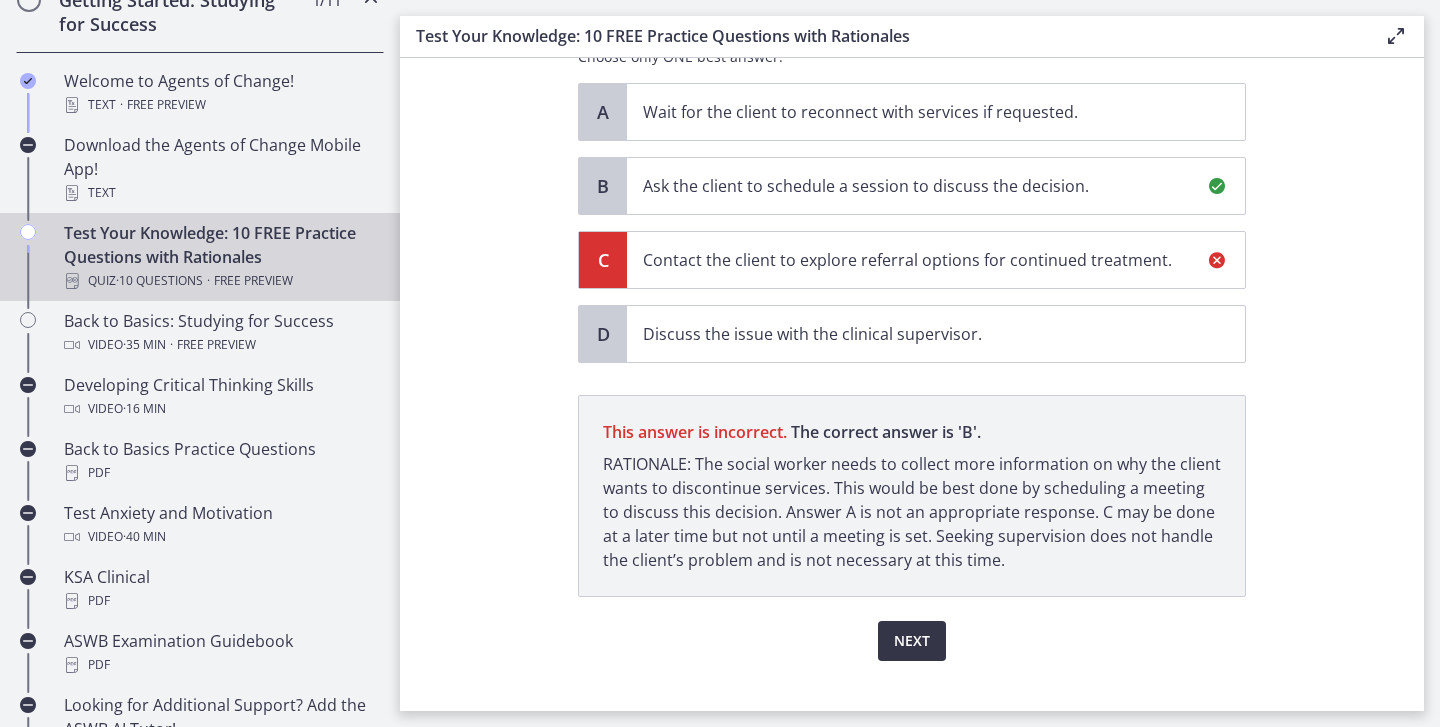 scroll, scrollTop: 423, scrollLeft: 0, axis: vertical 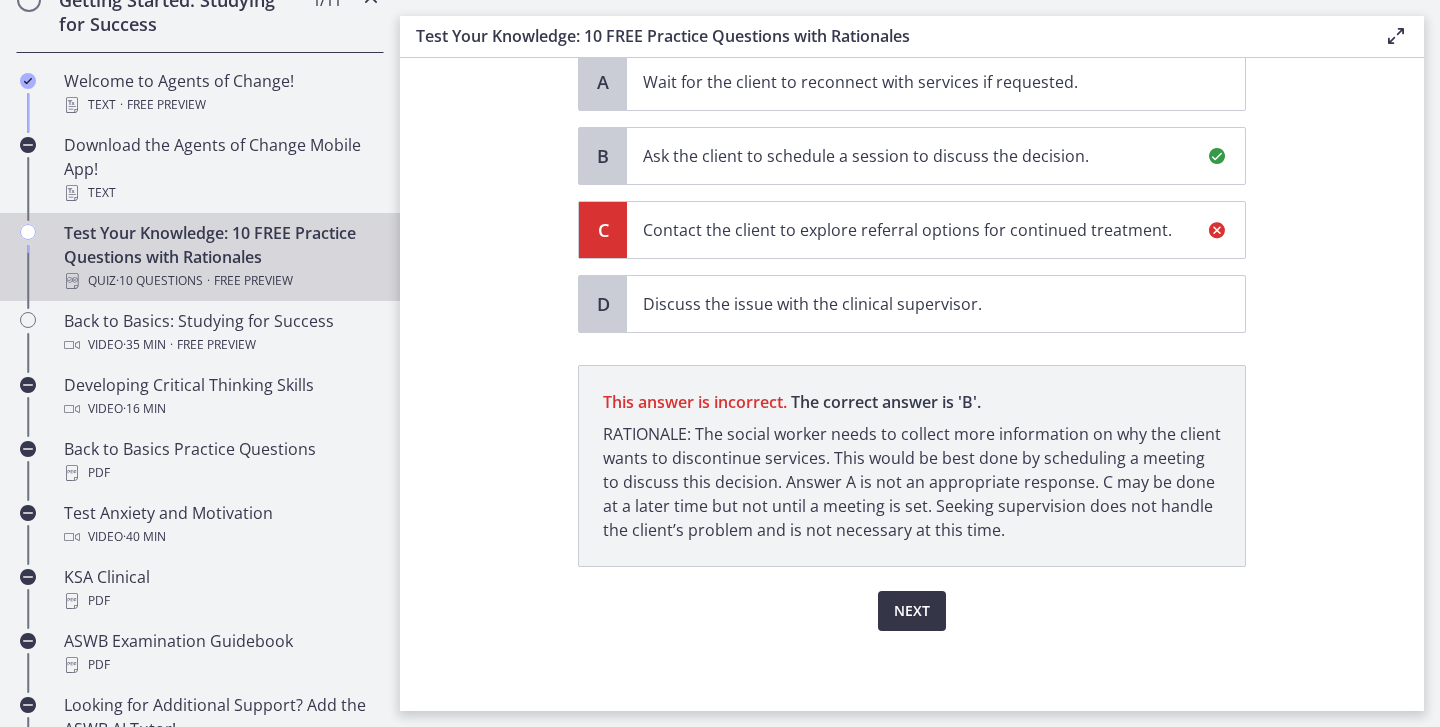 click on "Next" at bounding box center [912, 611] 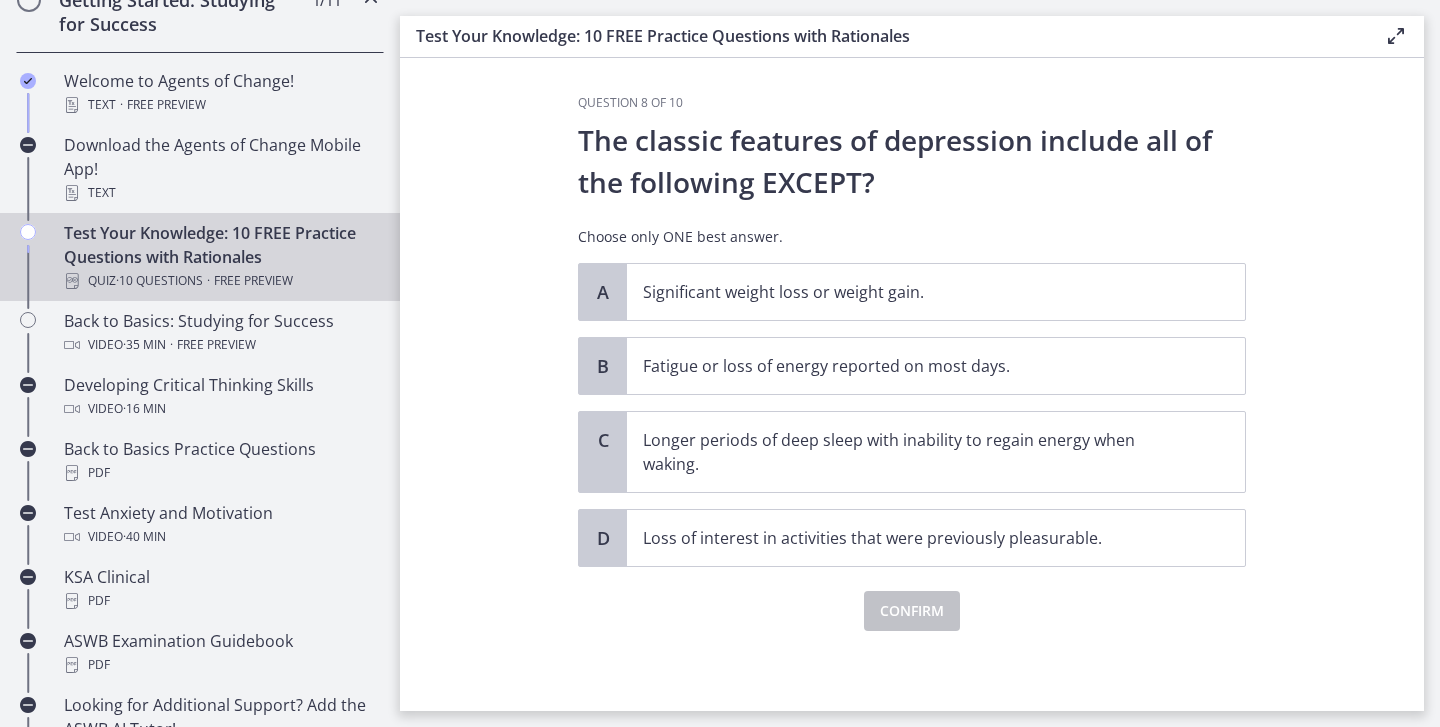 scroll, scrollTop: 0, scrollLeft: 0, axis: both 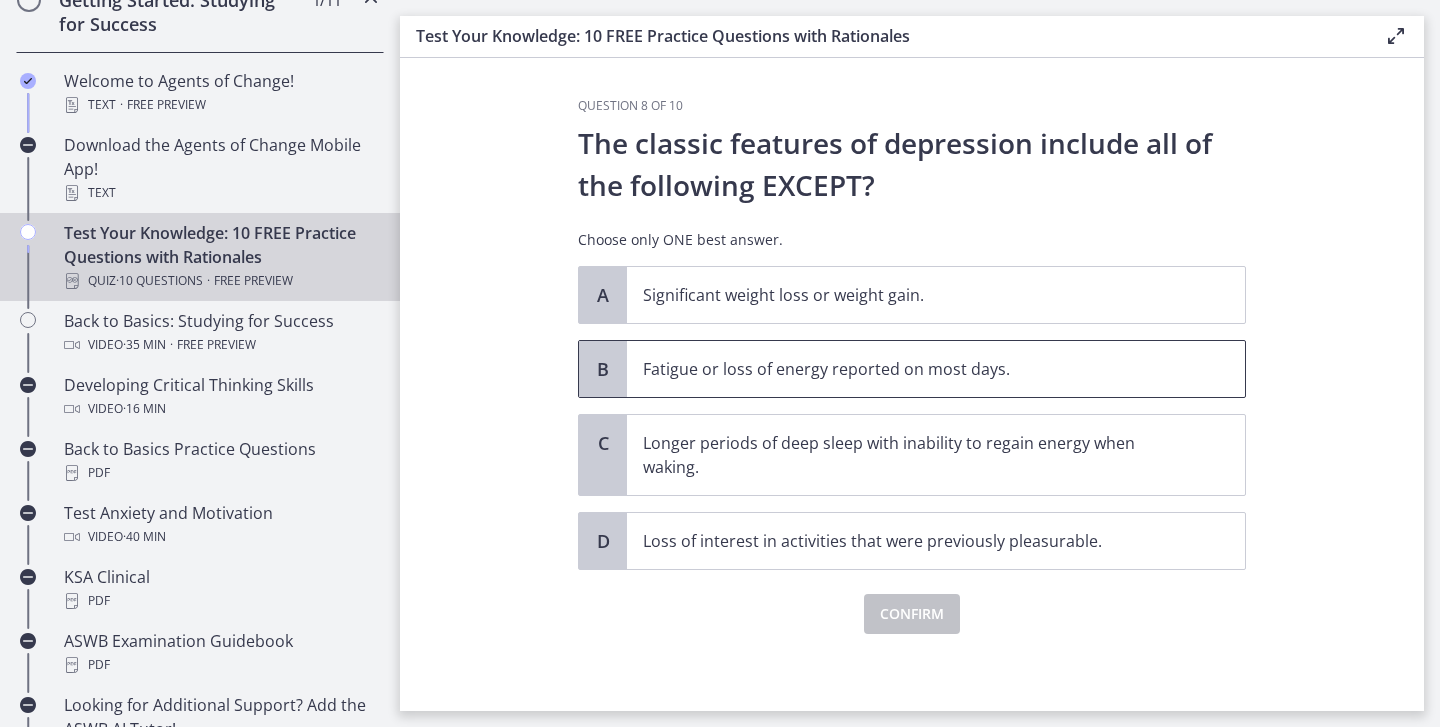 click on "Fatigue or loss of energy reported on most days." at bounding box center [916, 369] 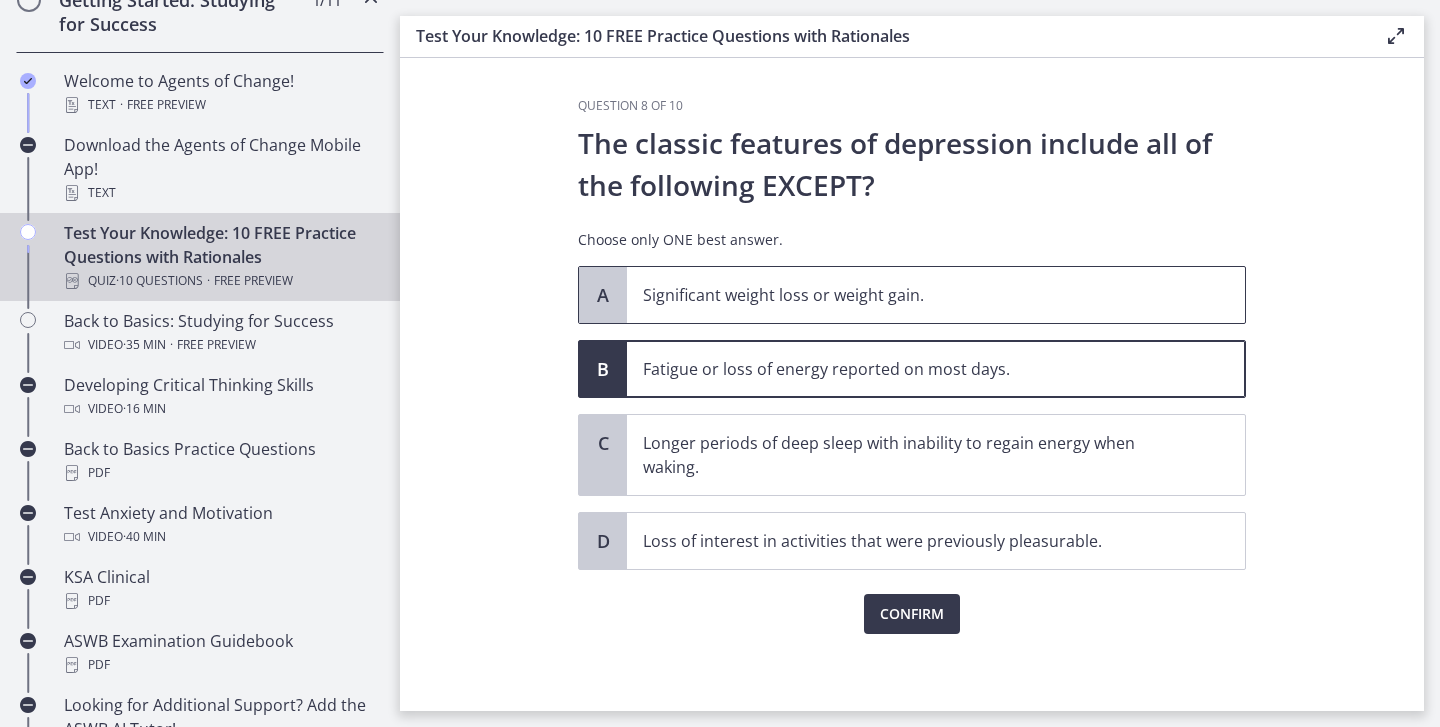 click on "Significant weight loss or weight gain." at bounding box center (916, 295) 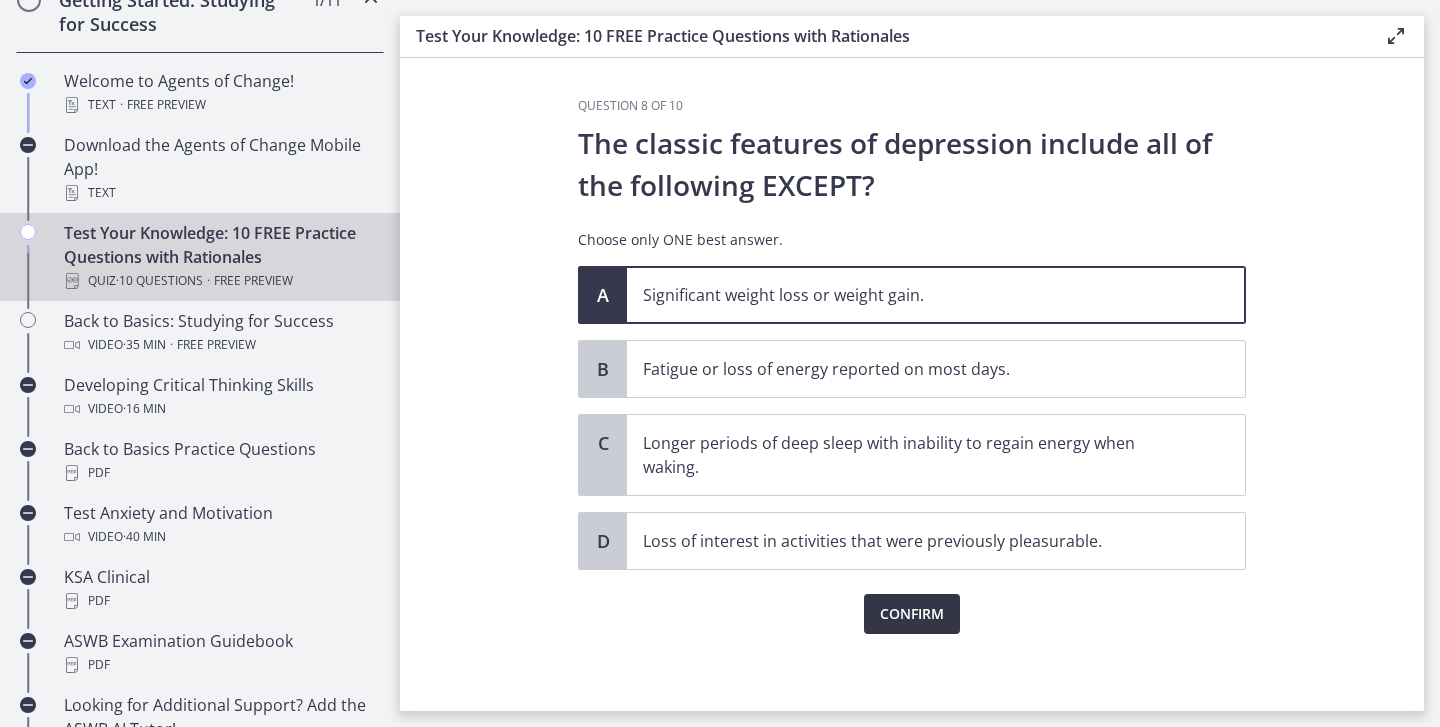 click on "Confirm" at bounding box center [912, 614] 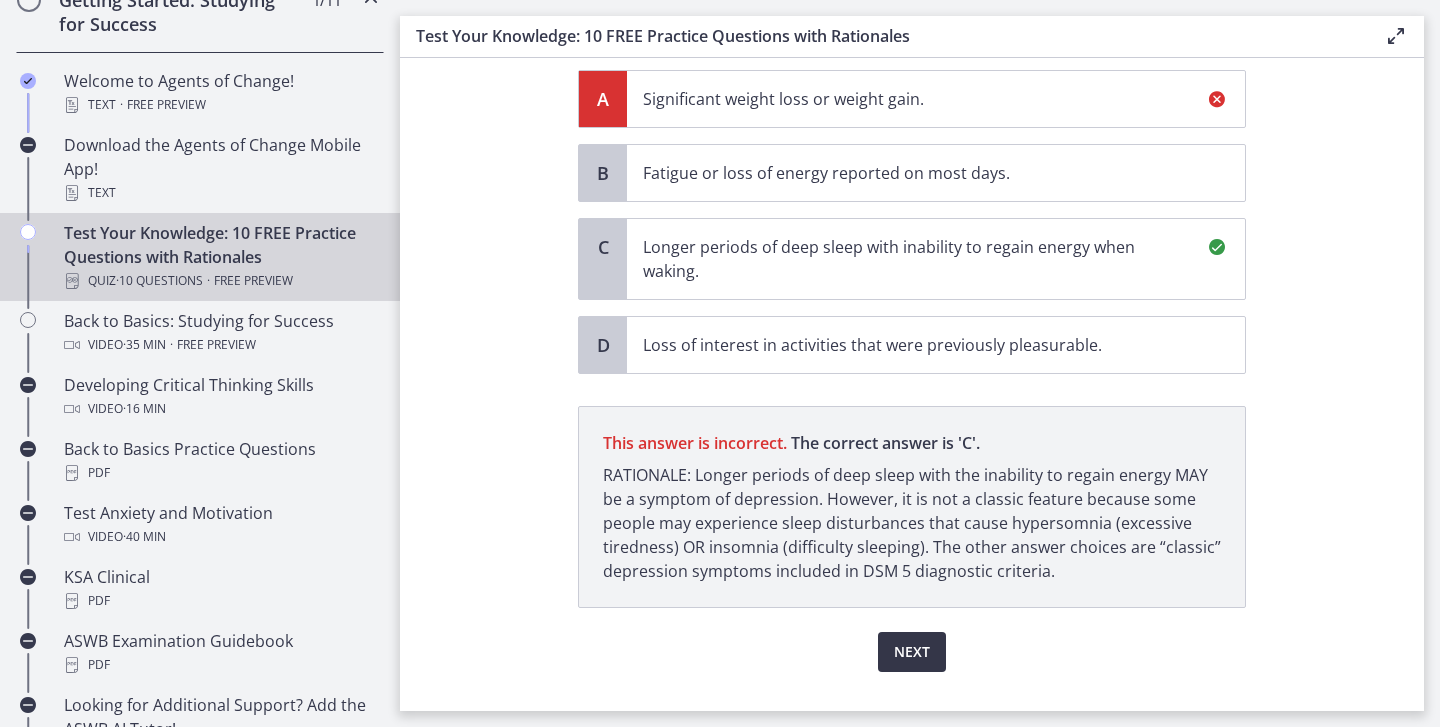 scroll, scrollTop: 237, scrollLeft: 0, axis: vertical 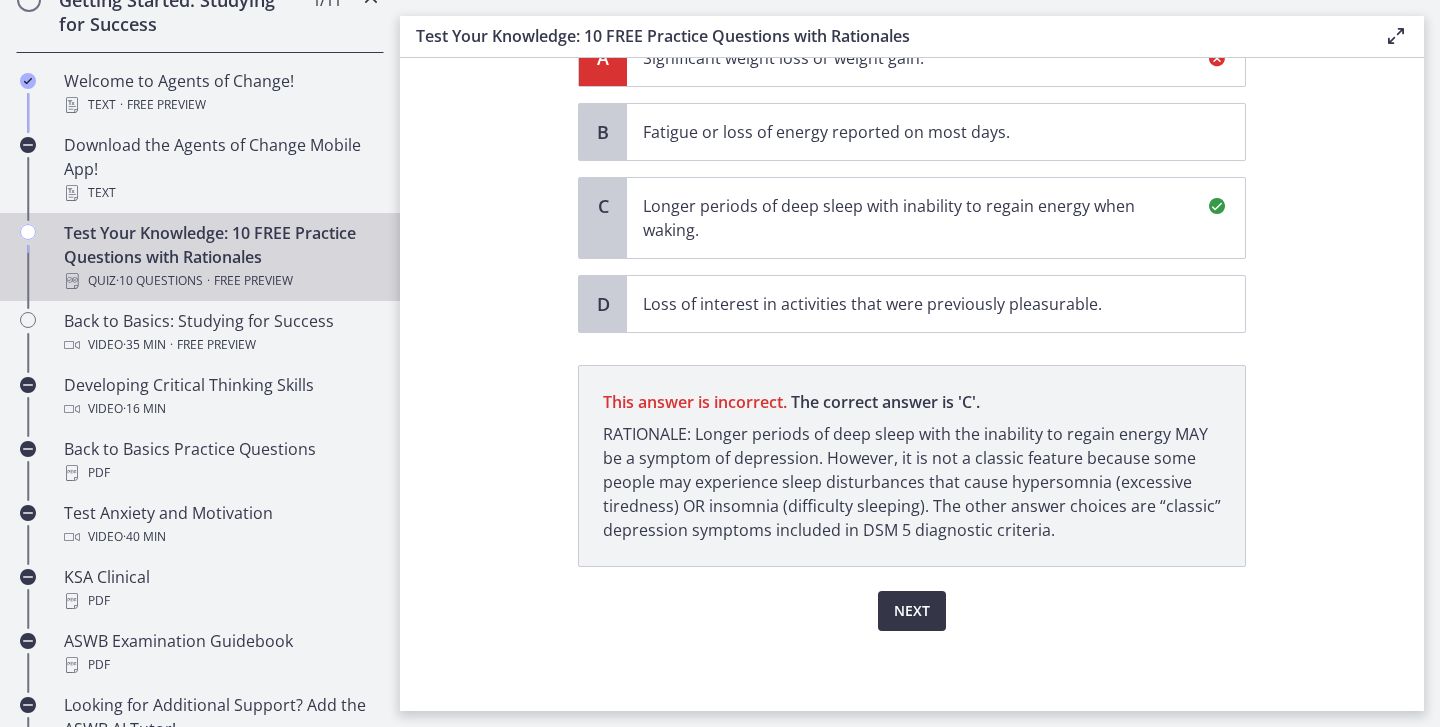 click on "Next" at bounding box center [912, 611] 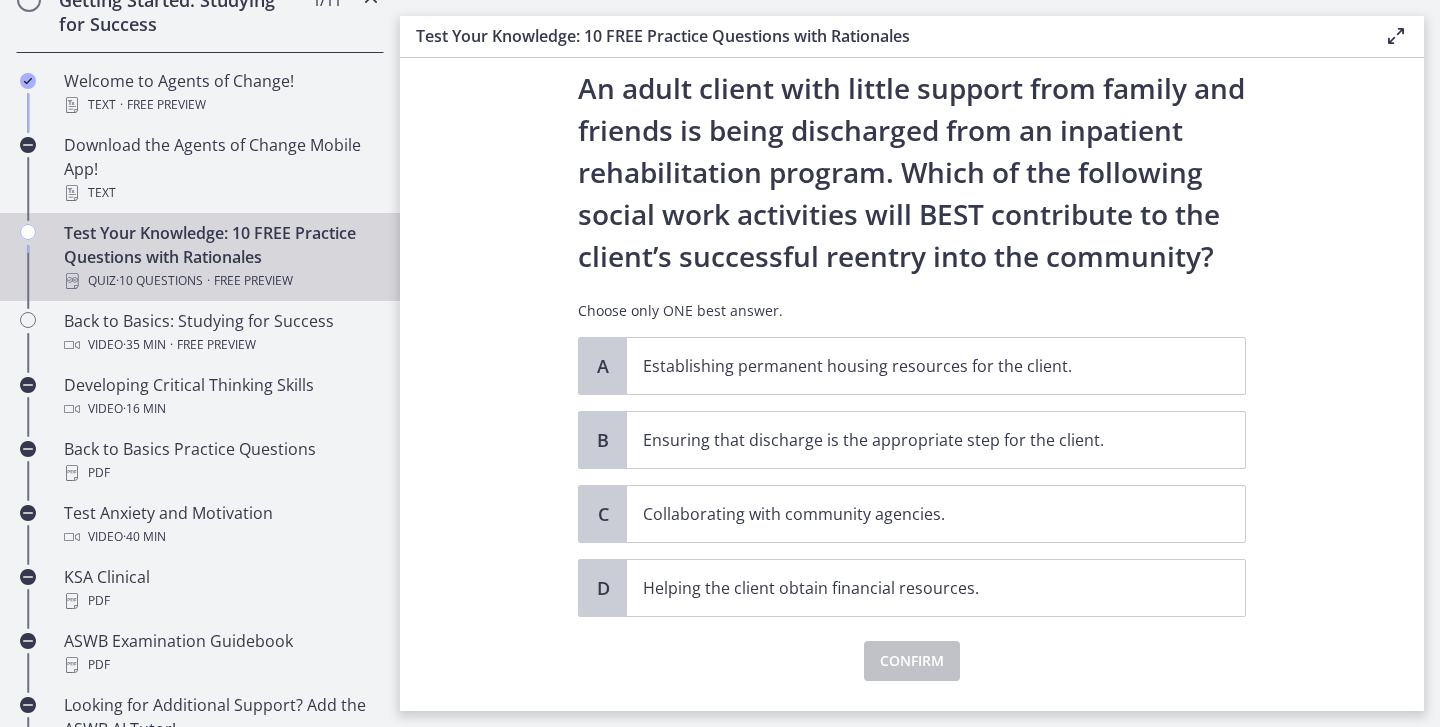 scroll, scrollTop: 105, scrollLeft: 0, axis: vertical 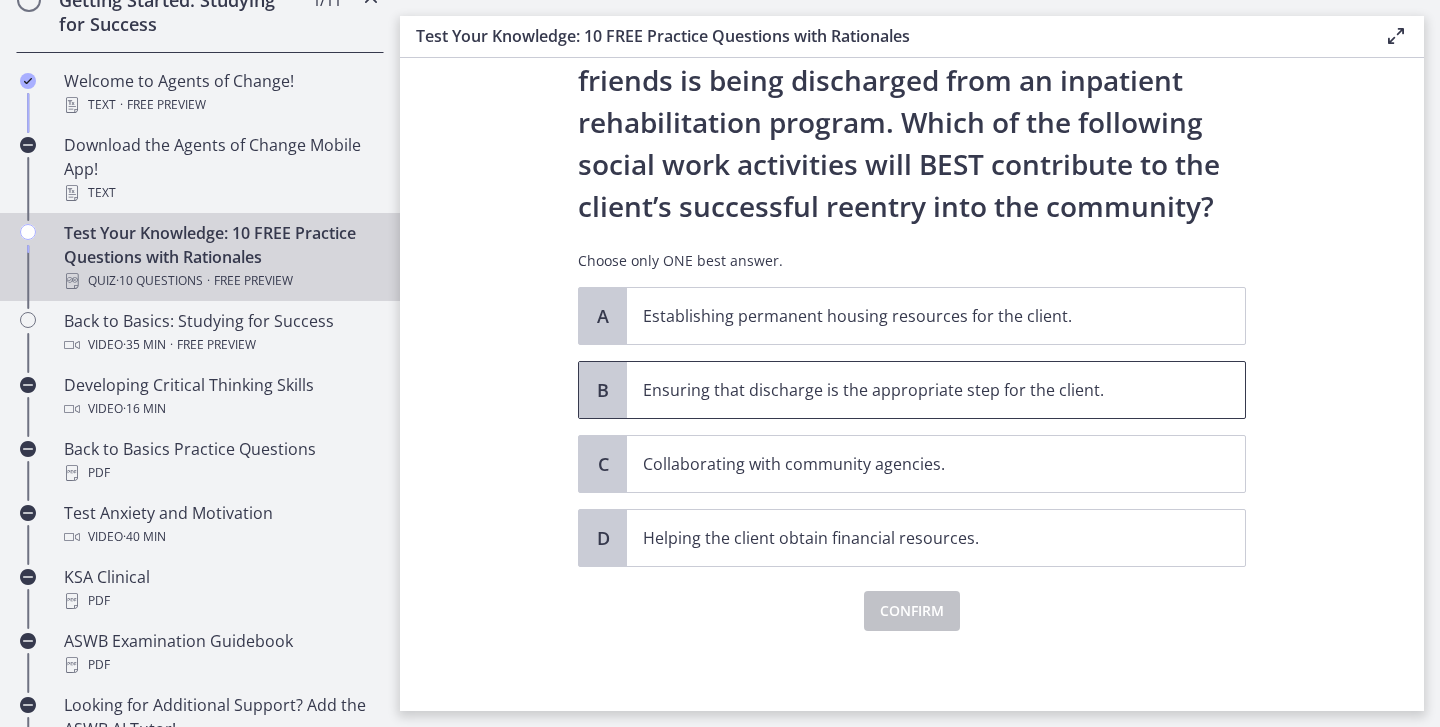 click on "Ensuring that discharge is the appropriate step for the client." at bounding box center [936, 390] 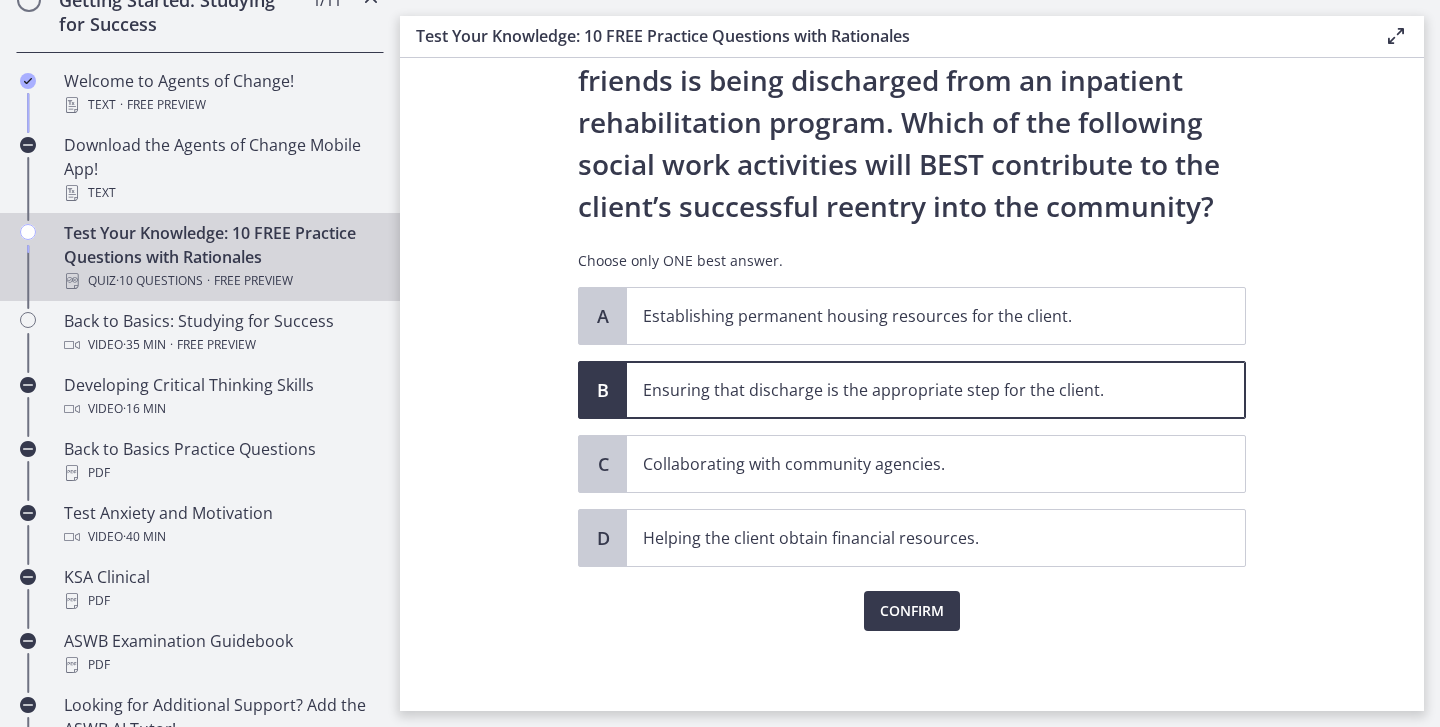click on "A
Establishing permanent housing resources for the client.
B
Ensuring that discharge is the appropriate step for the client.
C
Collaborating with community agencies.
D
Helping the client obtain financial resources." at bounding box center (912, 427) 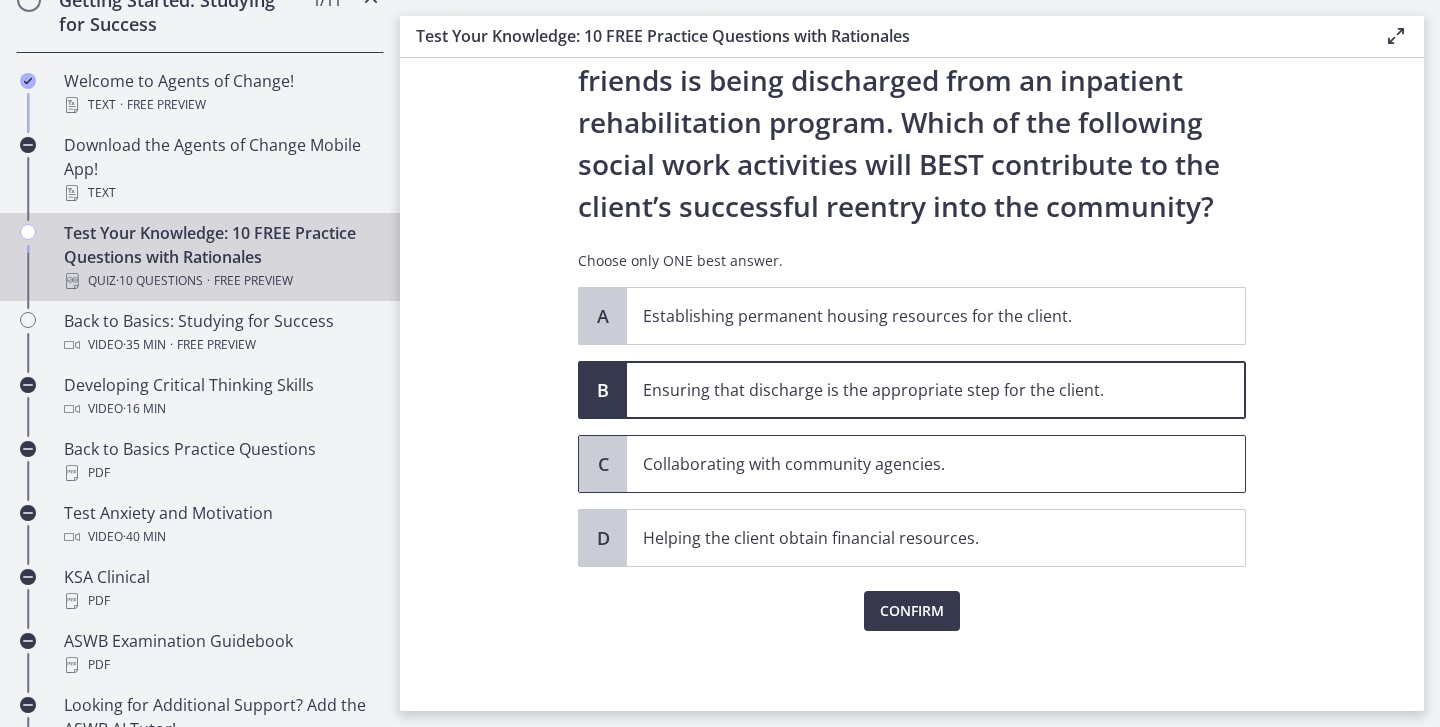click on "Collaborating with community agencies." at bounding box center [916, 464] 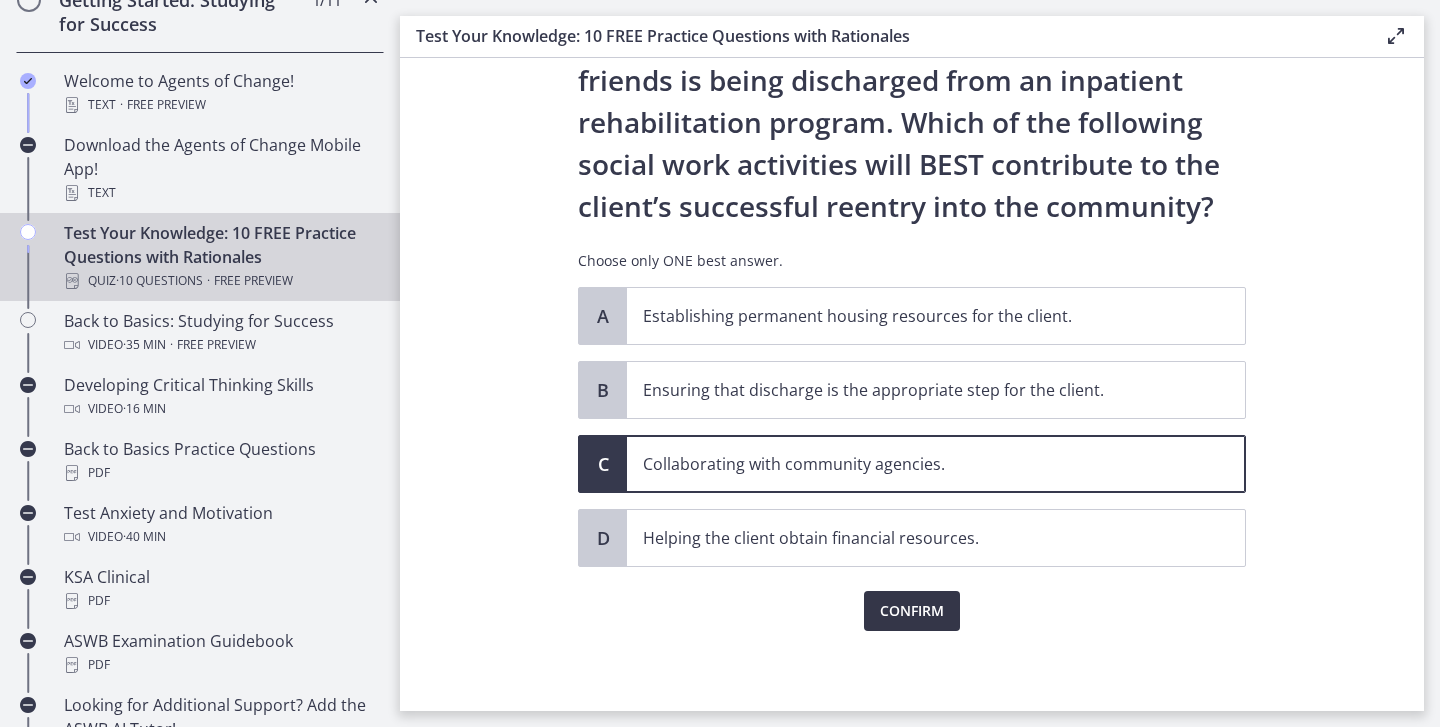 click on "Confirm" at bounding box center [912, 611] 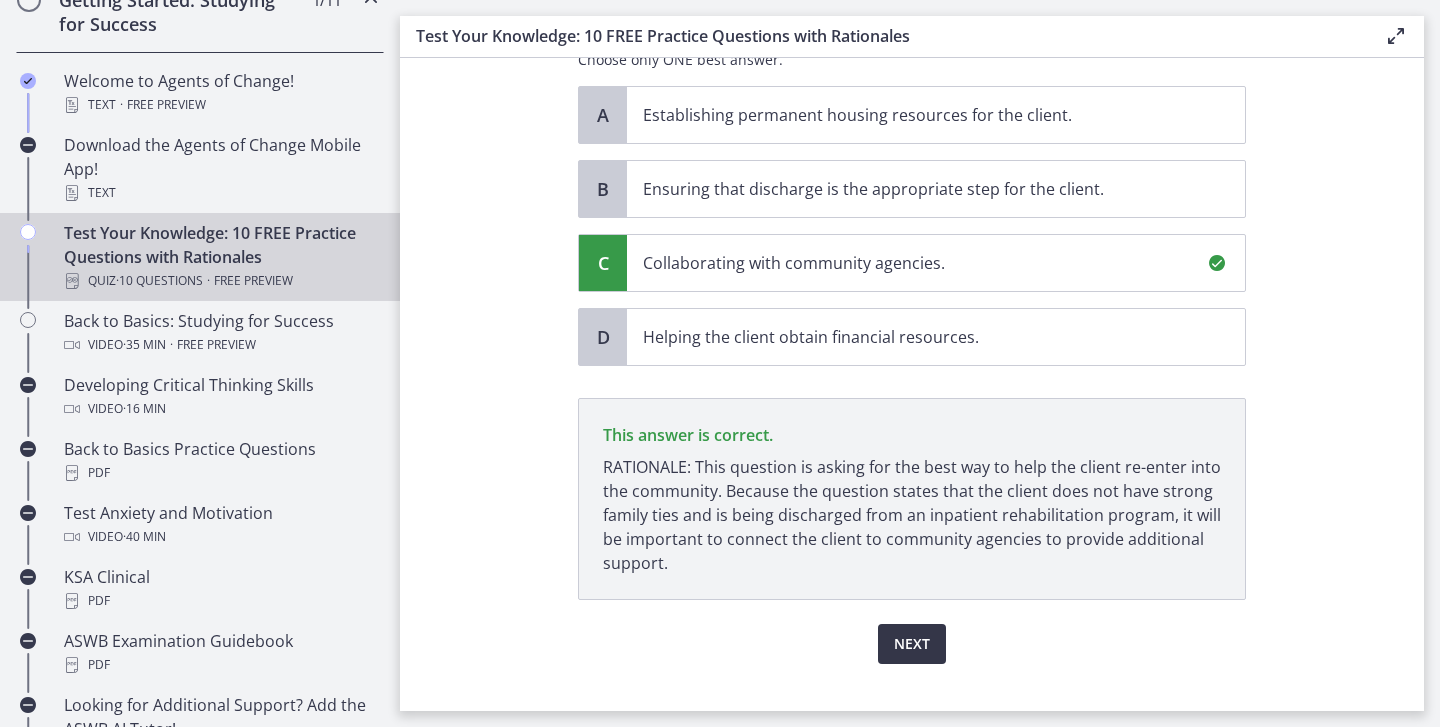 scroll, scrollTop: 339, scrollLeft: 0, axis: vertical 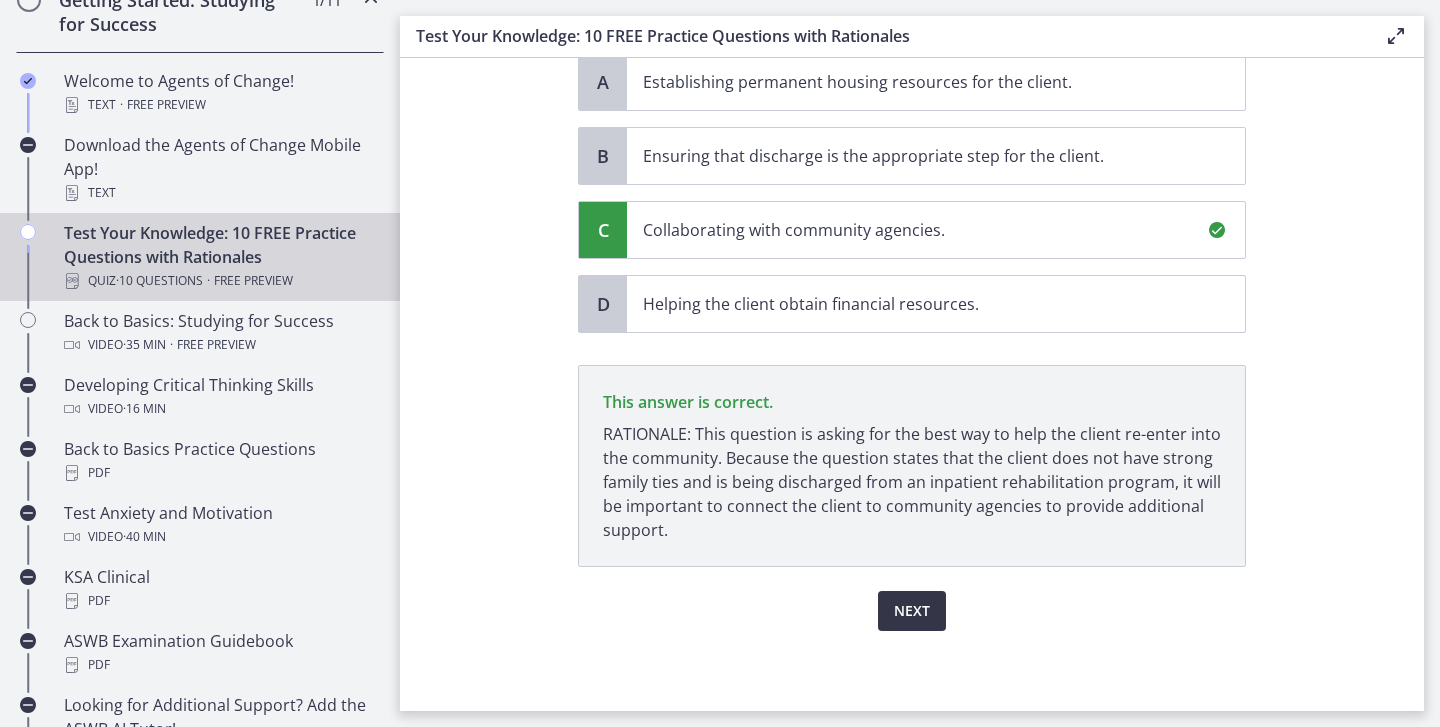 click on "Next" at bounding box center (912, 611) 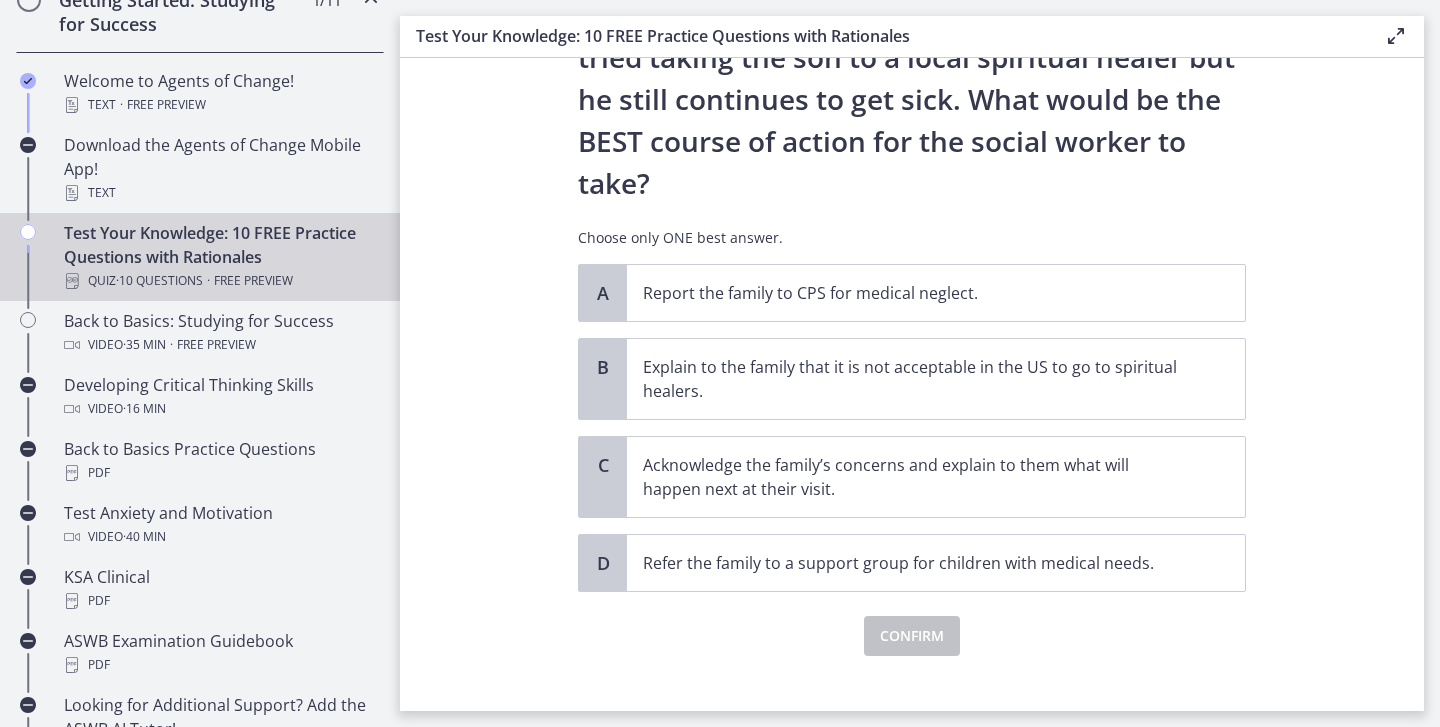 scroll, scrollTop: 405, scrollLeft: 0, axis: vertical 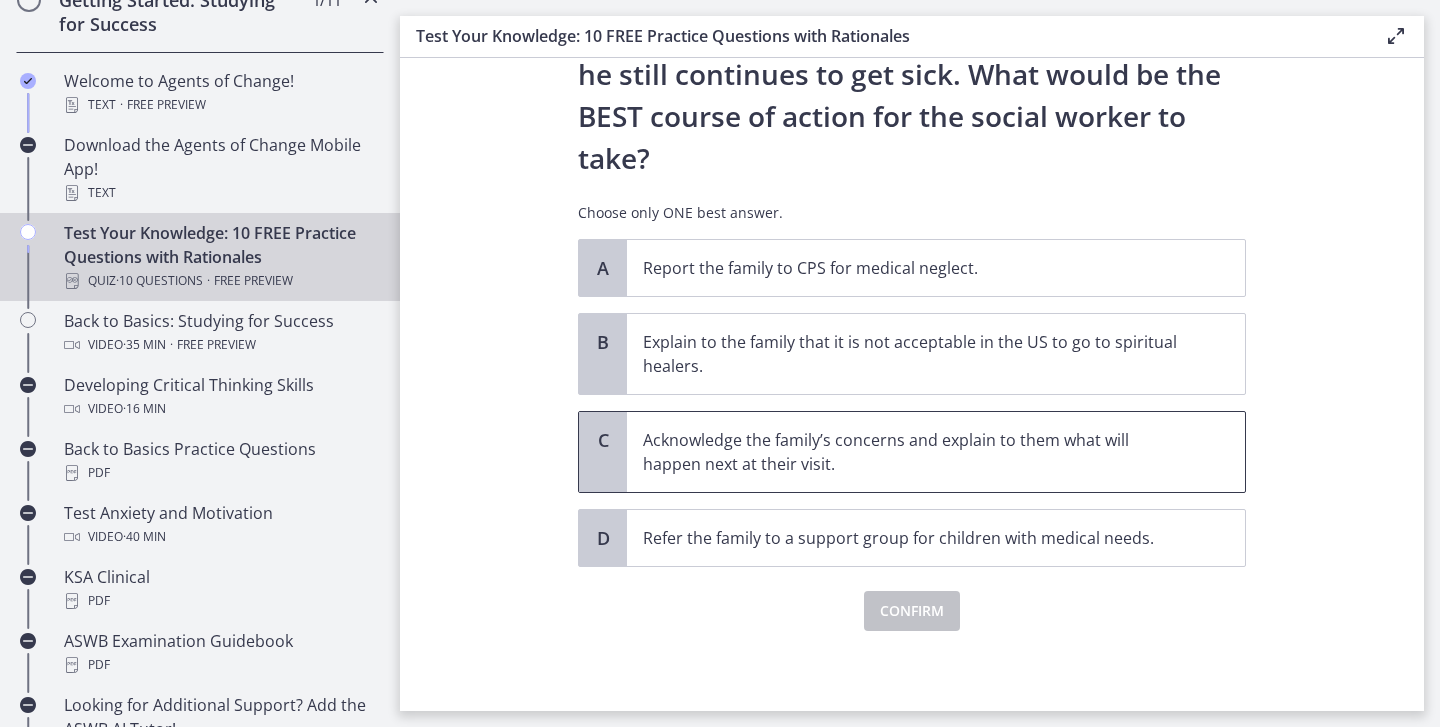 click on "Acknowledge the family’s concerns and explain to them what will happen next at their visit." at bounding box center [916, 452] 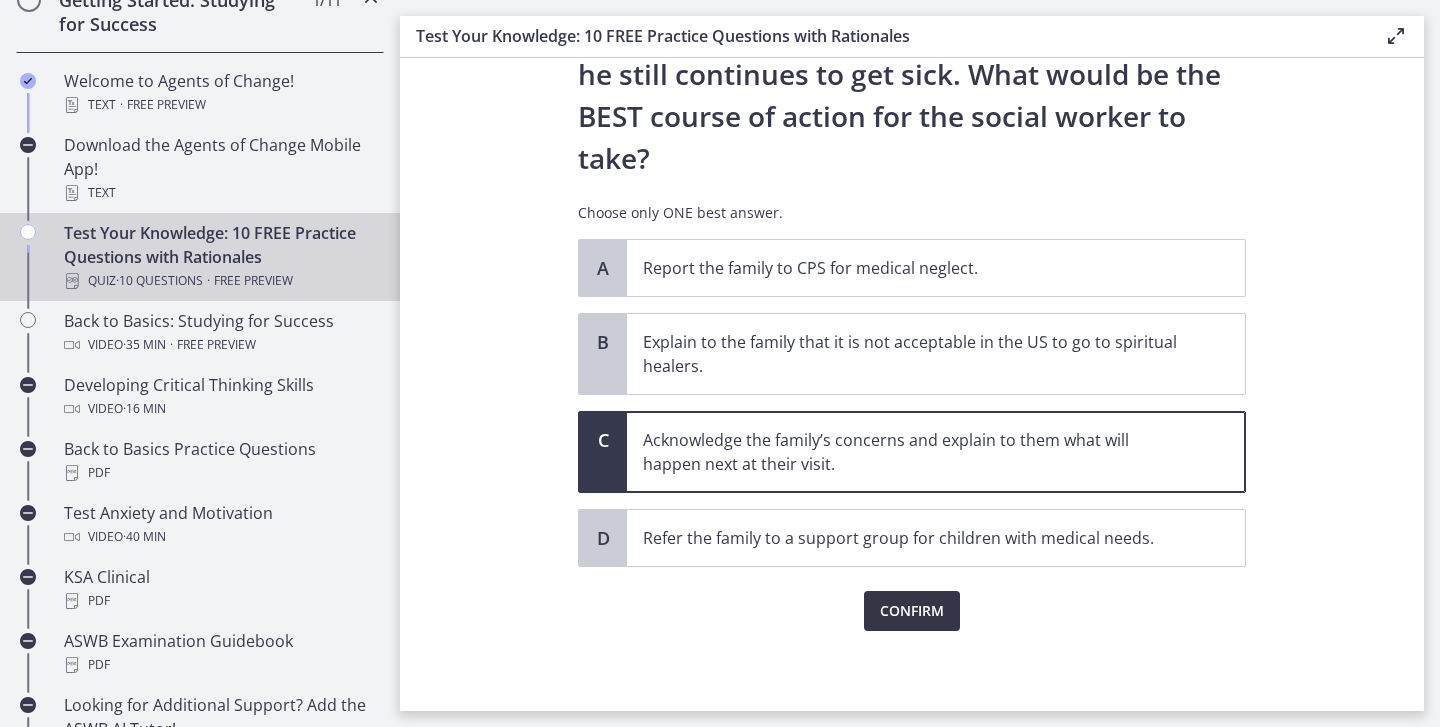 click on "Confirm" at bounding box center (912, 611) 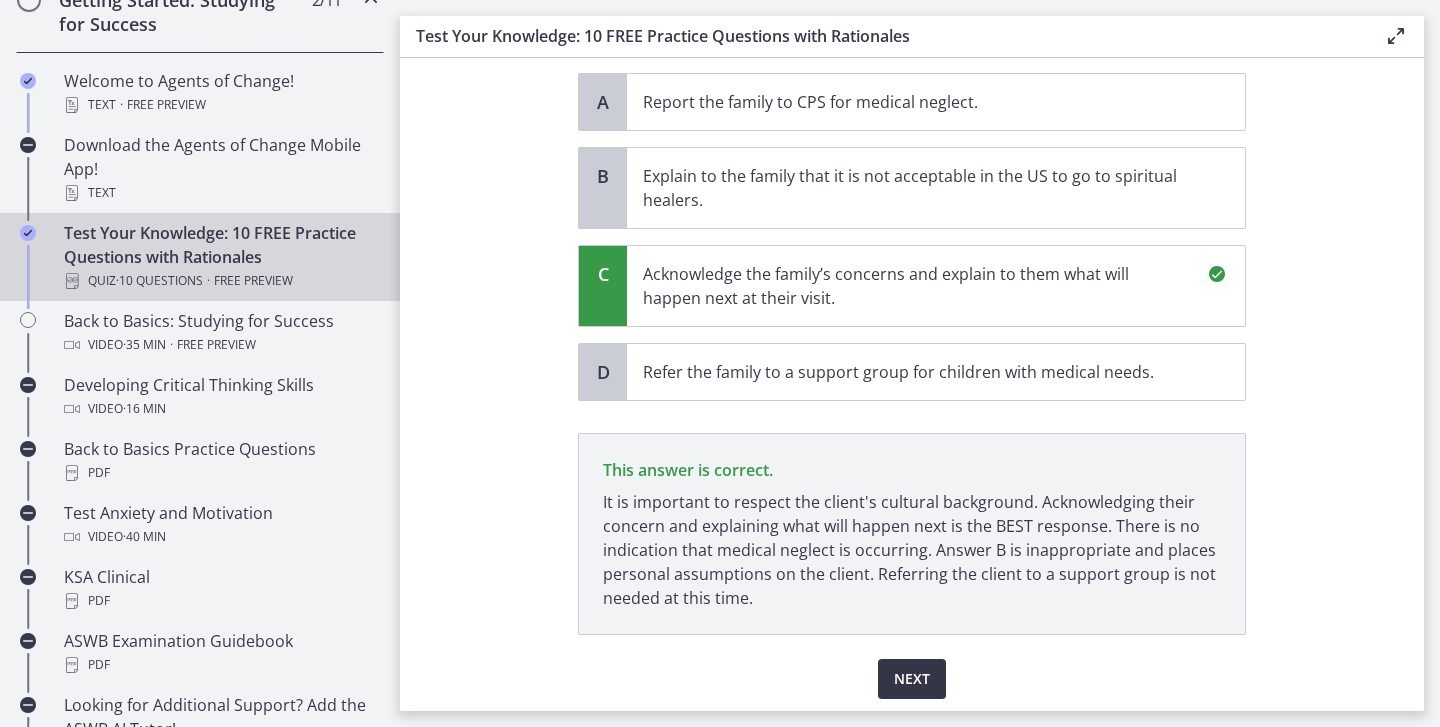 scroll, scrollTop: 639, scrollLeft: 0, axis: vertical 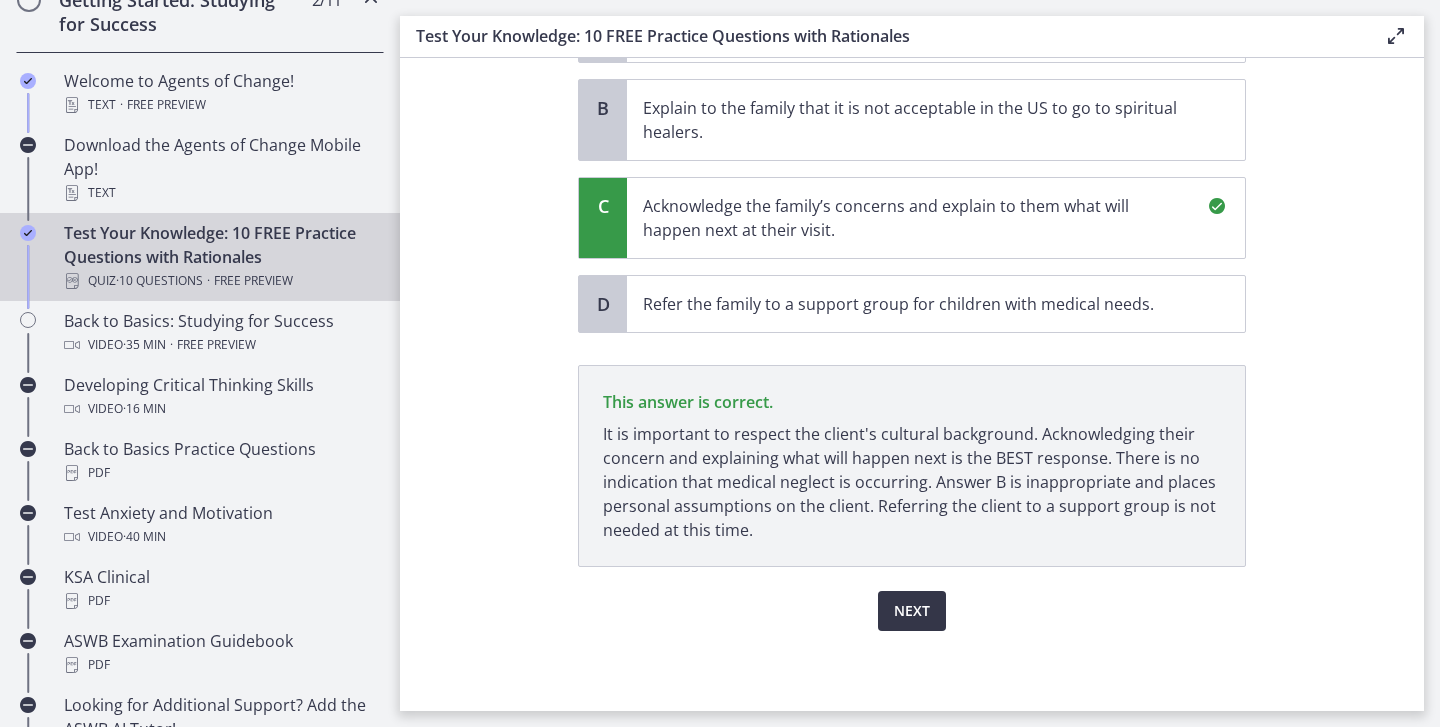 click on "Next" at bounding box center (912, 611) 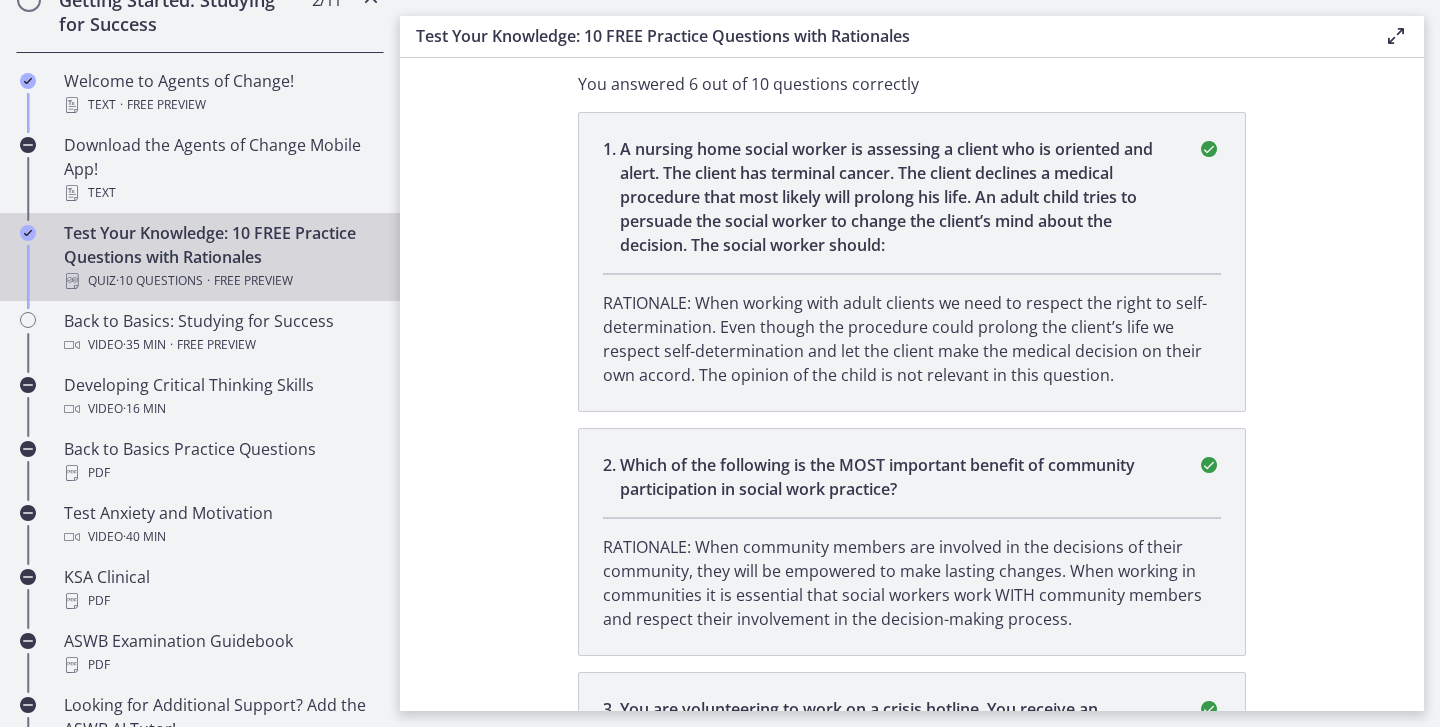 scroll, scrollTop: 380, scrollLeft: 0, axis: vertical 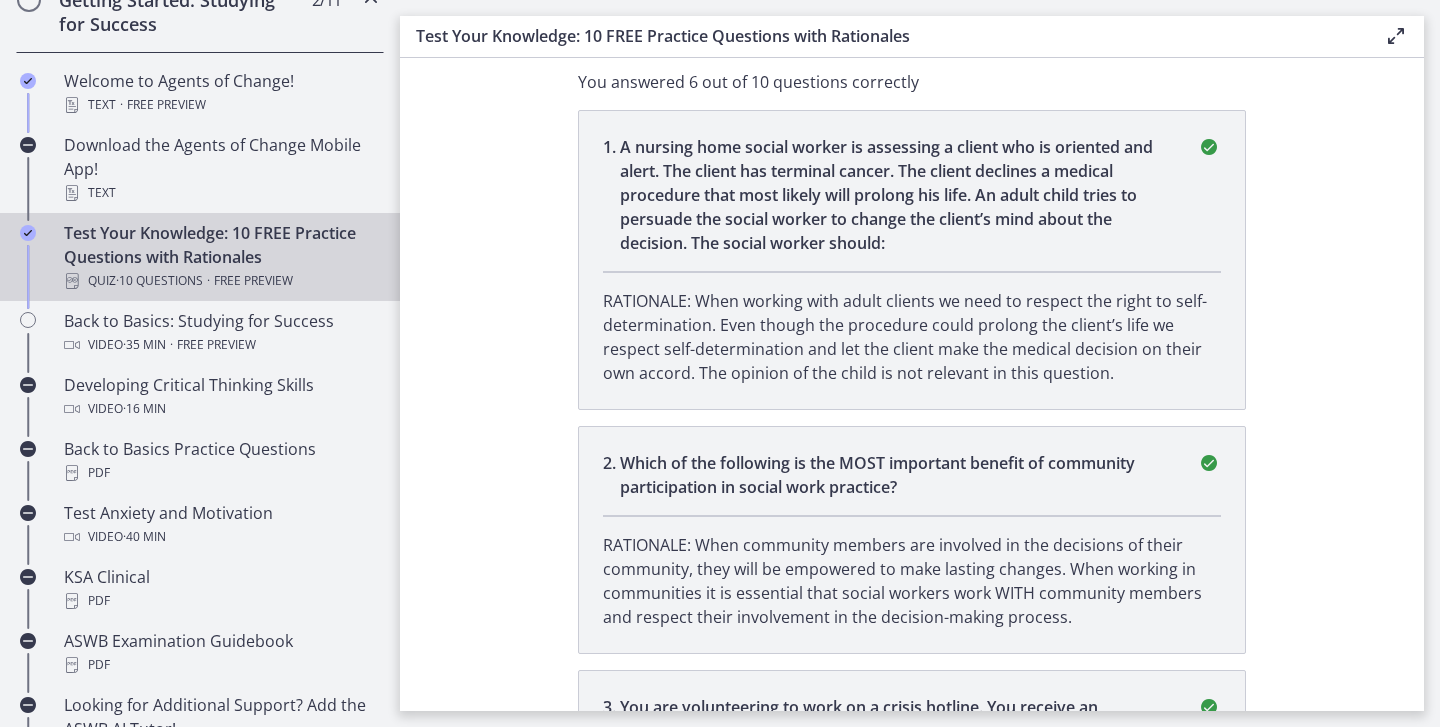 drag, startPoint x: 625, startPoint y: 145, endPoint x: 914, endPoint y: 237, distance: 303.29028 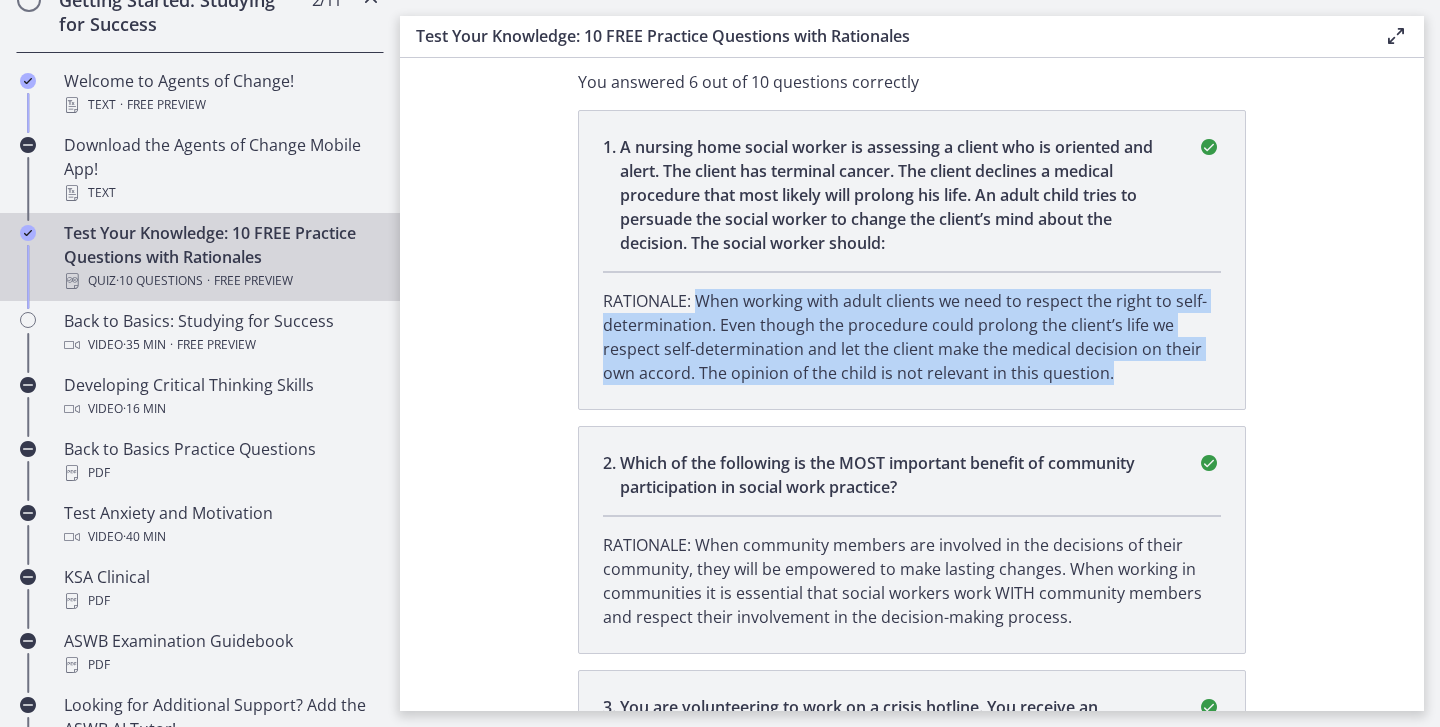 drag, startPoint x: 701, startPoint y: 304, endPoint x: 1112, endPoint y: 365, distance: 415.5021 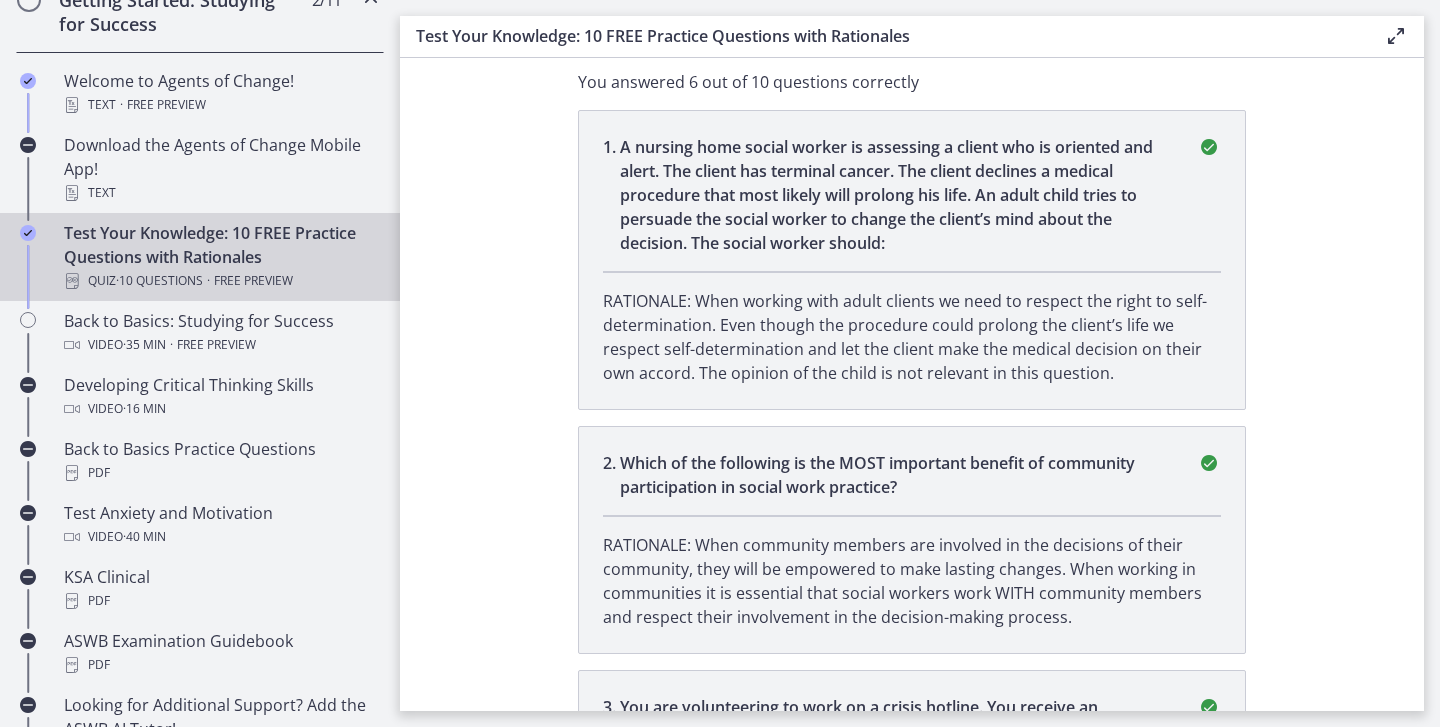 scroll, scrollTop: 364, scrollLeft: 0, axis: vertical 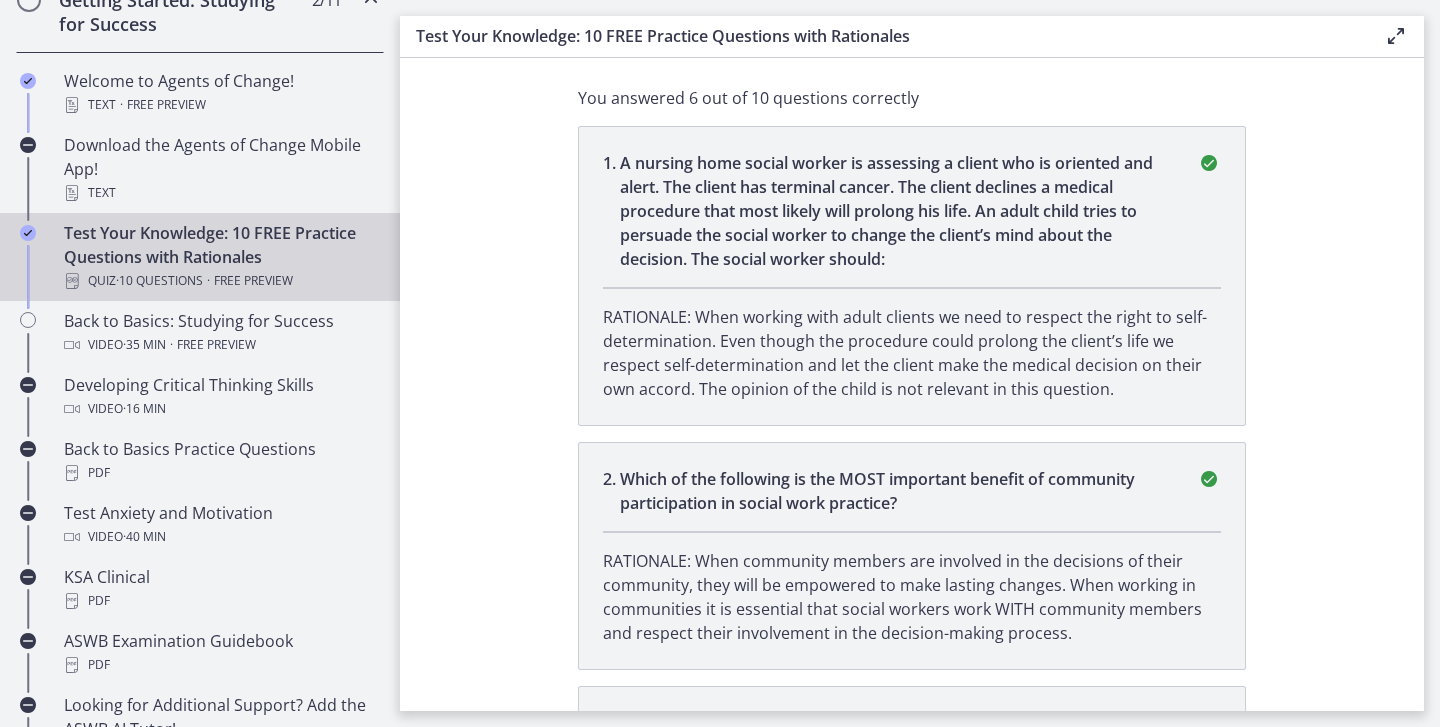 click on "A nursing home social worker is assessing a client who is oriented and alert. The client has terminal cancer. The client declines a medical procedure that most likely will prolong his life. An adult child tries to persuade the social worker to change the client’s mind about the decision. The social worker should:" at bounding box center [896, 211] 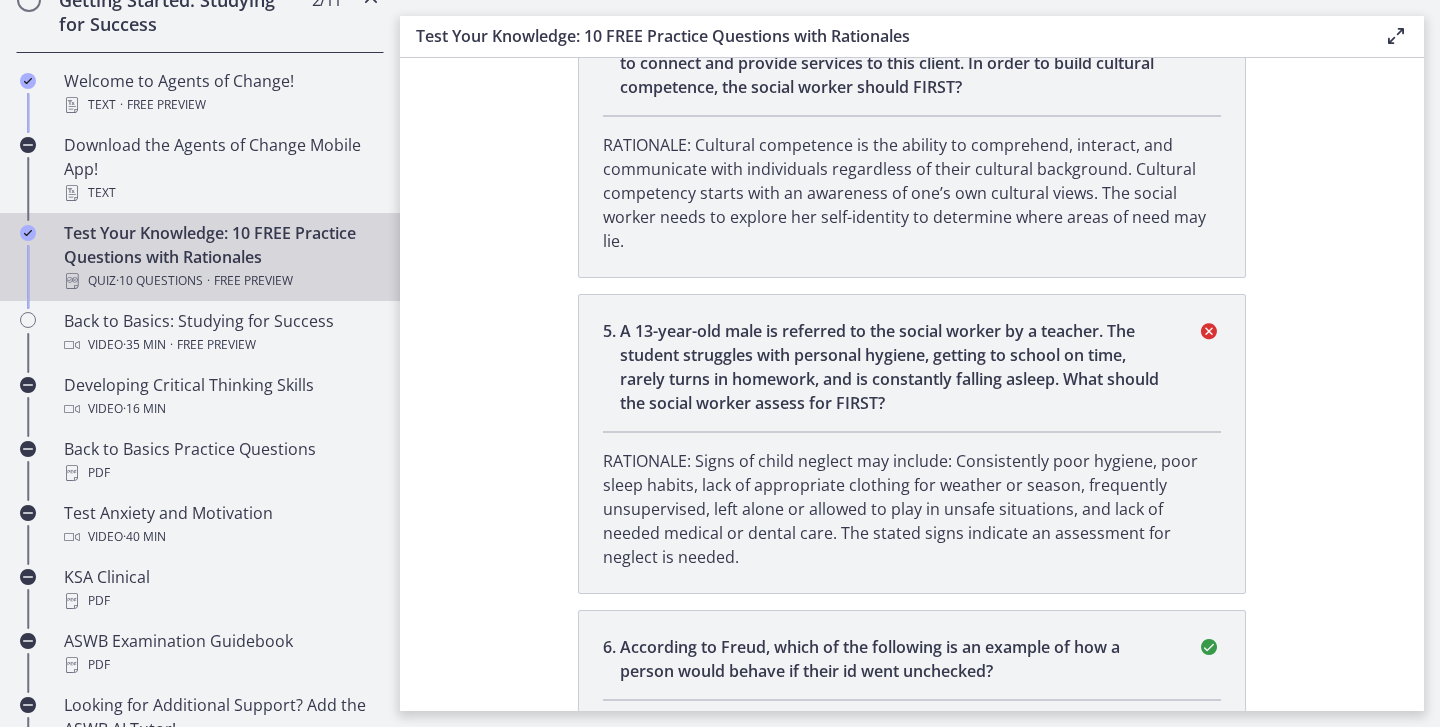 scroll, scrollTop: 898, scrollLeft: 0, axis: vertical 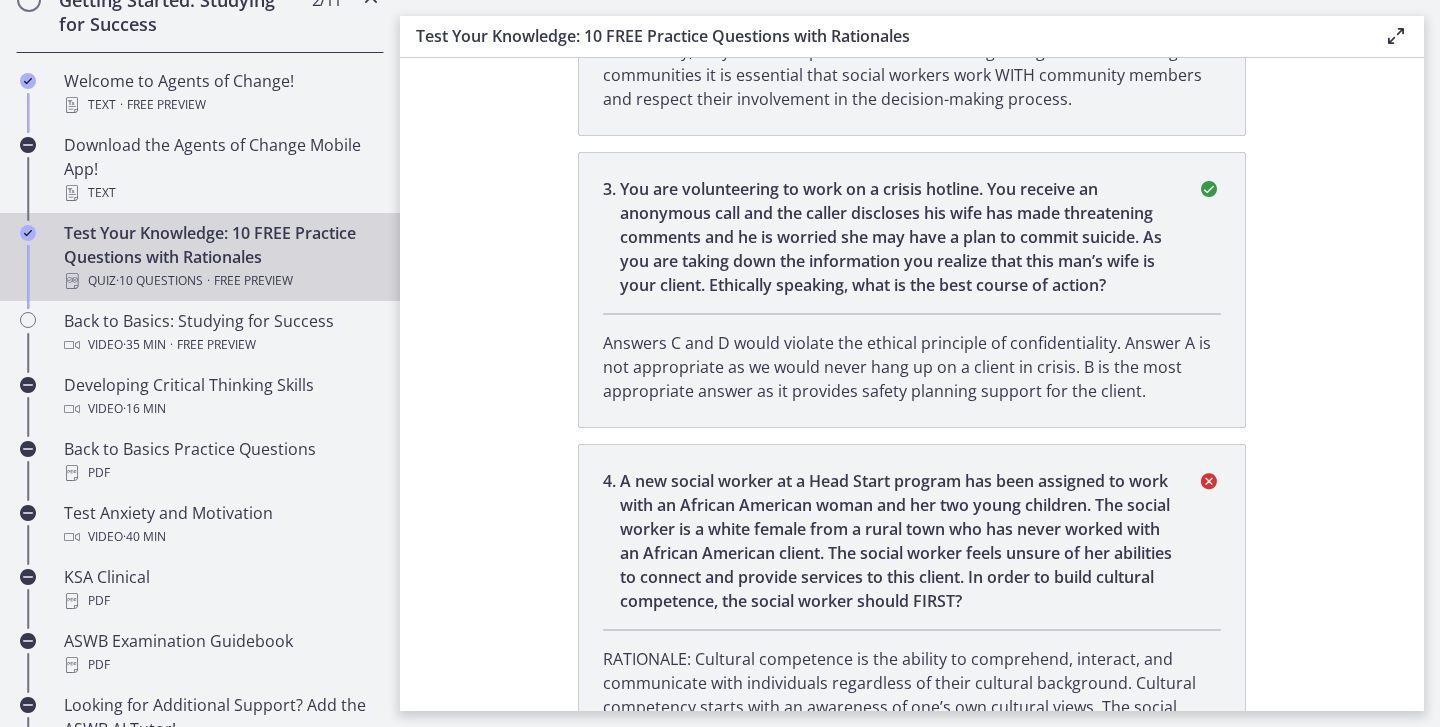 click at bounding box center (1396, 36) 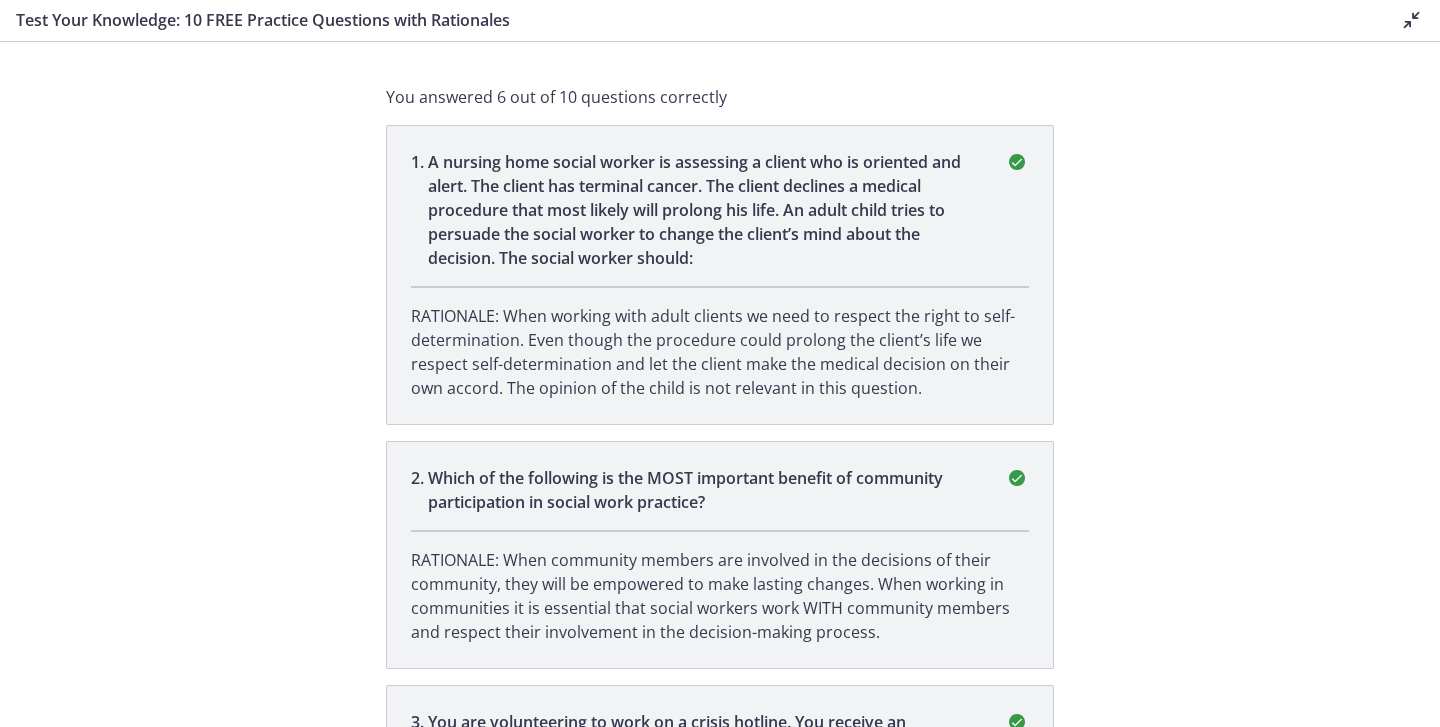 scroll, scrollTop: 130, scrollLeft: 0, axis: vertical 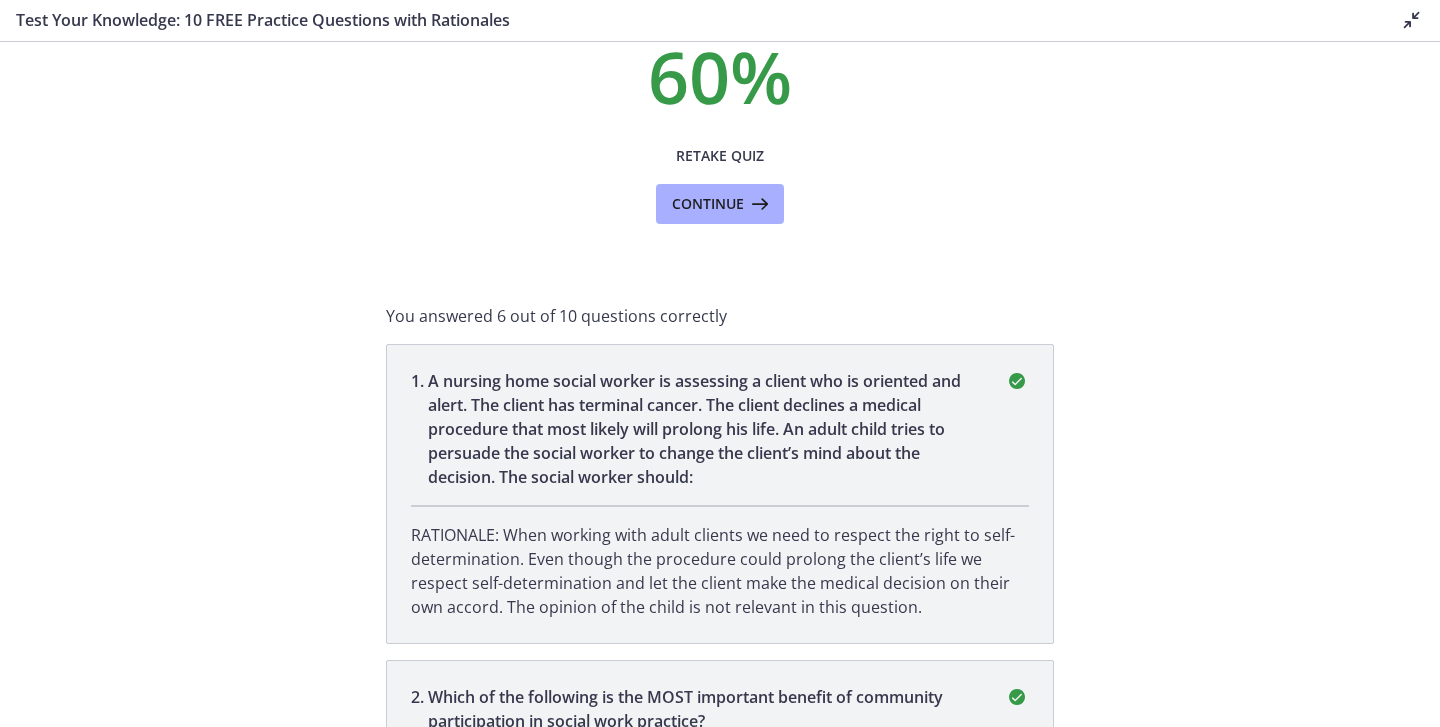 click at bounding box center [1412, 20] 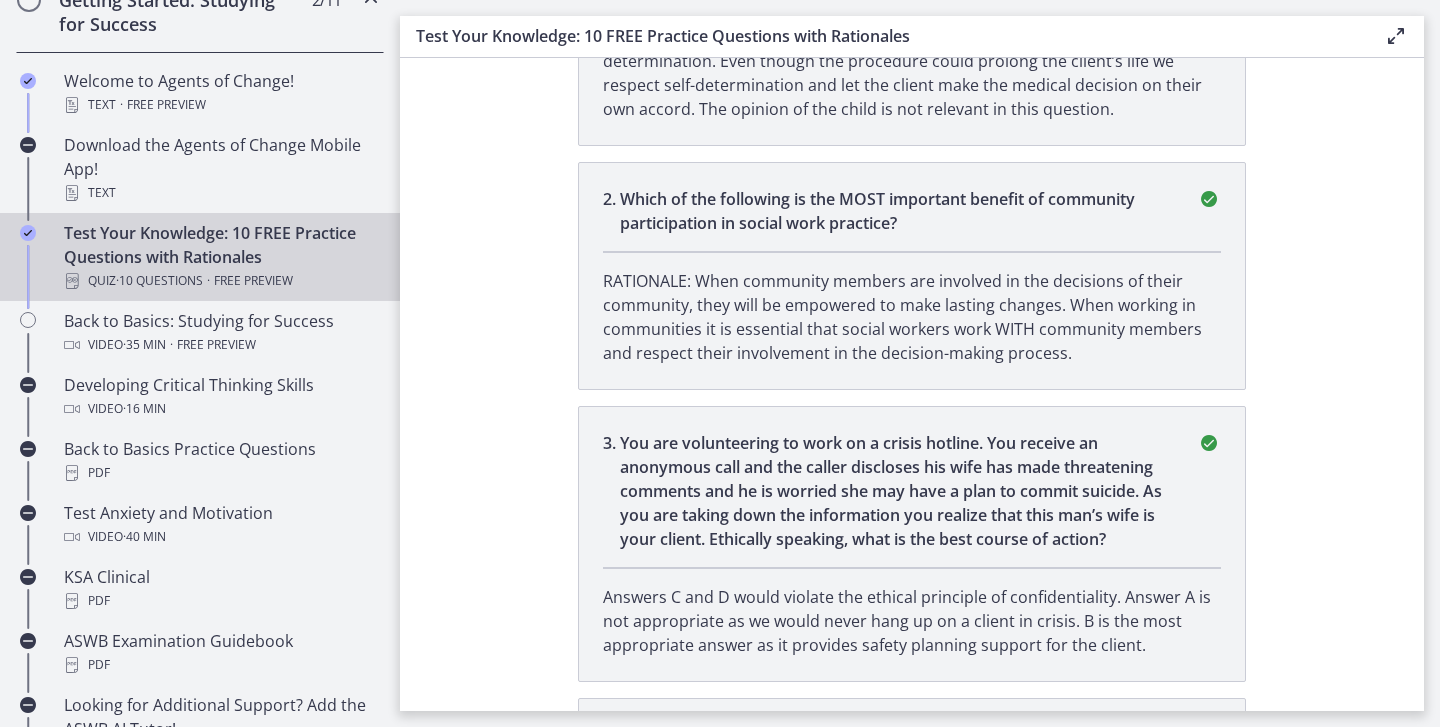 scroll, scrollTop: 662, scrollLeft: 0, axis: vertical 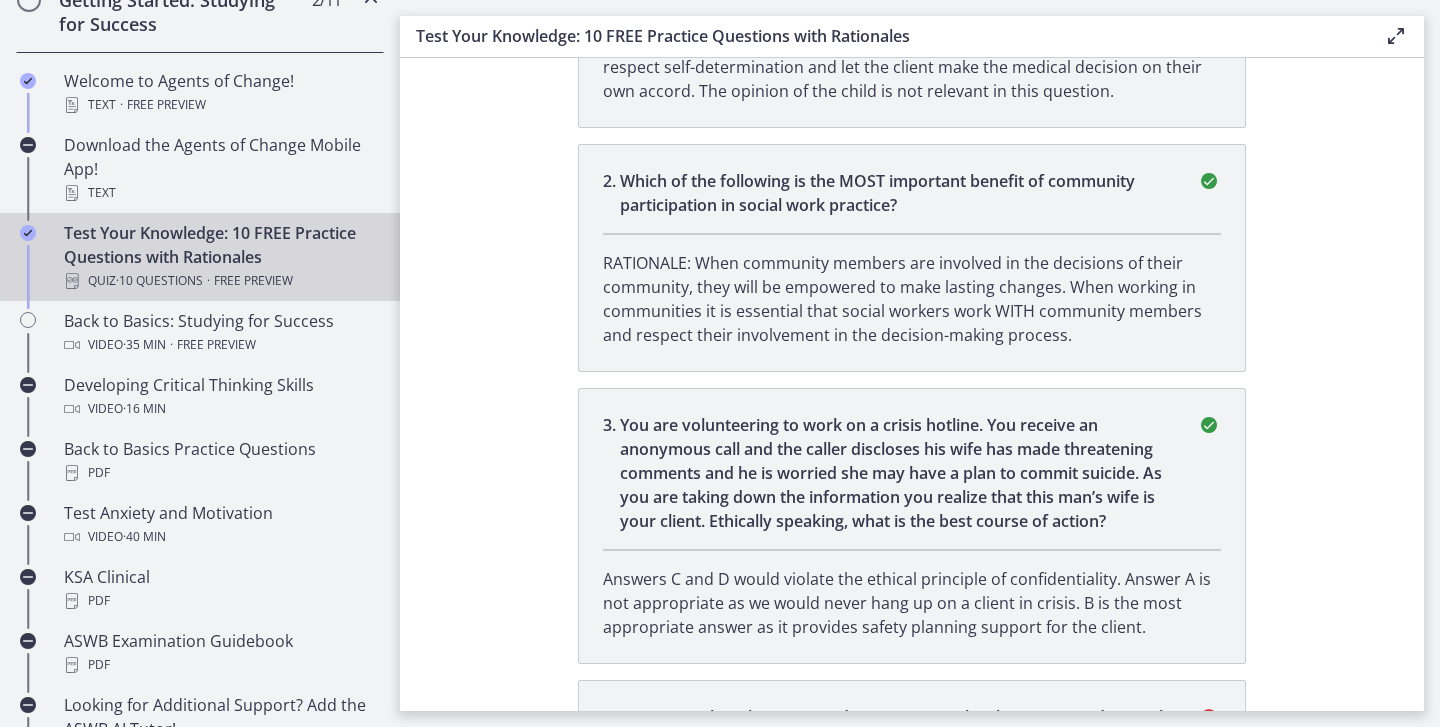 click on "Which of the following is the MOST important benefit of community participation in social work practice?" at bounding box center [896, 193] 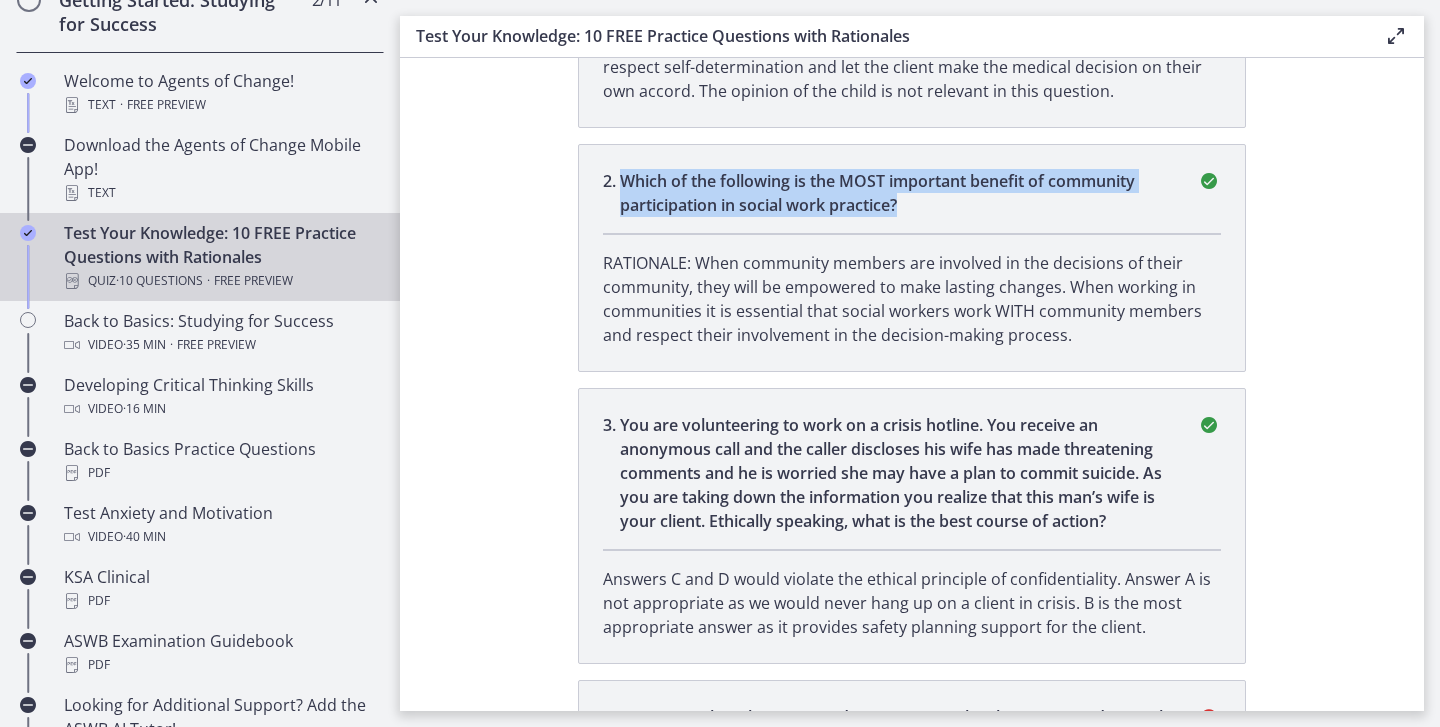 drag, startPoint x: 623, startPoint y: 176, endPoint x: 907, endPoint y: 197, distance: 284.77536 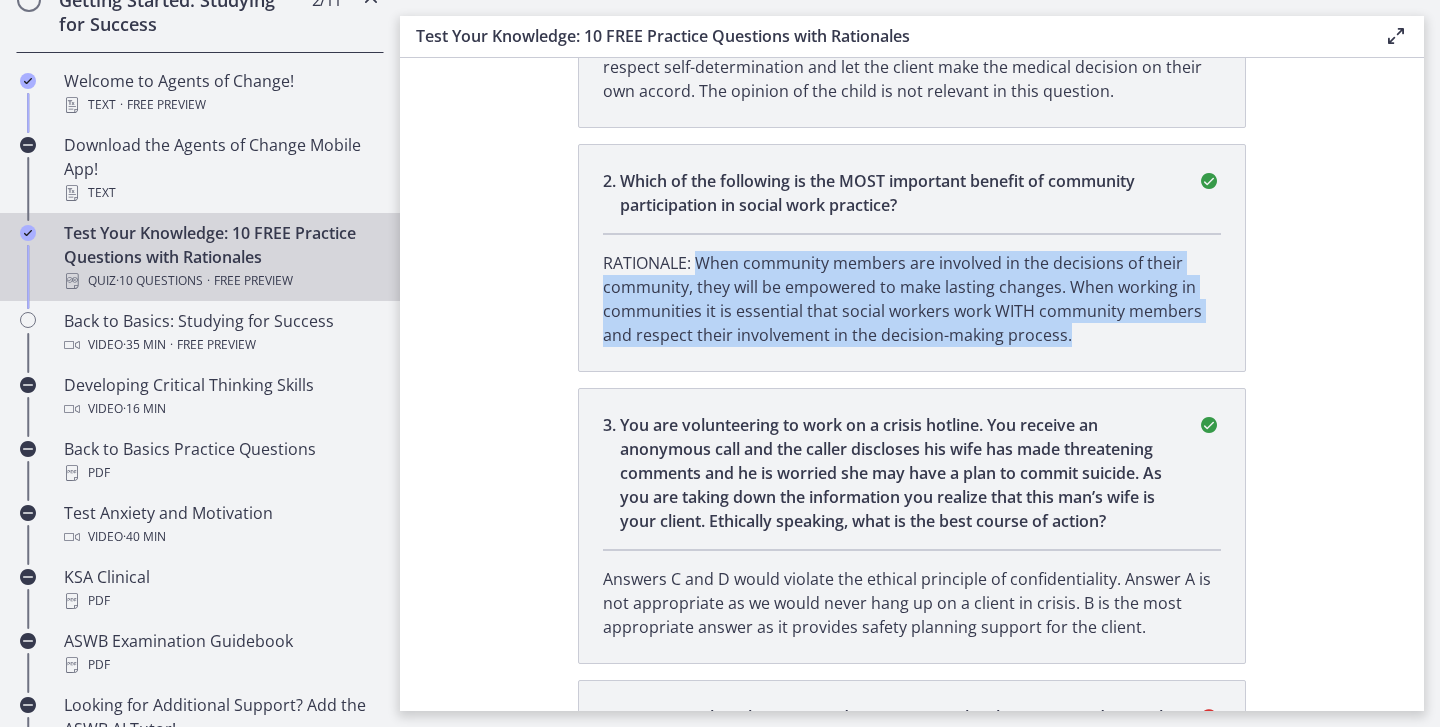 drag, startPoint x: 697, startPoint y: 259, endPoint x: 1072, endPoint y: 325, distance: 380.7637 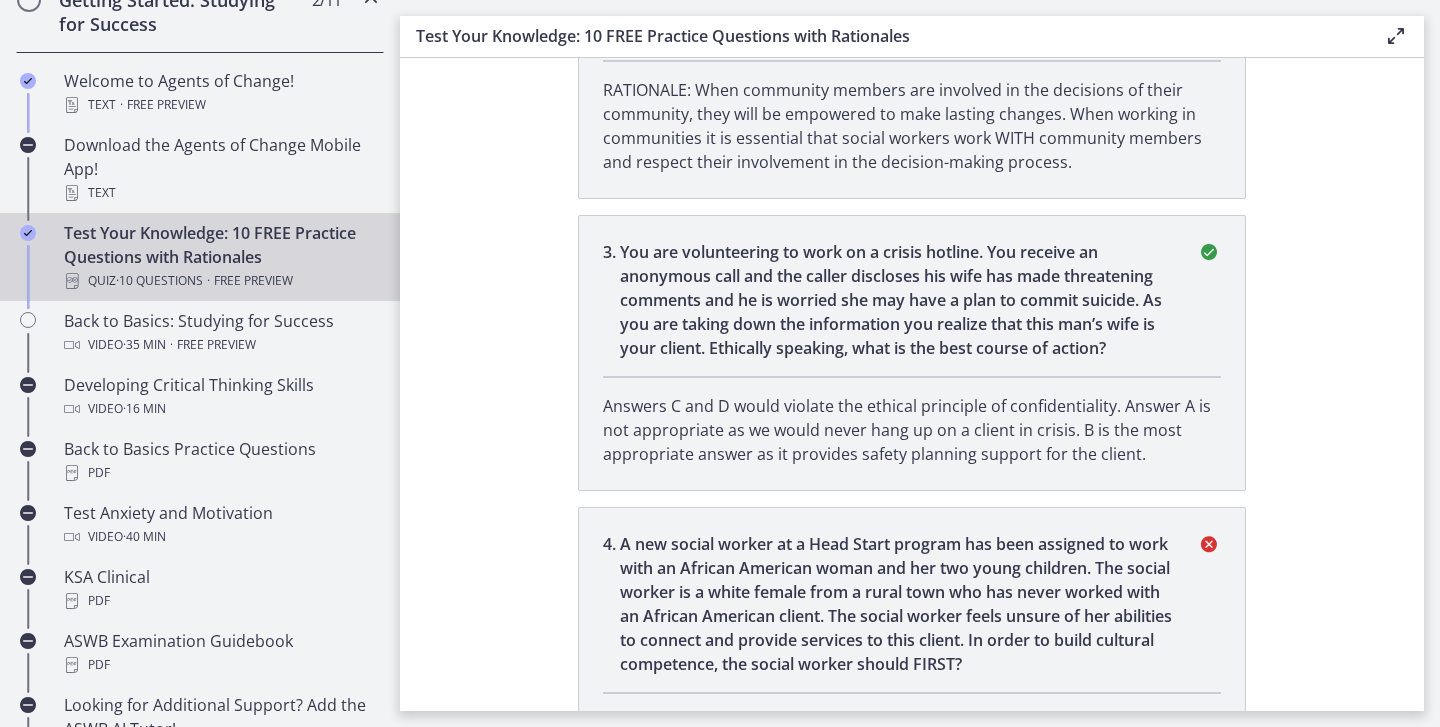 scroll, scrollTop: 850, scrollLeft: 0, axis: vertical 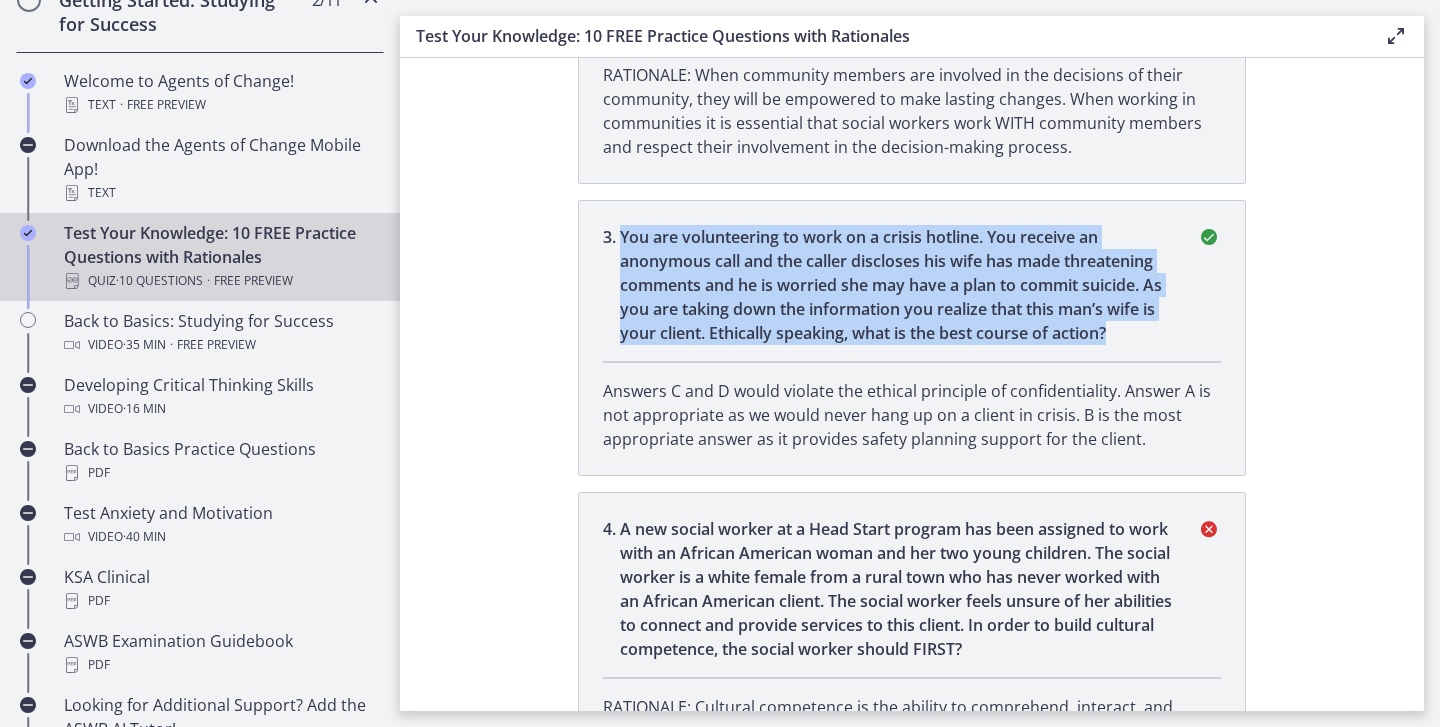 drag, startPoint x: 623, startPoint y: 233, endPoint x: 1137, endPoint y: 325, distance: 522.1686 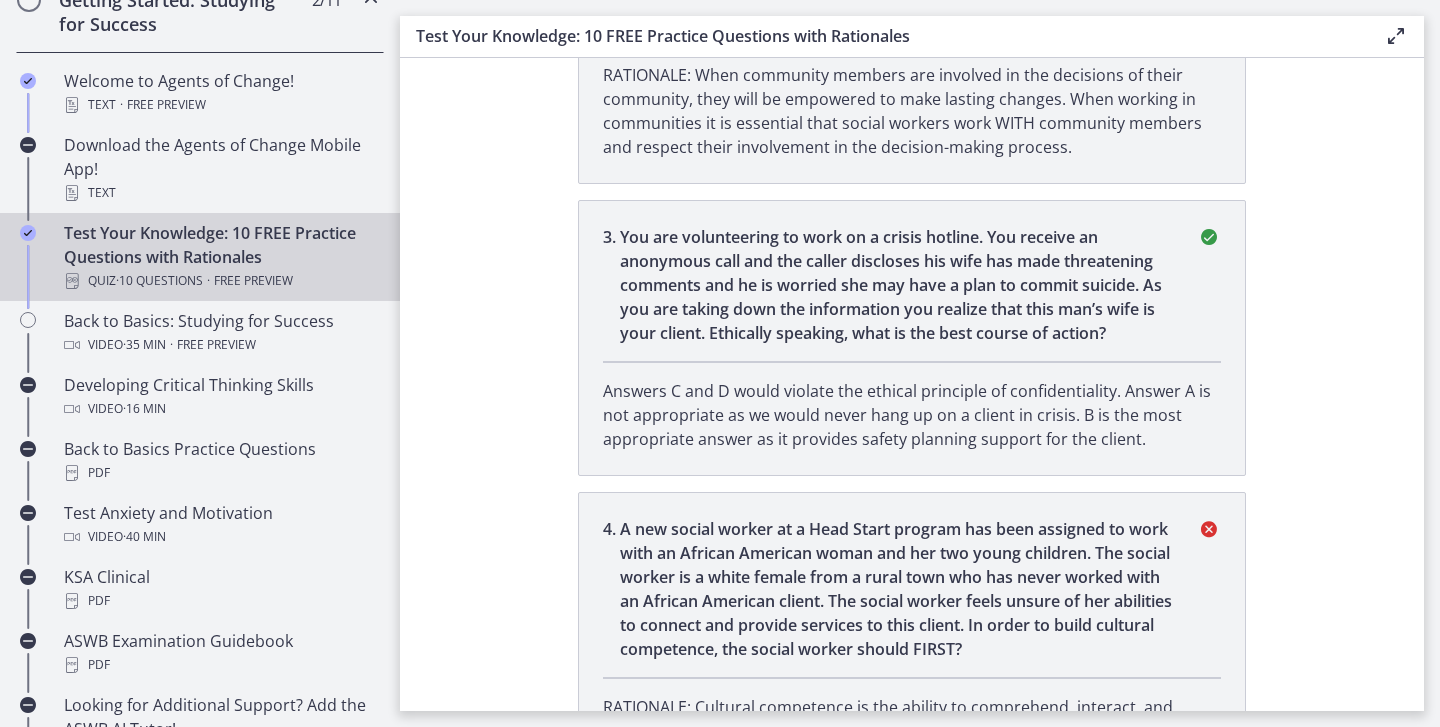 click on "Answers C and D would violate the ethical principle of confidentiality. Answer A is not appropriate as we would never hang up on a client in crisis. B is the most appropriate answer as it provides safety planning support for the client." at bounding box center [912, 415] 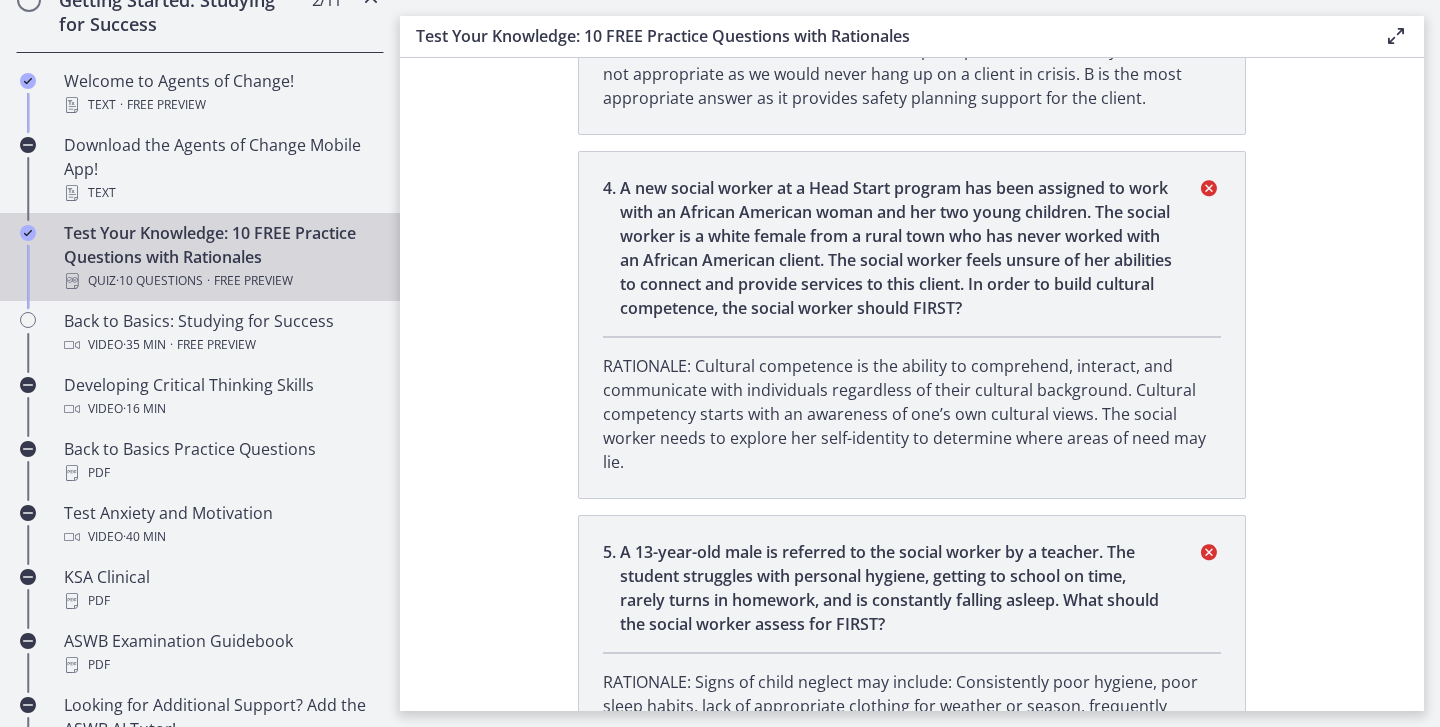 scroll, scrollTop: 1202, scrollLeft: 0, axis: vertical 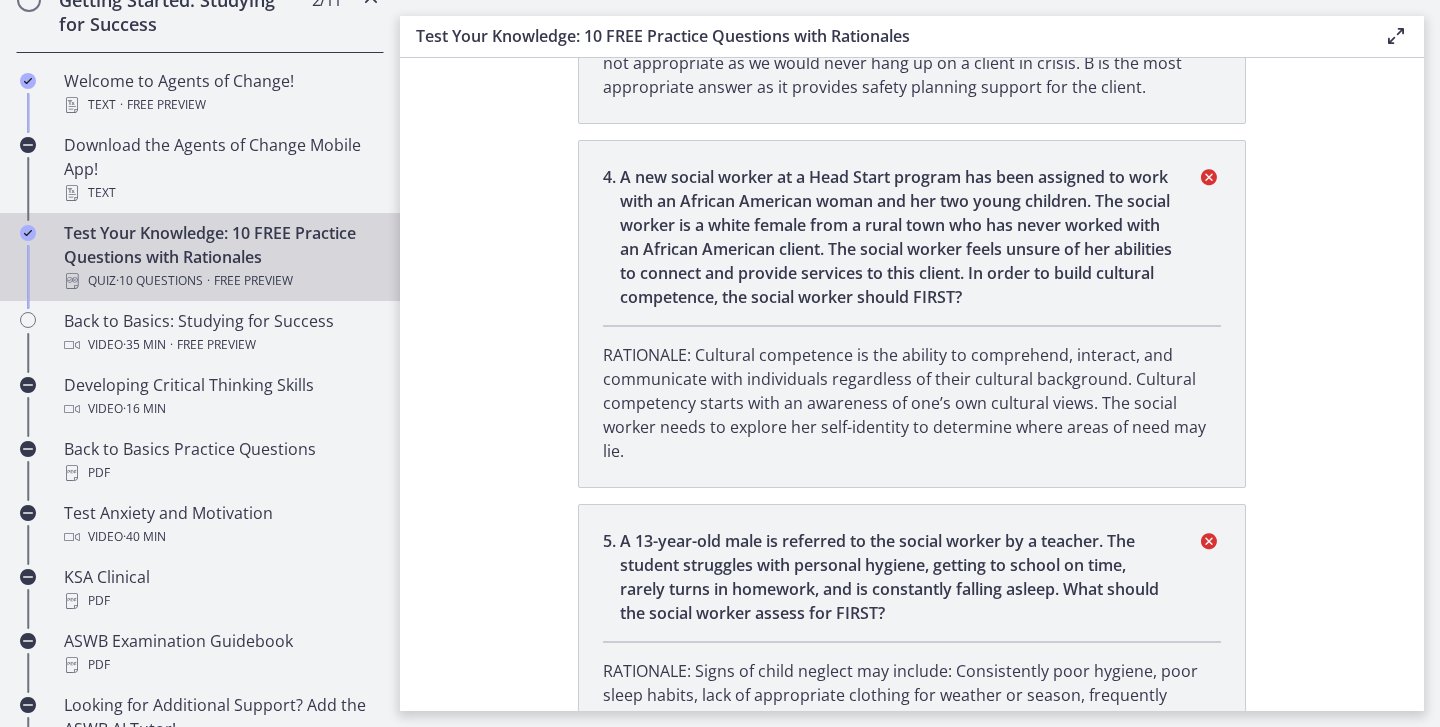 click on "4 ." at bounding box center [611, 237] 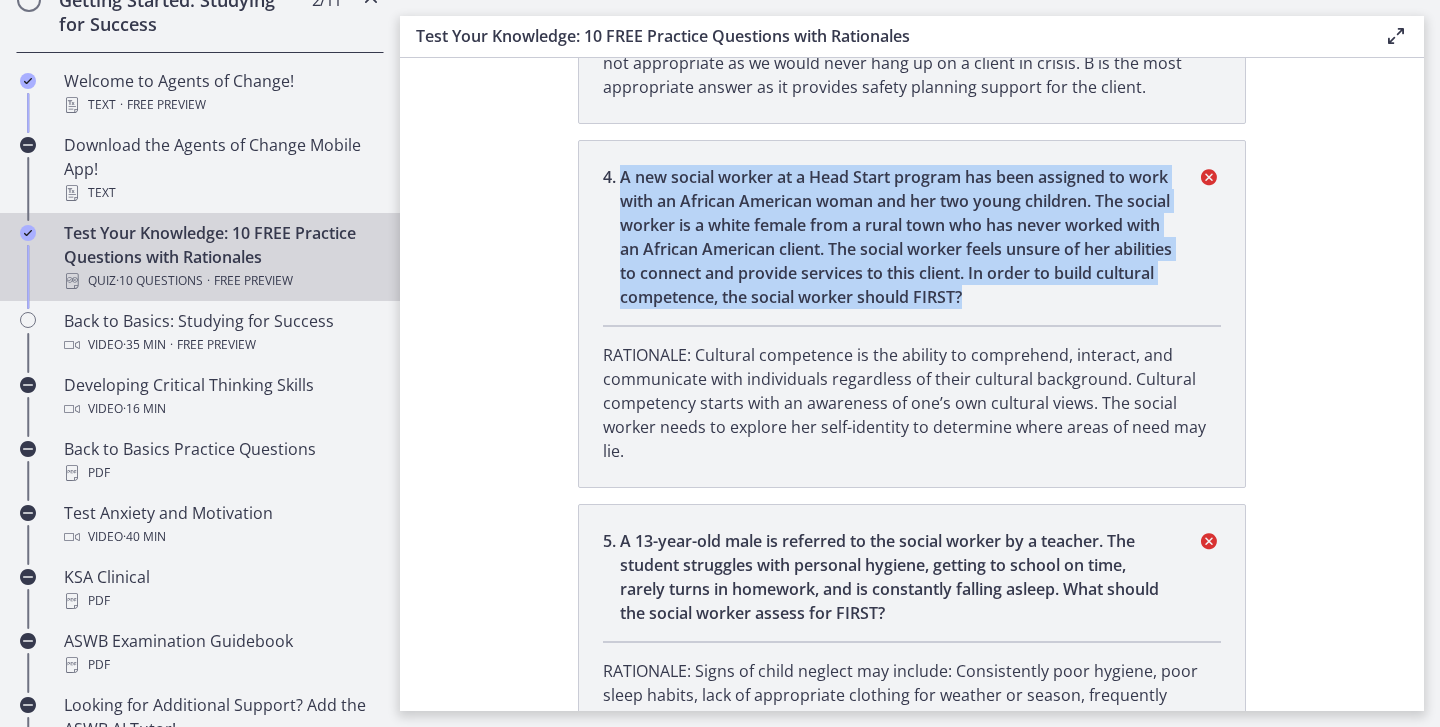 drag, startPoint x: 623, startPoint y: 176, endPoint x: 1128, endPoint y: 308, distance: 521.9665 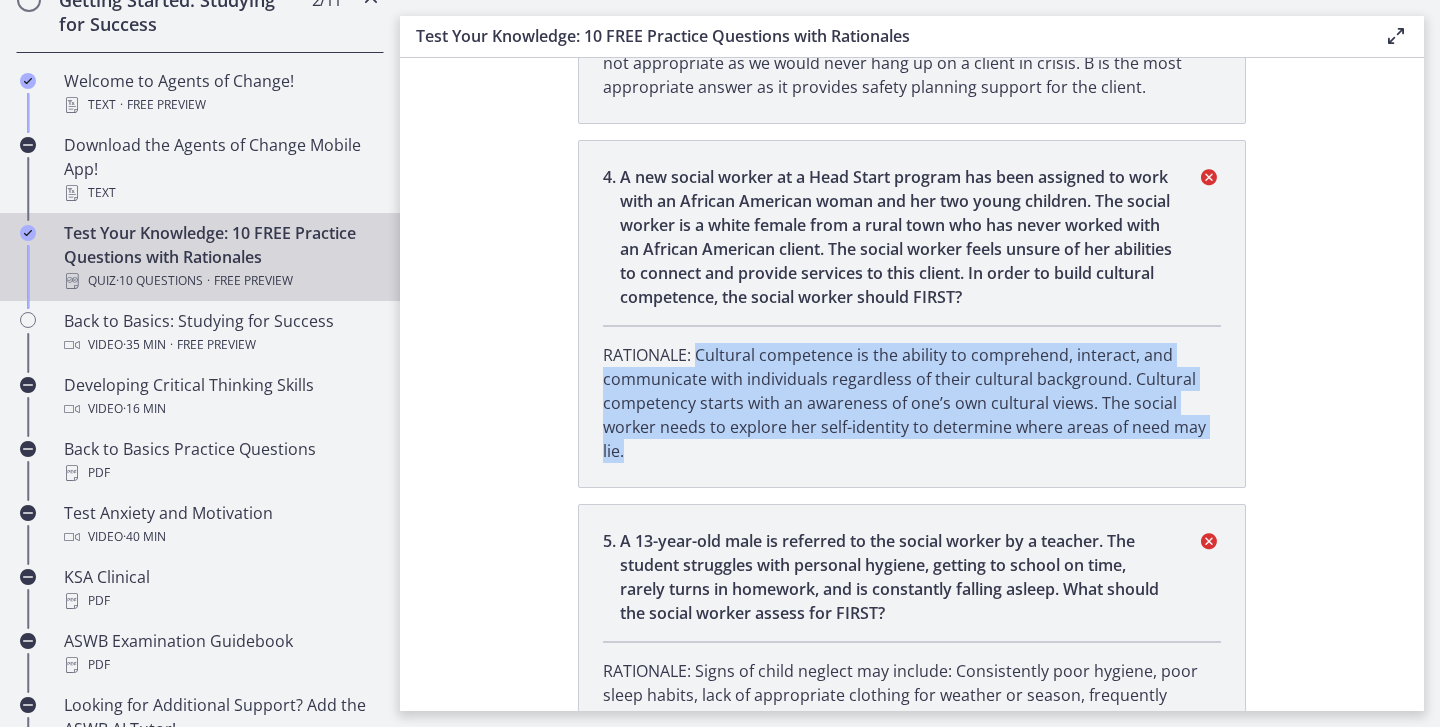 drag, startPoint x: 696, startPoint y: 359, endPoint x: 701, endPoint y: 449, distance: 90.13878 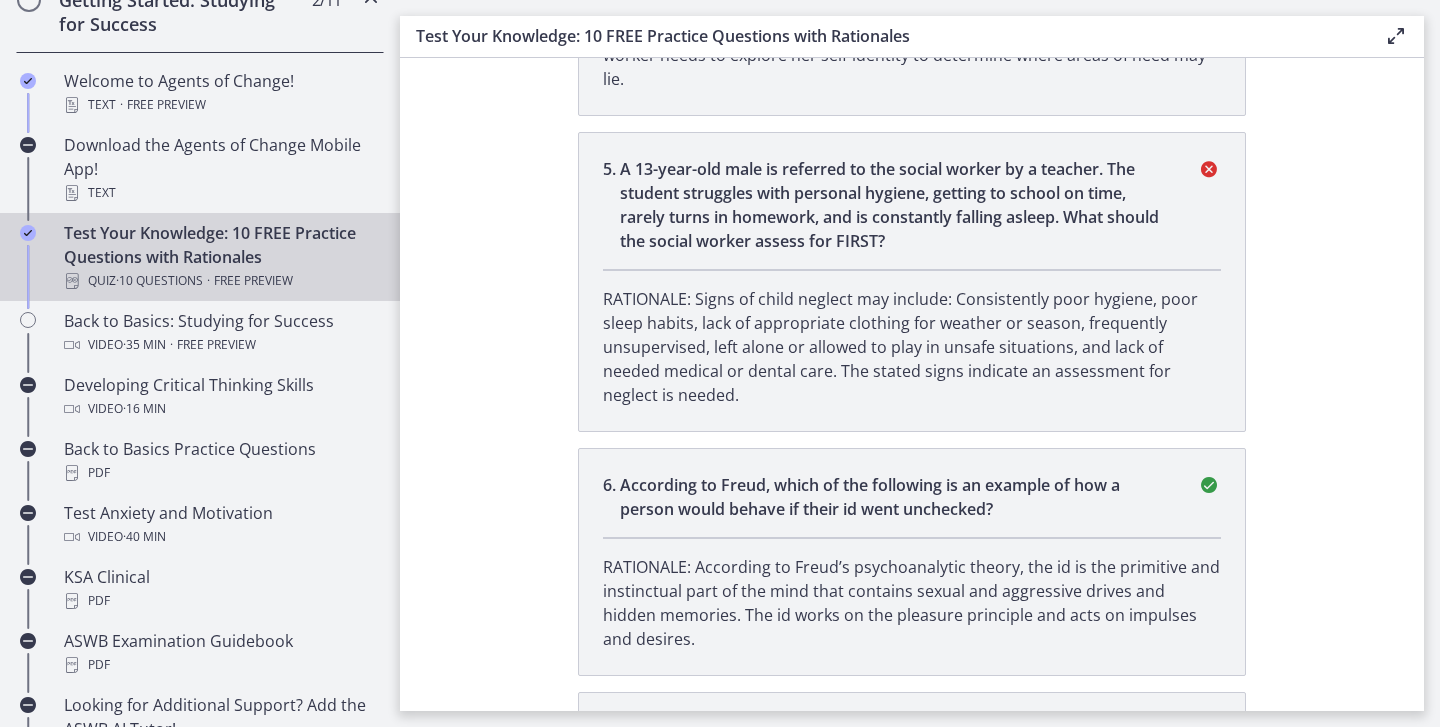 scroll, scrollTop: 1598, scrollLeft: 0, axis: vertical 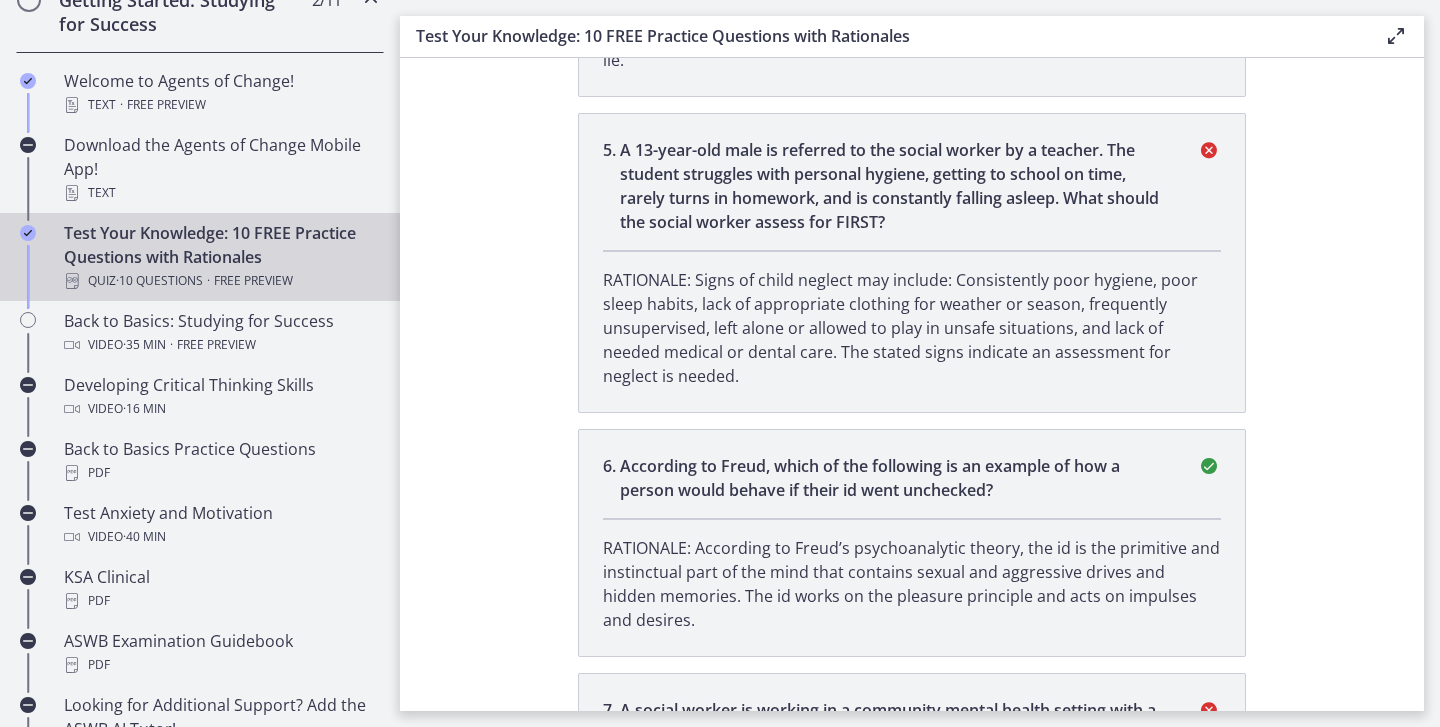 drag, startPoint x: 620, startPoint y: 148, endPoint x: 896, endPoint y: 215, distance: 284.01584 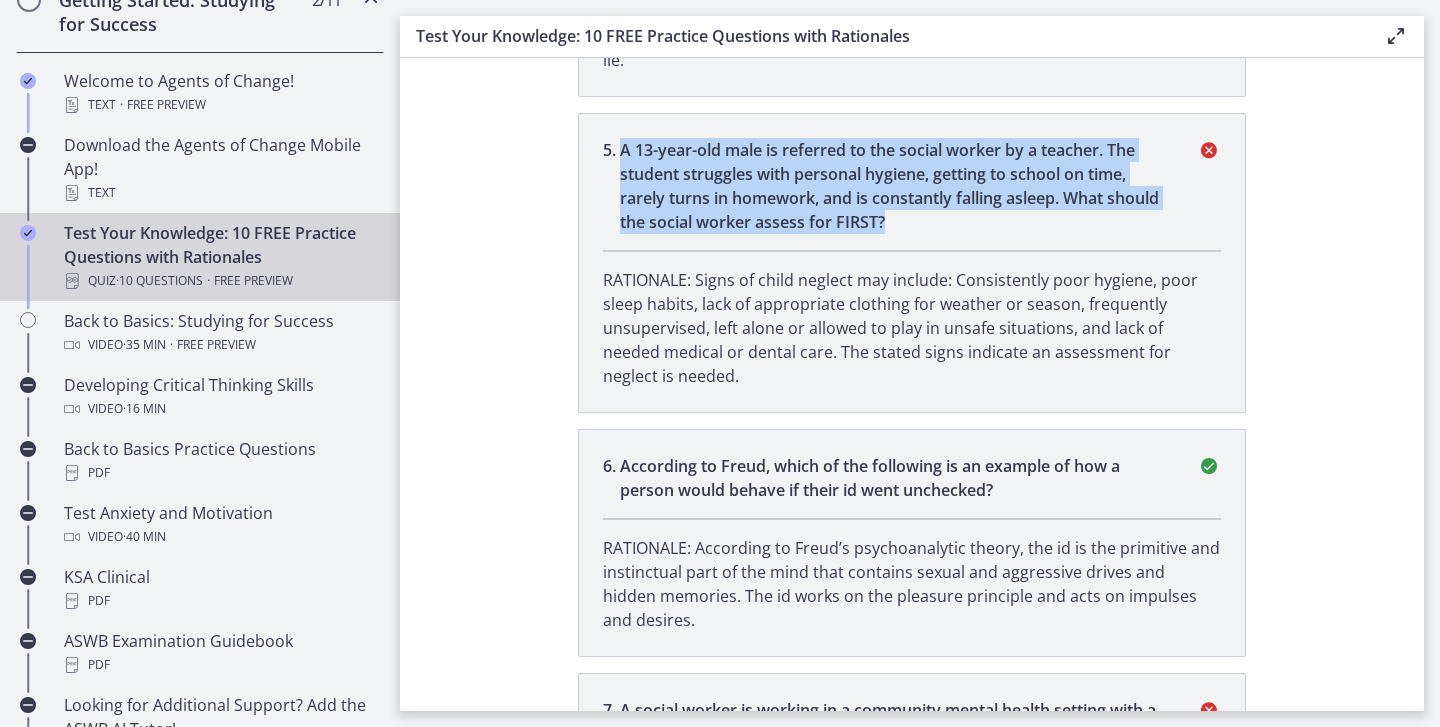 drag, startPoint x: 624, startPoint y: 149, endPoint x: 902, endPoint y: 222, distance: 287.42477 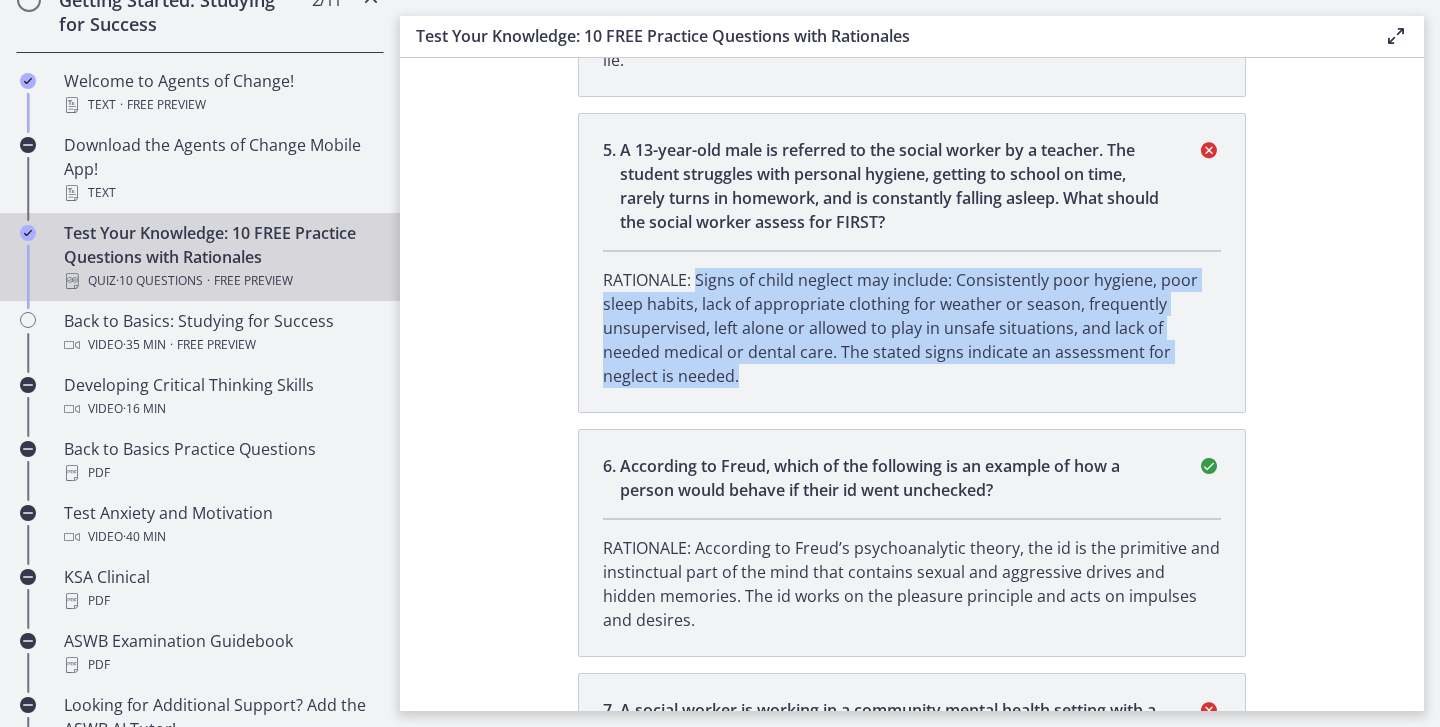 drag, startPoint x: 696, startPoint y: 286, endPoint x: 705, endPoint y: 360, distance: 74.54529 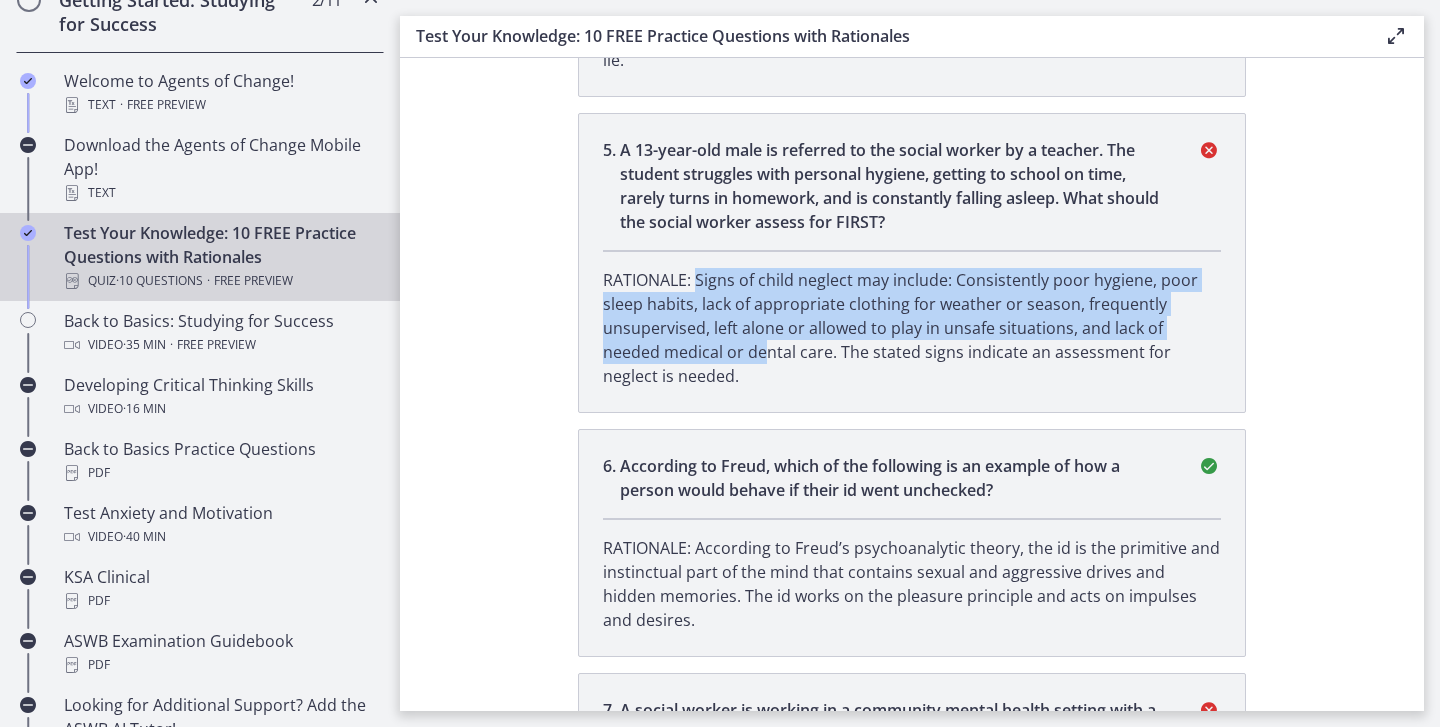 click on "RATIONALE: Signs of child neglect may include: Consistently poor hygiene, poor sleep habits, lack of appropriate clothing for weather or season, frequently unsupervised, left alone or allowed to play in unsafe situations, and lack of needed medical or dental care. The stated signs indicate an assessment for neglect is needed." at bounding box center (912, 328) 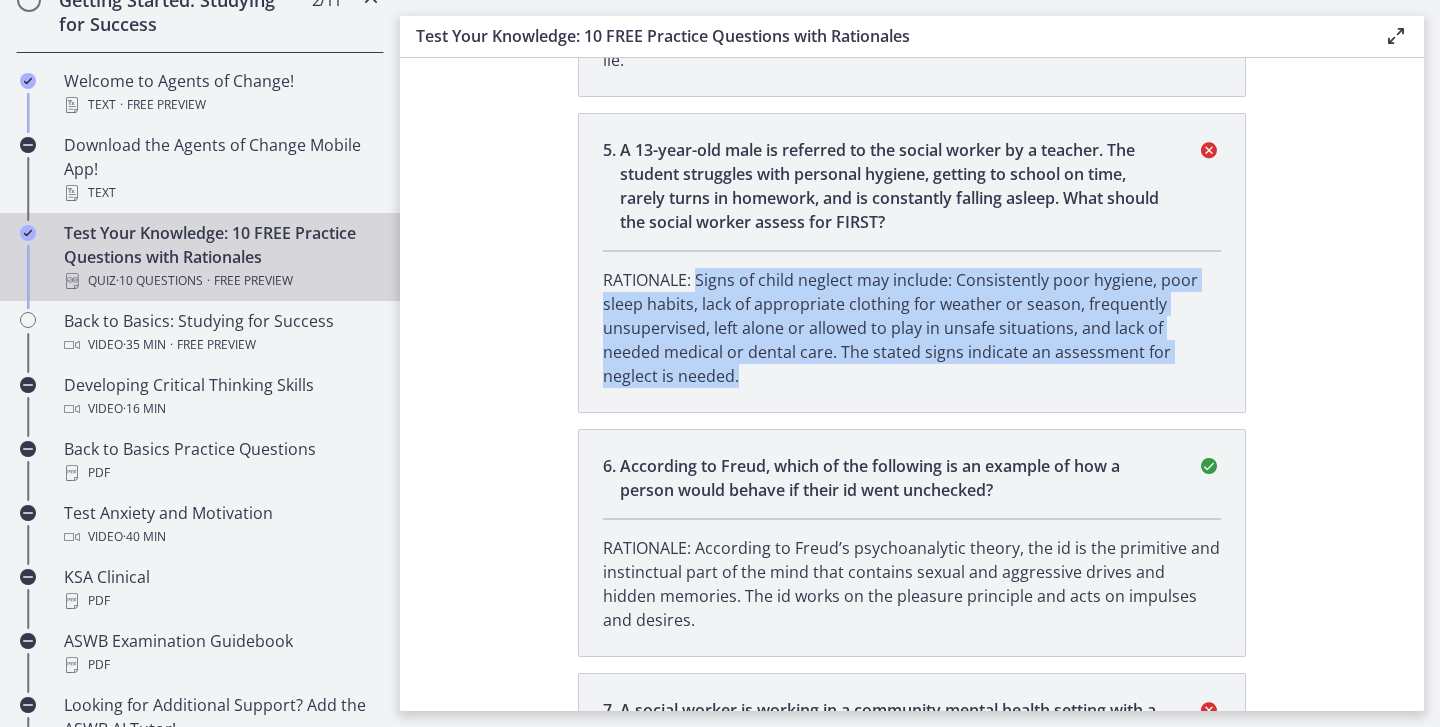 drag, startPoint x: 699, startPoint y: 280, endPoint x: 724, endPoint y: 376, distance: 99.20181 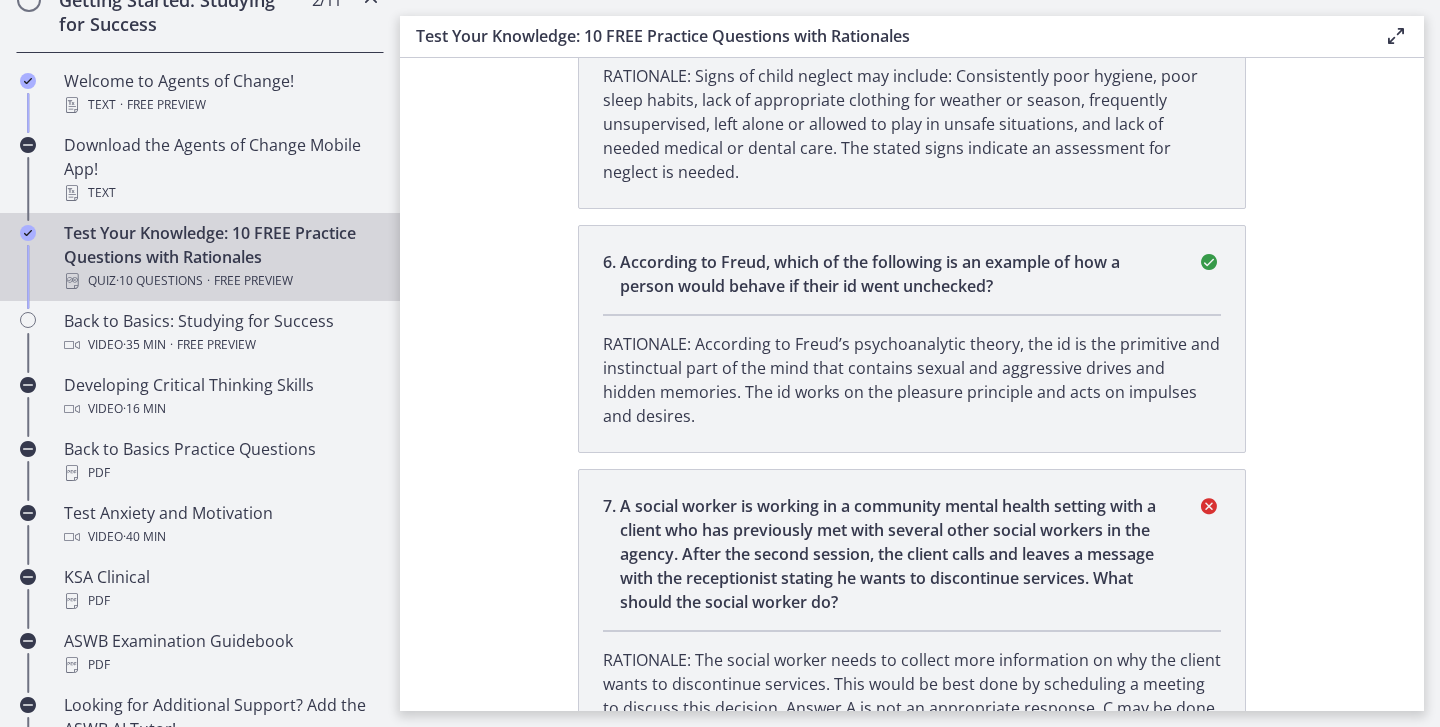 scroll, scrollTop: 1804, scrollLeft: 0, axis: vertical 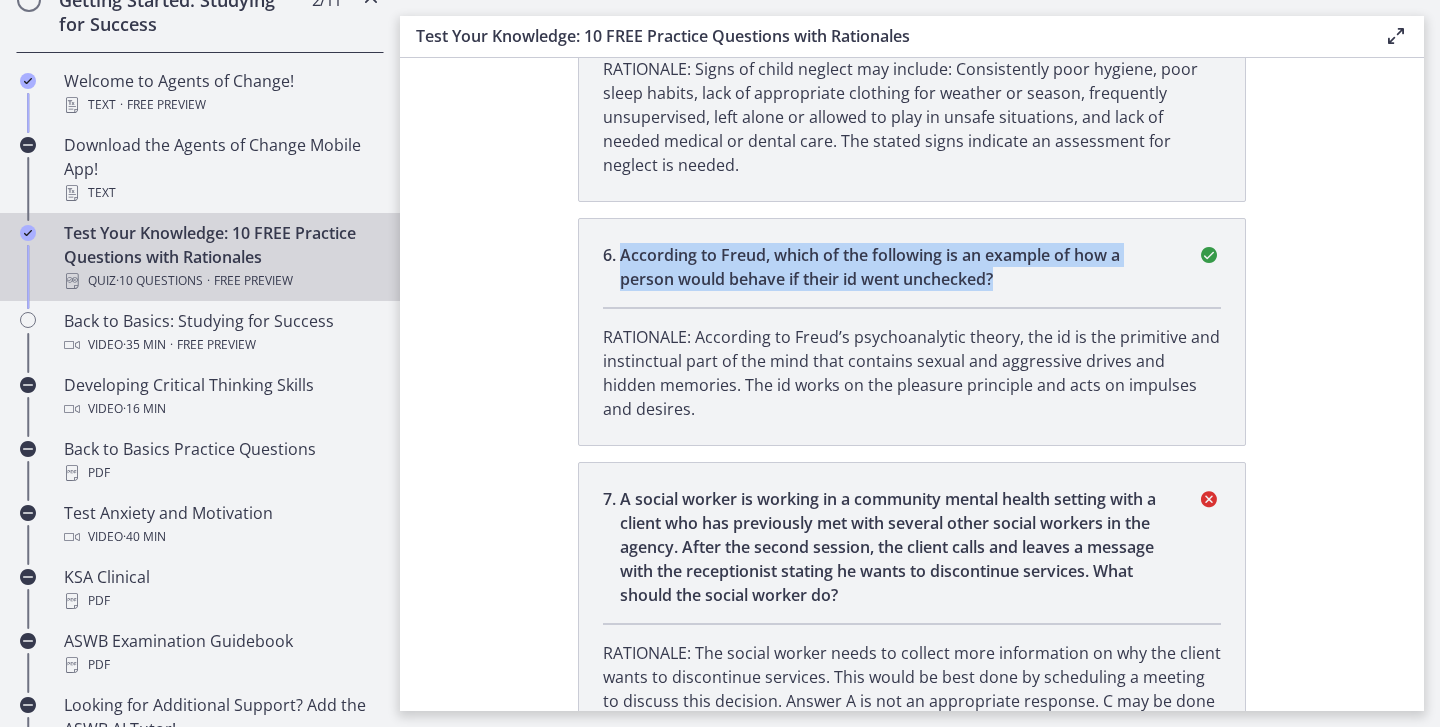 drag, startPoint x: 623, startPoint y: 252, endPoint x: 1041, endPoint y: 271, distance: 418.4316 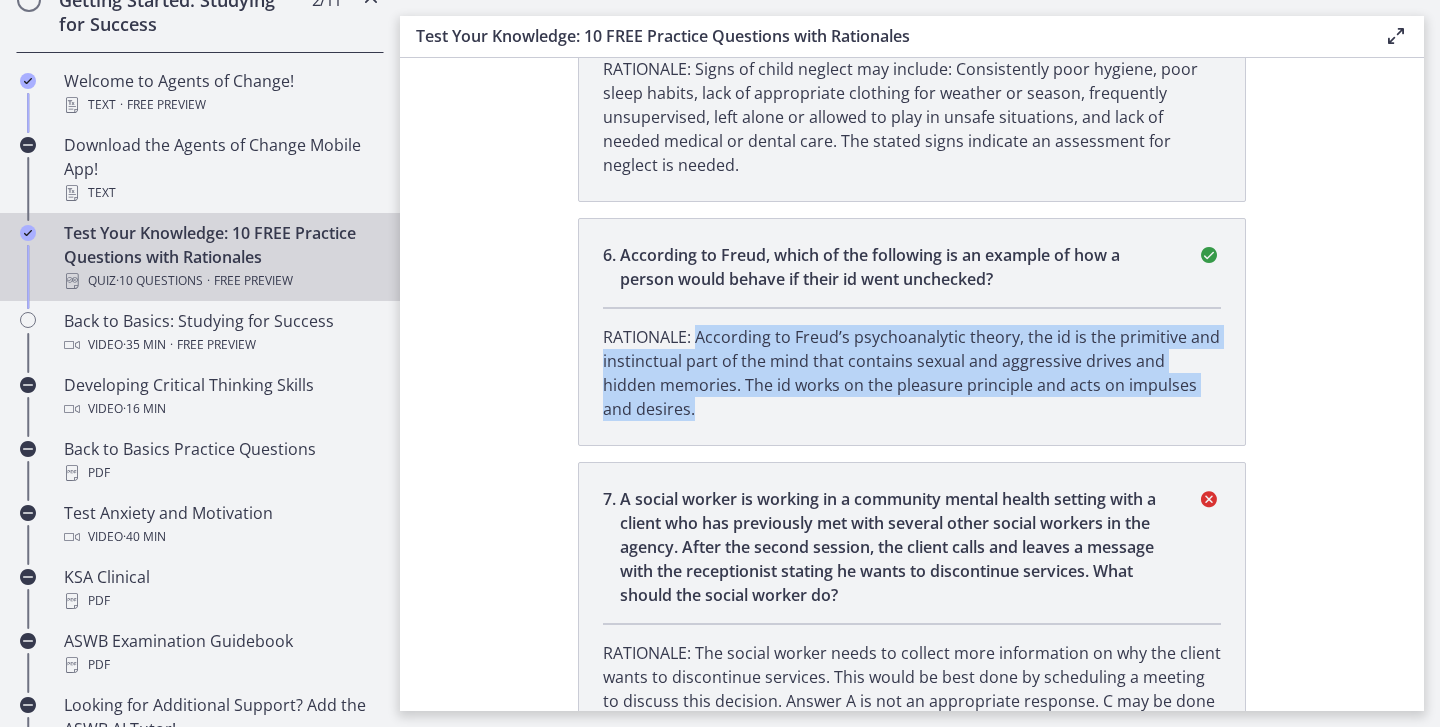 drag, startPoint x: 699, startPoint y: 339, endPoint x: 714, endPoint y: 401, distance: 63.788715 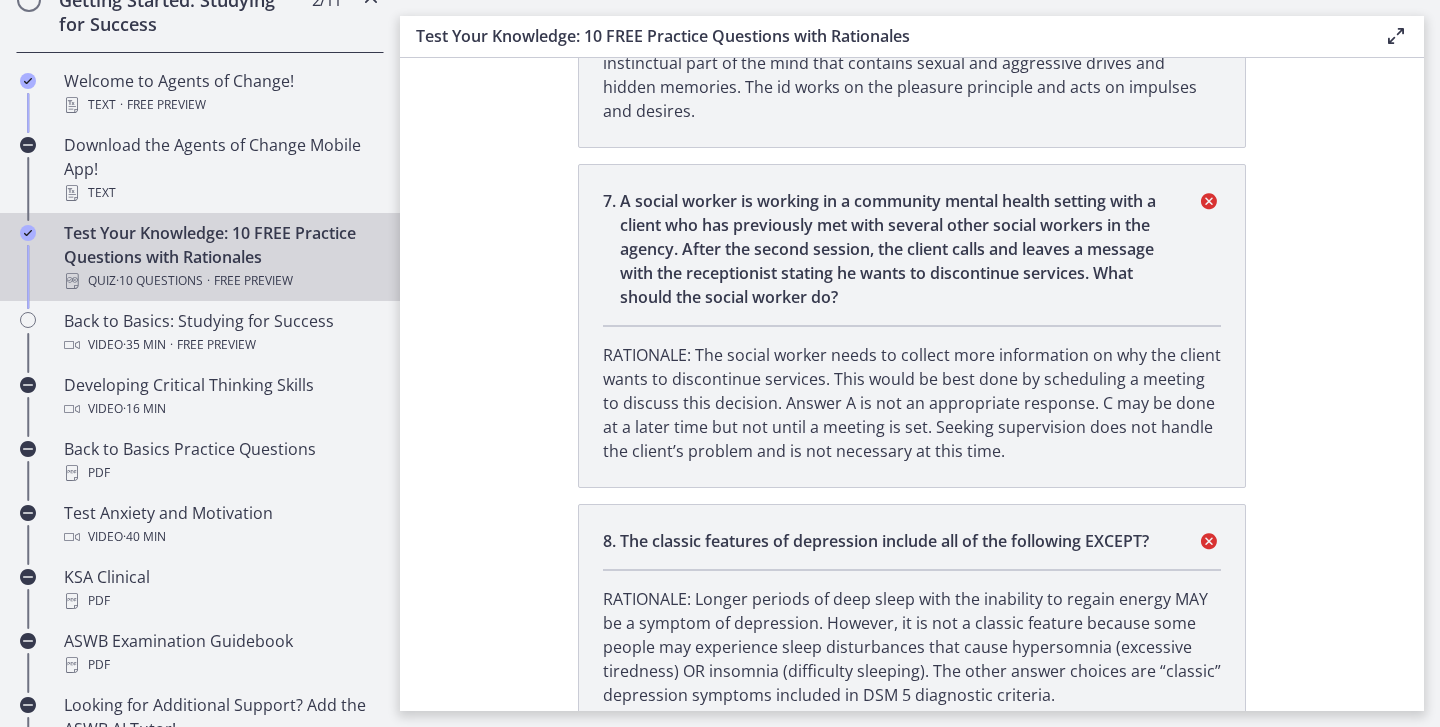 scroll, scrollTop: 2104, scrollLeft: 0, axis: vertical 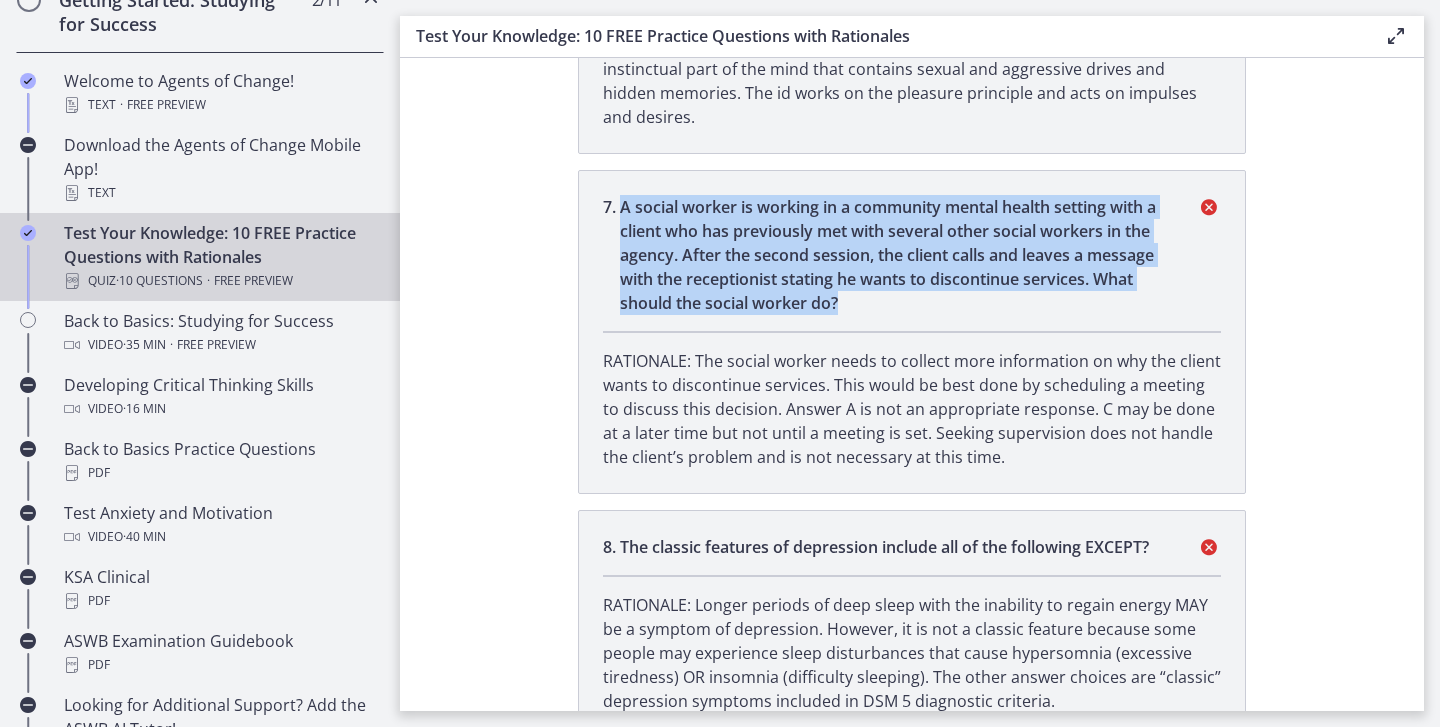 drag, startPoint x: 619, startPoint y: 206, endPoint x: 863, endPoint y: 293, distance: 259.04633 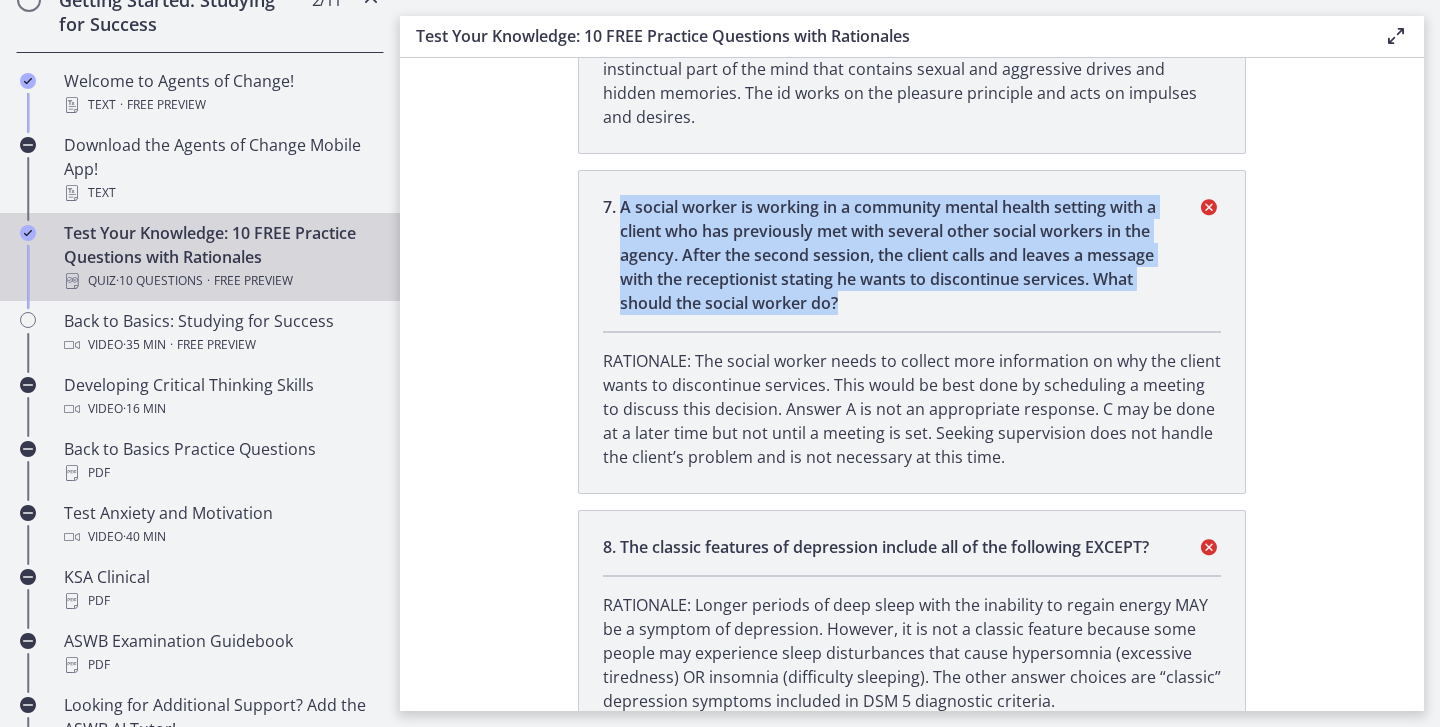click on "A social worker is working in a community mental health setting with a client who has previously met with several other social workers in the agency. After the second session, the client calls and leaves a message with the receptionist stating he wants to discontinue services. What should the social worker do?" at bounding box center (896, 255) 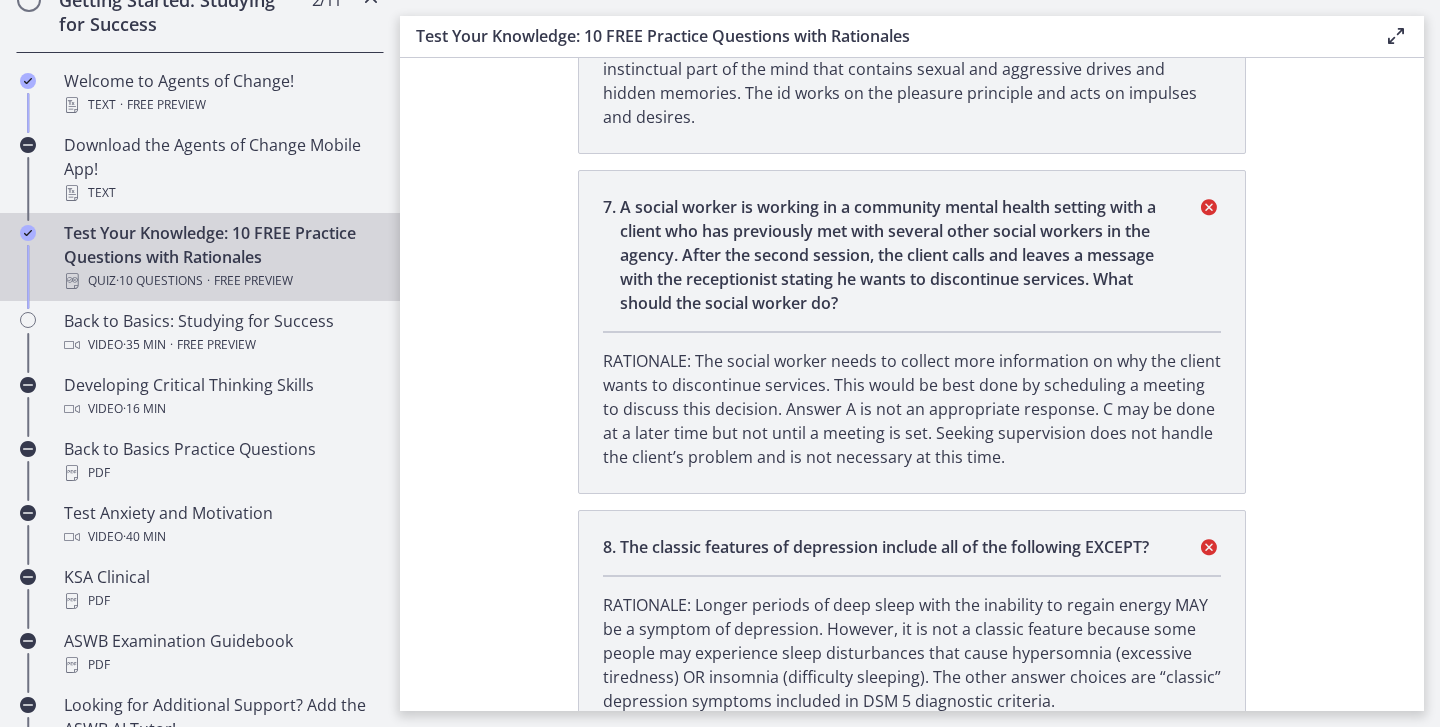 drag, startPoint x: 699, startPoint y: 357, endPoint x: 982, endPoint y: 452, distance: 298.51968 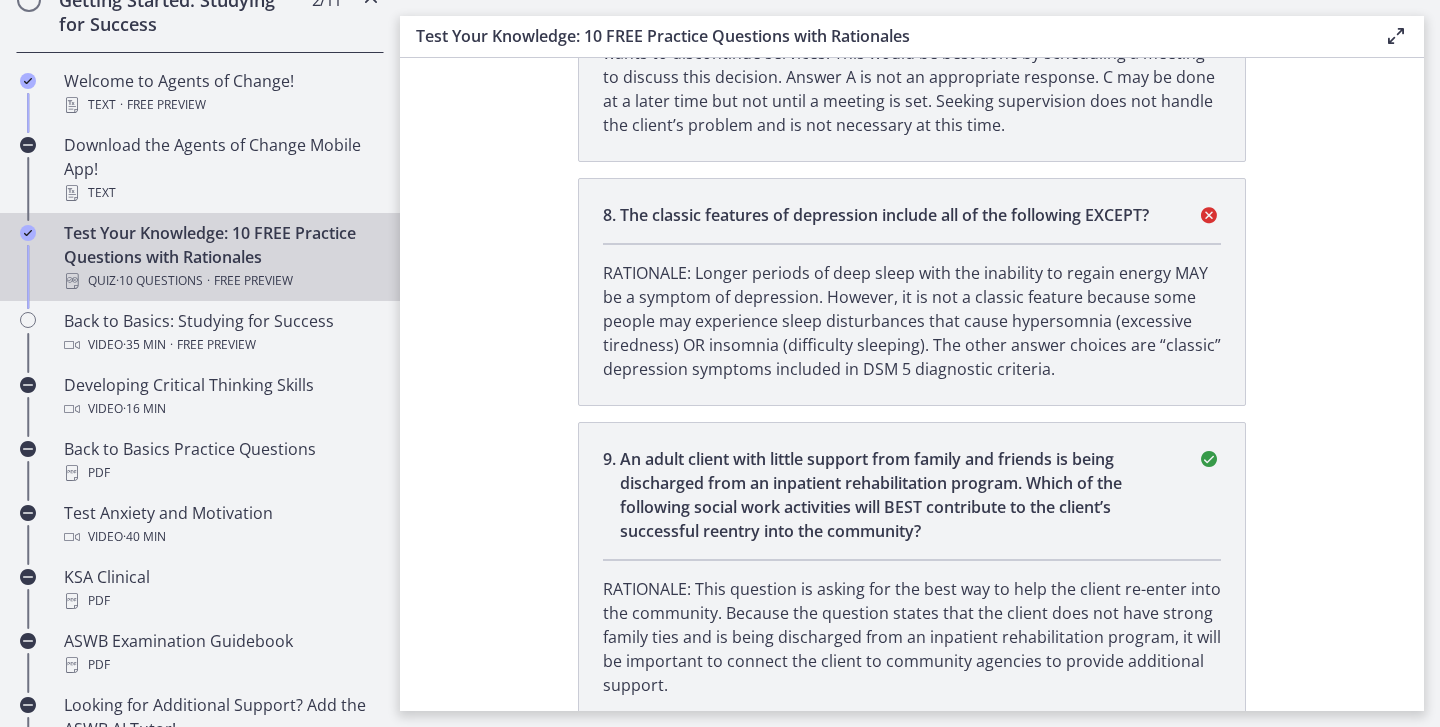 scroll, scrollTop: 2482, scrollLeft: 0, axis: vertical 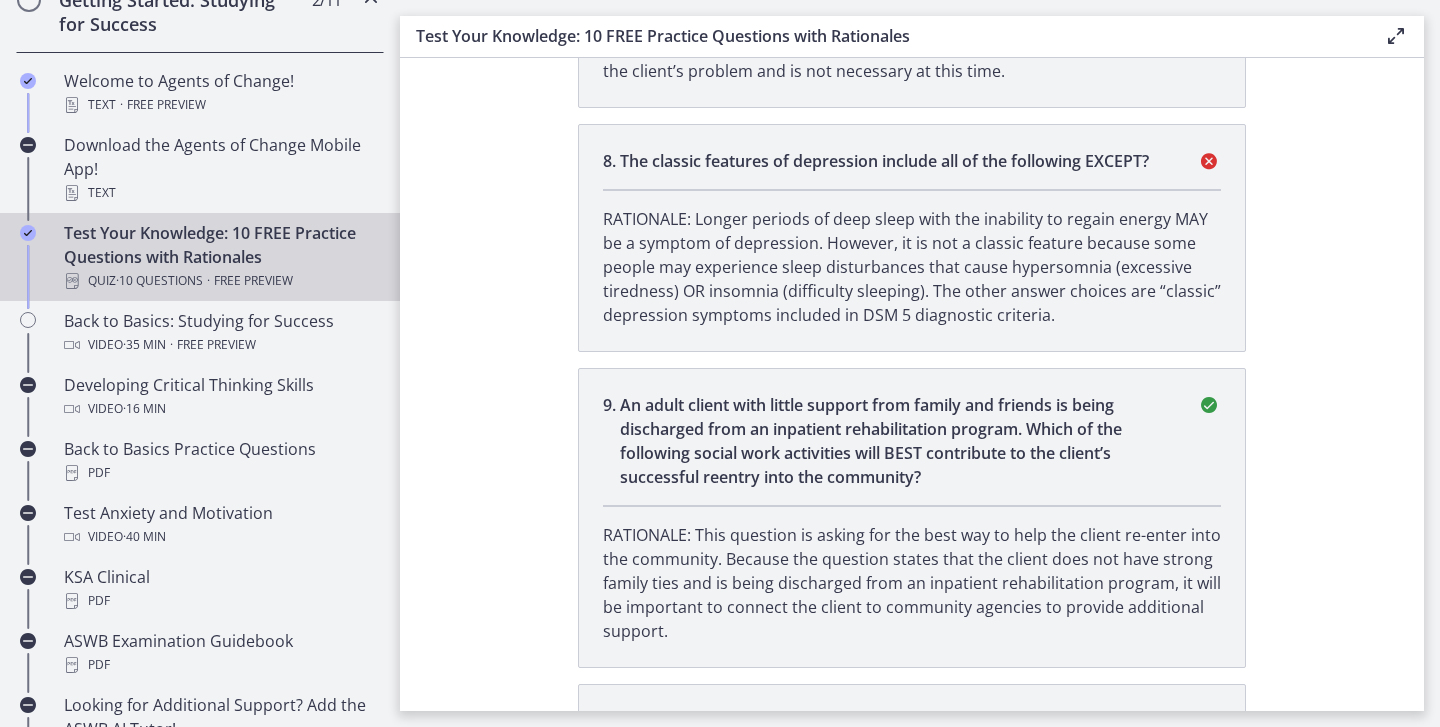 drag, startPoint x: 619, startPoint y: 160, endPoint x: 1180, endPoint y: 165, distance: 561.0223 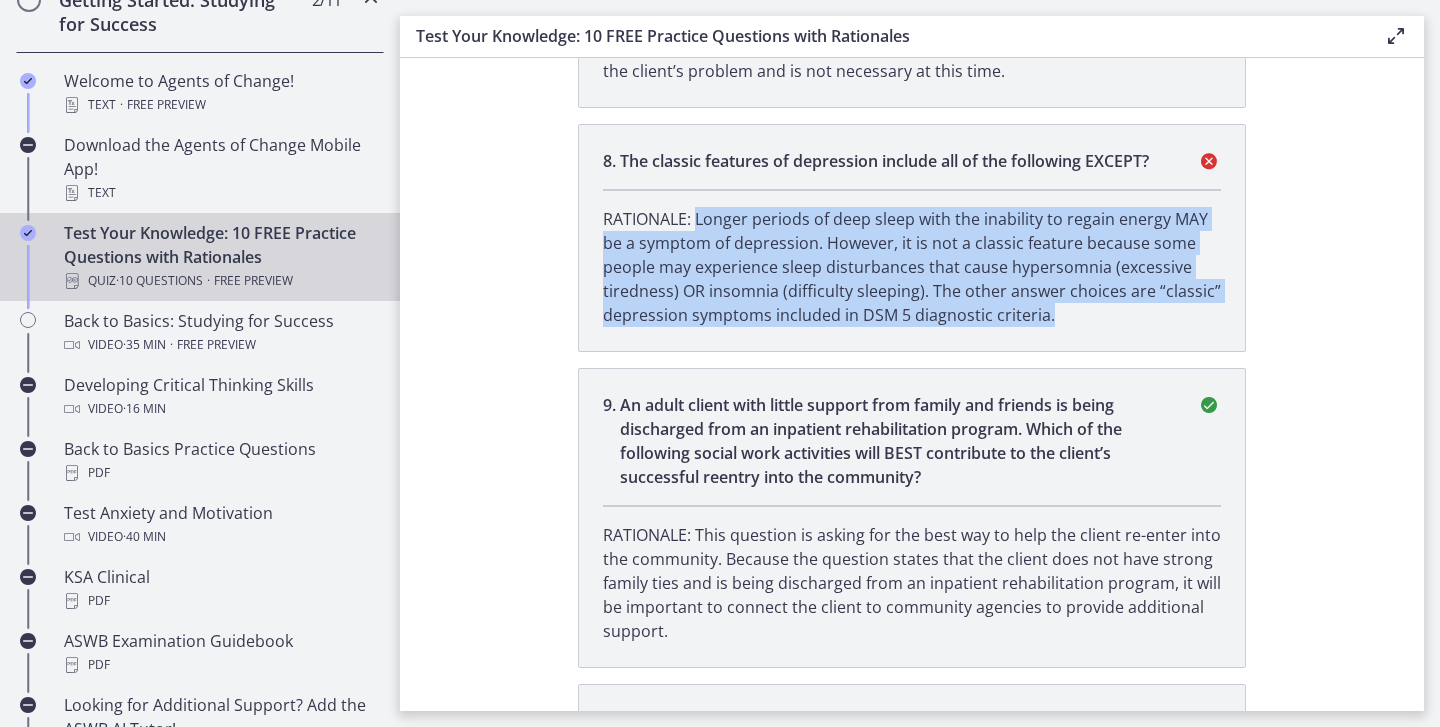 drag, startPoint x: 696, startPoint y: 220, endPoint x: 1109, endPoint y: 307, distance: 422.06396 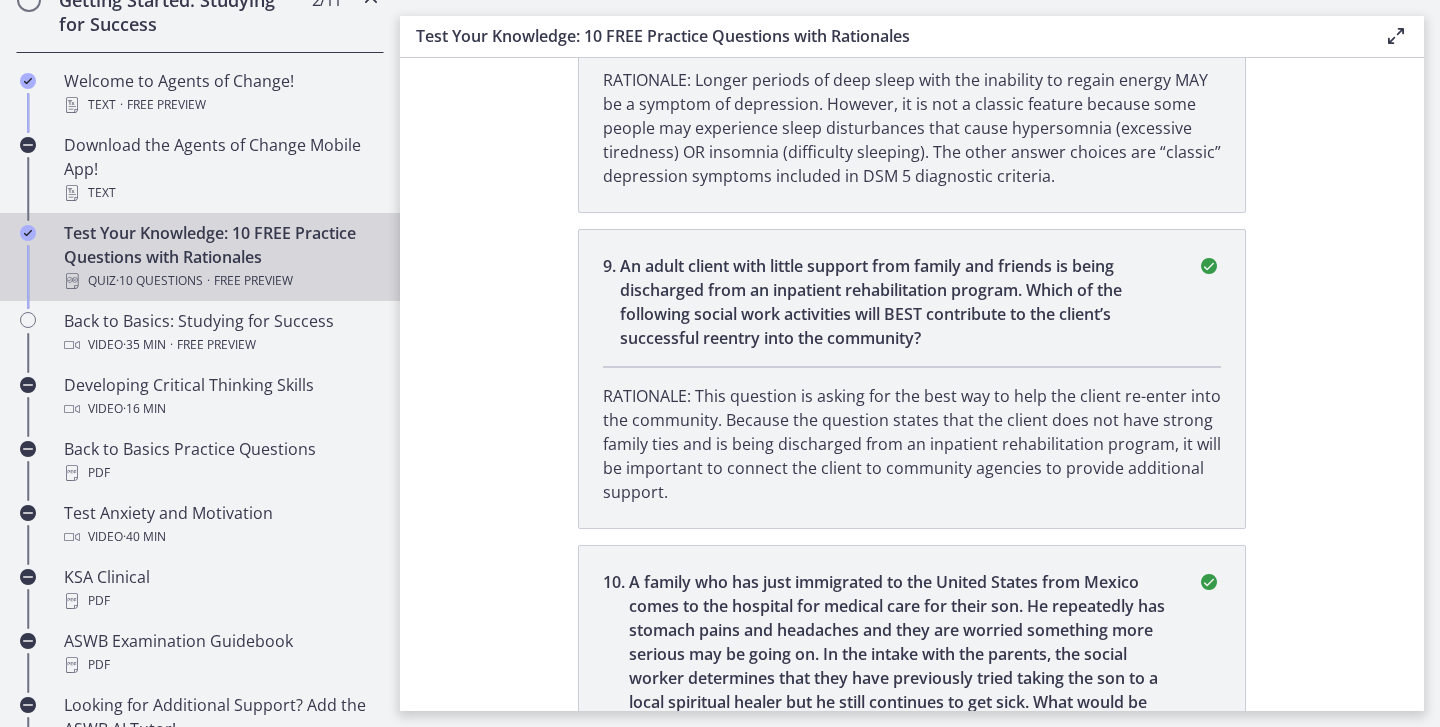 scroll, scrollTop: 2639, scrollLeft: 0, axis: vertical 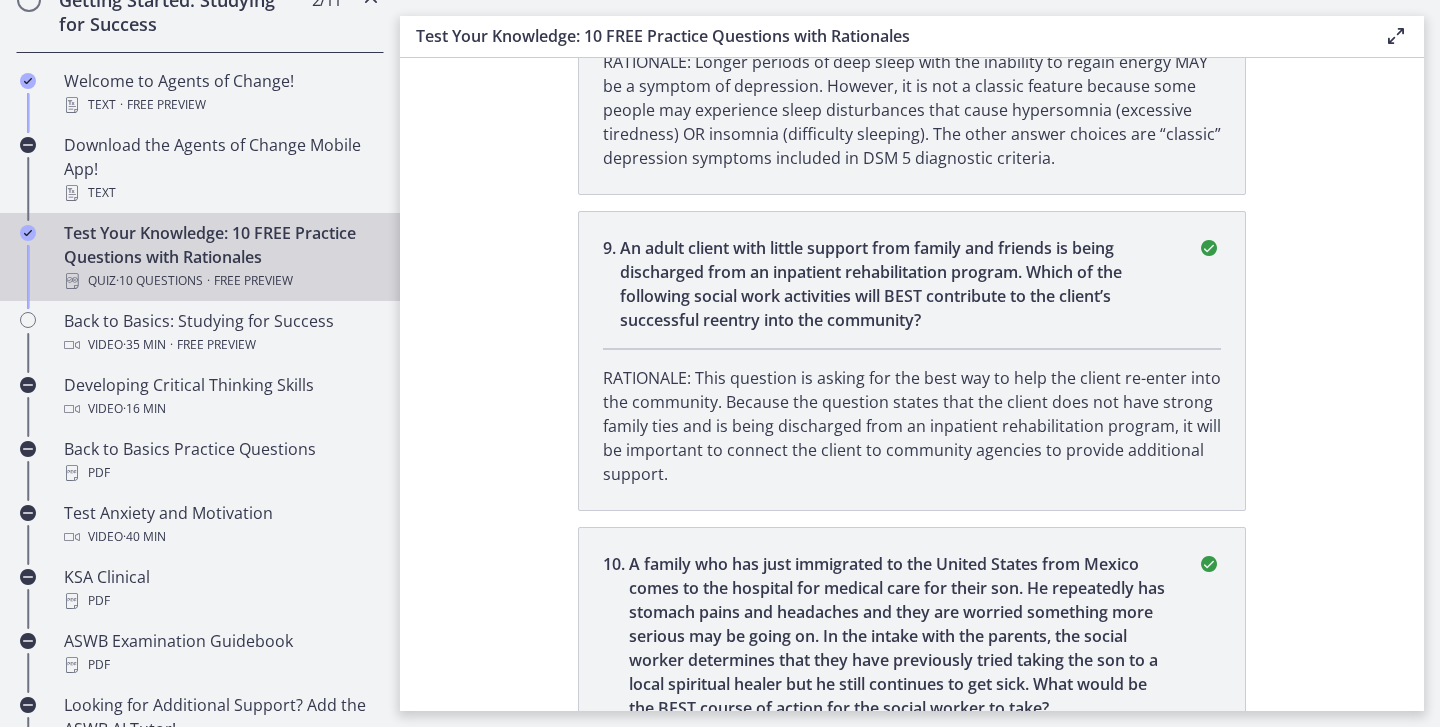 drag, startPoint x: 627, startPoint y: 247, endPoint x: 976, endPoint y: 324, distance: 357.39334 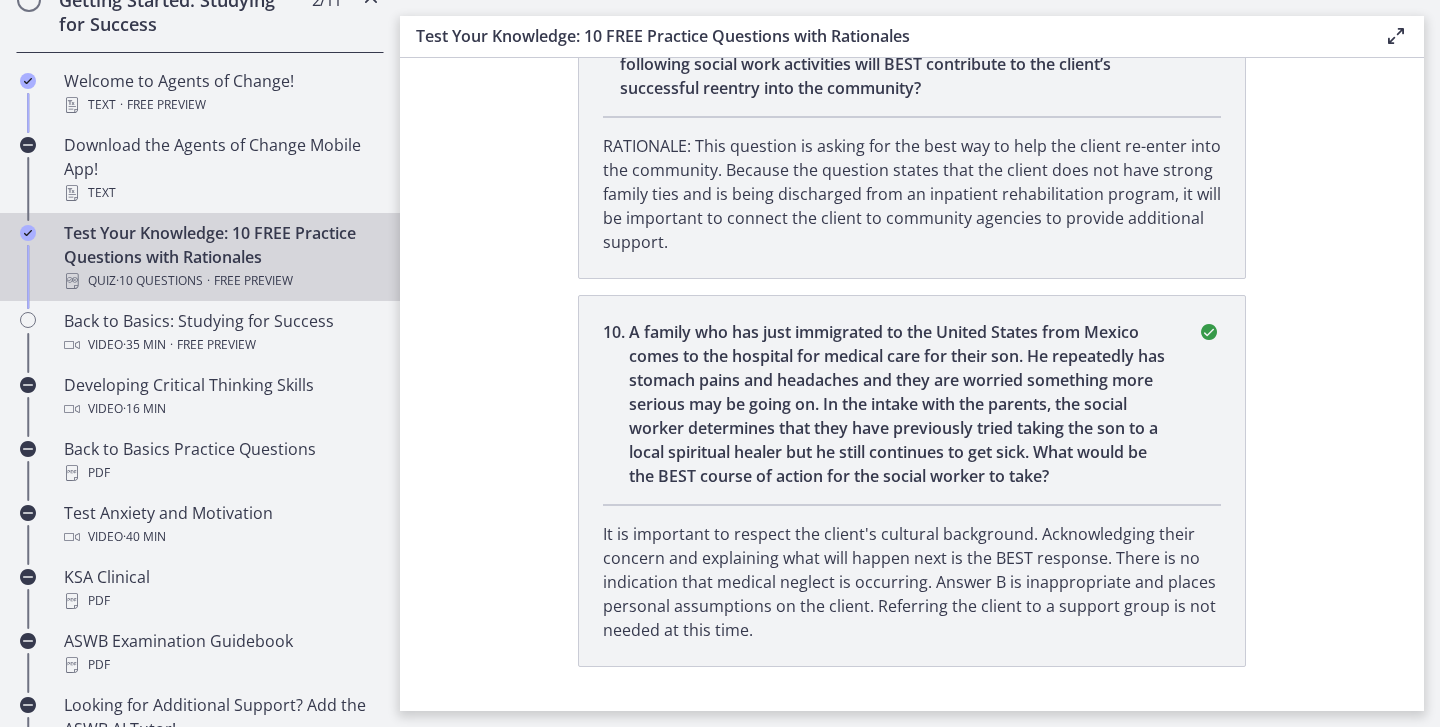 scroll, scrollTop: 2870, scrollLeft: 0, axis: vertical 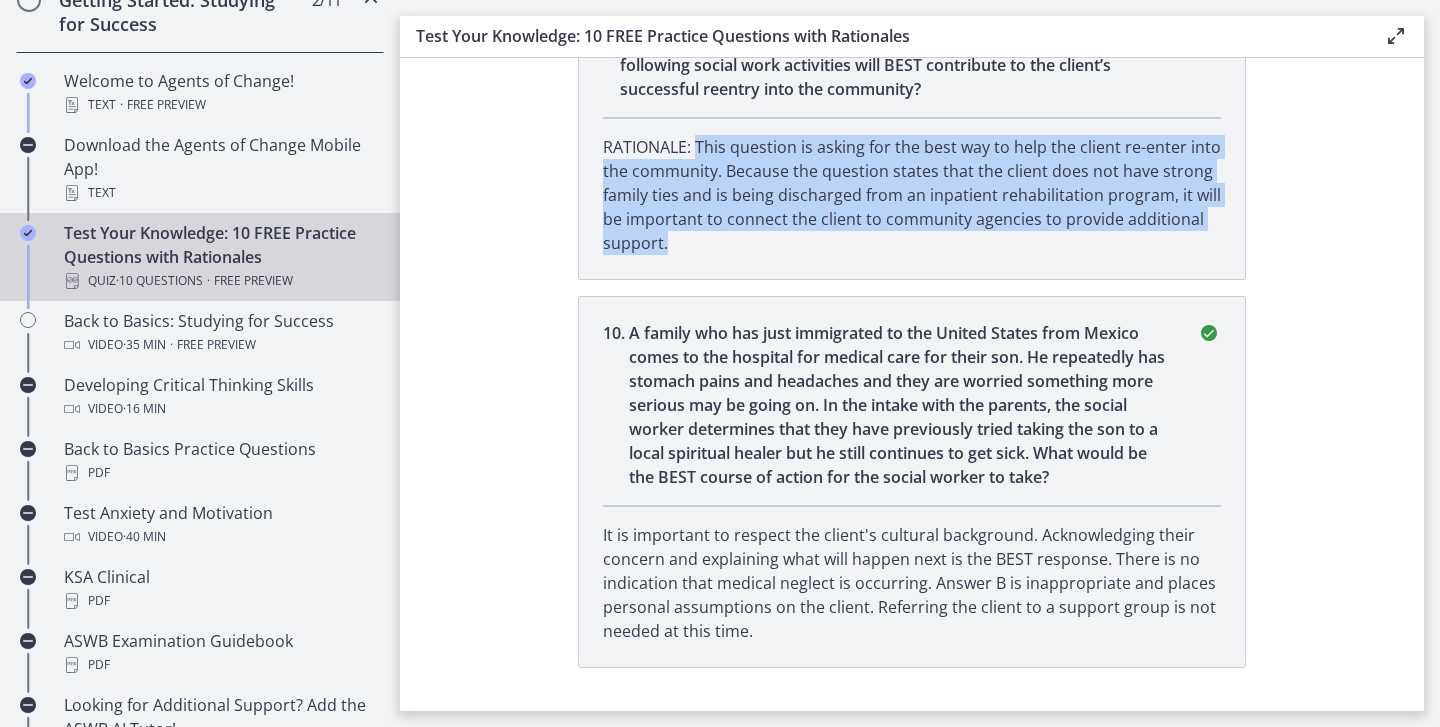 drag, startPoint x: 698, startPoint y: 146, endPoint x: 713, endPoint y: 255, distance: 110.02727 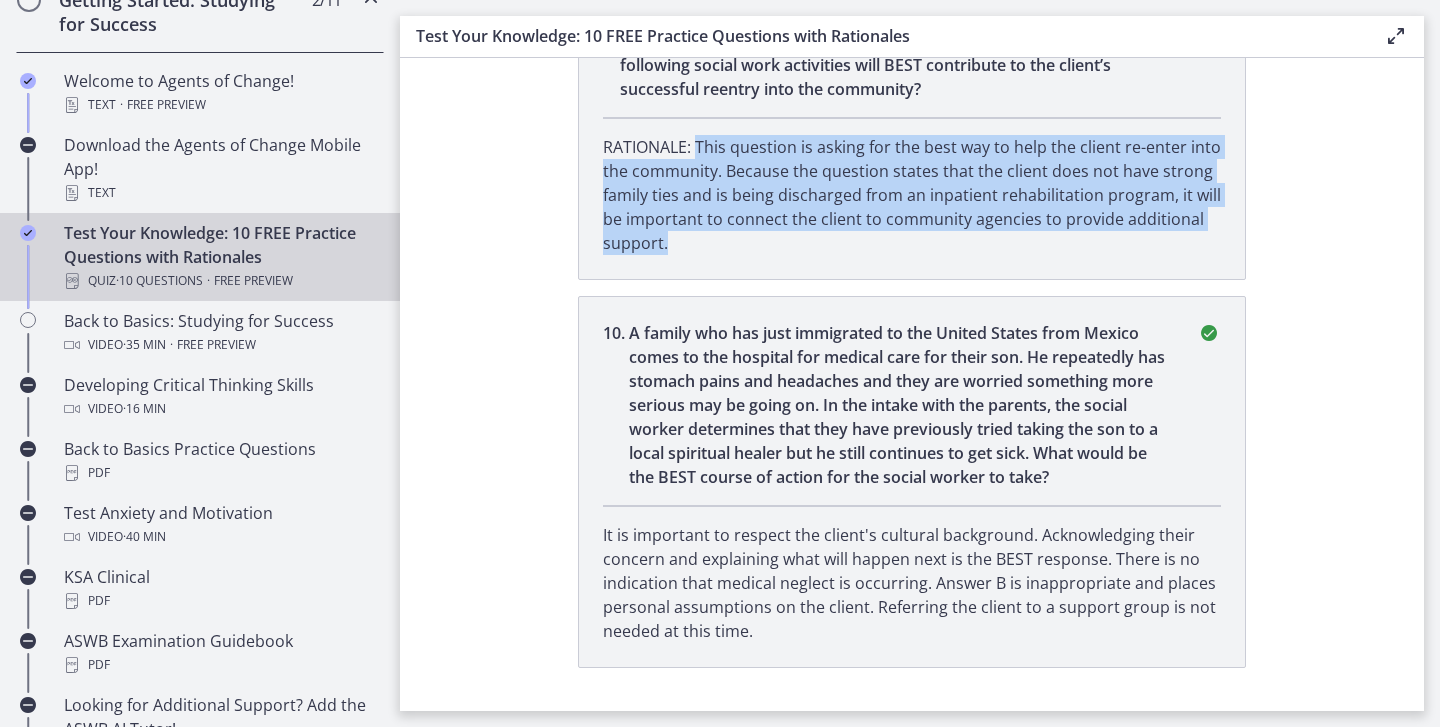 click on "RATIONALE: This question is asking for the best way to help the client re-enter into the community. Because the question states that the client does not have strong family ties and is being discharged from an inpatient rehabilitation program, it will be important to connect the client to community agencies to provide additional support." at bounding box center [912, 195] 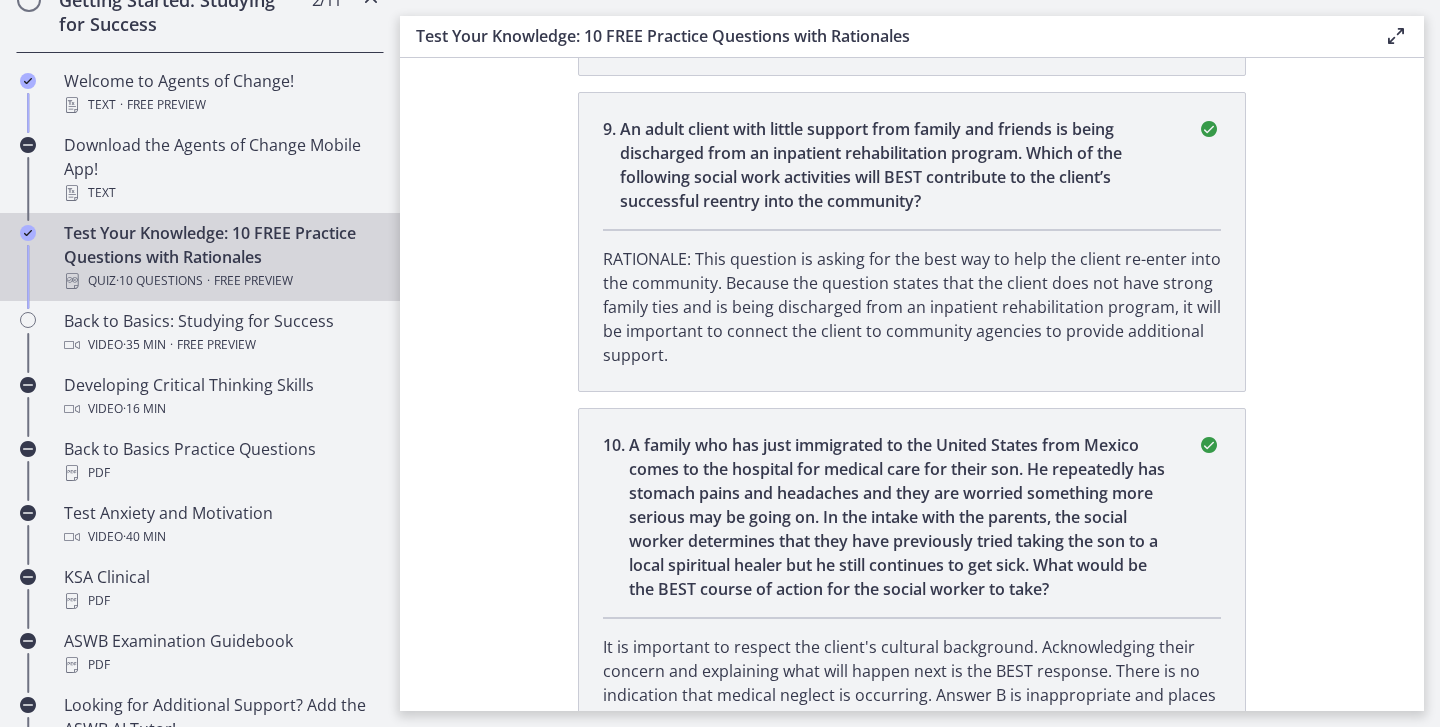 scroll, scrollTop: 2907, scrollLeft: 0, axis: vertical 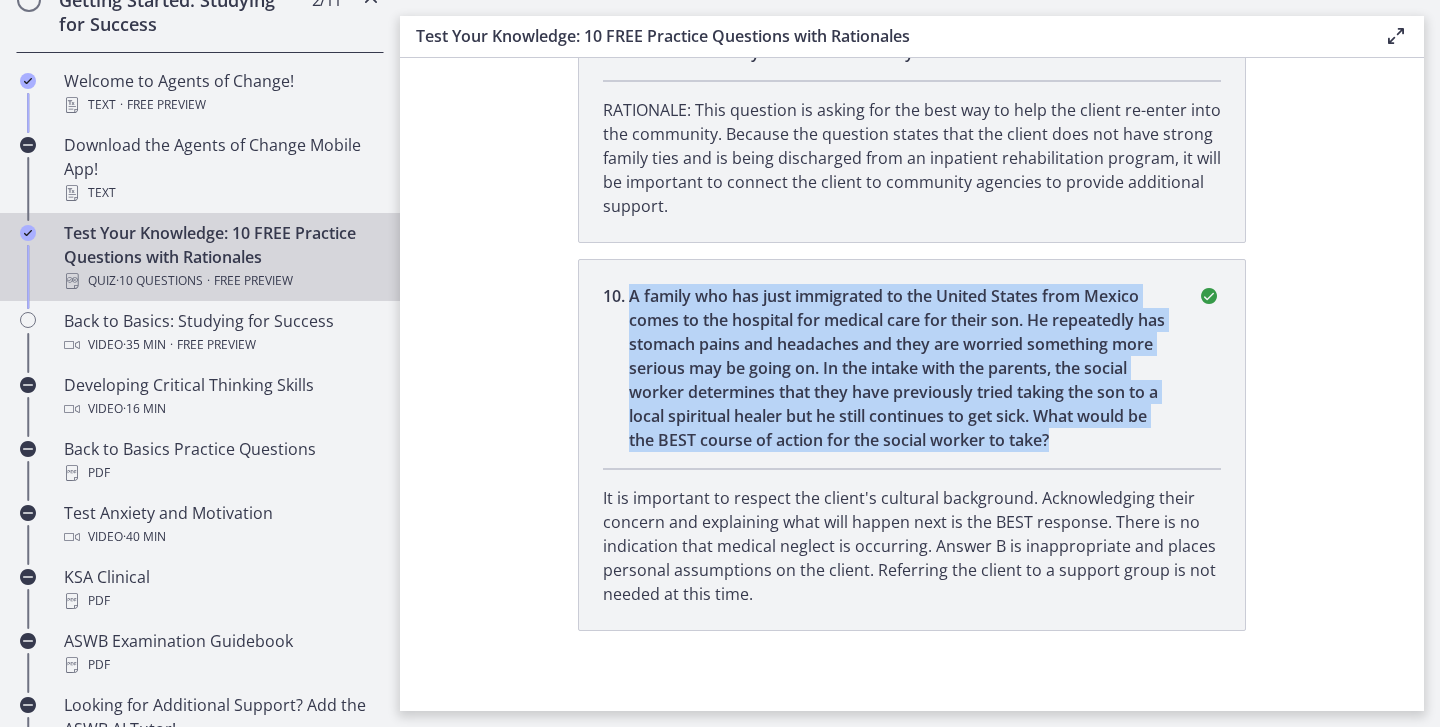 drag, startPoint x: 632, startPoint y: 296, endPoint x: 1106, endPoint y: 452, distance: 499.01102 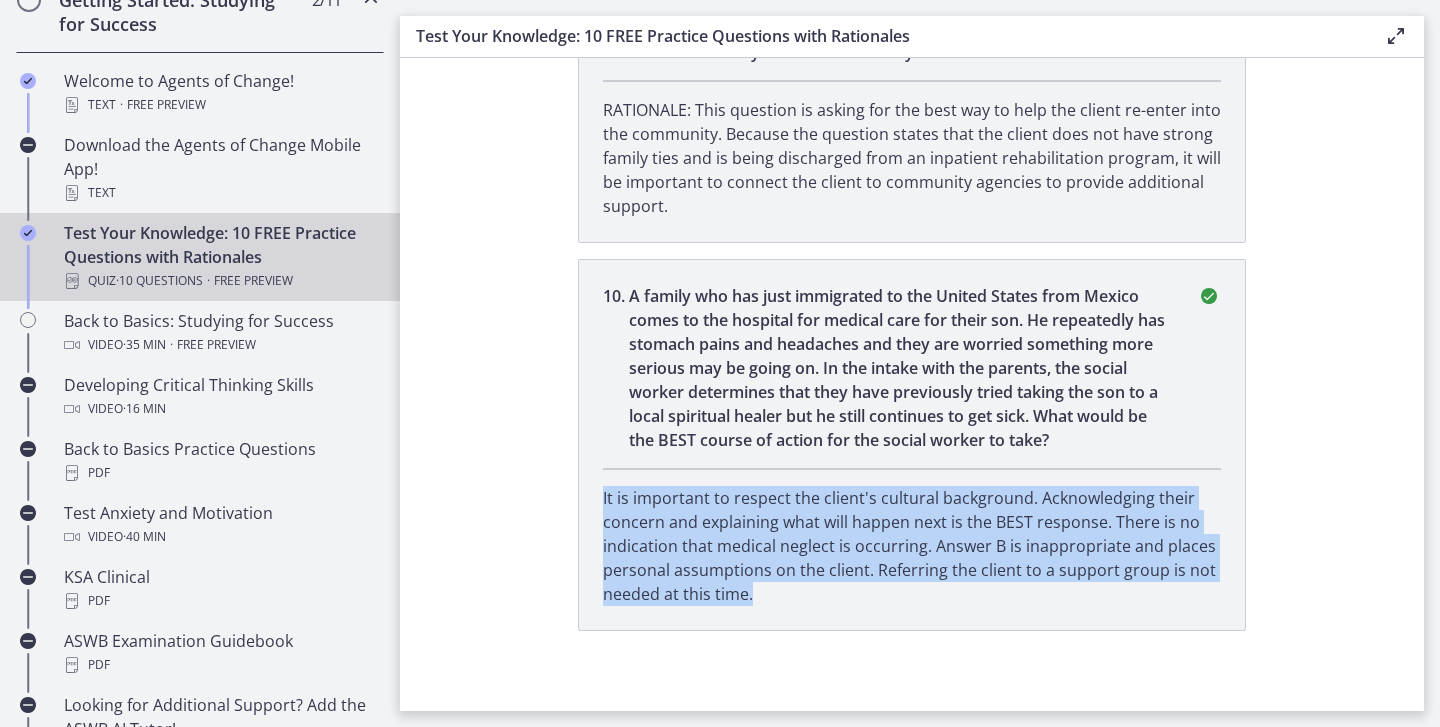 drag, startPoint x: 604, startPoint y: 501, endPoint x: 773, endPoint y: 596, distance: 193.8711 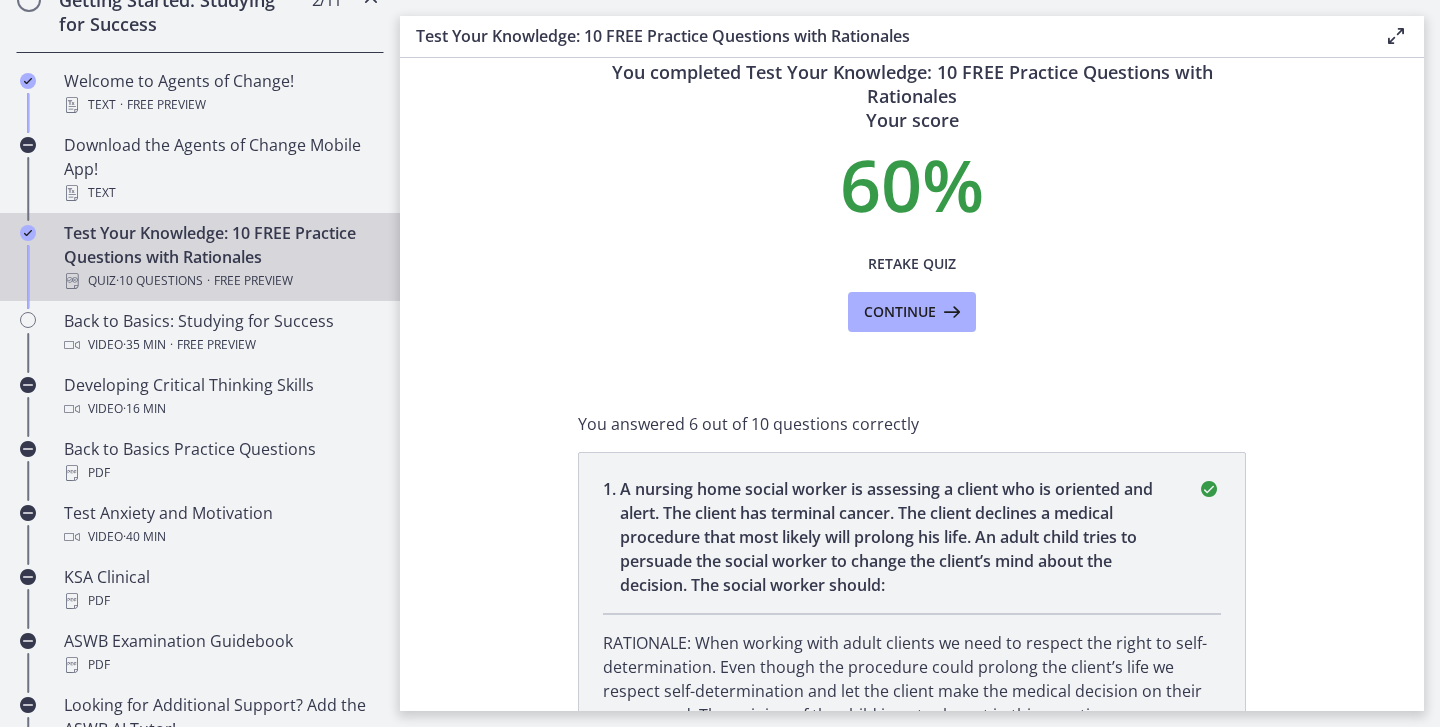scroll, scrollTop: 0, scrollLeft: 0, axis: both 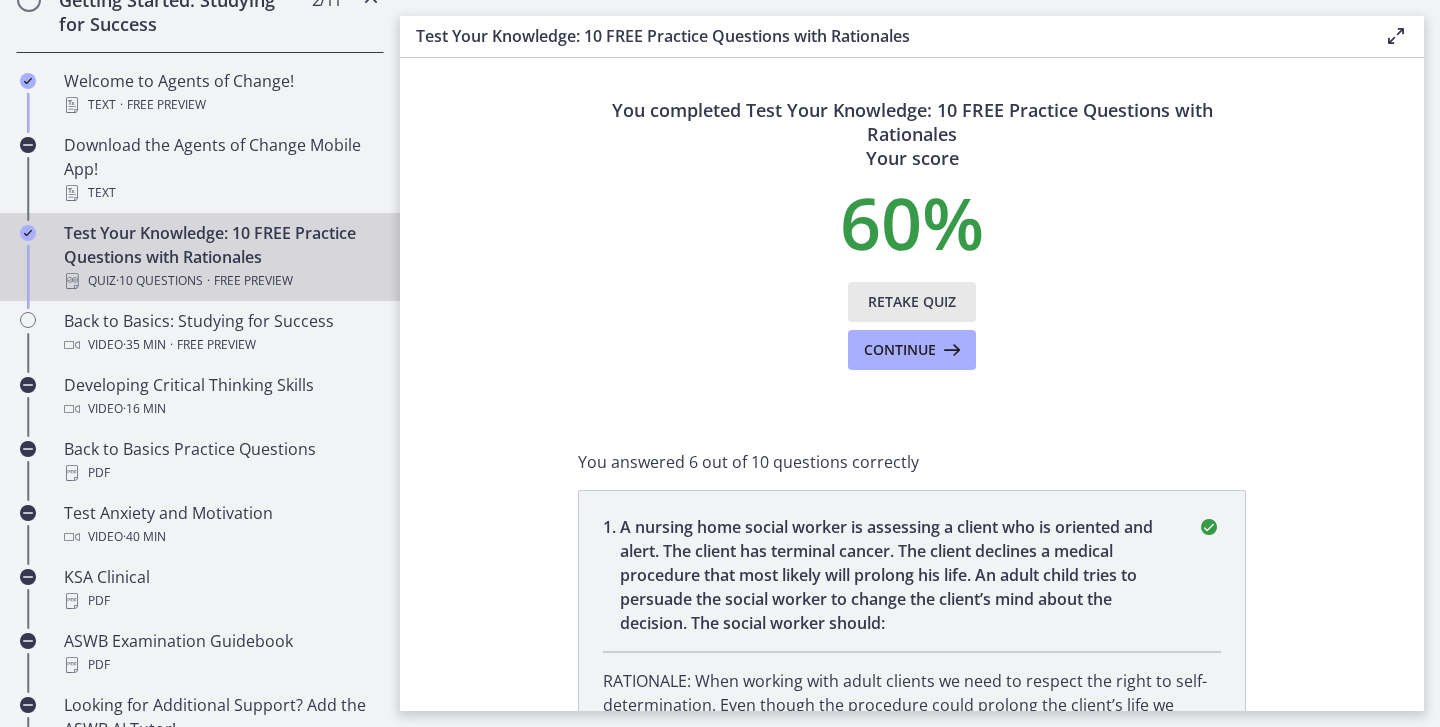 click on "Retake Quiz" at bounding box center [912, 302] 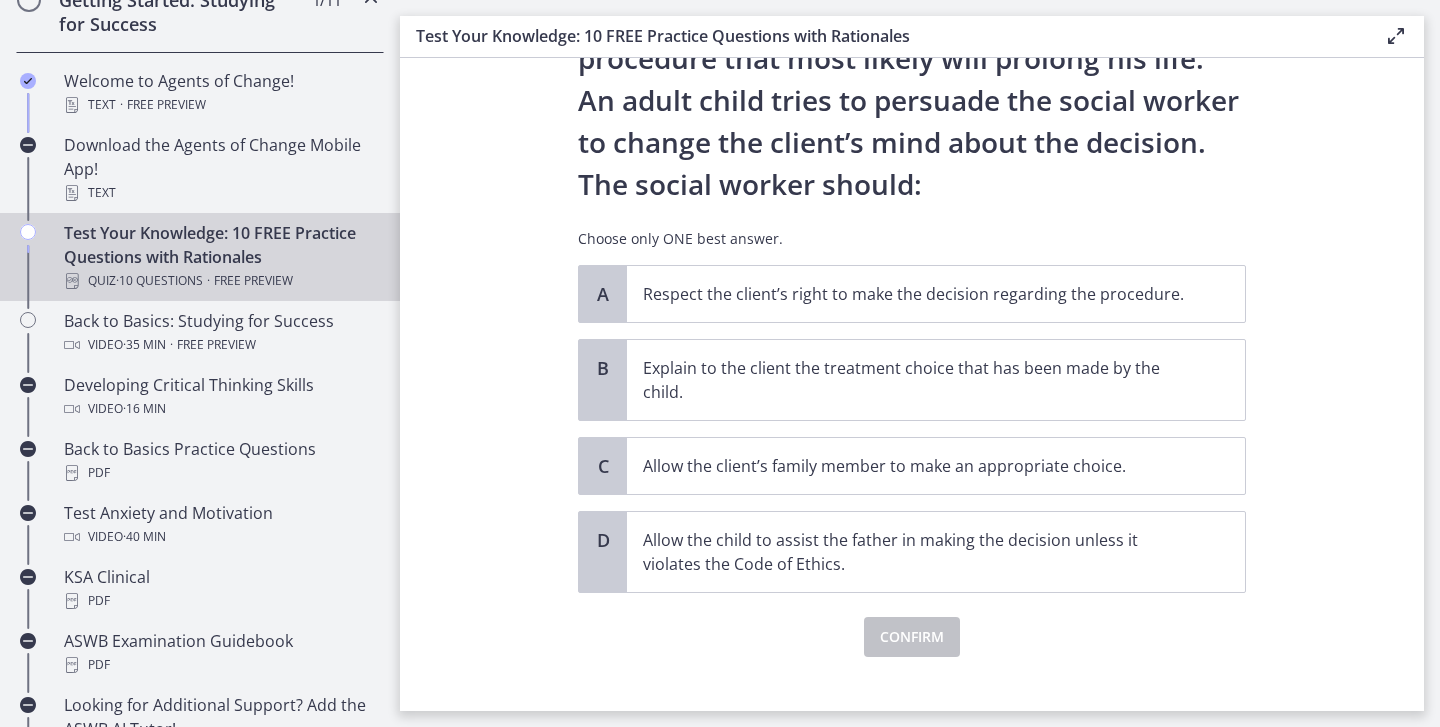 scroll, scrollTop: 212, scrollLeft: 0, axis: vertical 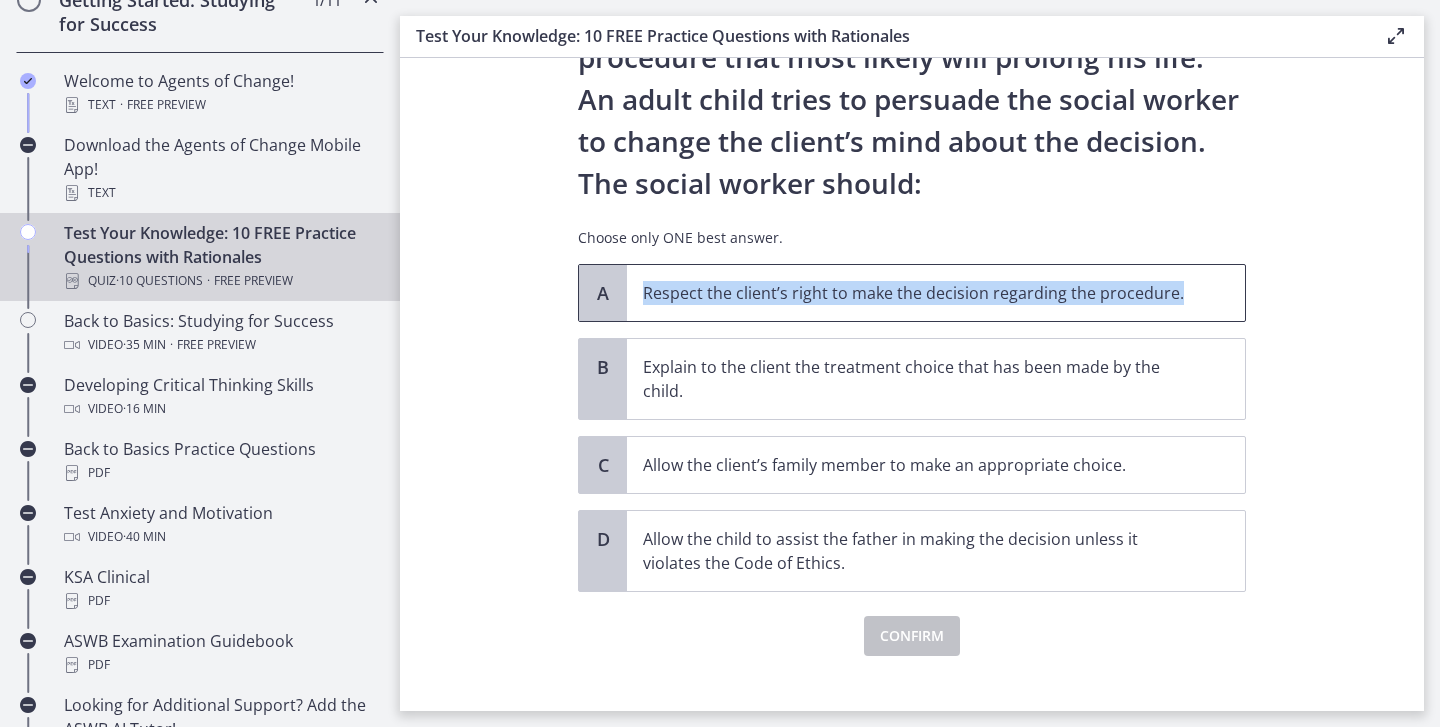 drag, startPoint x: 646, startPoint y: 288, endPoint x: 1176, endPoint y: 298, distance: 530.09436 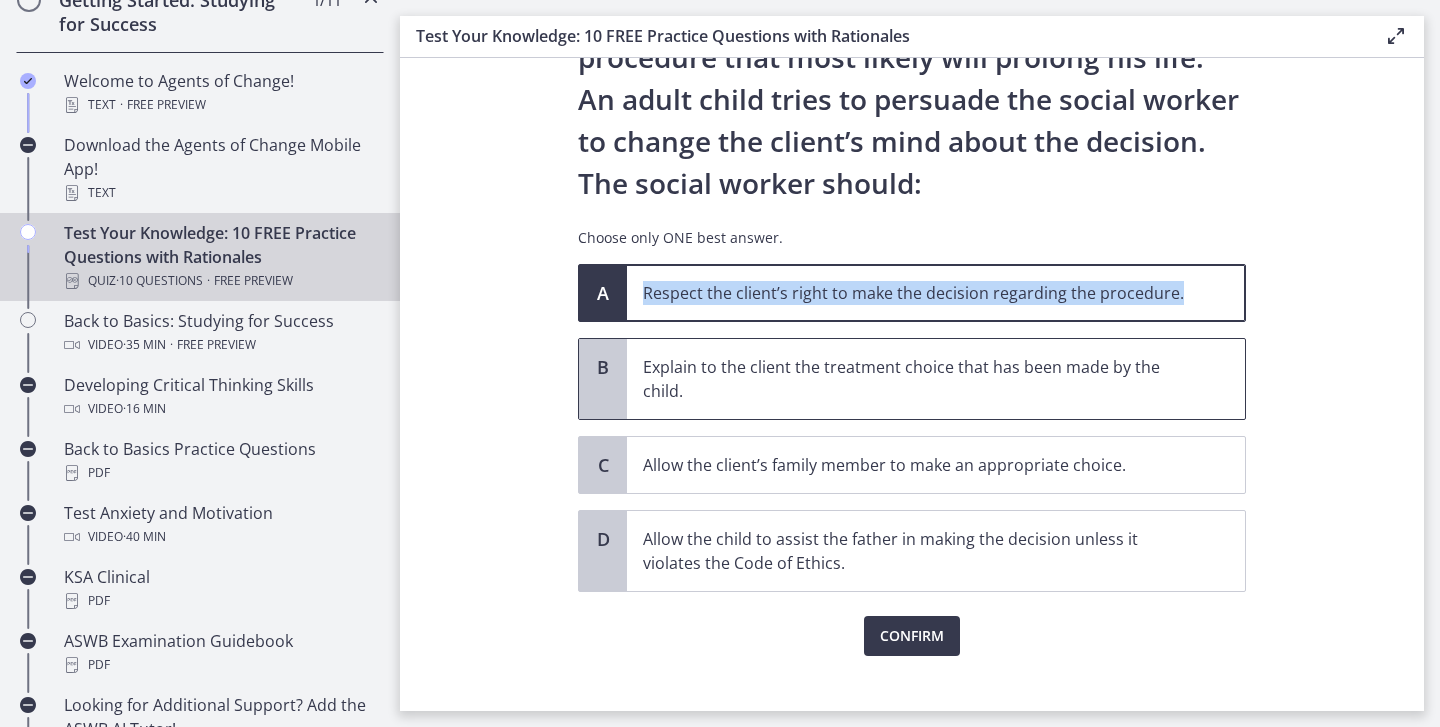 click on "Explain to the client the treatment choice that has been made by the child." at bounding box center [916, 379] 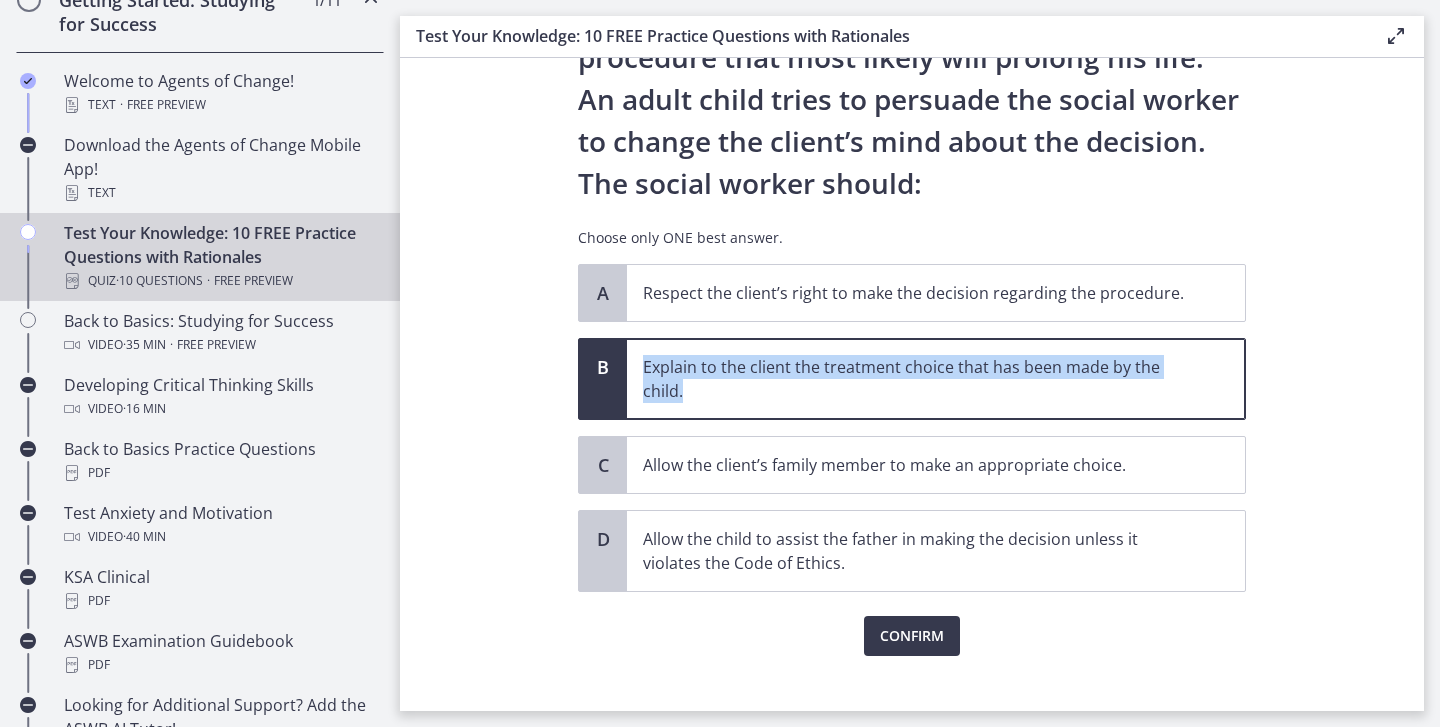 drag, startPoint x: 645, startPoint y: 360, endPoint x: 713, endPoint y: 399, distance: 78.39005 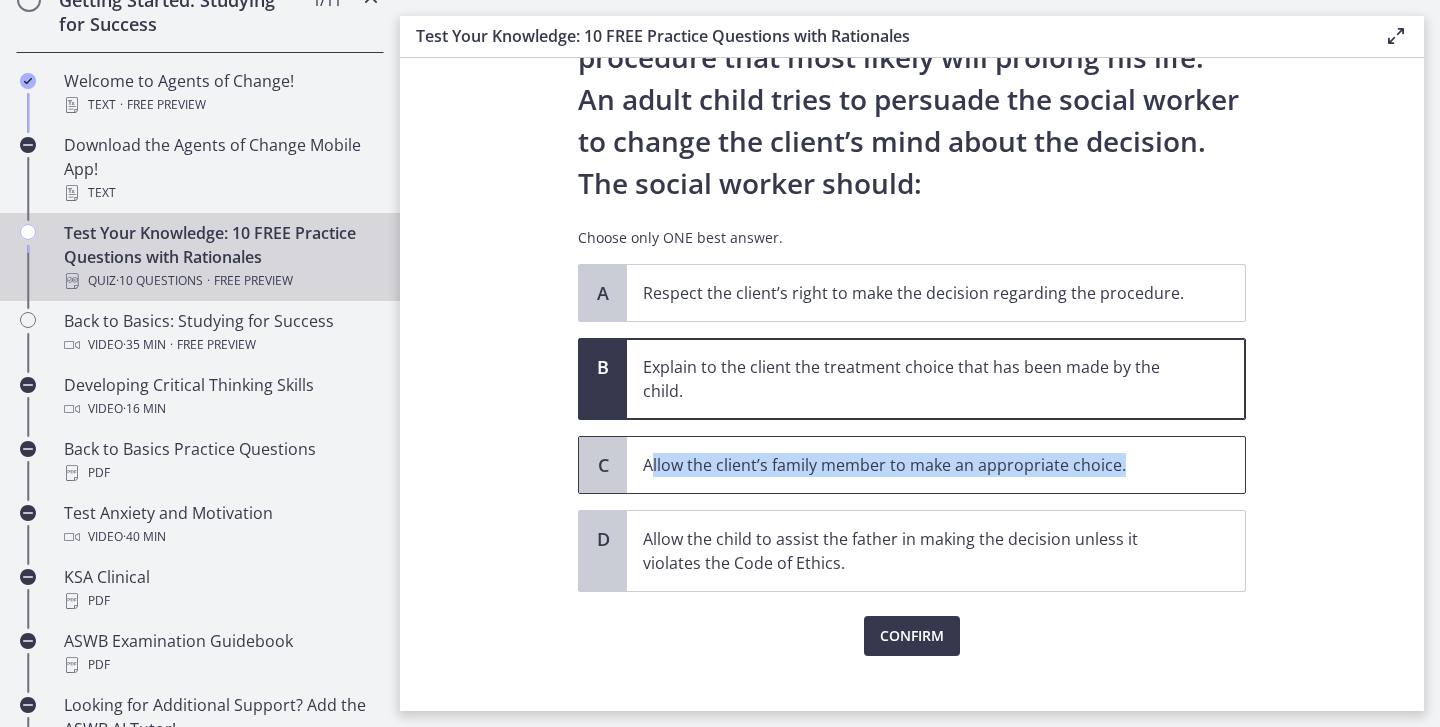 drag, startPoint x: 649, startPoint y: 466, endPoint x: 1127, endPoint y: 459, distance: 478.05124 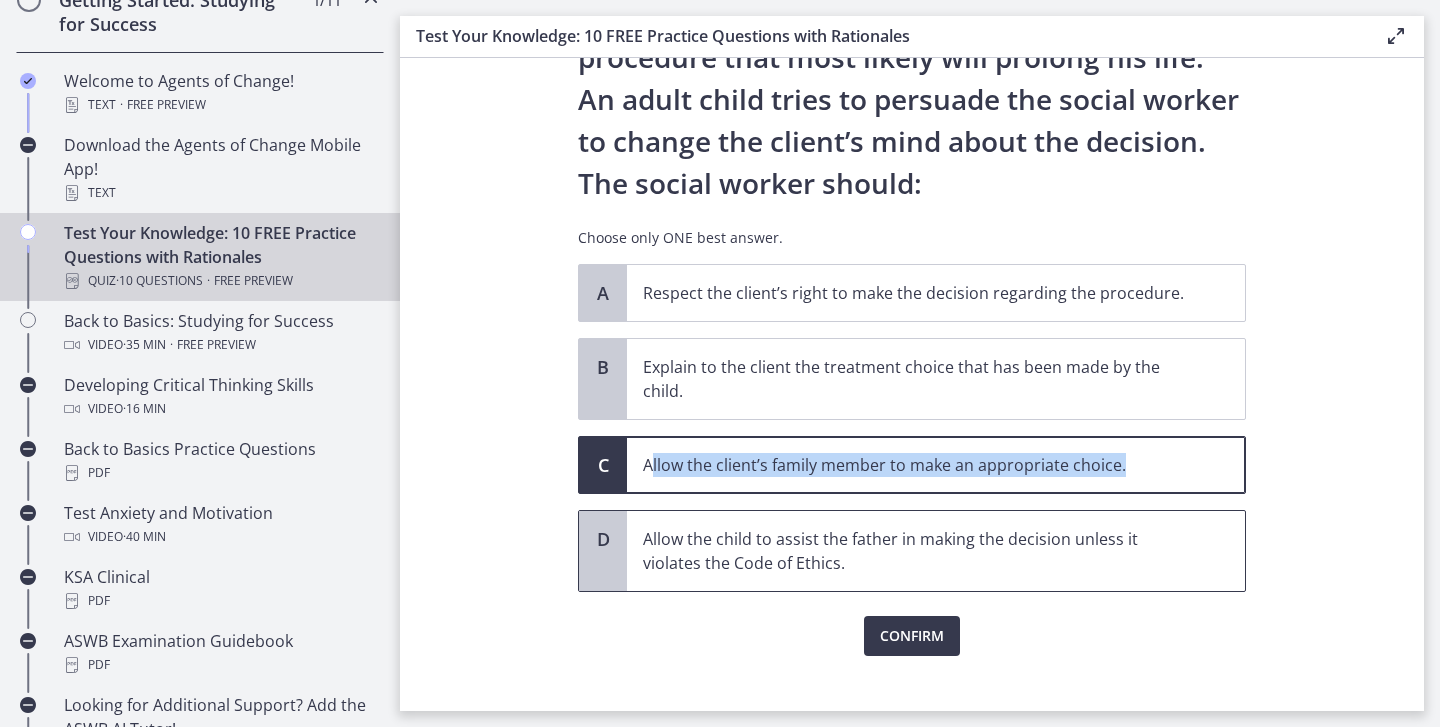 drag, startPoint x: 648, startPoint y: 539, endPoint x: 843, endPoint y: 566, distance: 196.86035 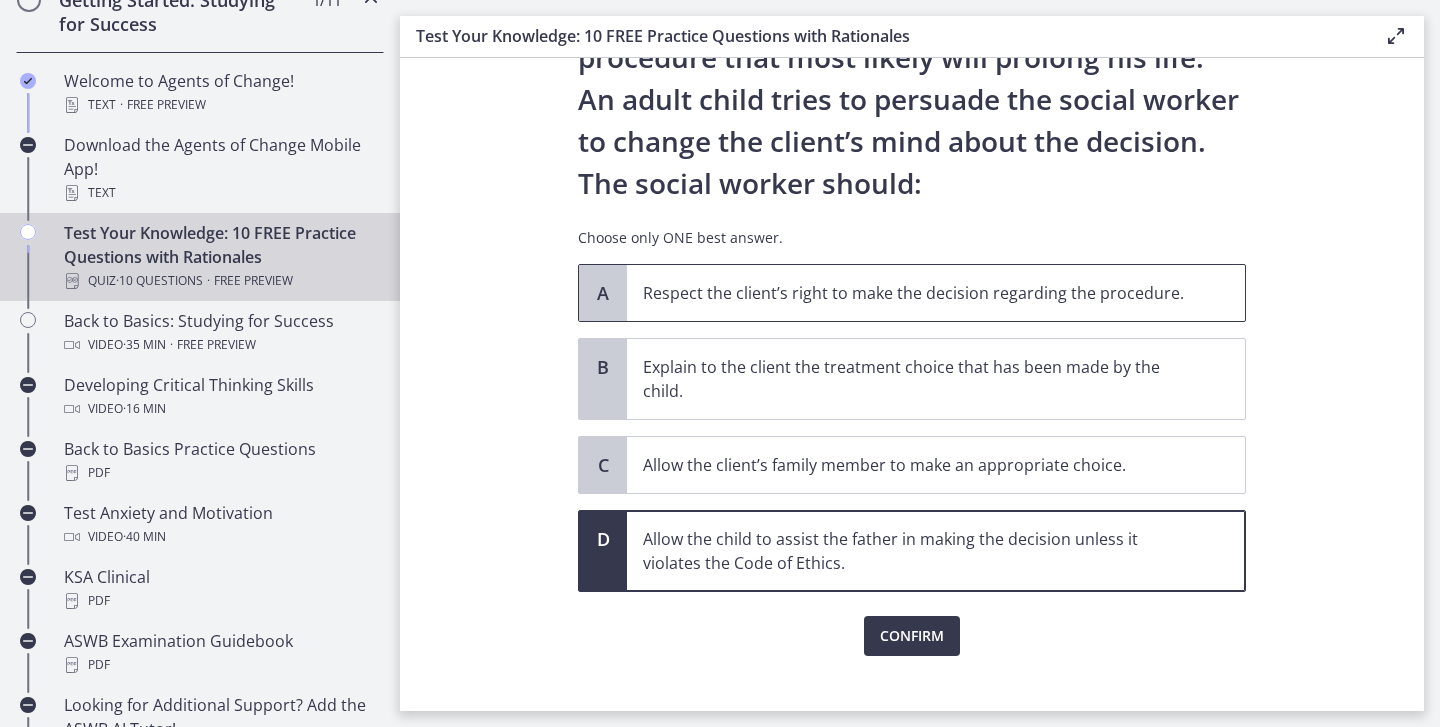 click on "Respect the client’s right to make the decision regarding the procedure." at bounding box center [936, 293] 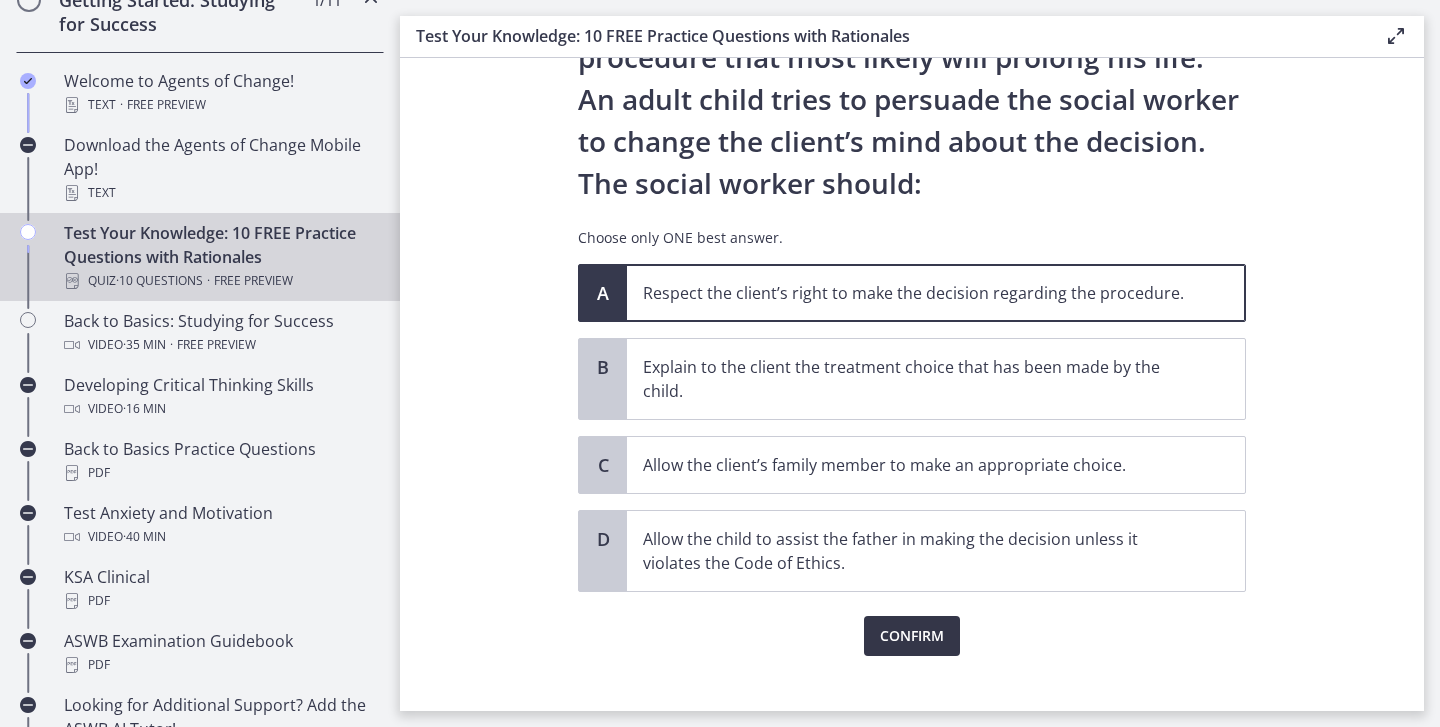 click on "Confirm" at bounding box center (912, 636) 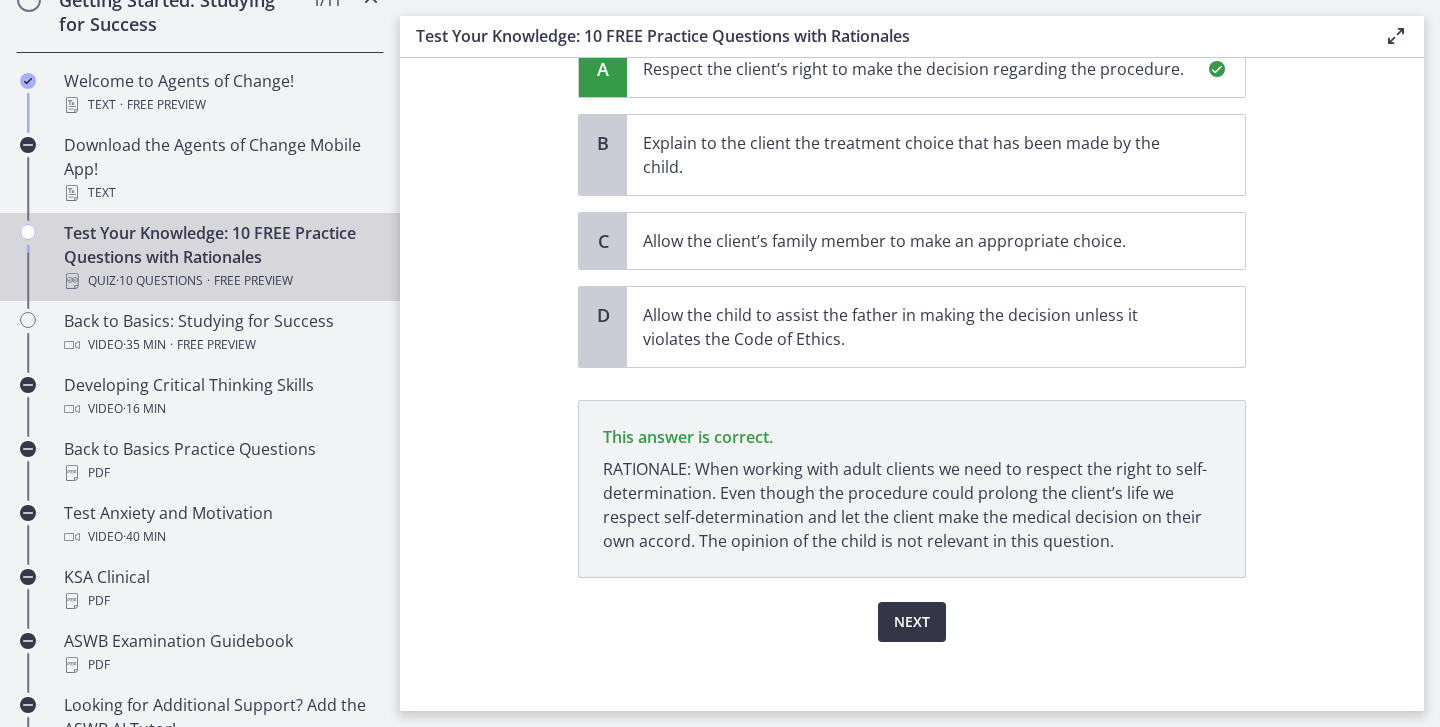scroll, scrollTop: 447, scrollLeft: 0, axis: vertical 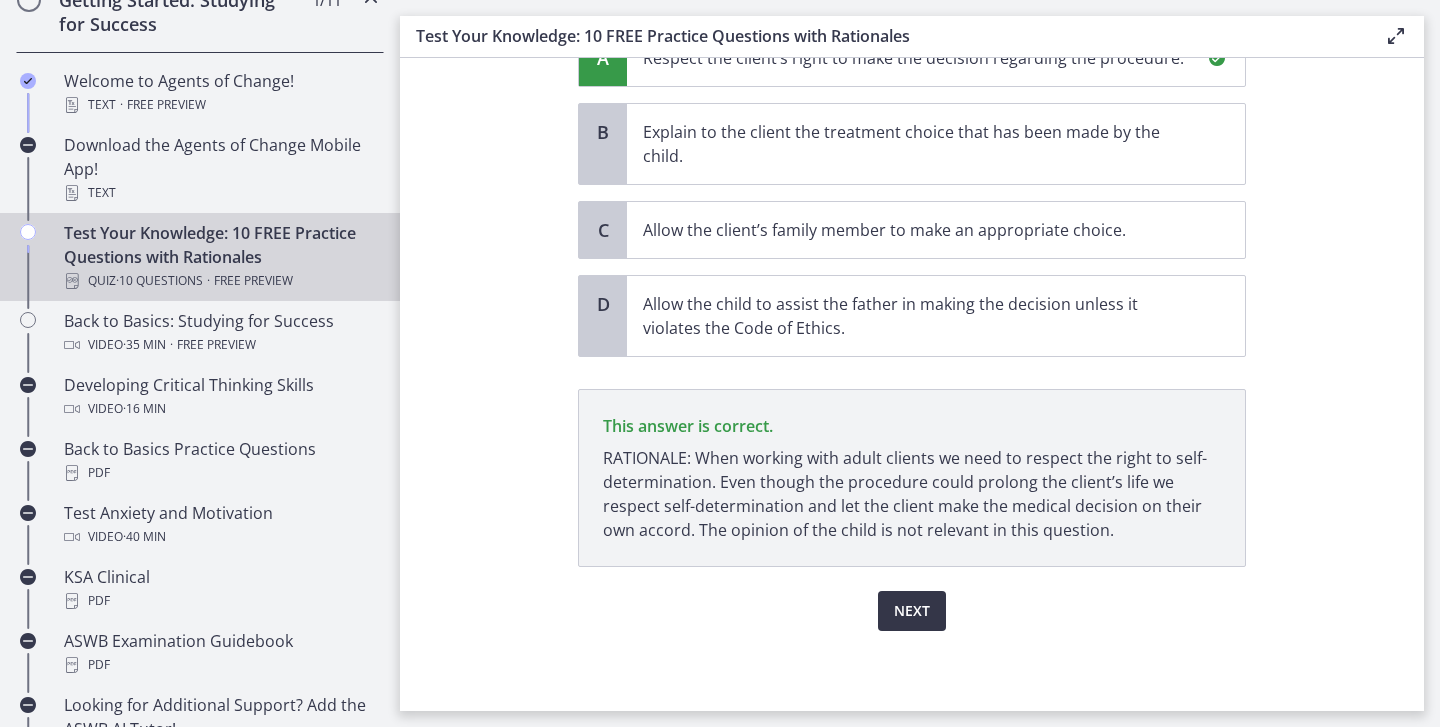 click on "Next" at bounding box center (912, 611) 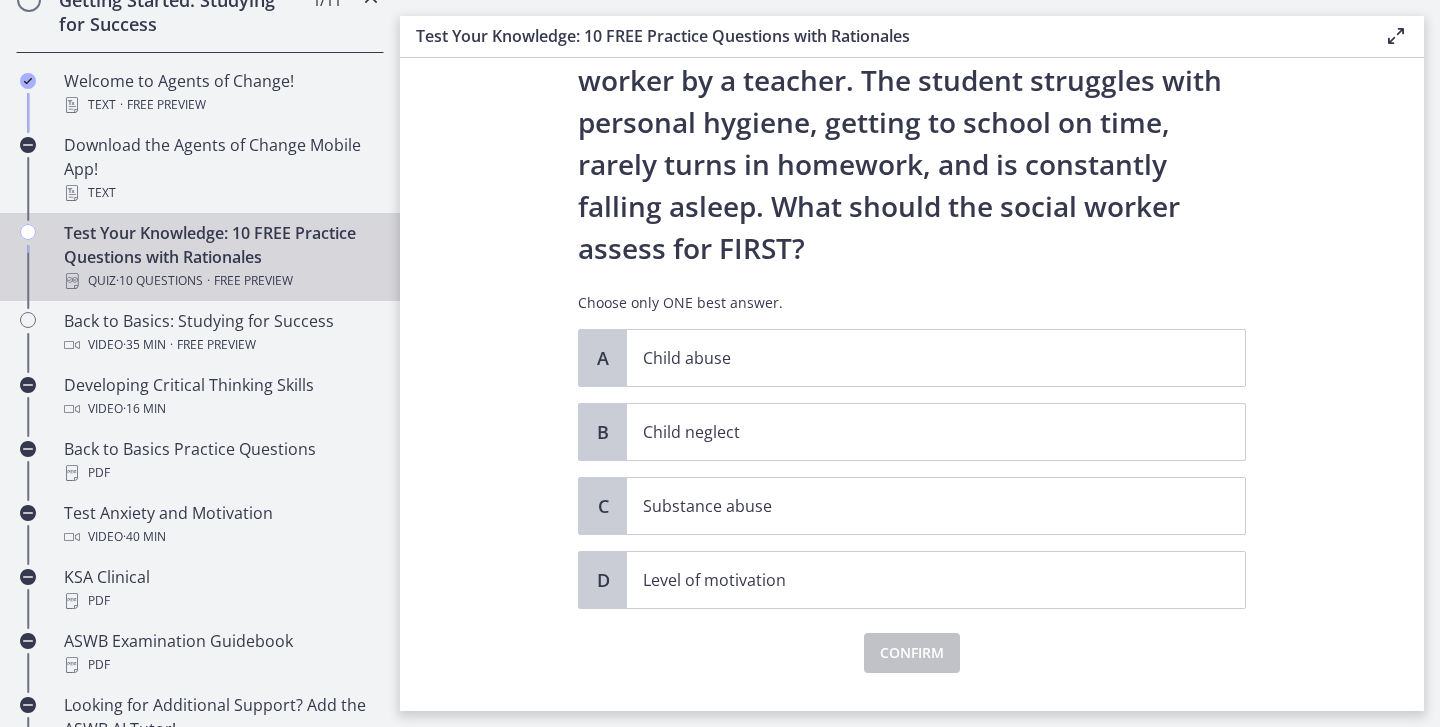 scroll, scrollTop: 119, scrollLeft: 0, axis: vertical 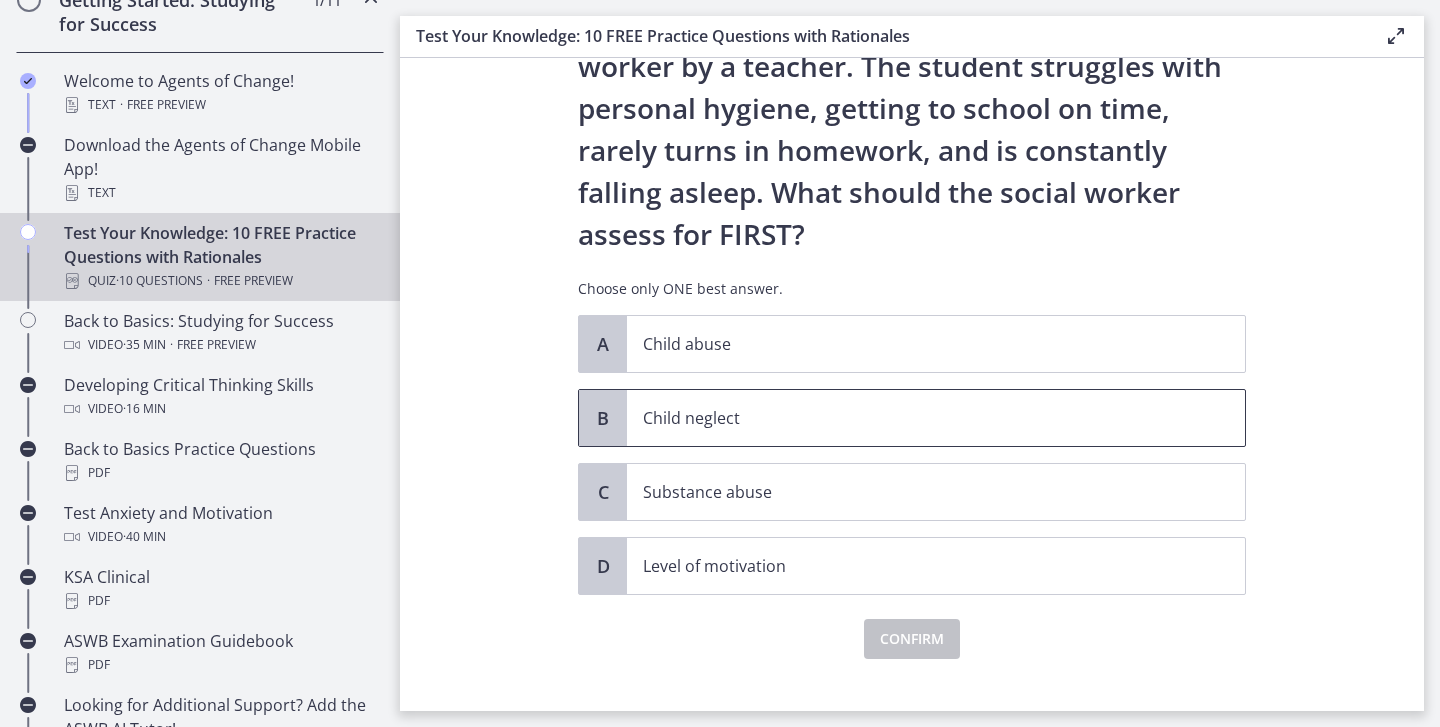 click on "Child neglect" at bounding box center [936, 418] 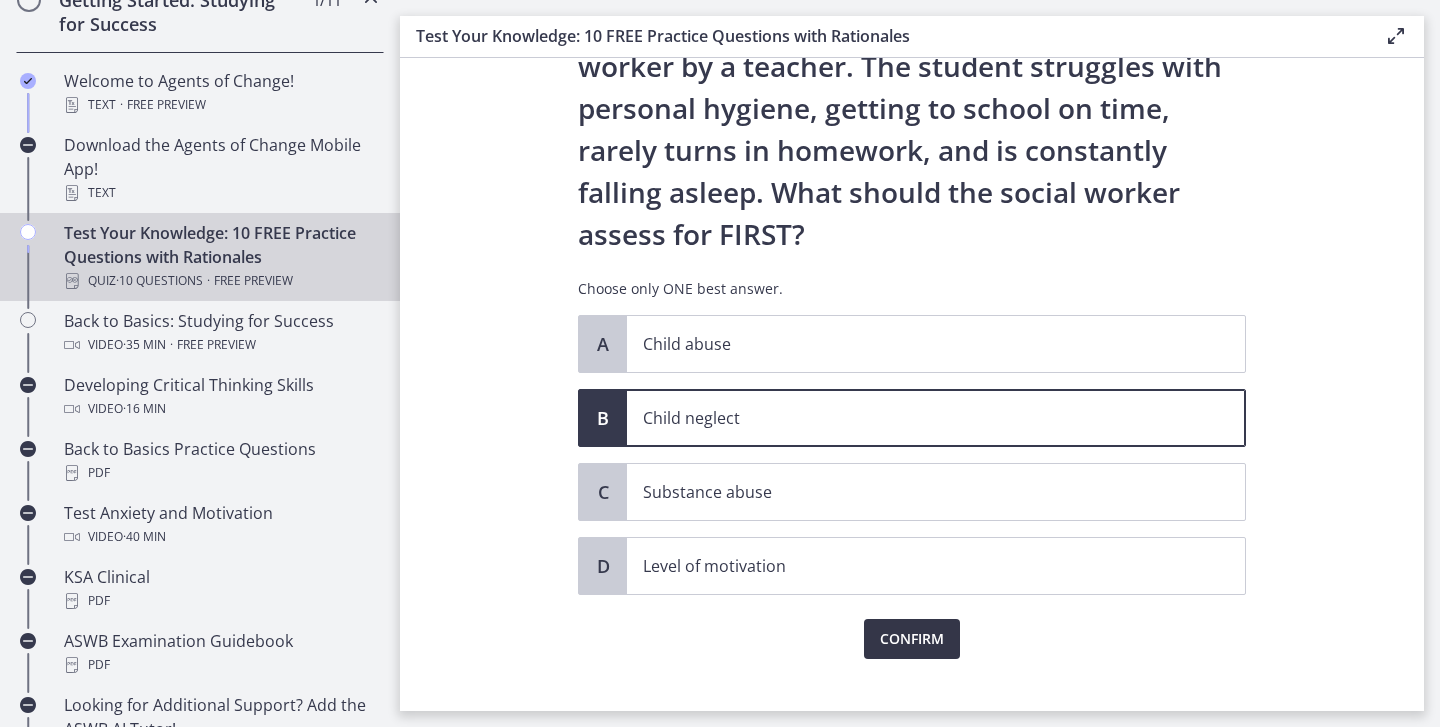 click on "Confirm" at bounding box center (912, 639) 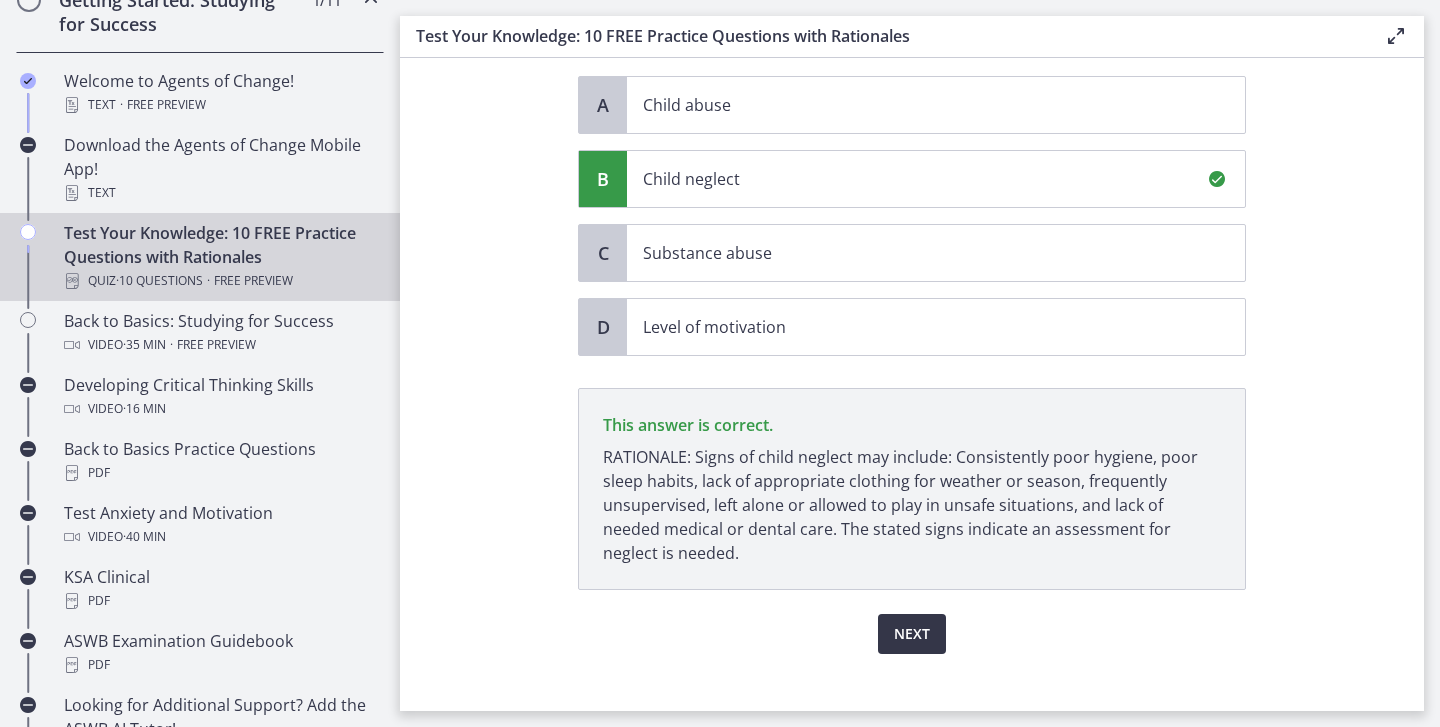 scroll, scrollTop: 381, scrollLeft: 0, axis: vertical 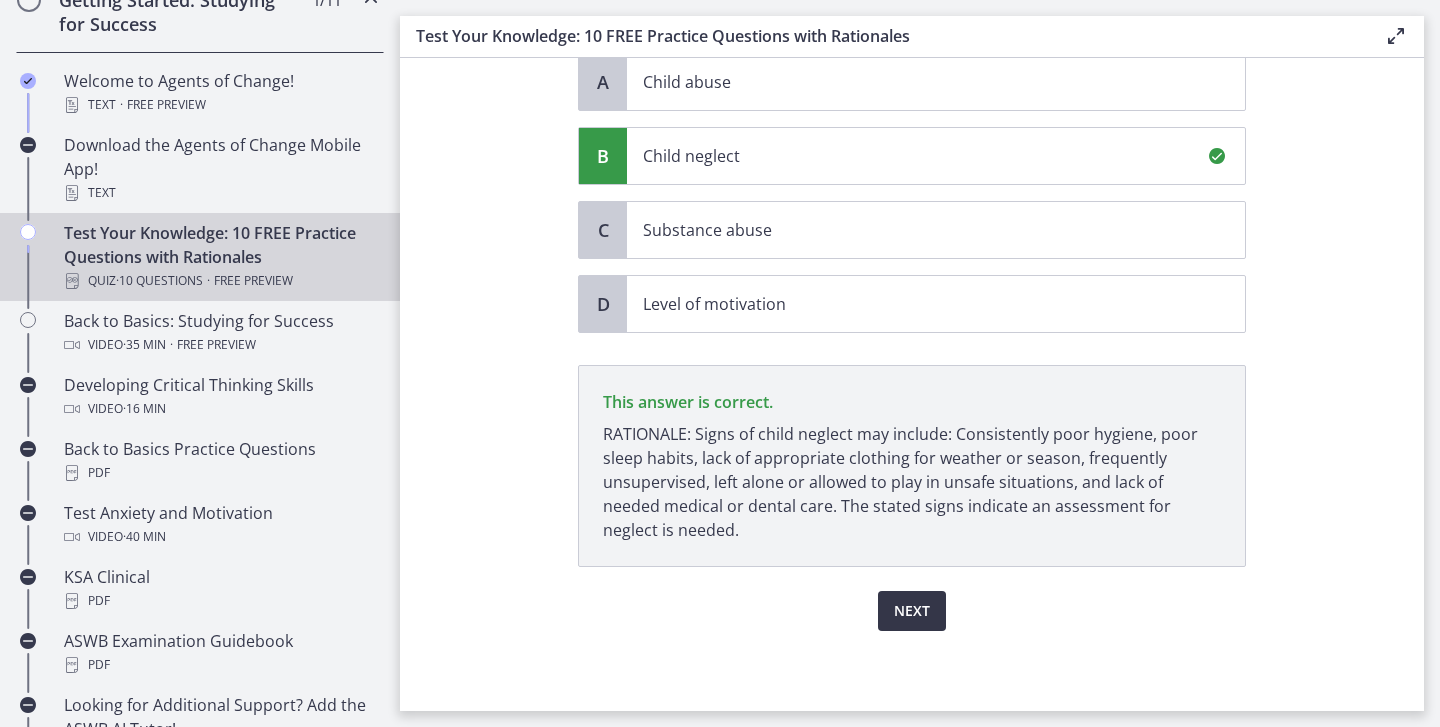 click on "Next" at bounding box center [912, 611] 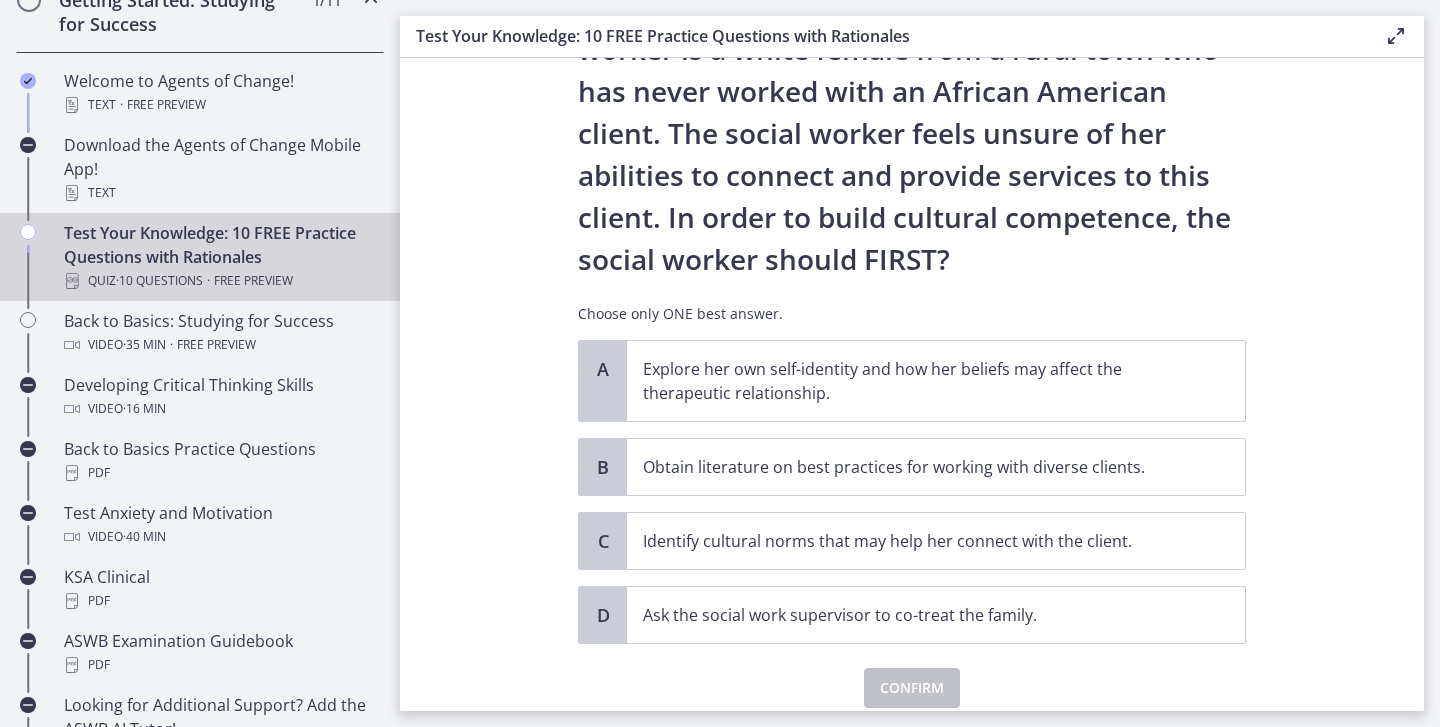 scroll, scrollTop: 235, scrollLeft: 0, axis: vertical 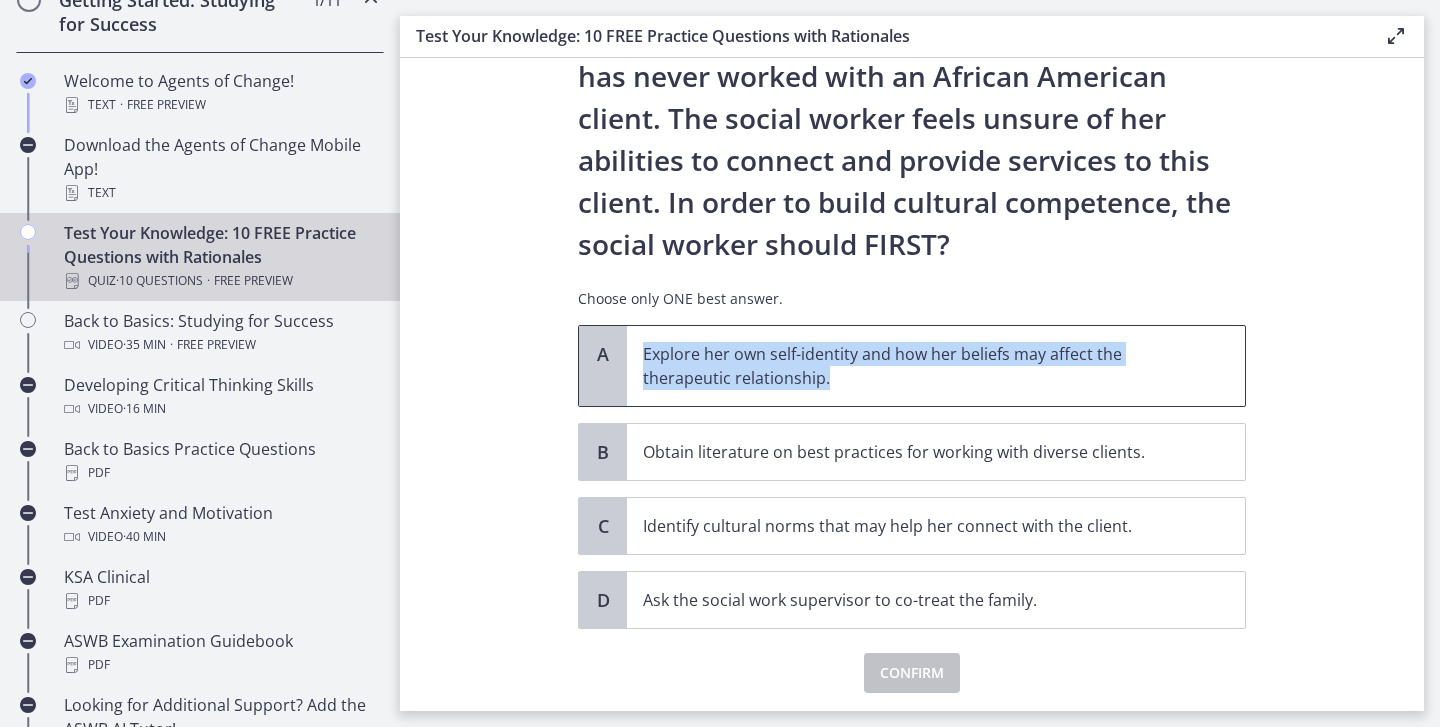 drag, startPoint x: 646, startPoint y: 346, endPoint x: 856, endPoint y: 383, distance: 213.23462 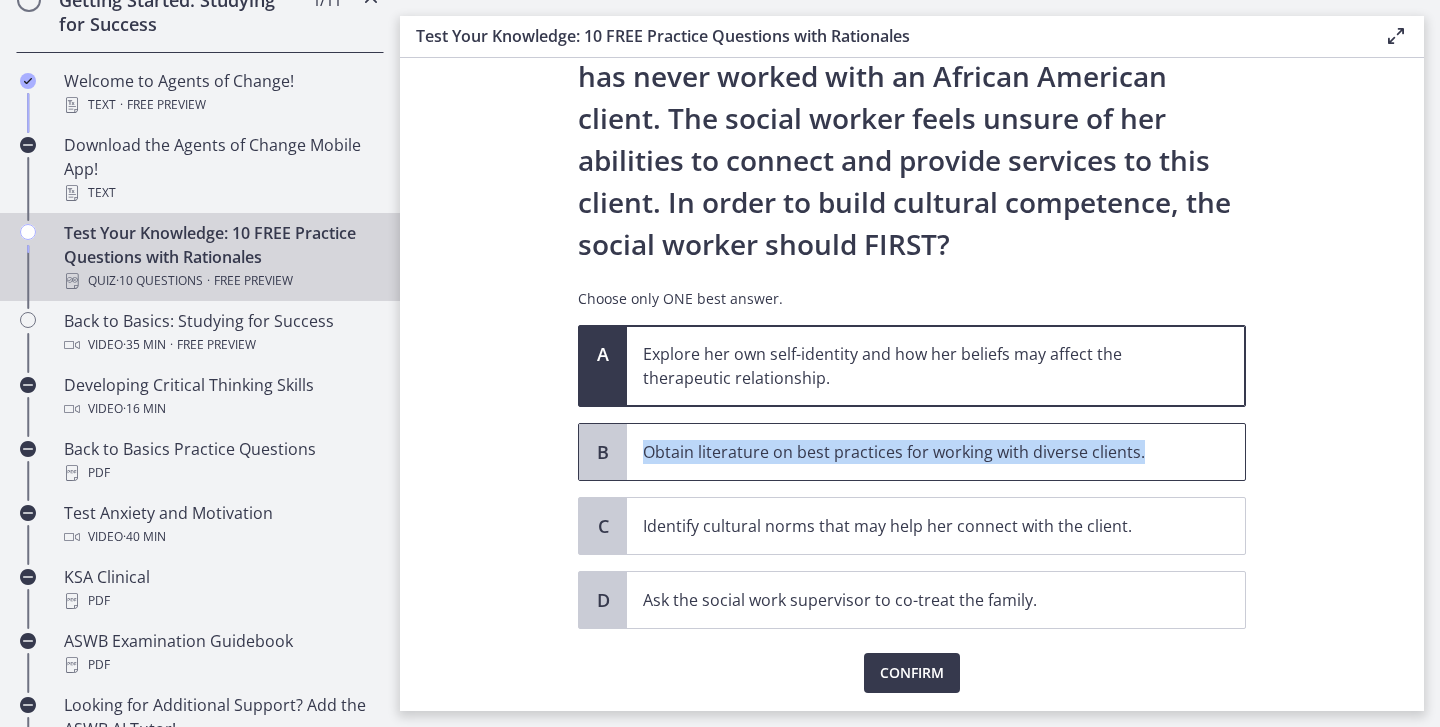 drag, startPoint x: 643, startPoint y: 447, endPoint x: 1098, endPoint y: 465, distance: 455.3559 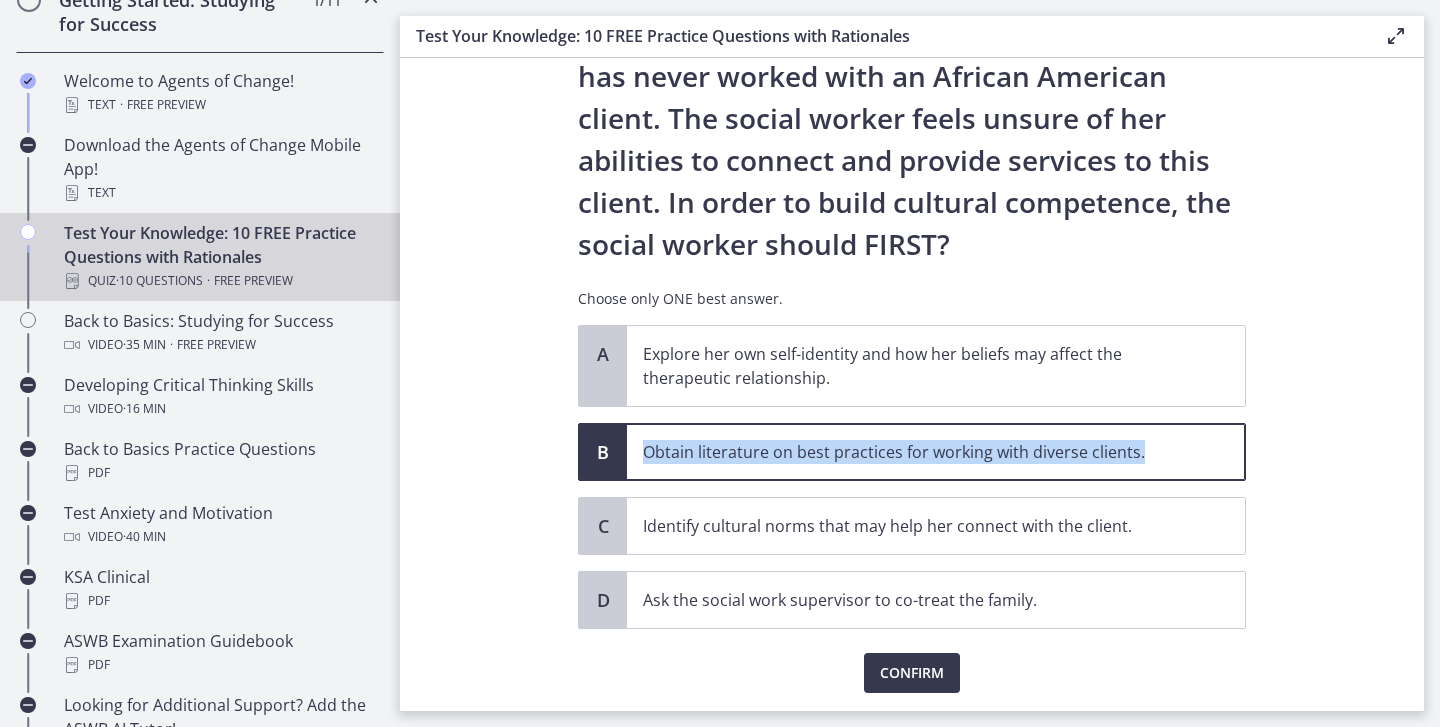 scroll, scrollTop: 297, scrollLeft: 0, axis: vertical 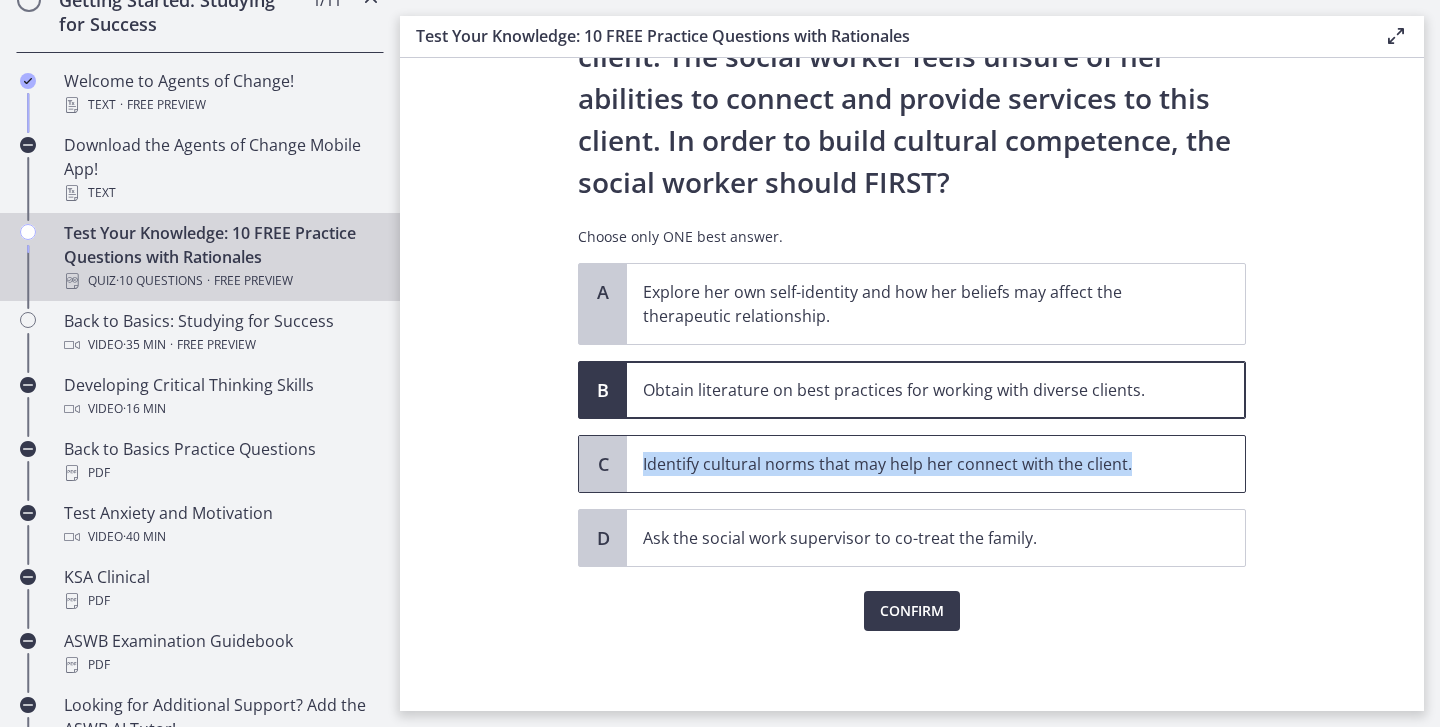 drag, startPoint x: 641, startPoint y: 462, endPoint x: 1133, endPoint y: 475, distance: 492.17172 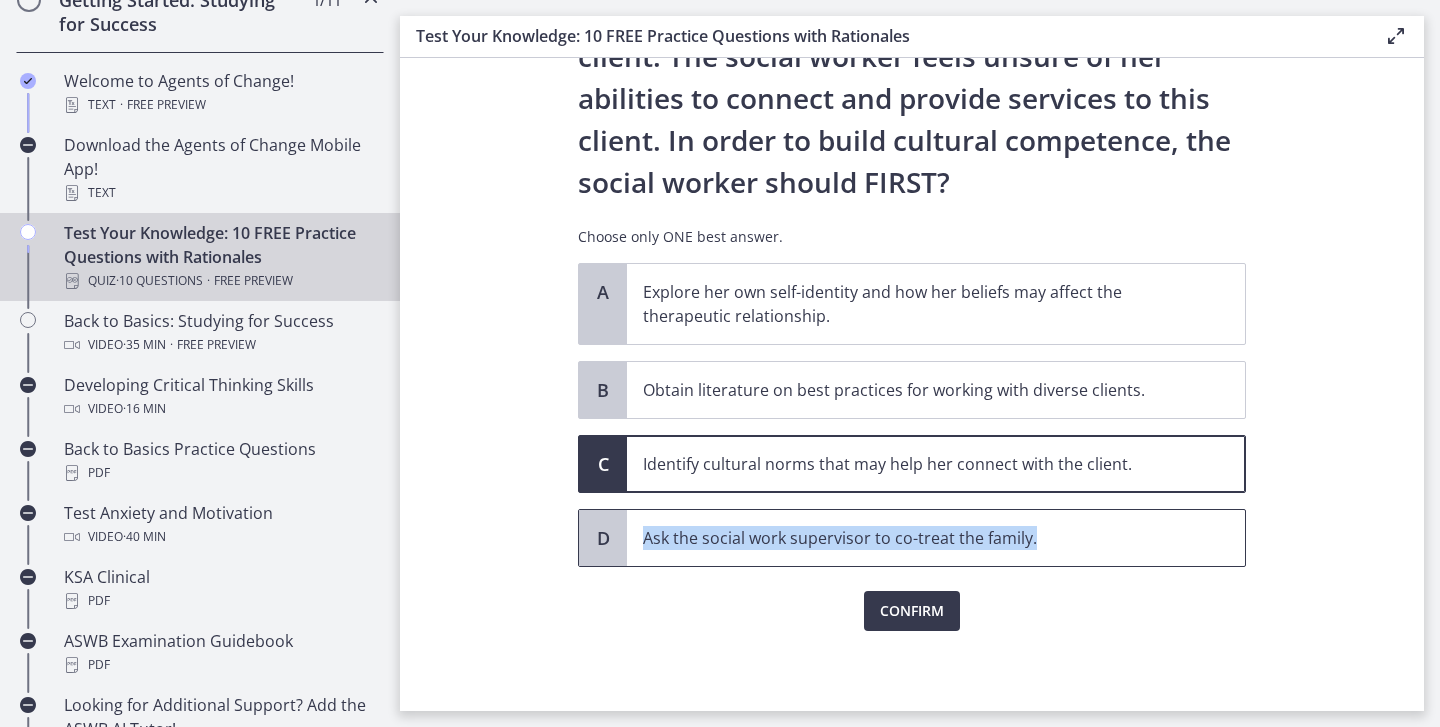 drag, startPoint x: 645, startPoint y: 539, endPoint x: 1036, endPoint y: 538, distance: 391.00128 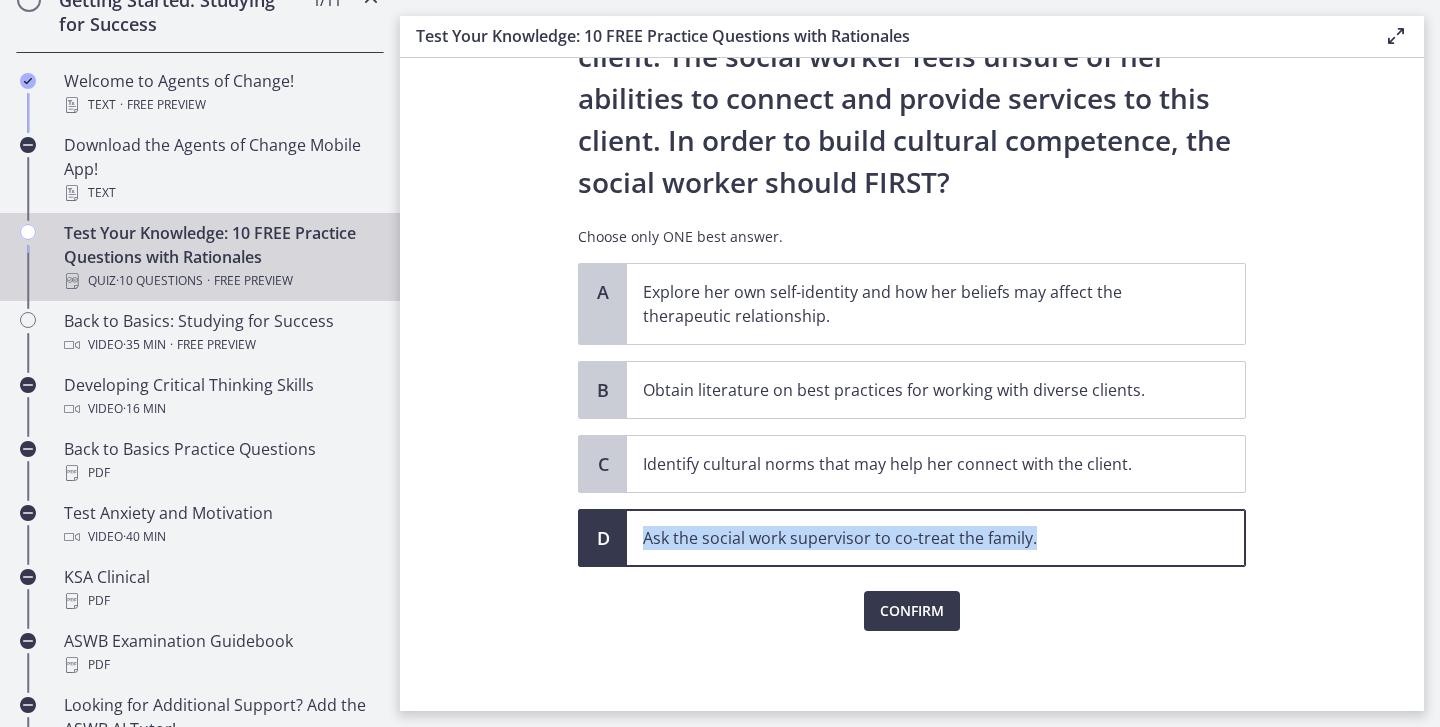 click on "Question   3   of   10
A new social worker at a Head Start program has been assigned to work with an African American woman and her two young children. The social worker is a white female from a rural town who has never worked with an African American client. The social worker feels unsure of her abilities to connect and provide services to this client. In order to build cultural competence, the social worker should FIRST?
Choose only ONE best answer.
A
Explore her own self-identity and how her beliefs may affect the therapeutic relationship.
B
Obtain literature on best practices for working with diverse clients.
C
Identify cultural norms that may help her connect with the client." at bounding box center (912, 384) 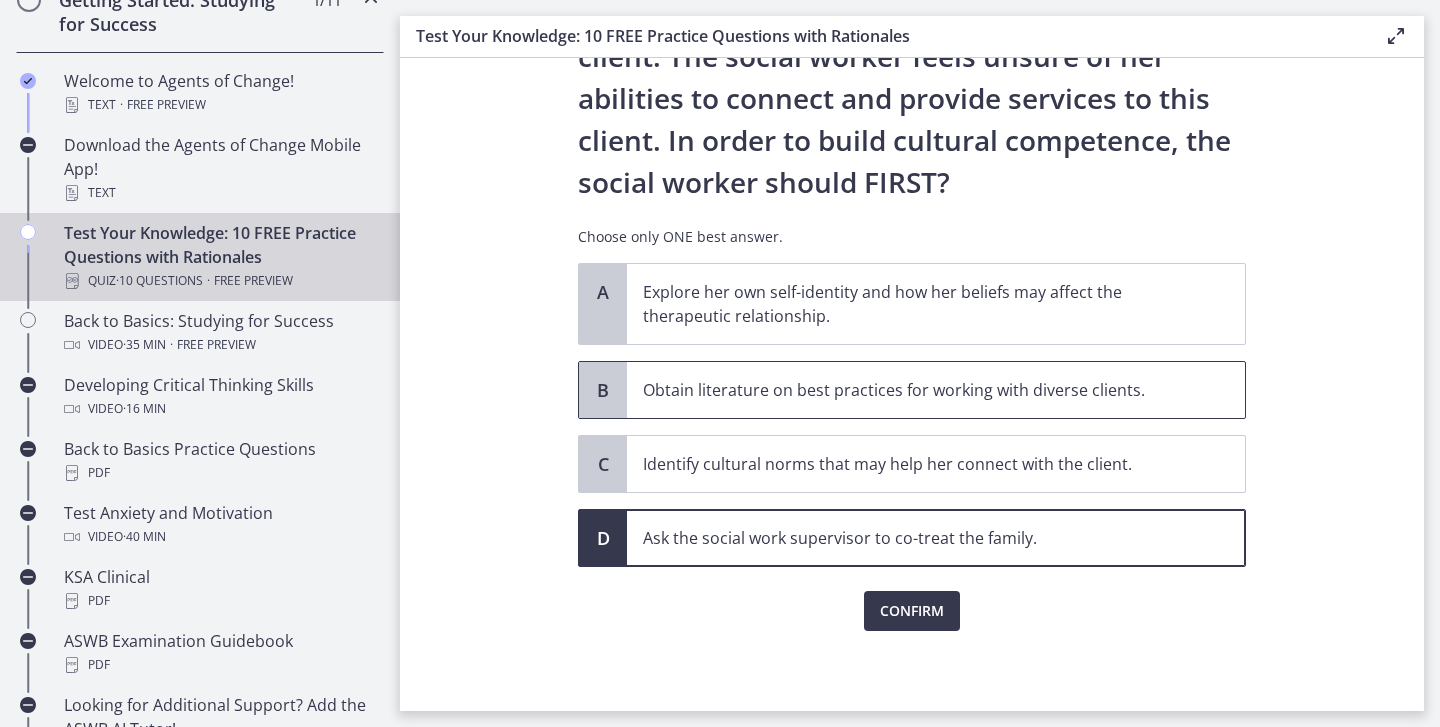 click on "Obtain literature on best practices for working with diverse clients." at bounding box center (916, 390) 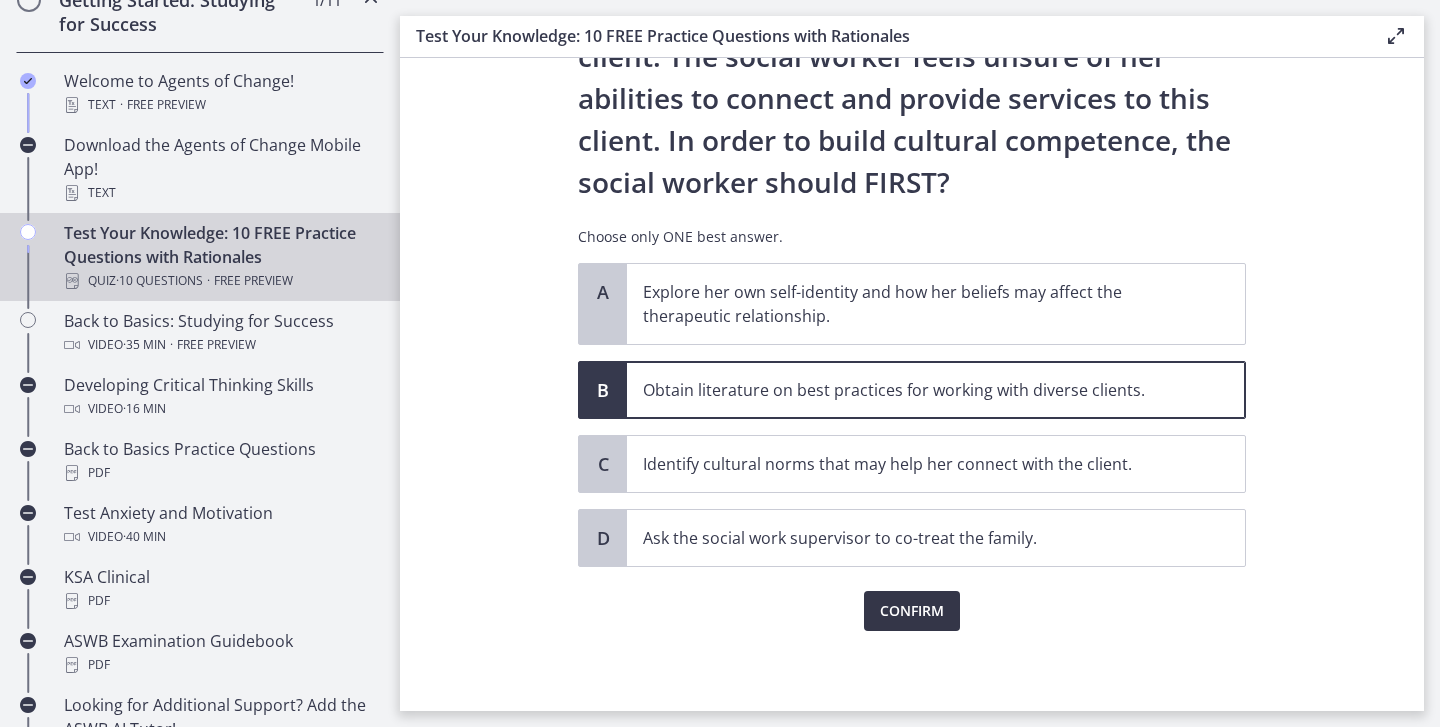 click on "Confirm" at bounding box center (912, 611) 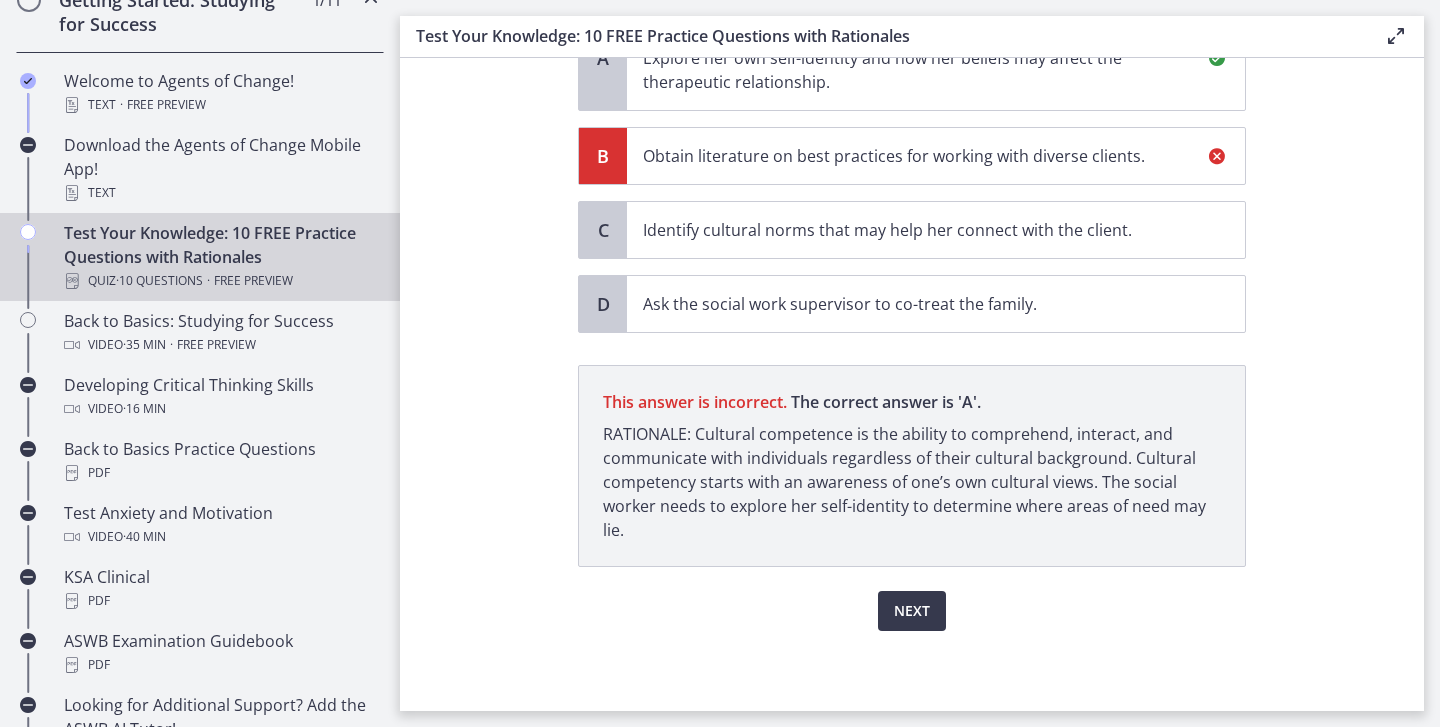 scroll, scrollTop: 485, scrollLeft: 0, axis: vertical 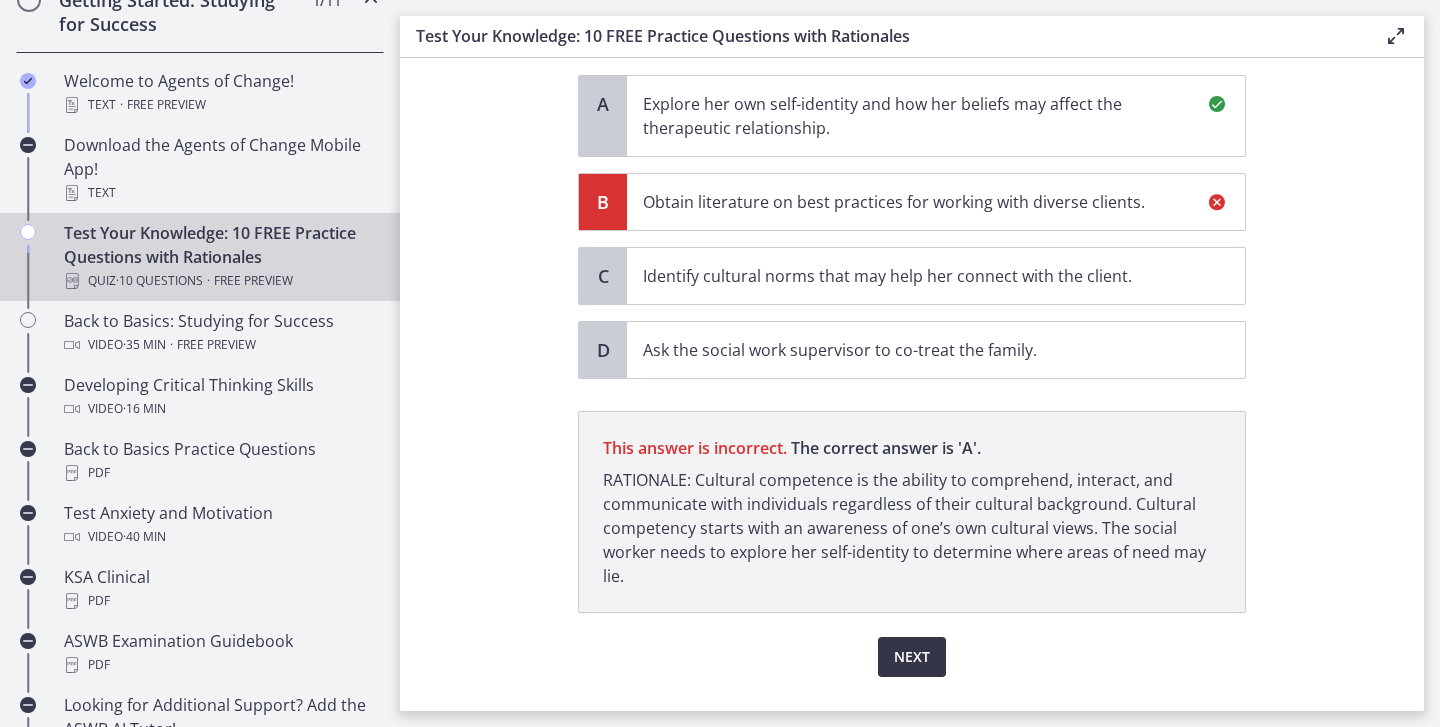 click on "Next" at bounding box center (912, 657) 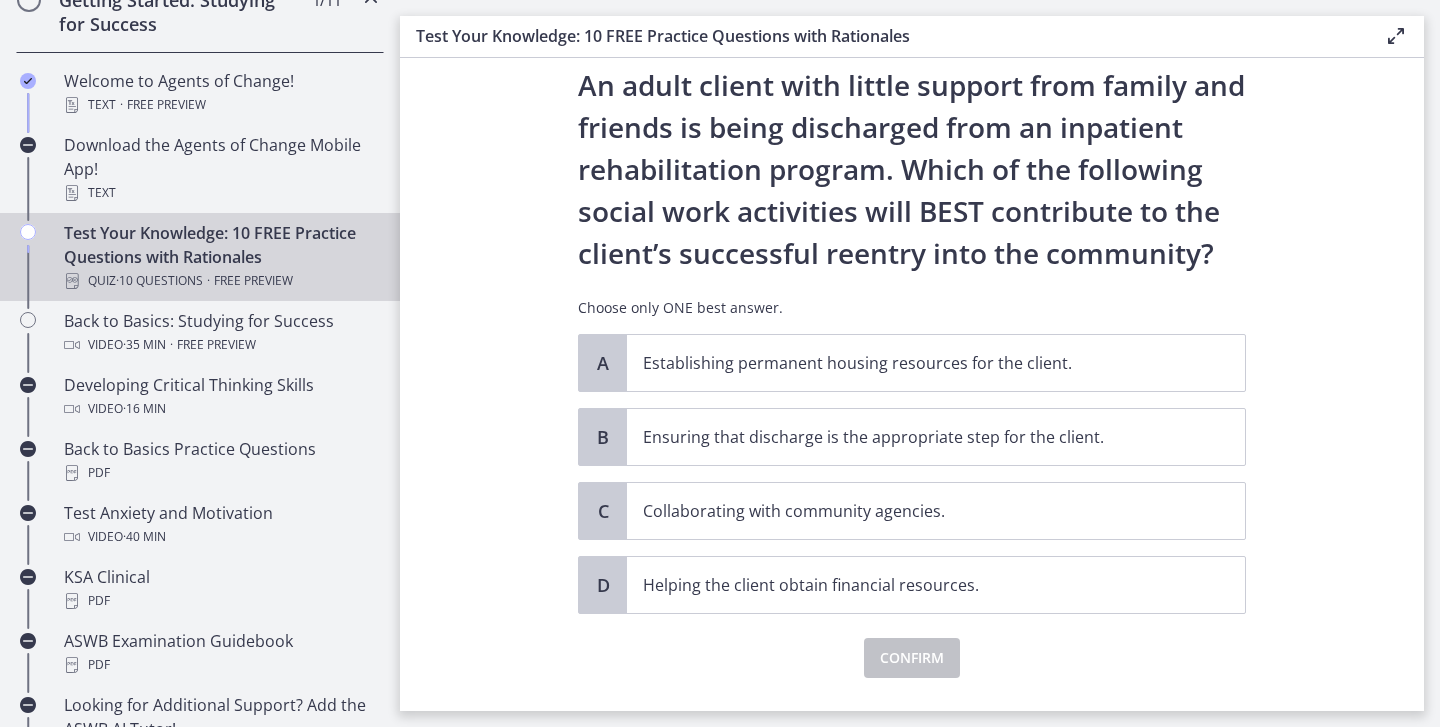 scroll, scrollTop: 61, scrollLeft: 0, axis: vertical 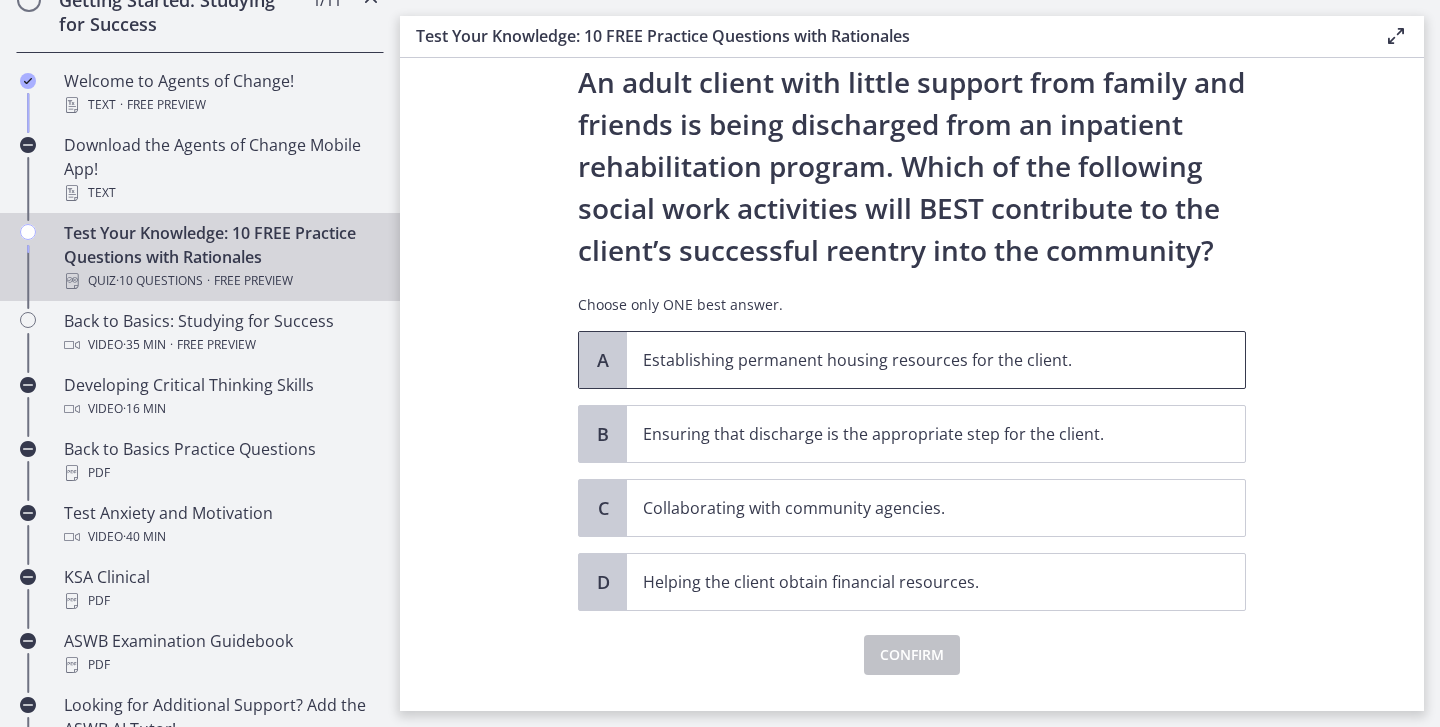 drag, startPoint x: 651, startPoint y: 360, endPoint x: 1083, endPoint y: 362, distance: 432.00464 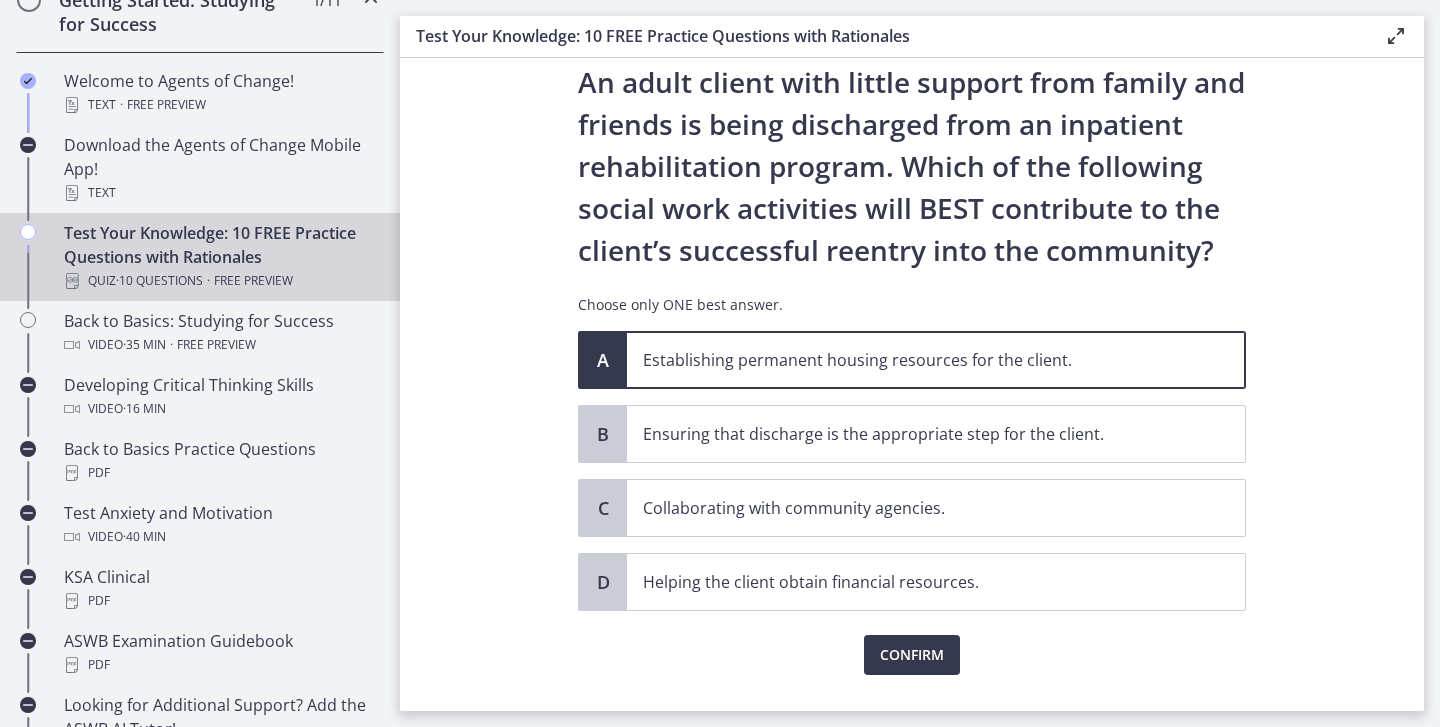 click on "An adult client with little support from family and friends is being discharged from an inpatient rehabilitation program. Which of the following social work activities will BEST contribute to the client’s successful reentry into the community?
Choose only ONE best answer." at bounding box center [912, 196] 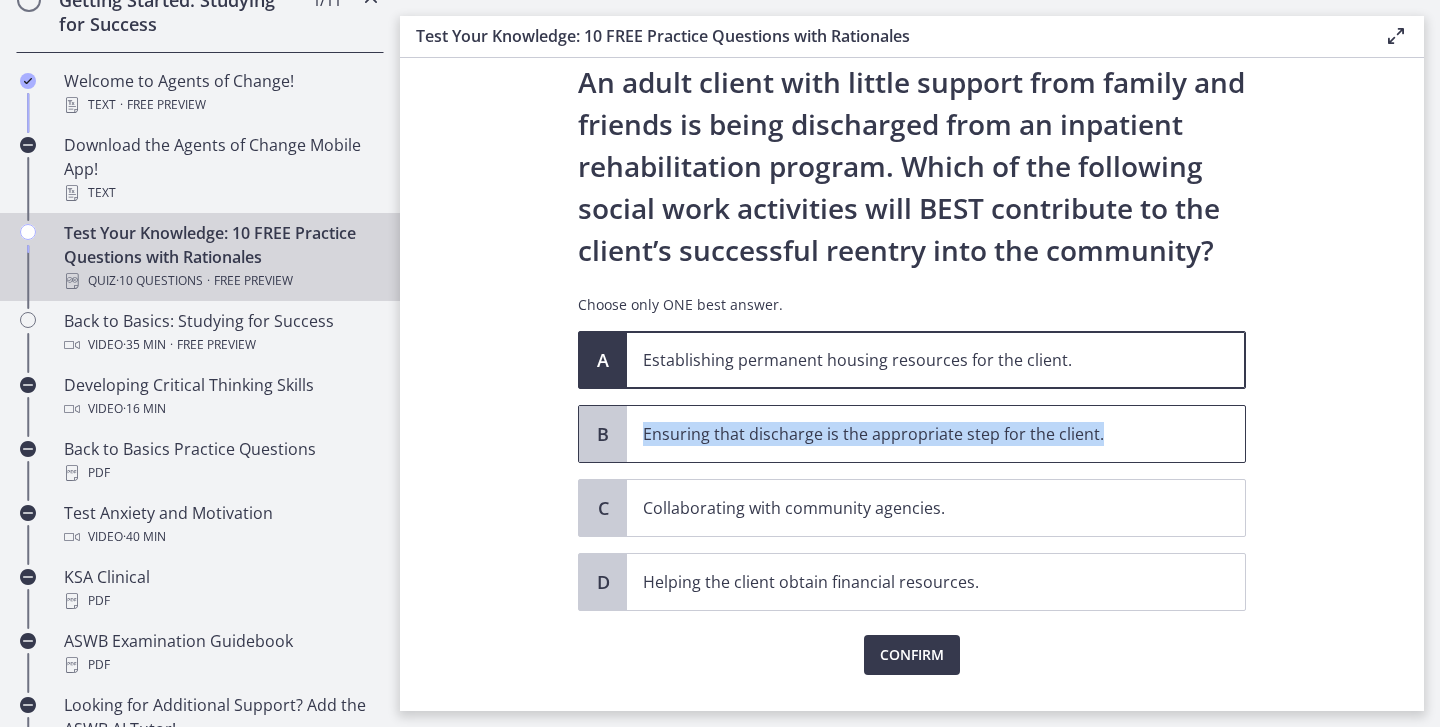 drag, startPoint x: 645, startPoint y: 431, endPoint x: 1108, endPoint y: 428, distance: 463.0097 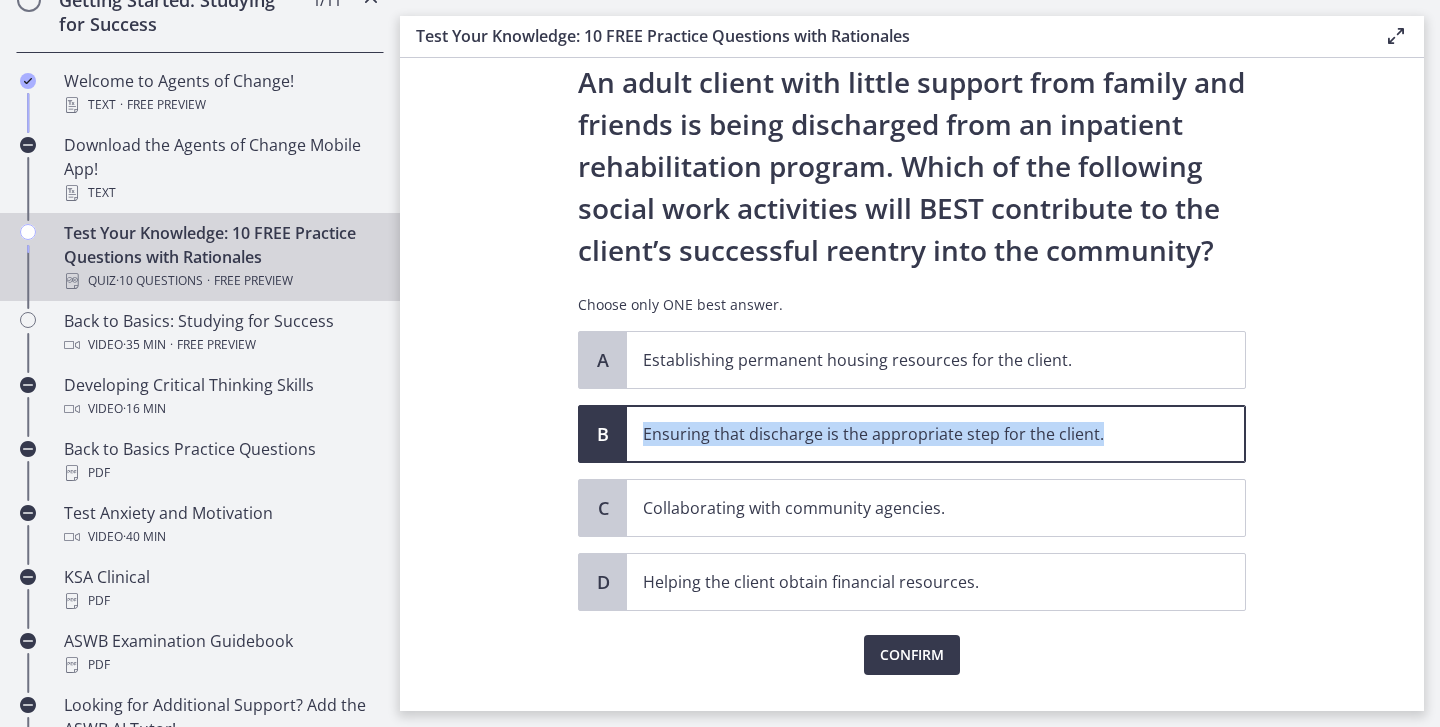 click on "Question   4   of   10
An adult client with little support from family and friends is being discharged from an inpatient rehabilitation program. Which of the following social work activities will BEST contribute to the client’s successful reentry into the community?
Choose only ONE best answer.
A
Establishing permanent housing resources for the client.
B
Ensuring that discharge is the appropriate step for the client.
C
Collaborating with community agencies.
D
Helping the client obtain financial resources.
Confirm" at bounding box center [912, 384] 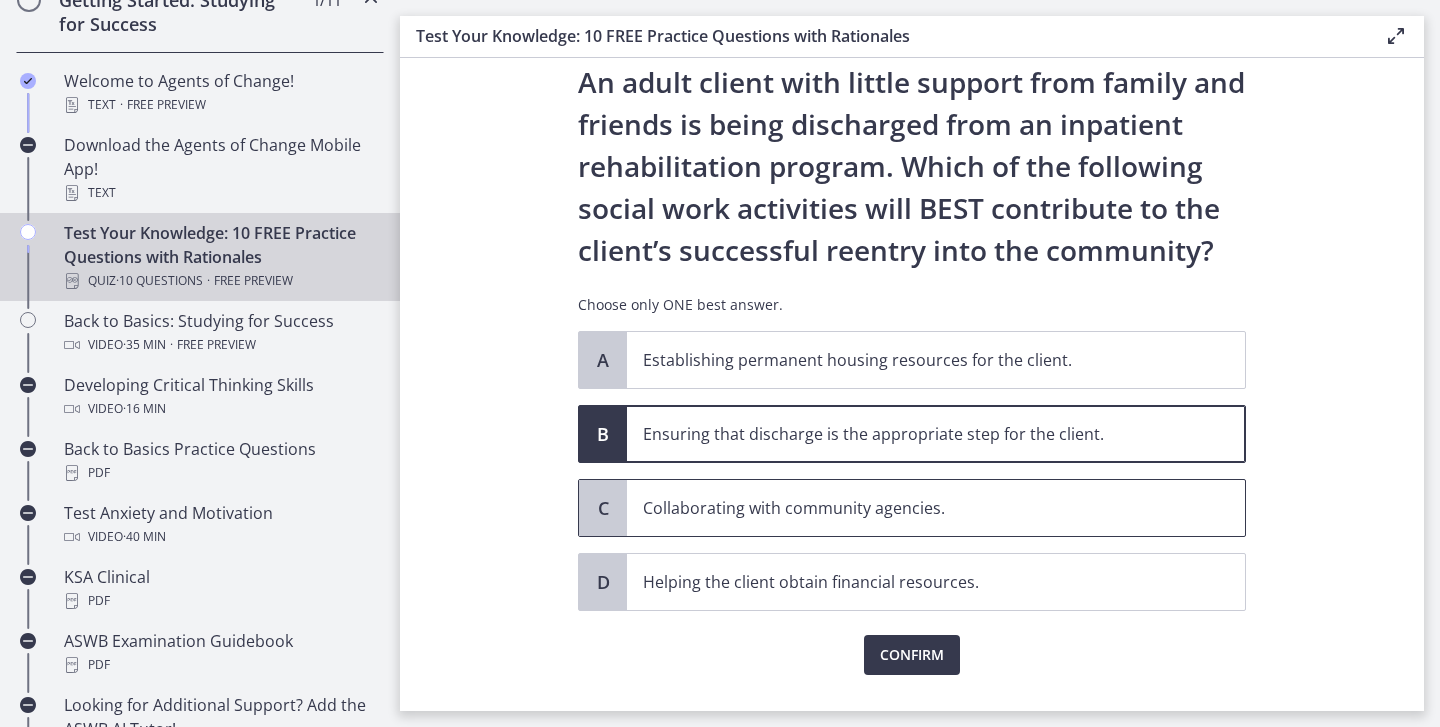 drag, startPoint x: 642, startPoint y: 505, endPoint x: 1030, endPoint y: 513, distance: 388.08246 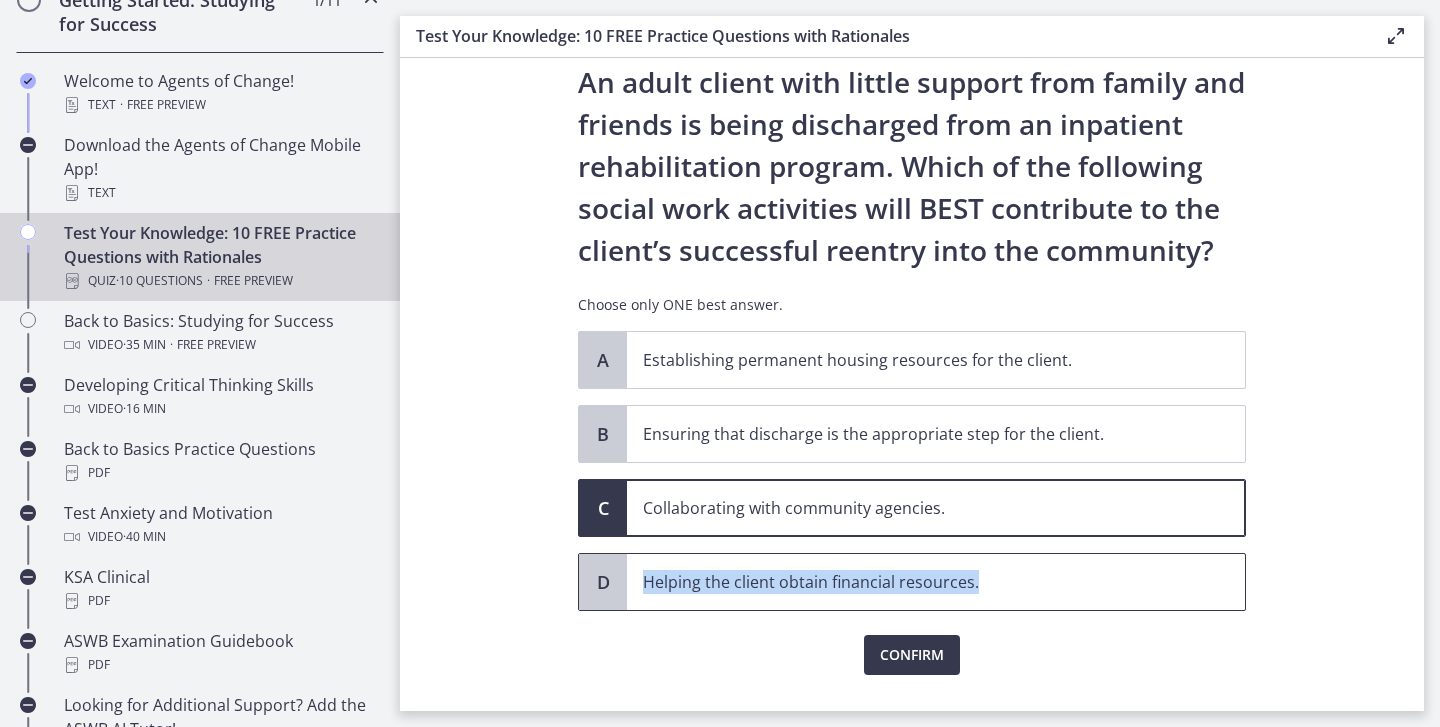 drag, startPoint x: 648, startPoint y: 580, endPoint x: 1072, endPoint y: 588, distance: 424.07547 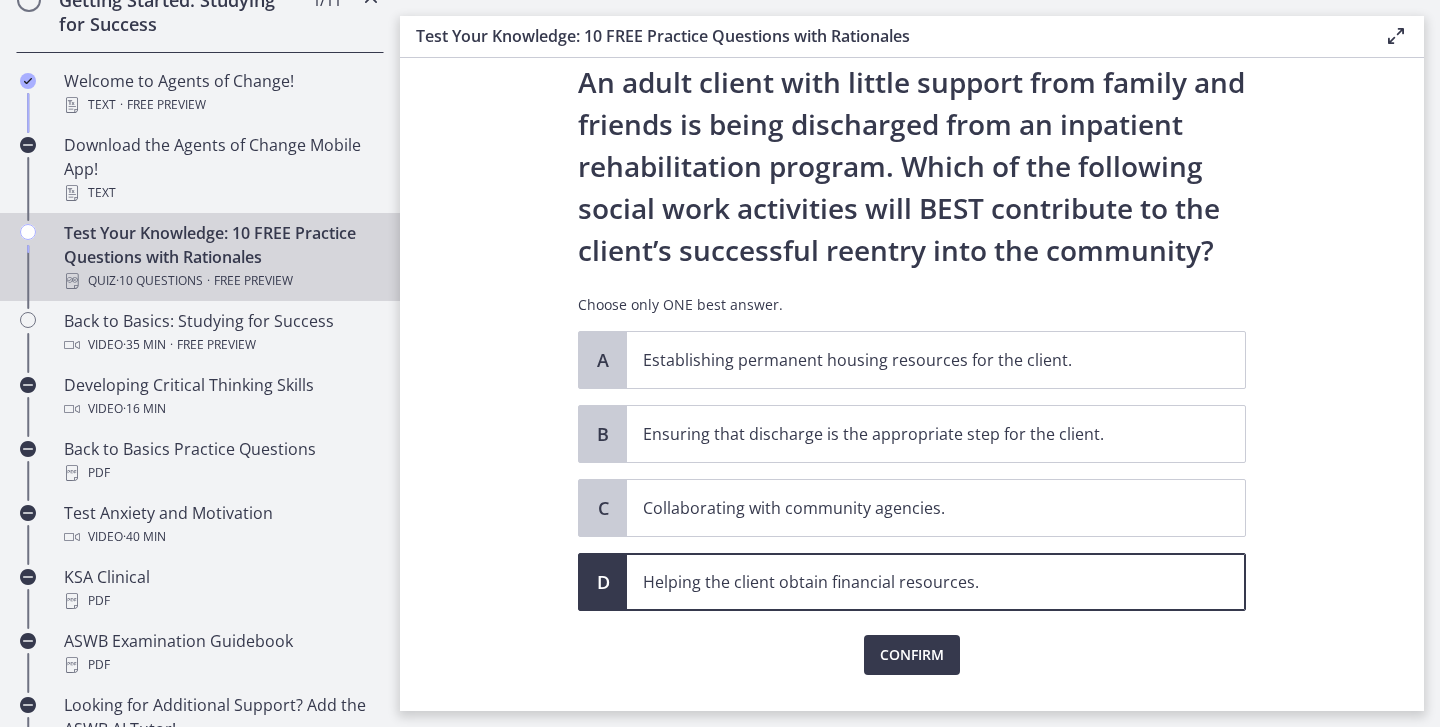 click on "Question   4   of   10
An adult client with little support from family and friends is being discharged from an inpatient rehabilitation program. Which of the following social work activities will BEST contribute to the client’s successful reentry into the community?
Choose only ONE best answer.
A
Establishing permanent housing resources for the client.
B
Ensuring that discharge is the appropriate step for the client.
C
Collaborating with community agencies.
D
Helping the client obtain financial resources.
Confirm" at bounding box center (912, 384) 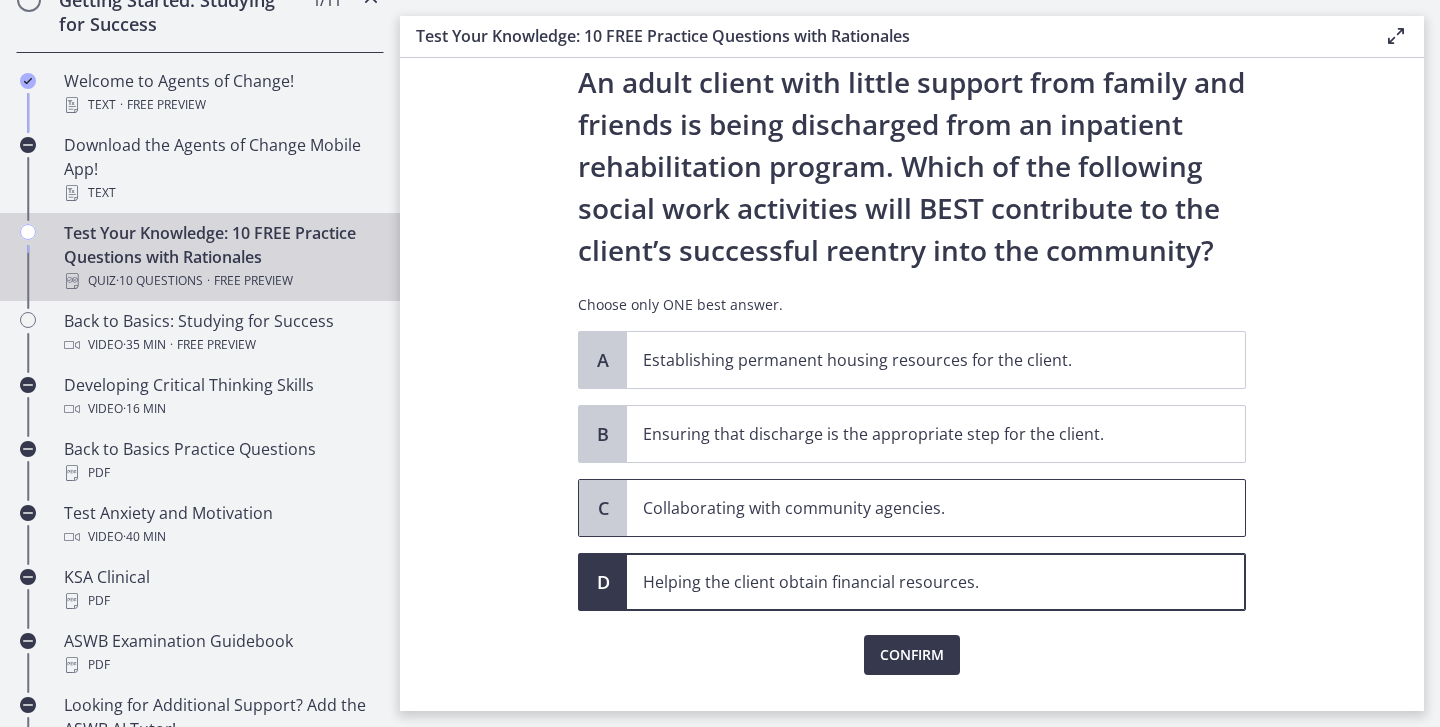 click on "Collaborating with community agencies." at bounding box center (916, 508) 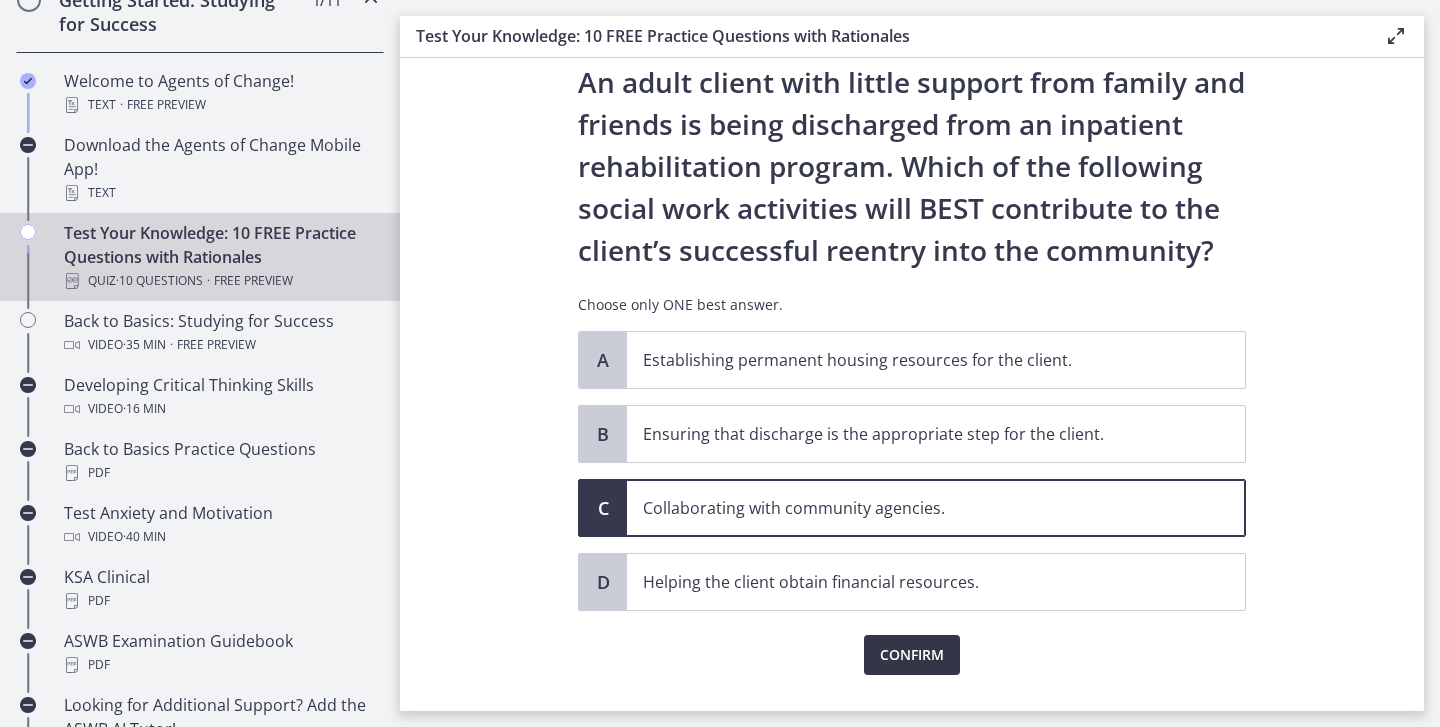 click on "Confirm" at bounding box center [912, 655] 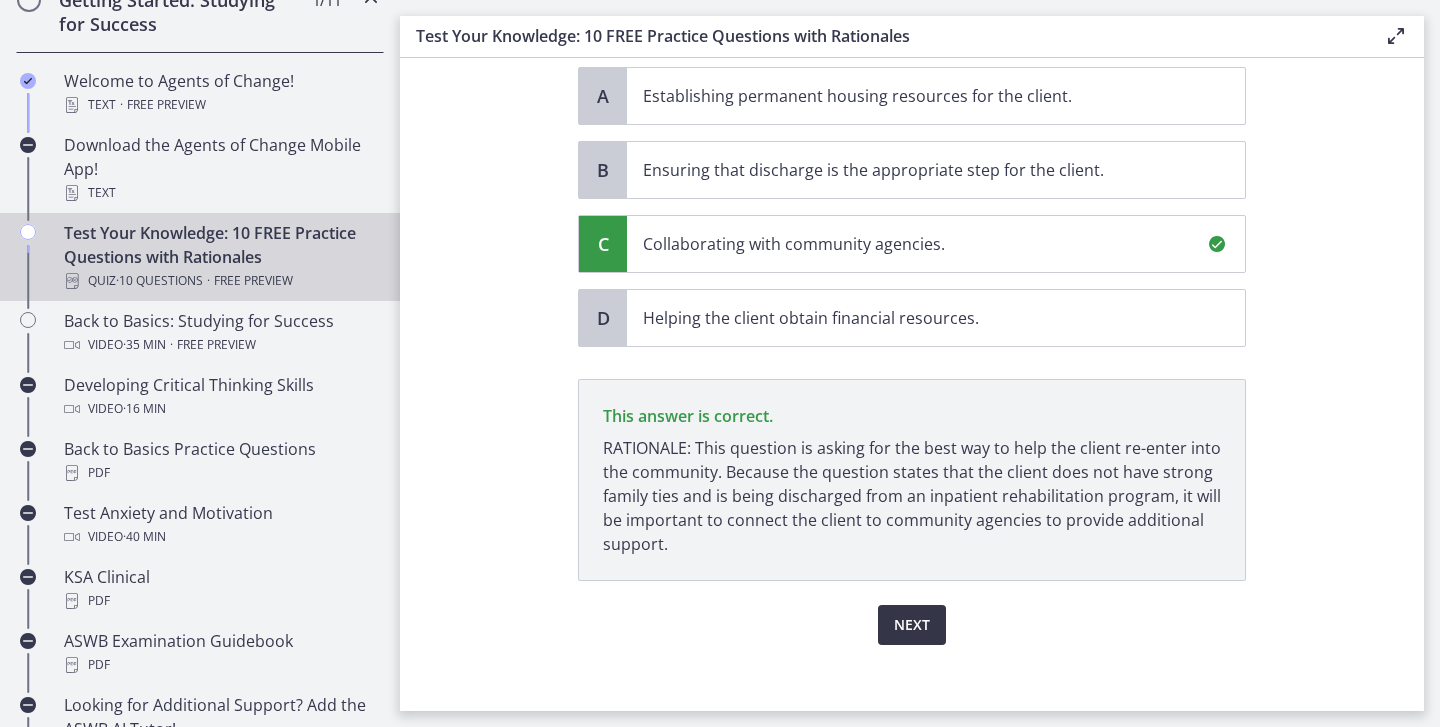 scroll, scrollTop: 339, scrollLeft: 0, axis: vertical 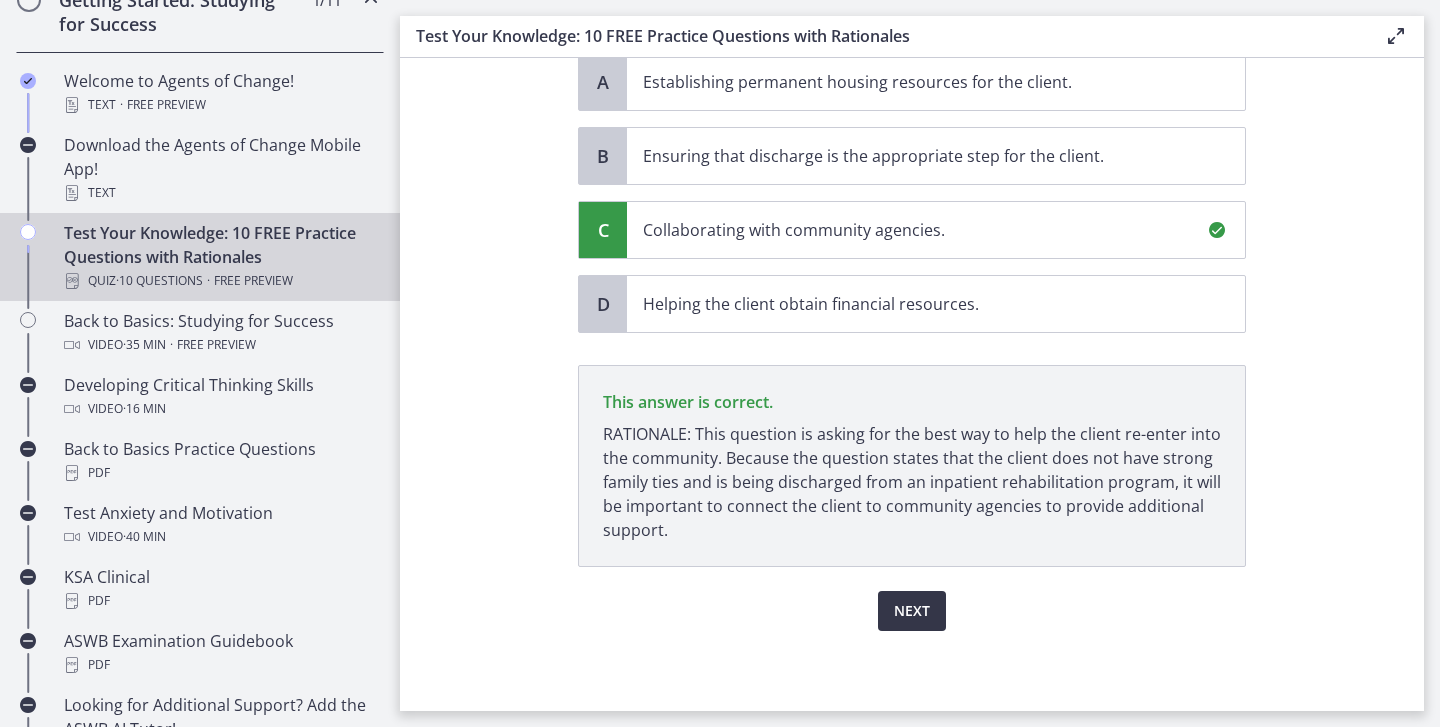 click on "Next" at bounding box center [912, 611] 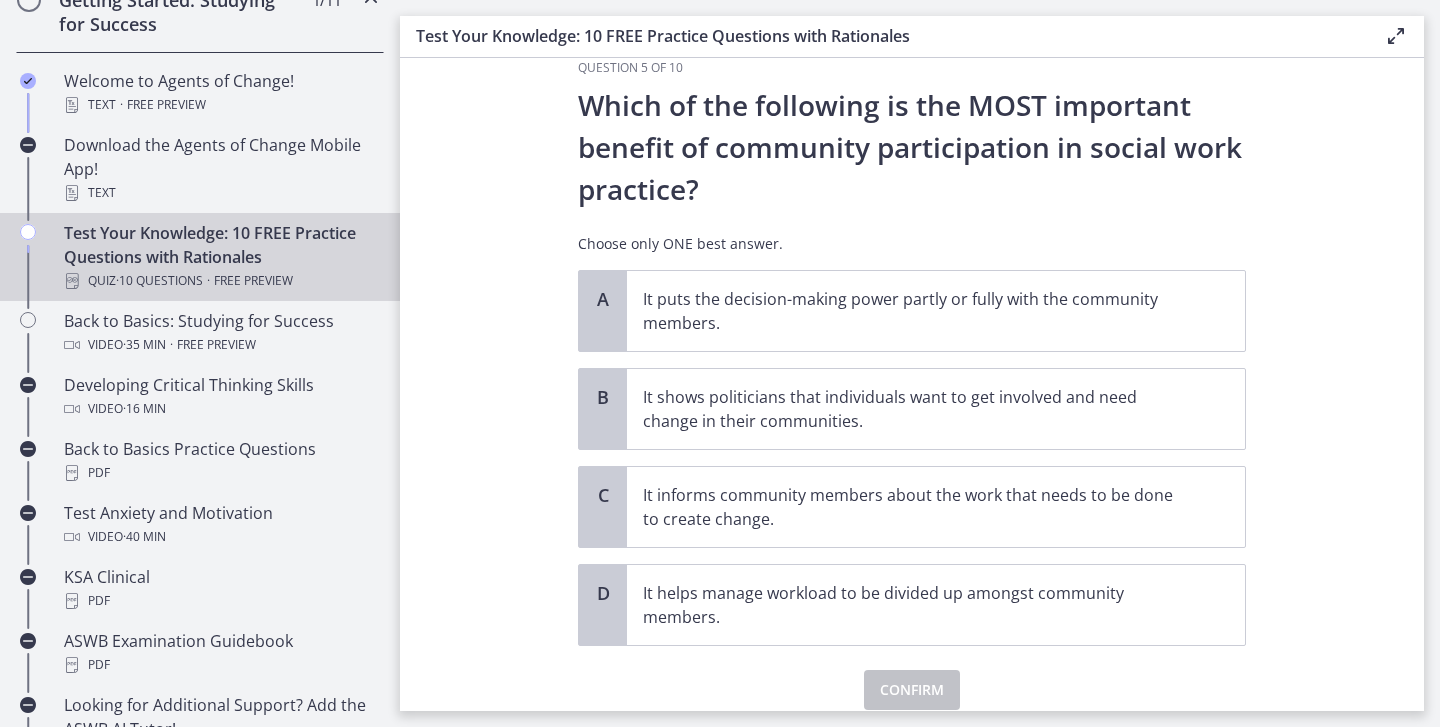 scroll, scrollTop: 40, scrollLeft: 0, axis: vertical 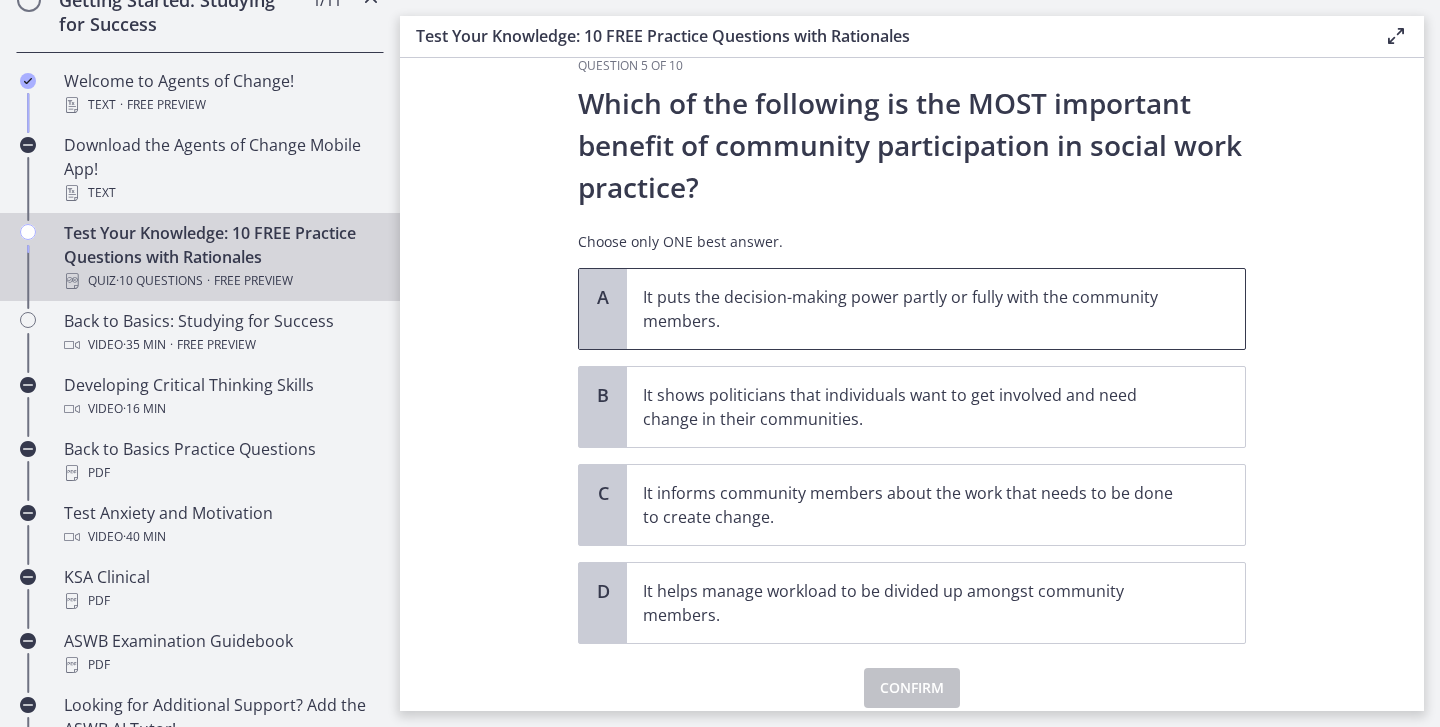 drag, startPoint x: 648, startPoint y: 291, endPoint x: 757, endPoint y: 317, distance: 112.05802 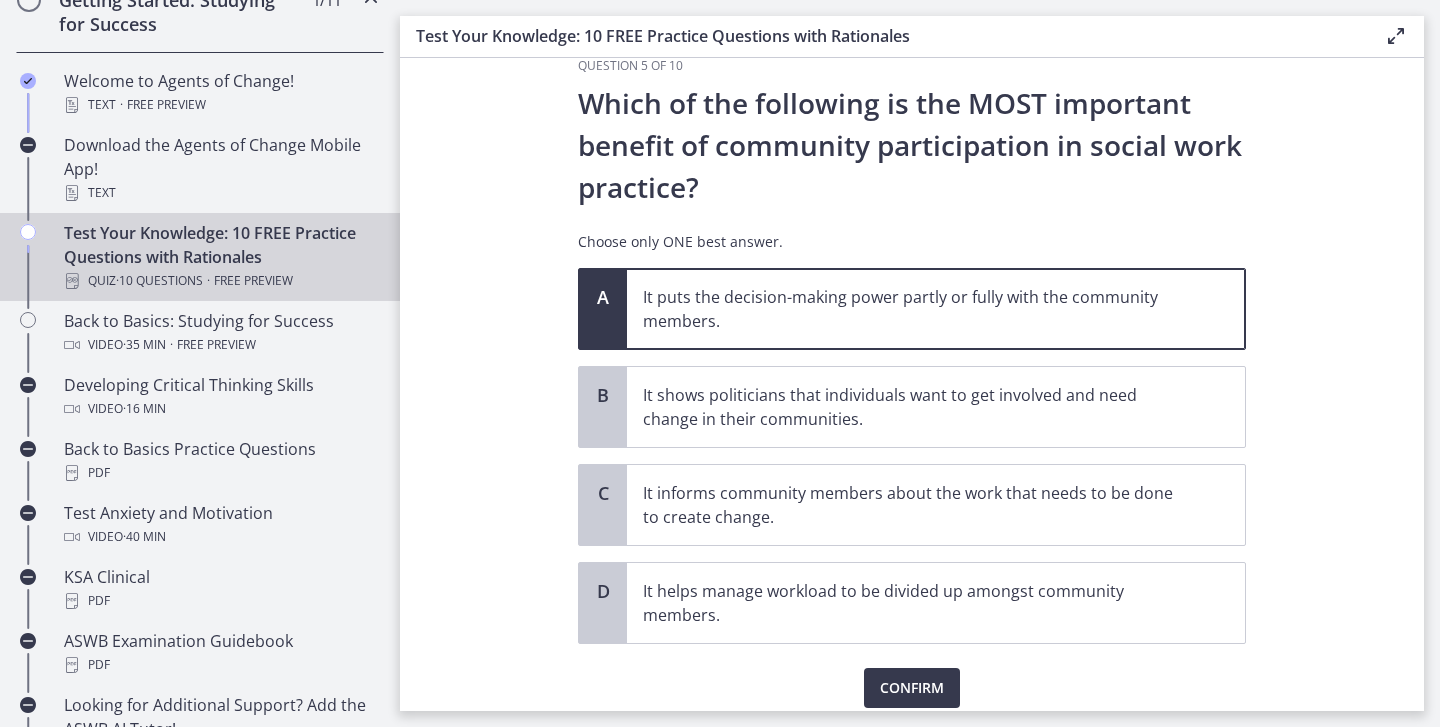 click on "Which of the following is the MOST important benefit of community participation in social work practice?" at bounding box center [912, 145] 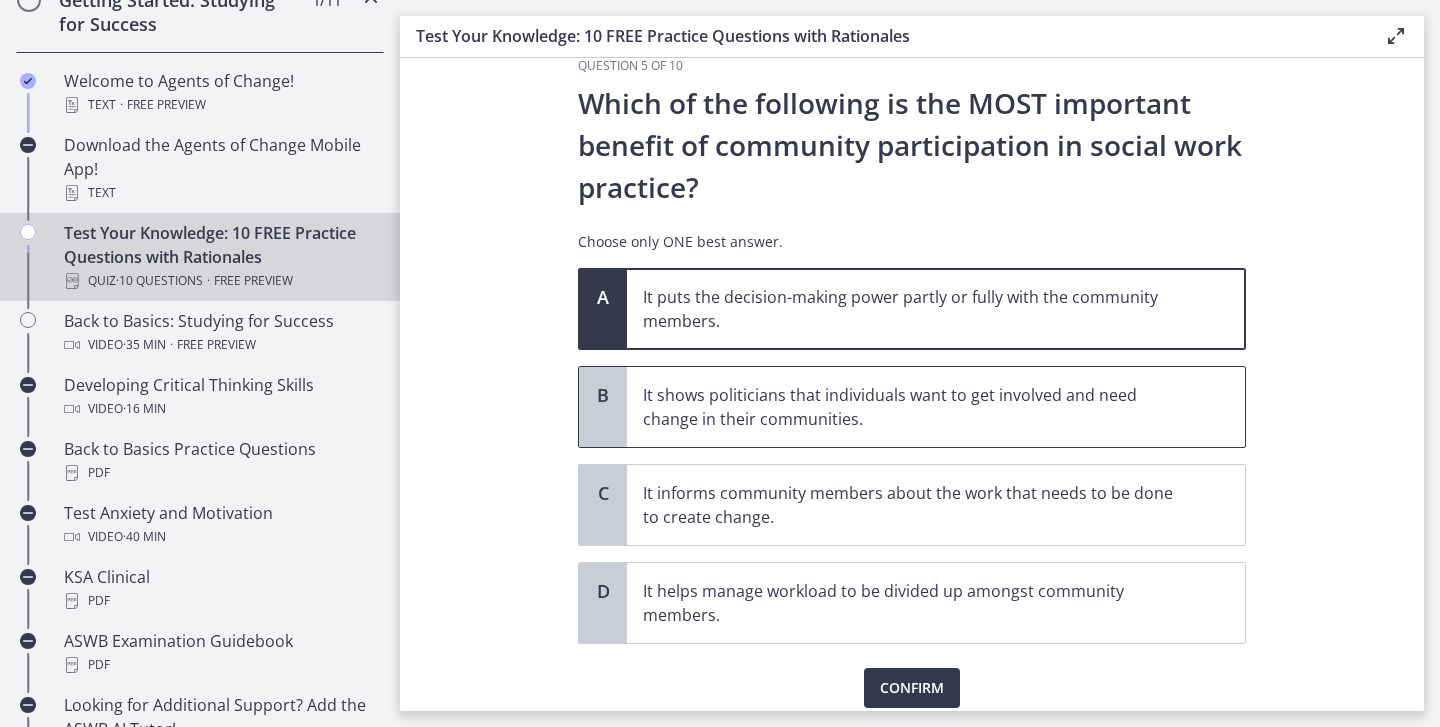 drag, startPoint x: 645, startPoint y: 396, endPoint x: 871, endPoint y: 412, distance: 226.56566 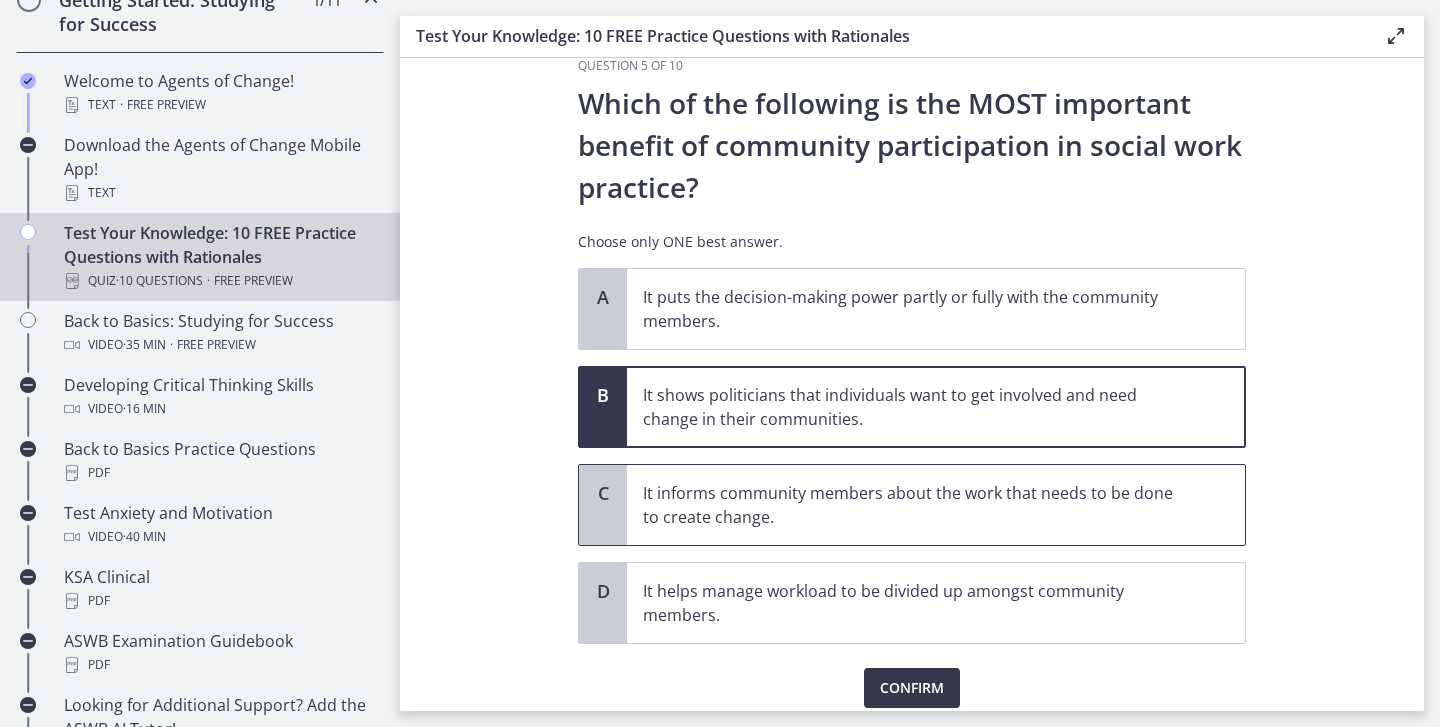drag, startPoint x: 647, startPoint y: 489, endPoint x: 792, endPoint y: 519, distance: 148.07092 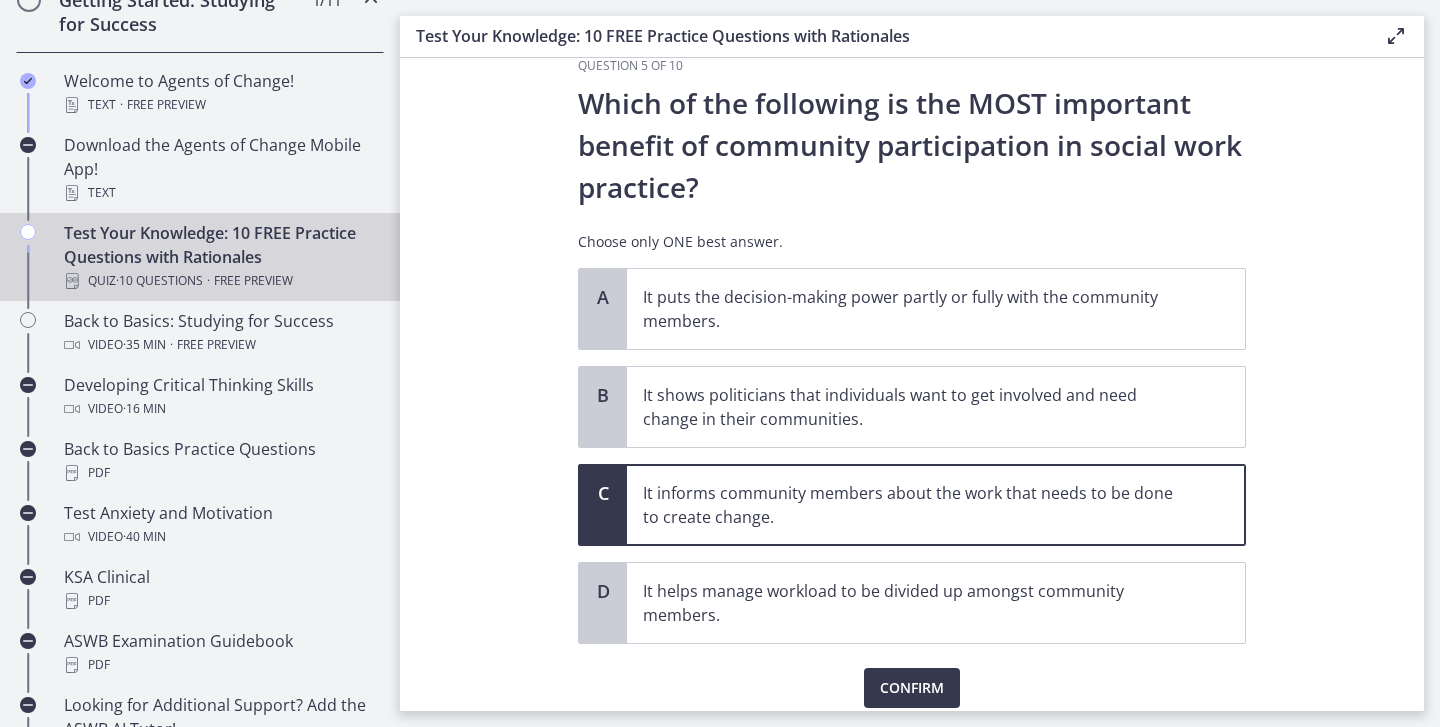 click on "Question   5   of   10
Which of the following is the MOST important benefit of community participation in social work practice?
Choose only ONE best answer.
A
It puts the decision-making power partly or fully with the community members.
B
It shows politicians that individuals want to get involved and need change in their communities.
C
It informs community members about the work that needs to be done to create change.
D
It helps manage workload to be divided up amongst community members.
Confirm" at bounding box center [912, 384] 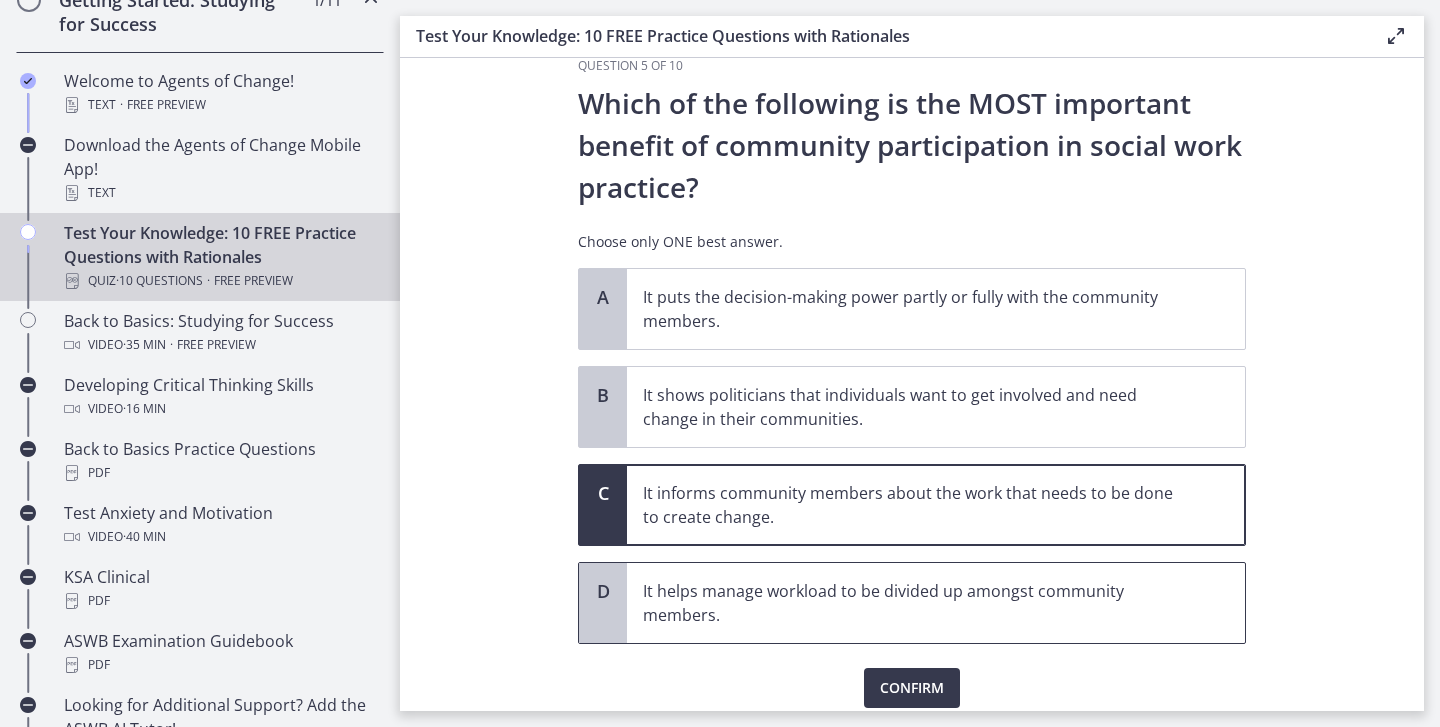 drag, startPoint x: 644, startPoint y: 586, endPoint x: 745, endPoint y: 619, distance: 106.25441 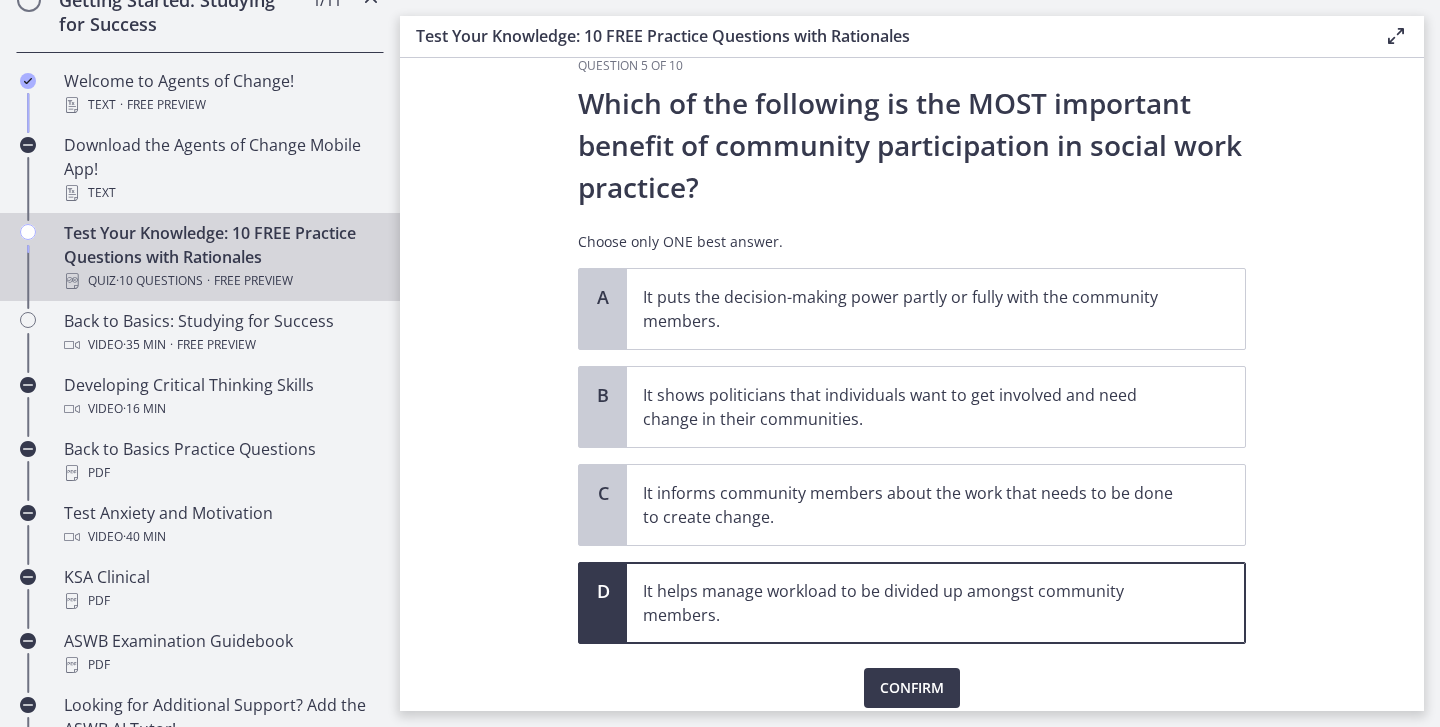 click on "Question   5   of   10
Which of the following is the MOST important benefit of community participation in social work practice?
Choose only ONE best answer.
A
It puts the decision-making power partly or fully with the community members.
B
It shows politicians that individuals want to get involved and need change in their communities.
C
It informs community members about the work that needs to be done to create change.
D
It helps manage workload to be divided up amongst community members.
Confirm" at bounding box center (912, 384) 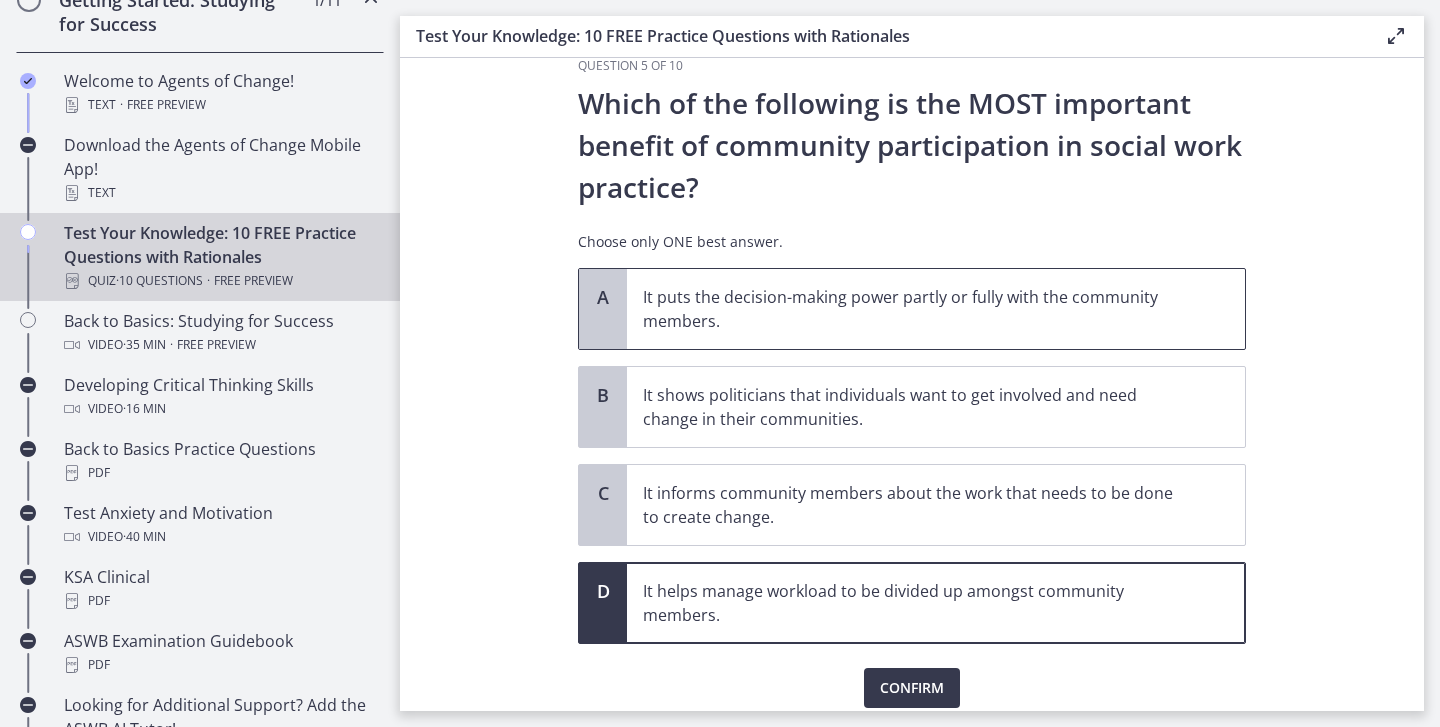 click on "It puts the decision-making power partly or fully with the community members." at bounding box center (916, 309) 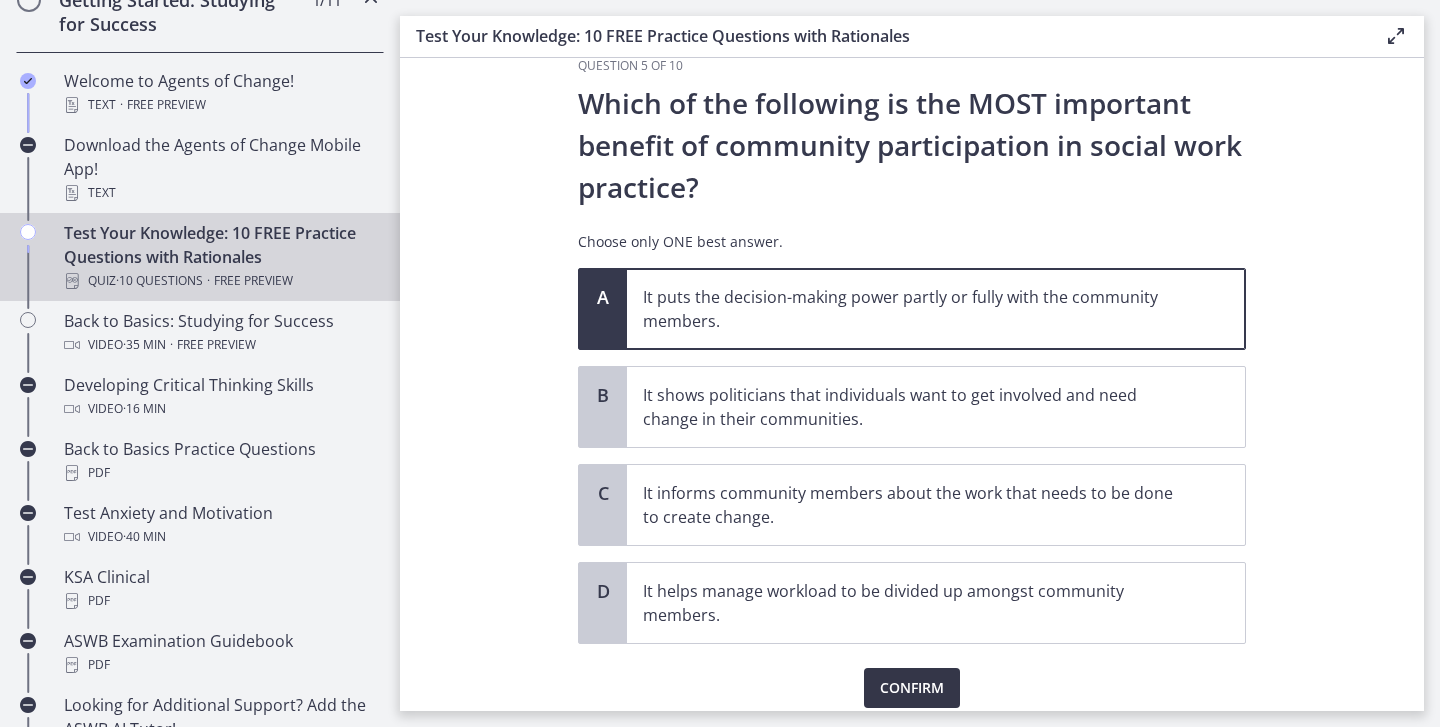 click on "Confirm" at bounding box center [912, 688] 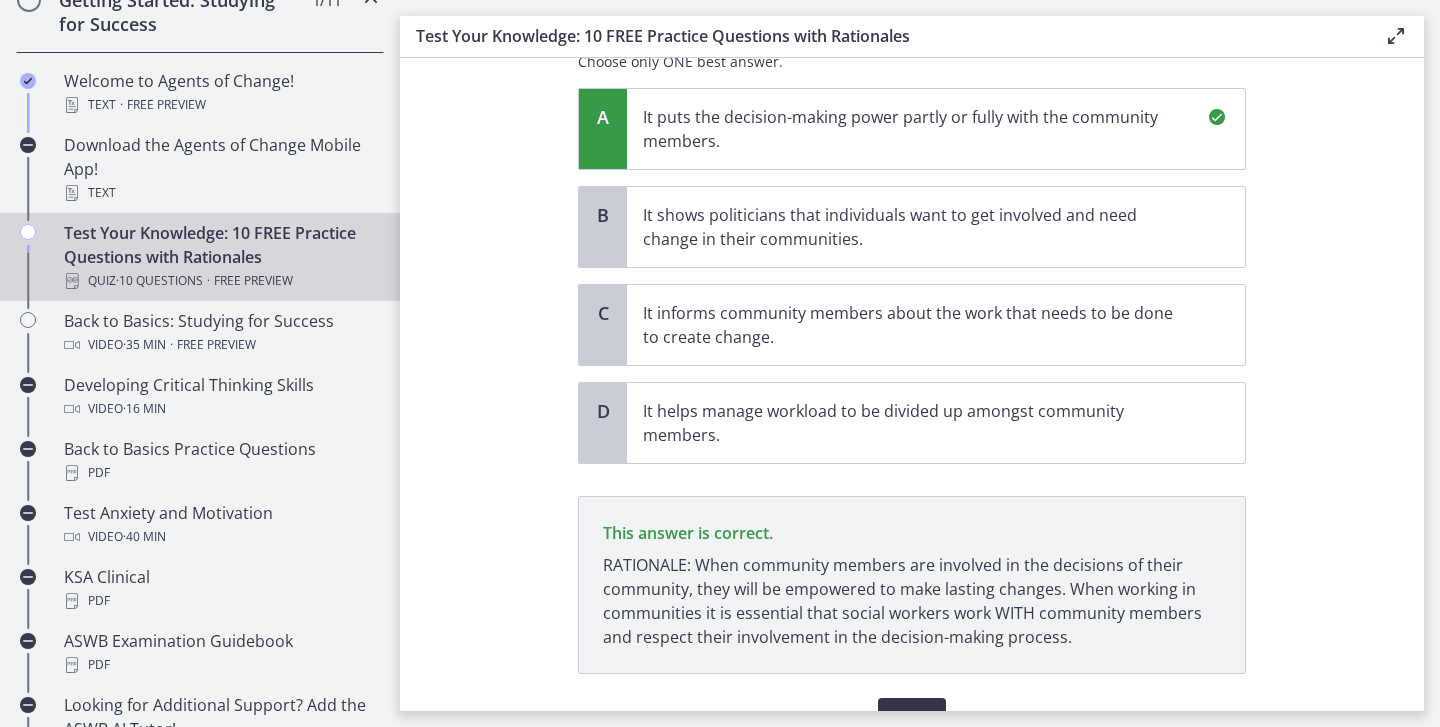 scroll, scrollTop: 327, scrollLeft: 0, axis: vertical 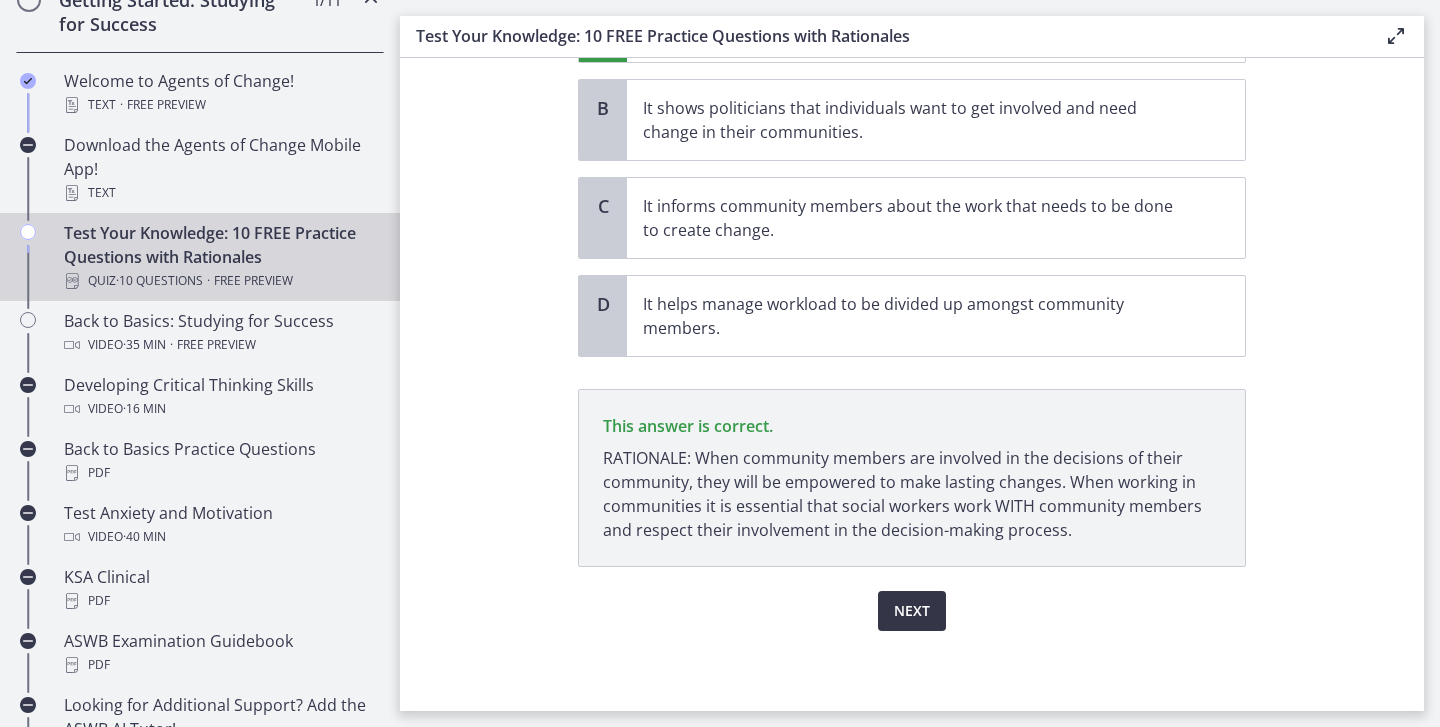 click on "Next" at bounding box center [912, 611] 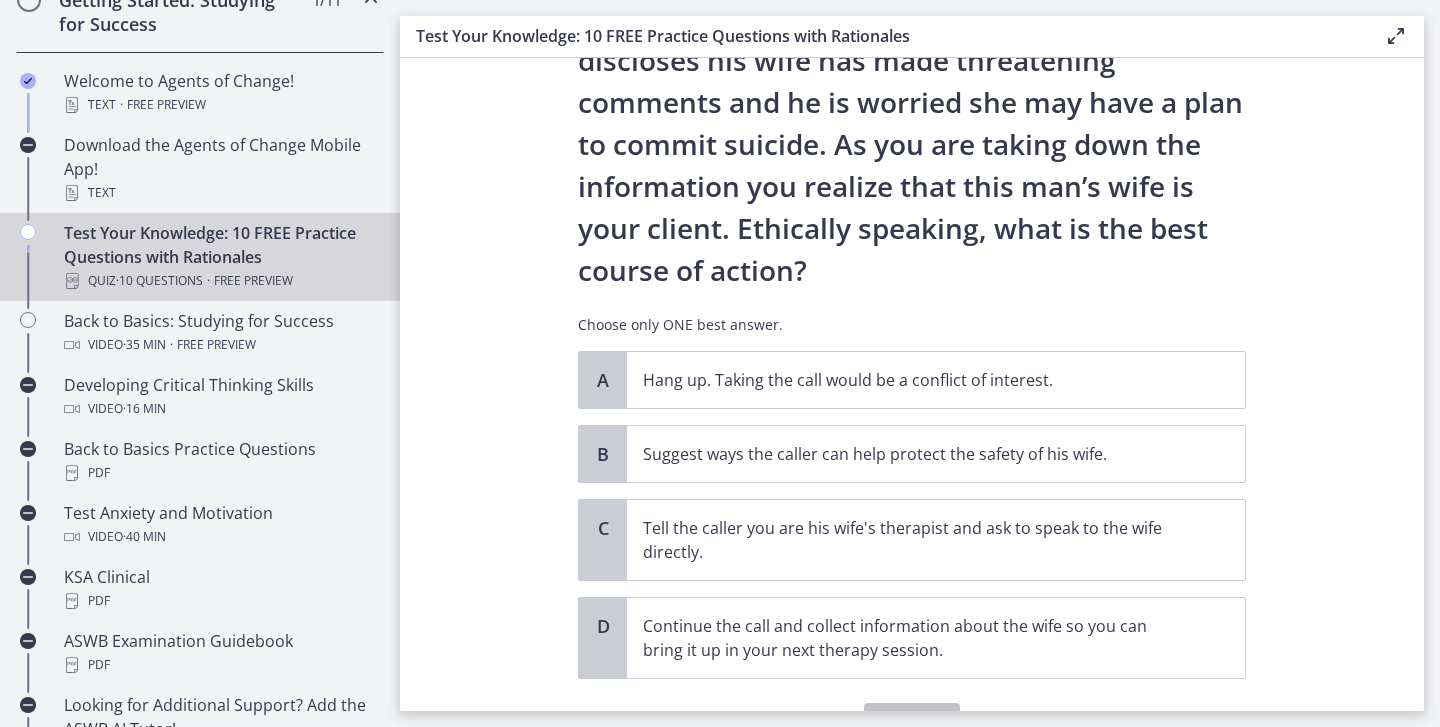 scroll, scrollTop: 172, scrollLeft: 0, axis: vertical 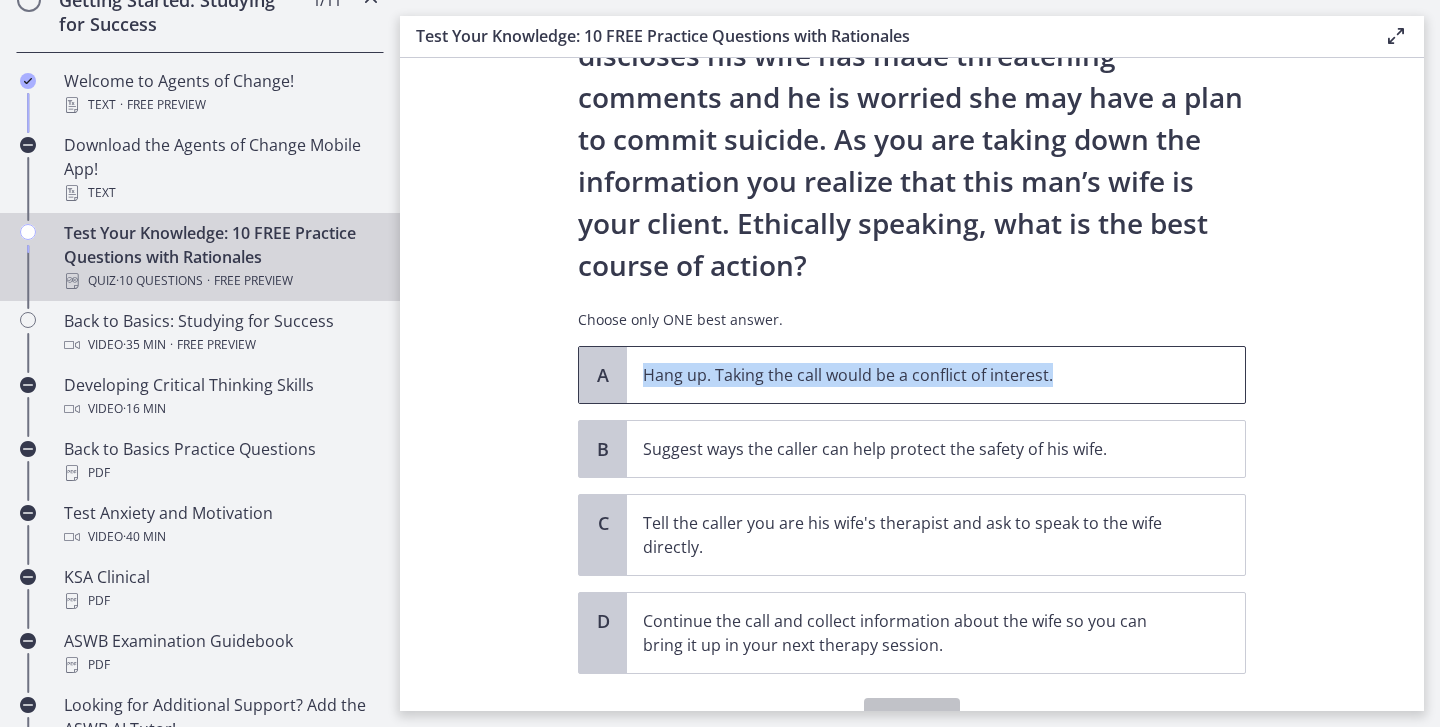 drag, startPoint x: 646, startPoint y: 374, endPoint x: 1059, endPoint y: 374, distance: 413 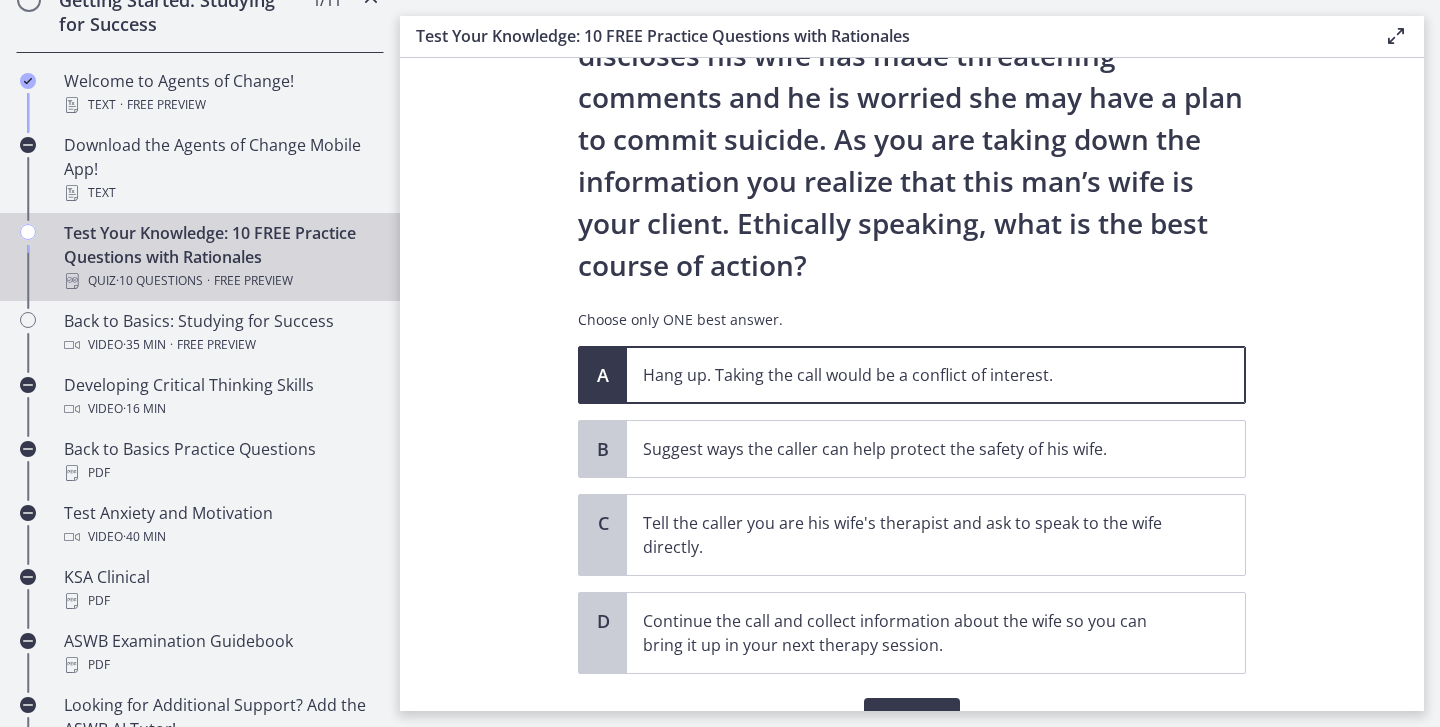 click on "You are volunteering to work on a crisis hotline. You receive an anonymous call and the caller discloses his wife has made threatening comments and he is worried she may have a plan to commit suicide. As you are taking down the information you realize that this man’s wife is your client. Ethically speaking, what is the best course of action?" at bounding box center (912, 118) 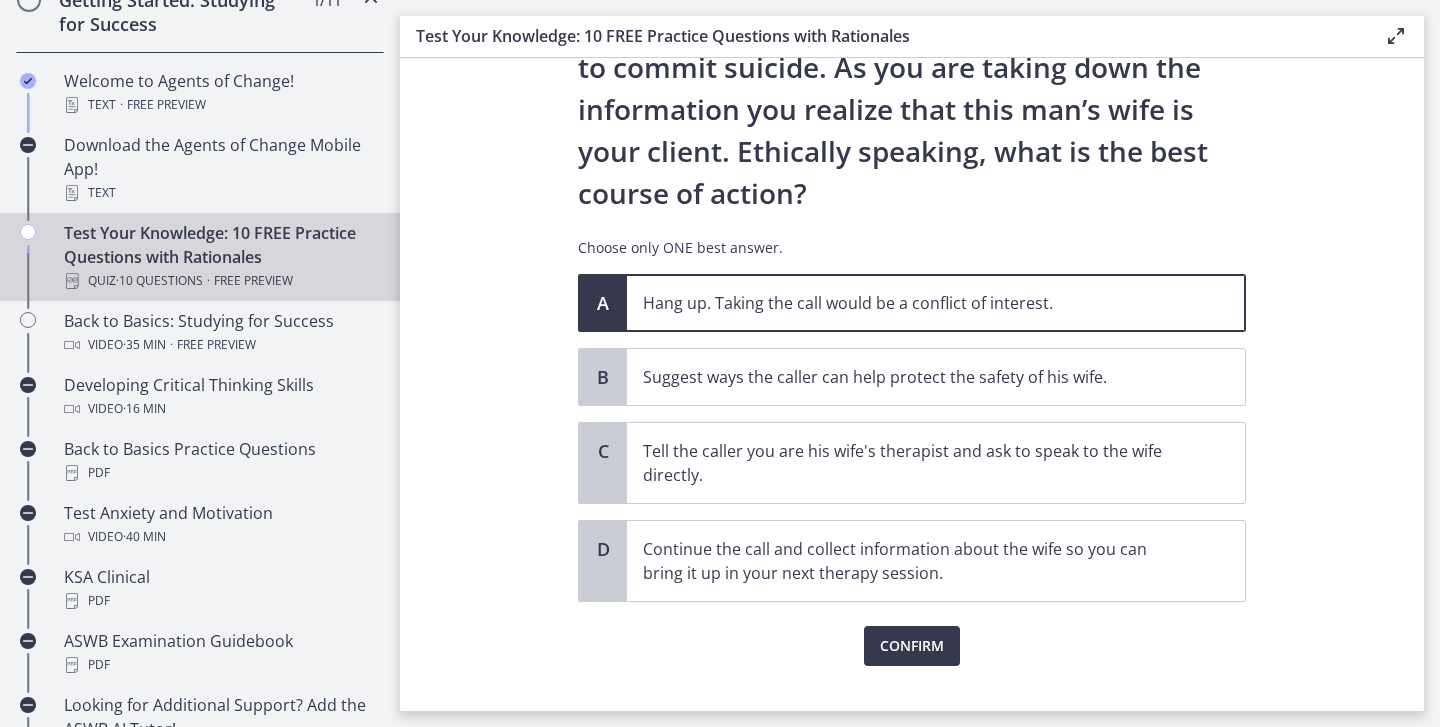 scroll, scrollTop: 249, scrollLeft: 0, axis: vertical 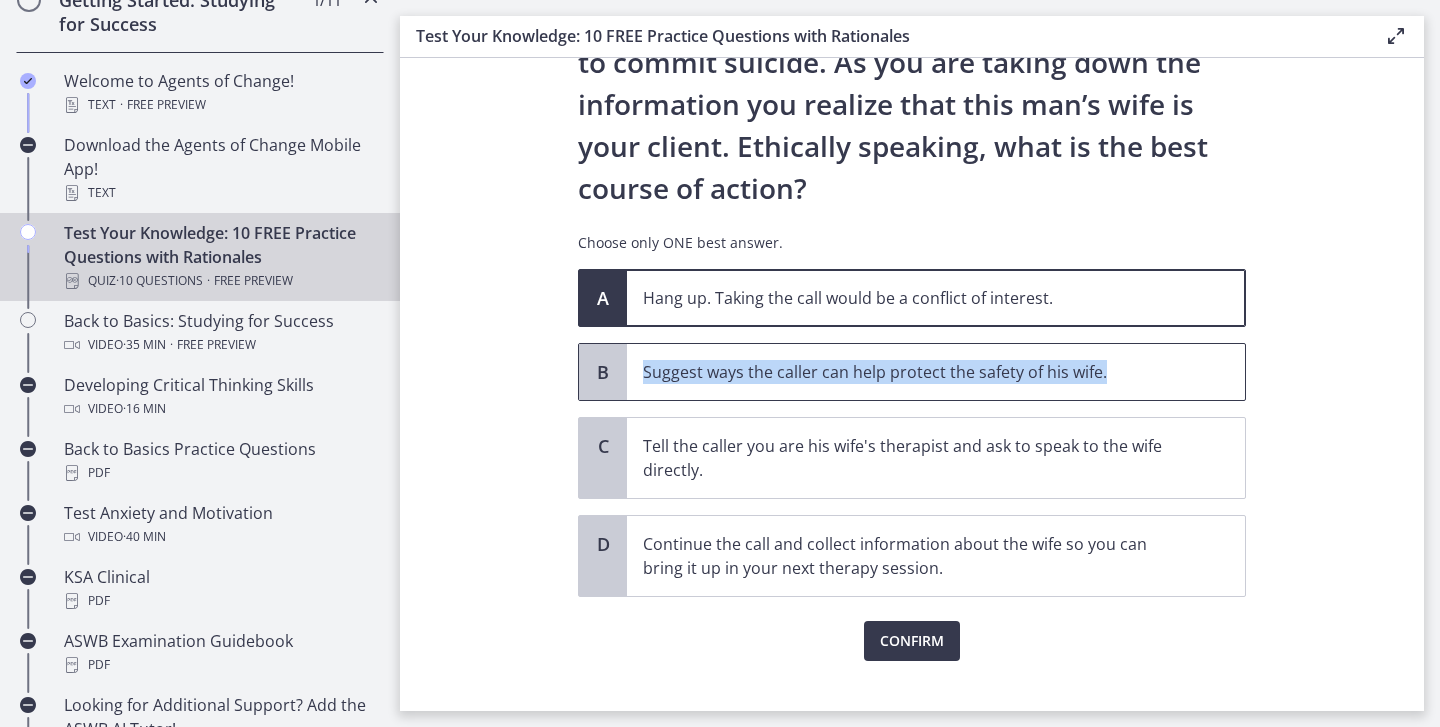 drag, startPoint x: 647, startPoint y: 366, endPoint x: 1112, endPoint y: 370, distance: 465.0172 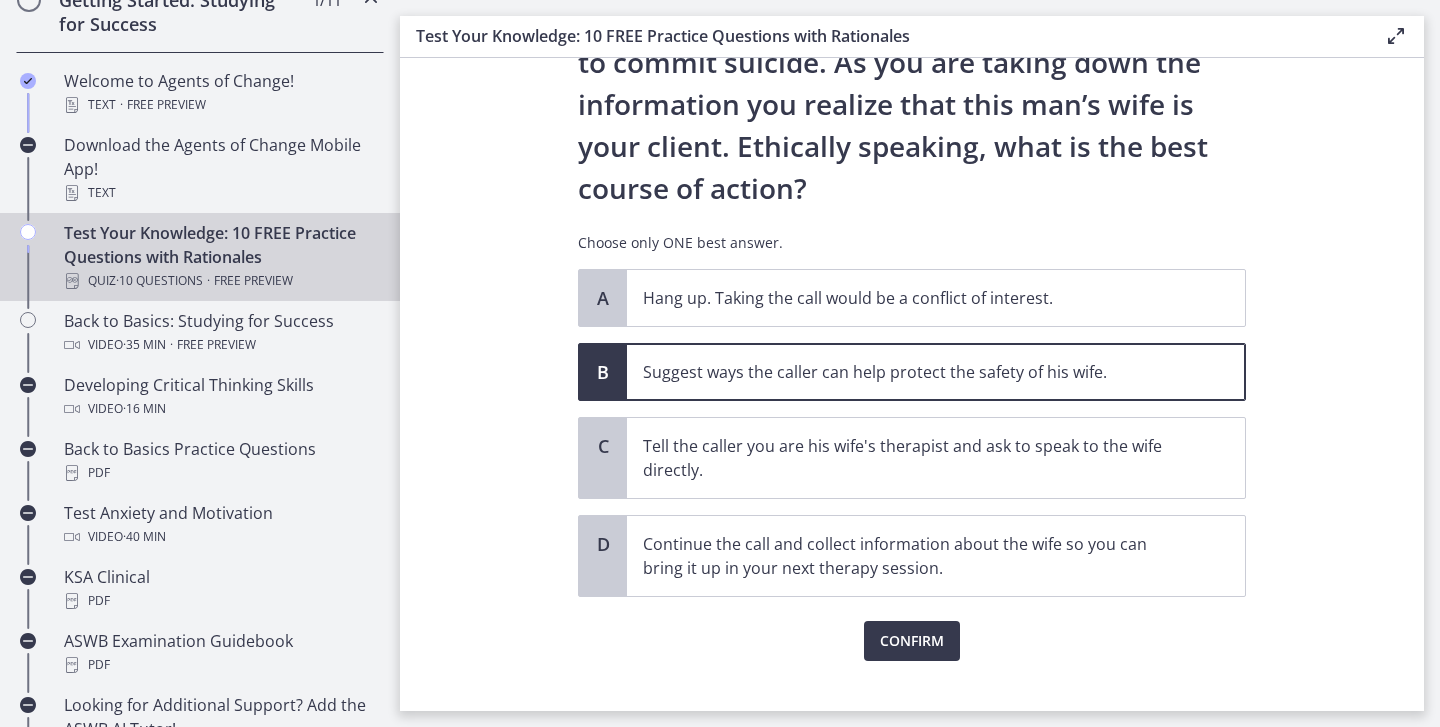 click on "Question   6   of   10
You are volunteering to work on a crisis hotline. You receive an anonymous call and the caller discloses his wife has made threatening comments and he is worried she may have a plan to commit suicide. As you are taking down the information you realize that this man’s wife is your client. Ethically speaking, what is the best course of action?
Choose only ONE best answer.
A
Hang up. Taking the call would be a conflict of interest.
B
Suggest ways the caller can help protect the safety of his wife.
C
Tell the caller you are his wife's therapist and ask to speak to the wife directly.
D" at bounding box center [912, 384] 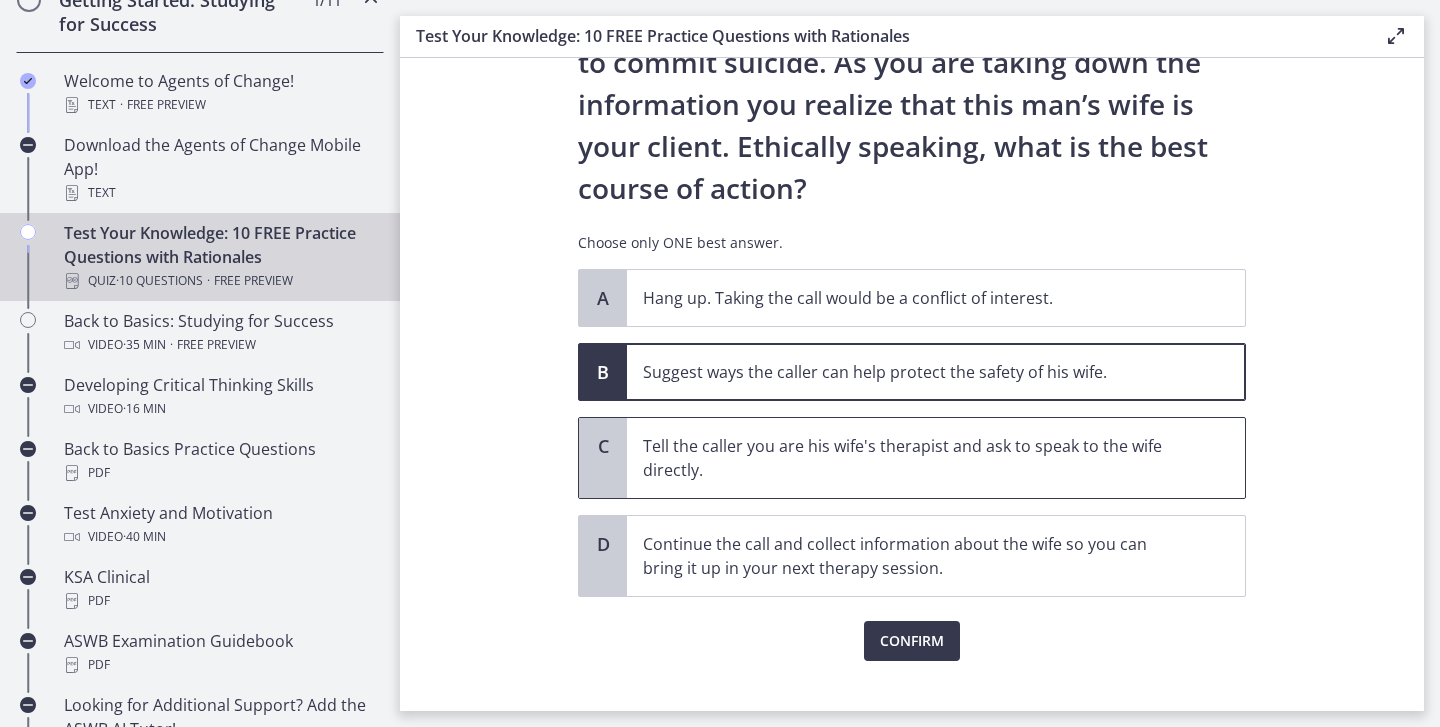 scroll, scrollTop: 279, scrollLeft: 0, axis: vertical 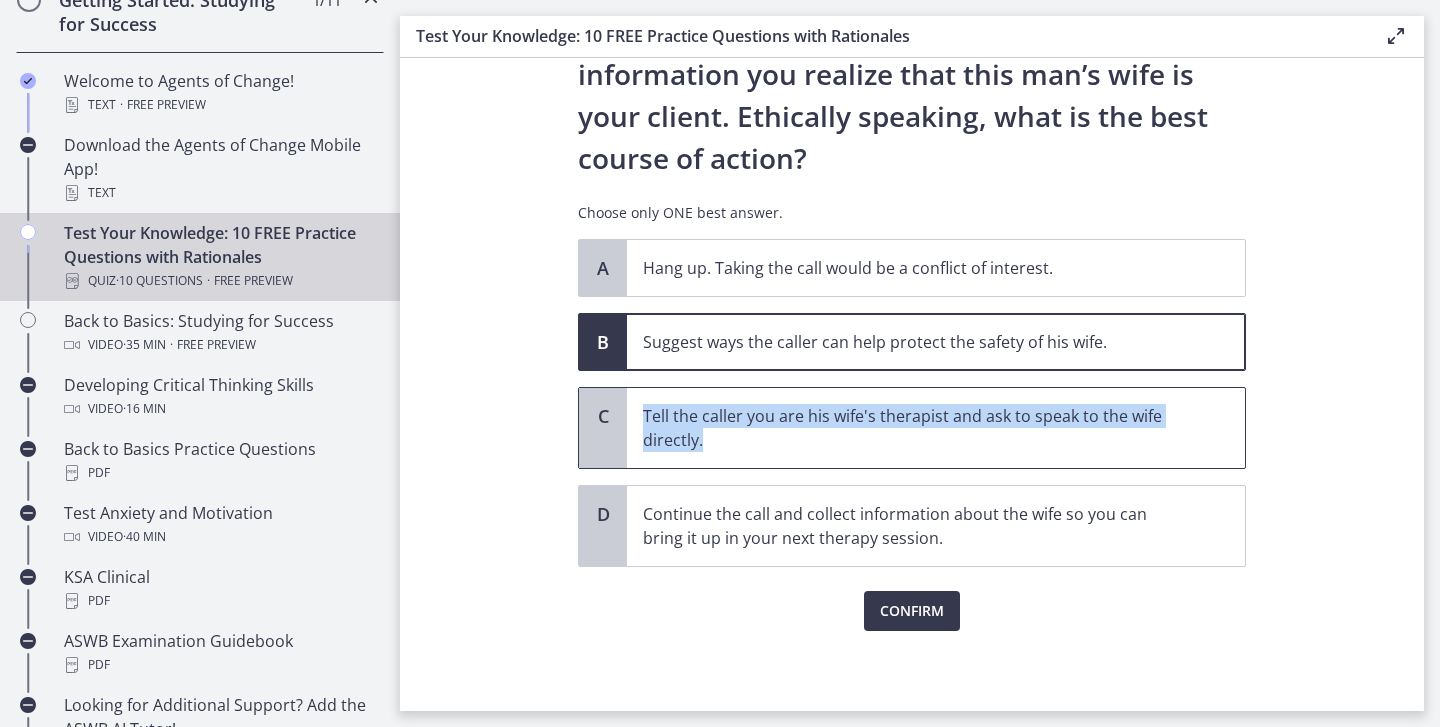 drag, startPoint x: 643, startPoint y: 409, endPoint x: 719, endPoint y: 434, distance: 80.00625 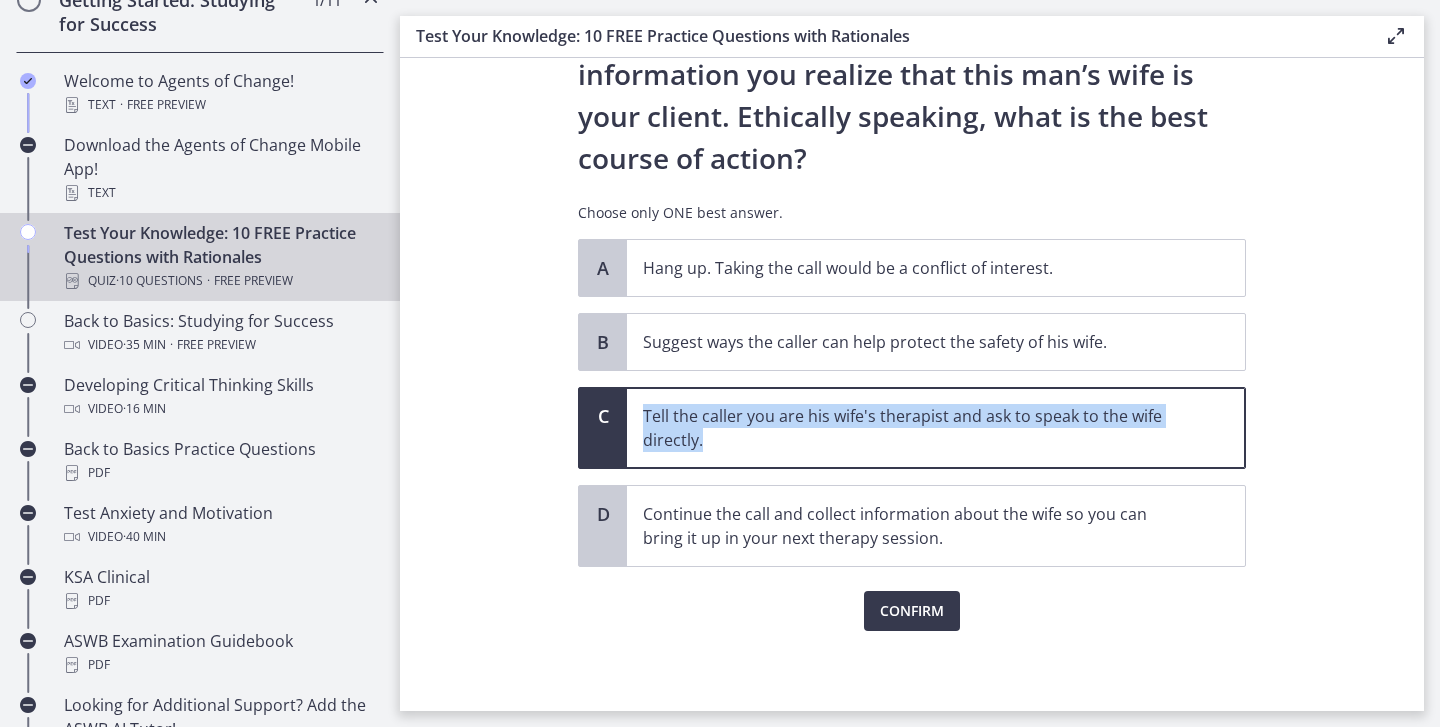 click on "Question   6   of   10
You are volunteering to work on a crisis hotline. You receive an anonymous call and the caller discloses his wife has made threatening comments and he is worried she may have a plan to commit suicide. As you are taking down the information you realize that this man’s wife is your client. Ethically speaking, what is the best course of action?
Choose only ONE best answer.
A
Hang up. Taking the call would be a conflict of interest.
B
Suggest ways the caller can help protect the safety of his wife.
C
Tell the caller you are his wife's therapist and ask to speak to the wife directly.
D" at bounding box center (912, 384) 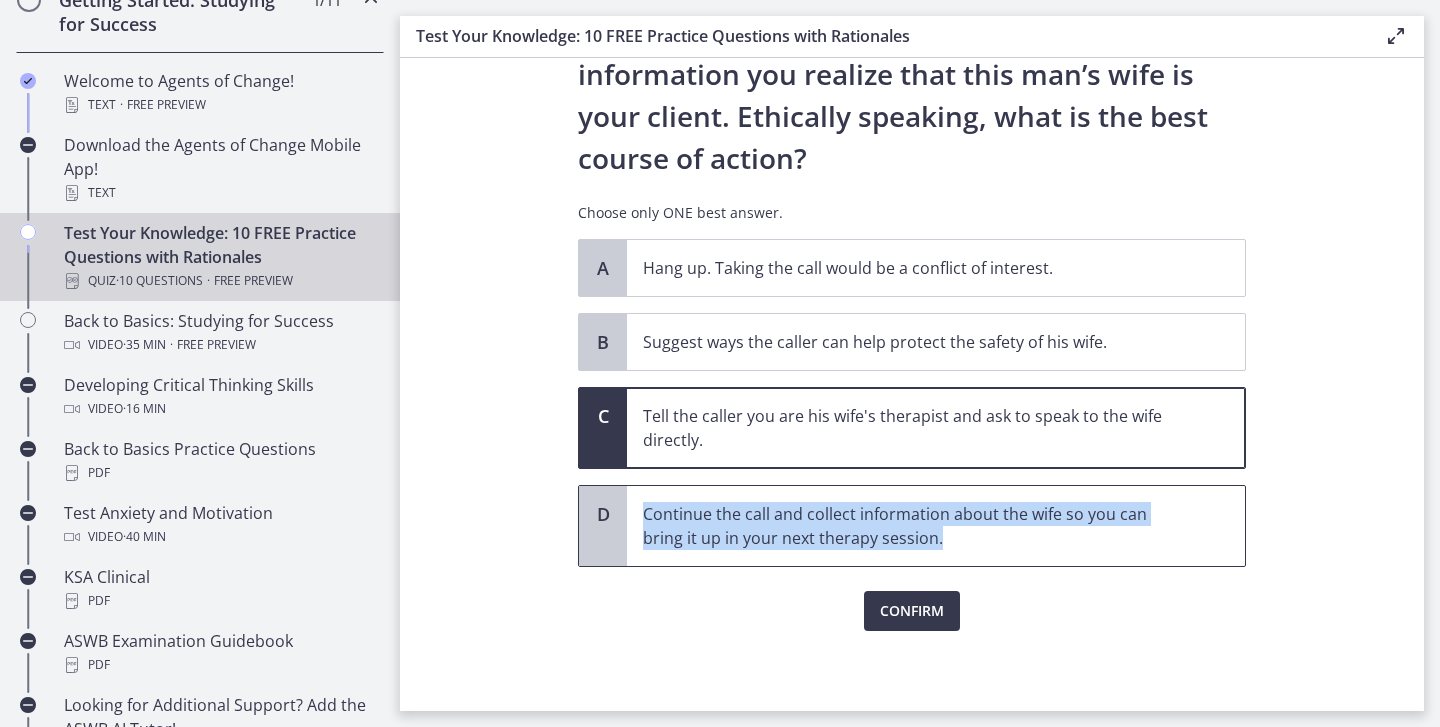 drag, startPoint x: 644, startPoint y: 514, endPoint x: 936, endPoint y: 530, distance: 292.43802 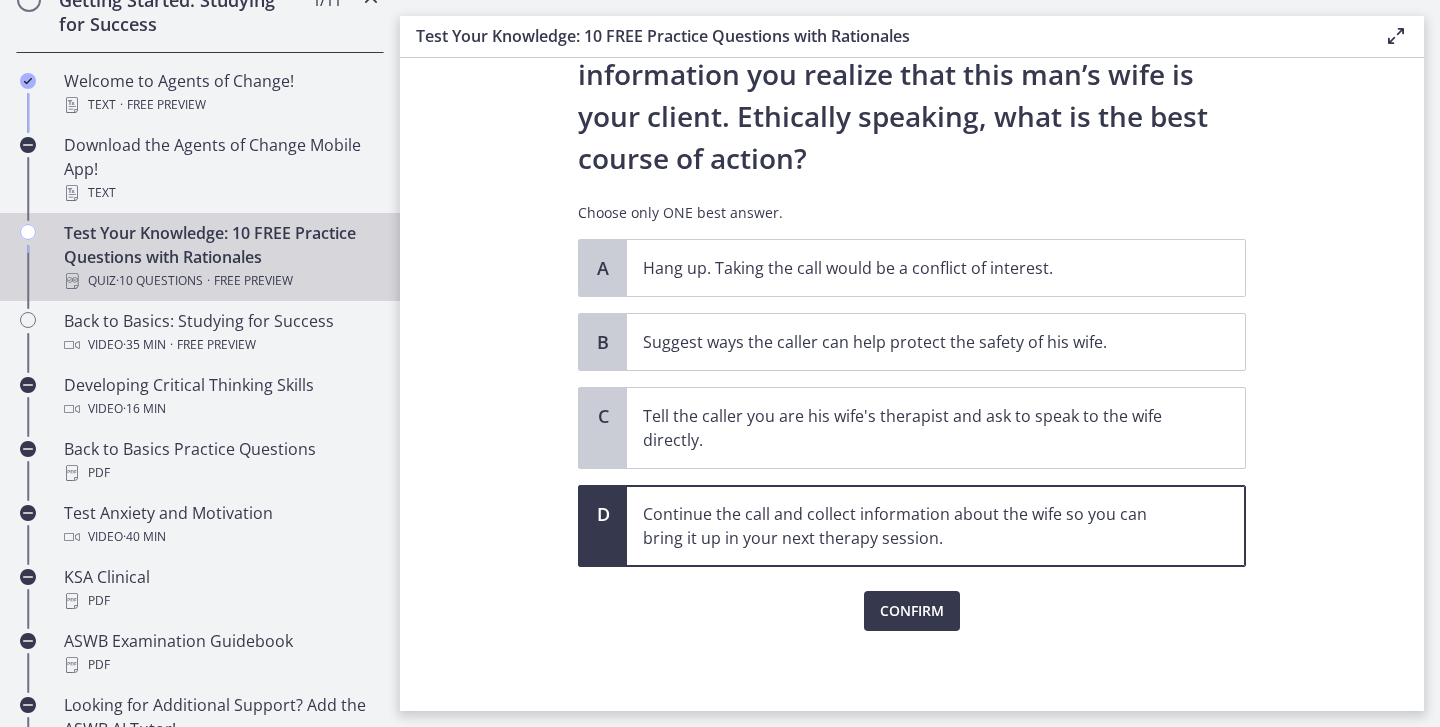 click on "Question   6   of   10
You are volunteering to work on a crisis hotline. You receive an anonymous call and the caller discloses his wife has made threatening comments and he is worried she may have a plan to commit suicide. As you are taking down the information you realize that this man’s wife is your client. Ethically speaking, what is the best course of action?
Choose only ONE best answer.
A
Hang up. Taking the call would be a conflict of interest.
B
Suggest ways the caller can help protect the safety of his wife.
C
Tell the caller you are his wife's therapist and ask to speak to the wife directly.
D" 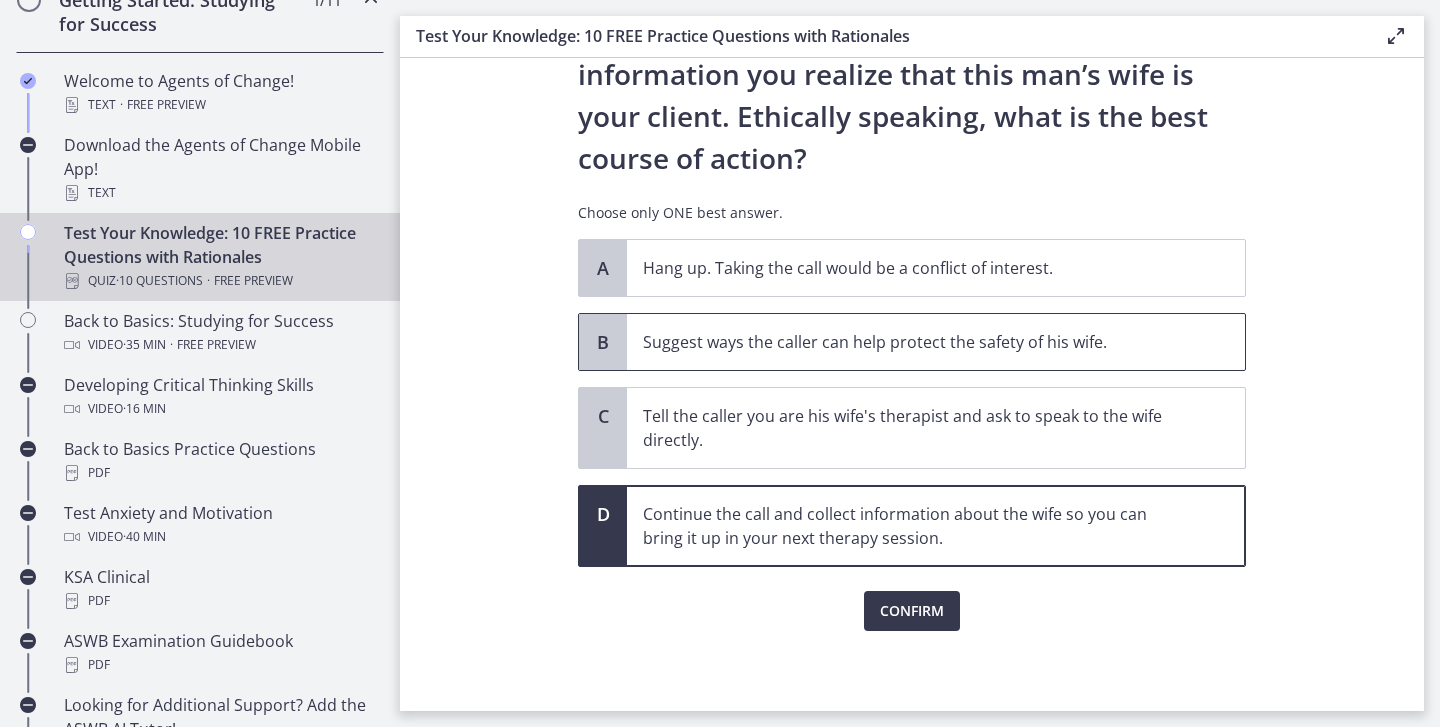 click on "Suggest ways the caller can help protect the safety of his wife." at bounding box center [936, 342] 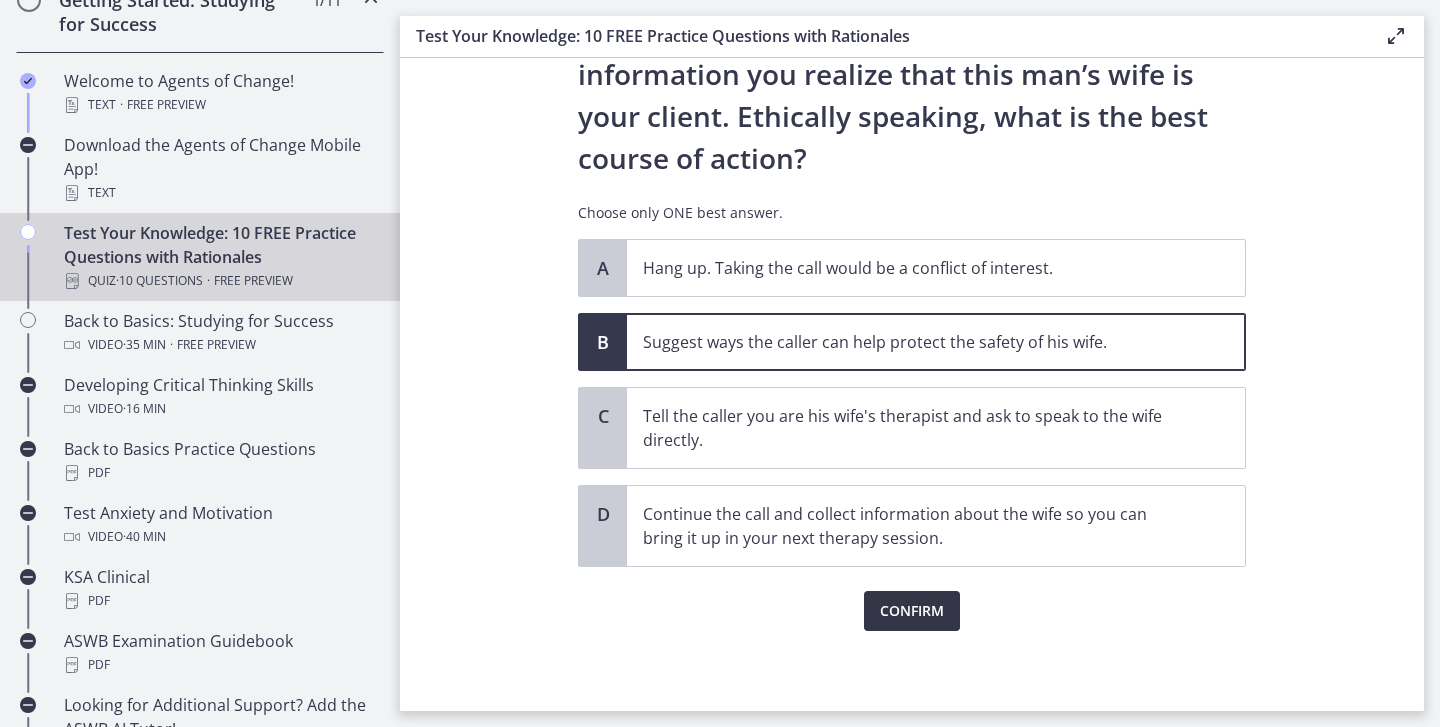 click on "Confirm" at bounding box center [912, 611] 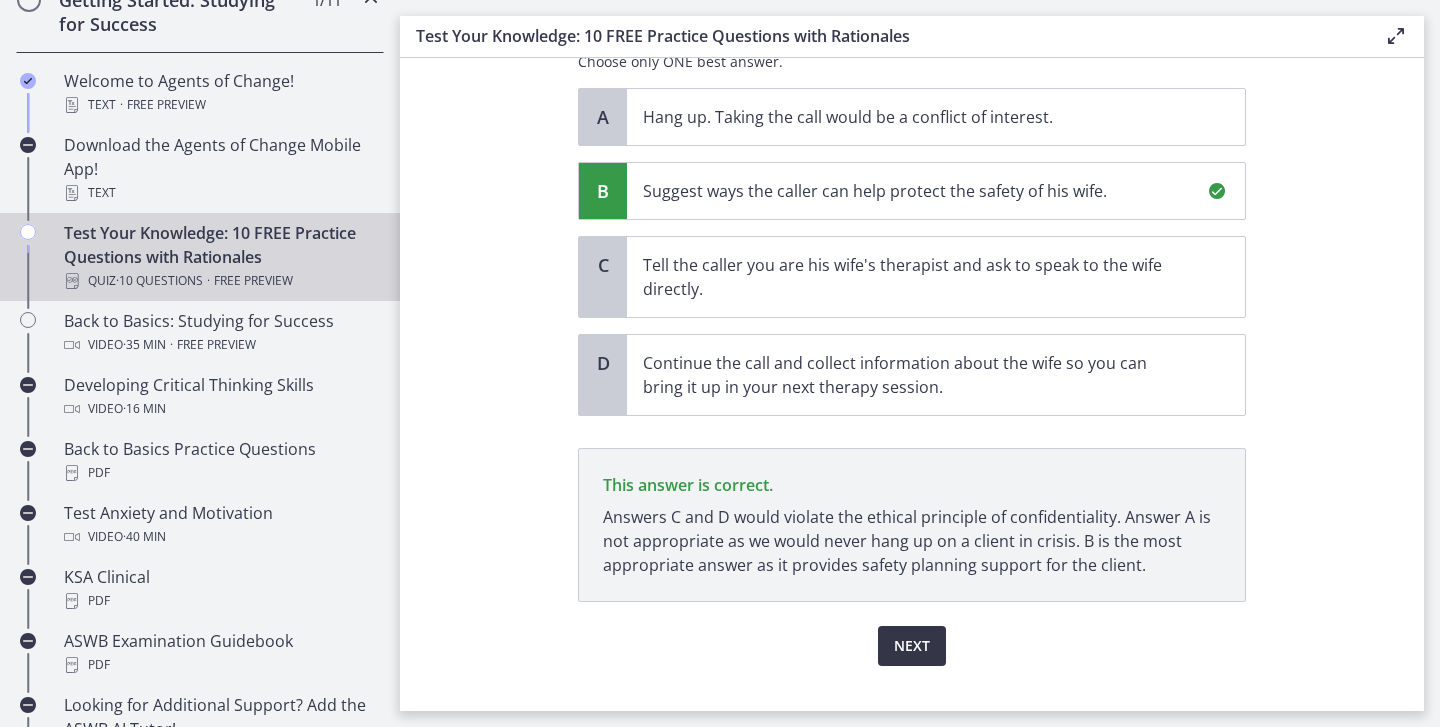 scroll, scrollTop: 465, scrollLeft: 0, axis: vertical 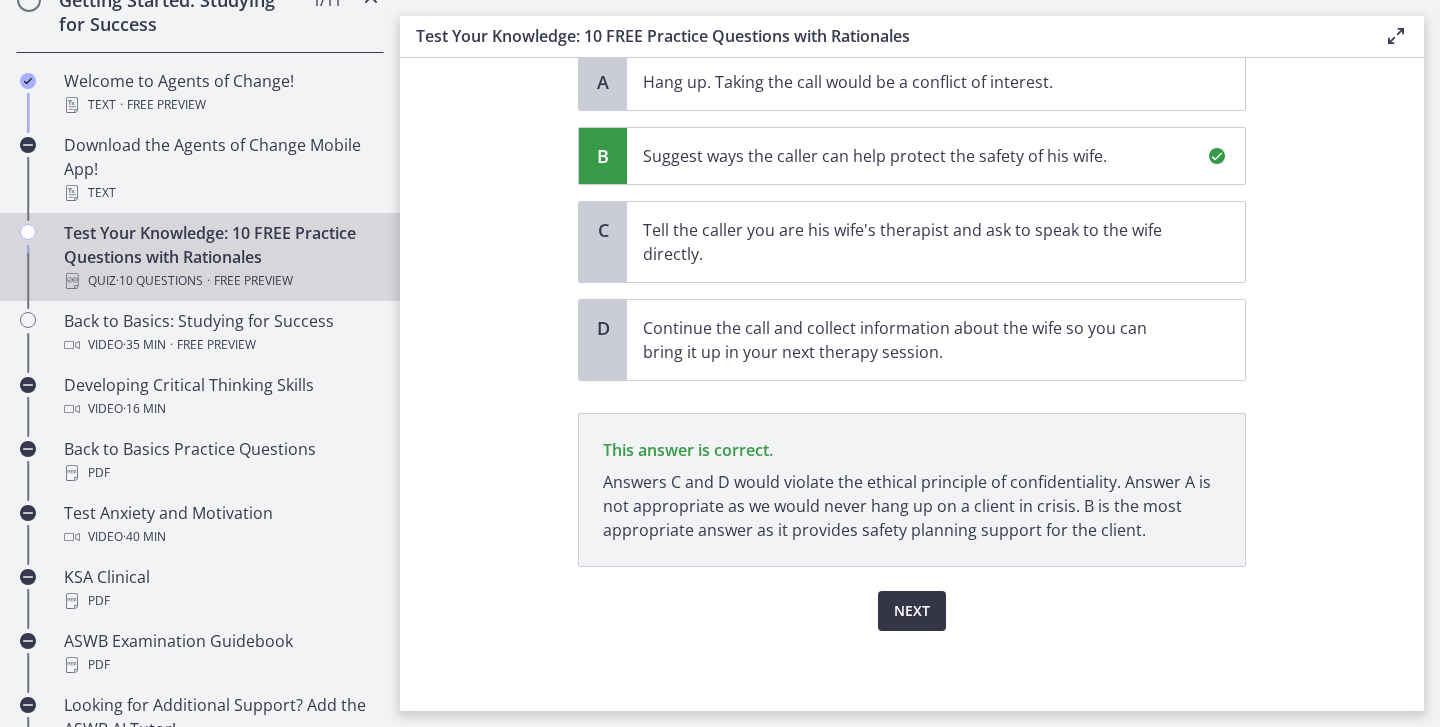 click on "Next" at bounding box center [912, 611] 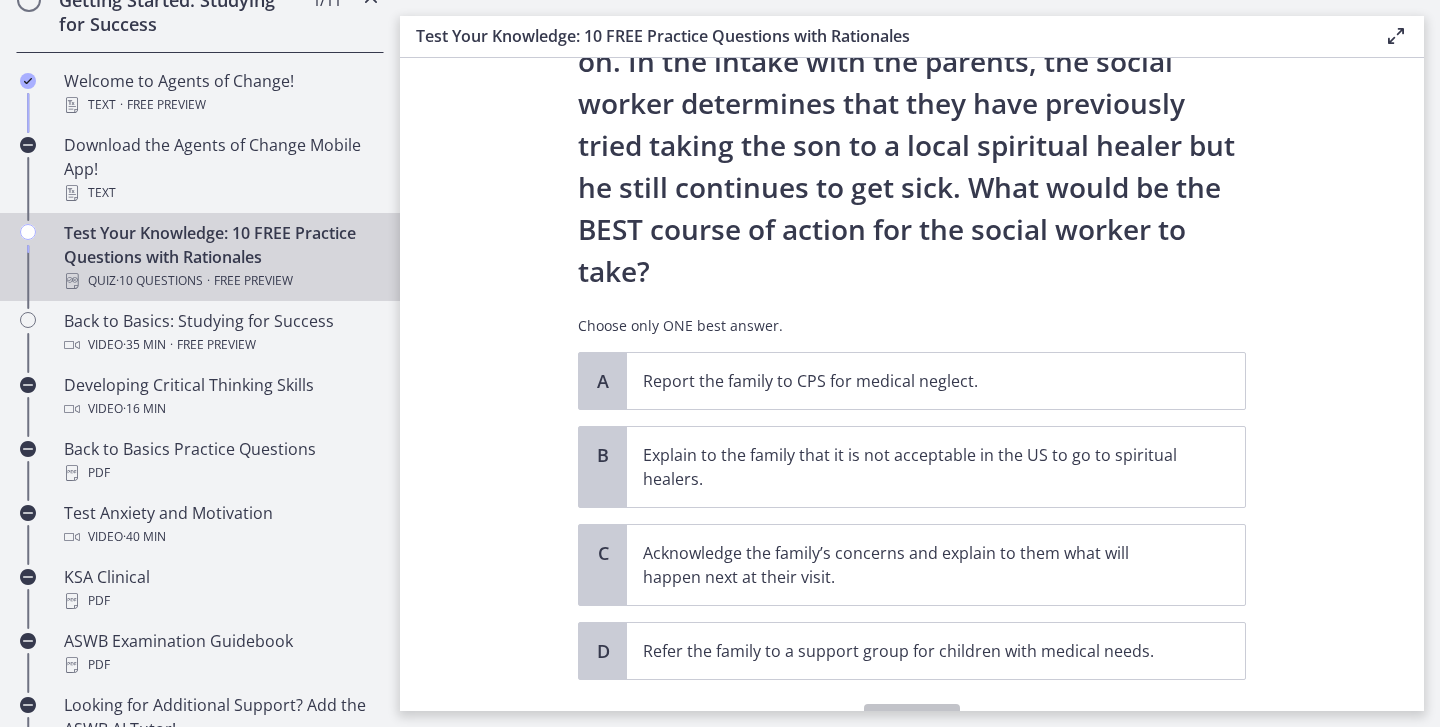 scroll, scrollTop: 369, scrollLeft: 0, axis: vertical 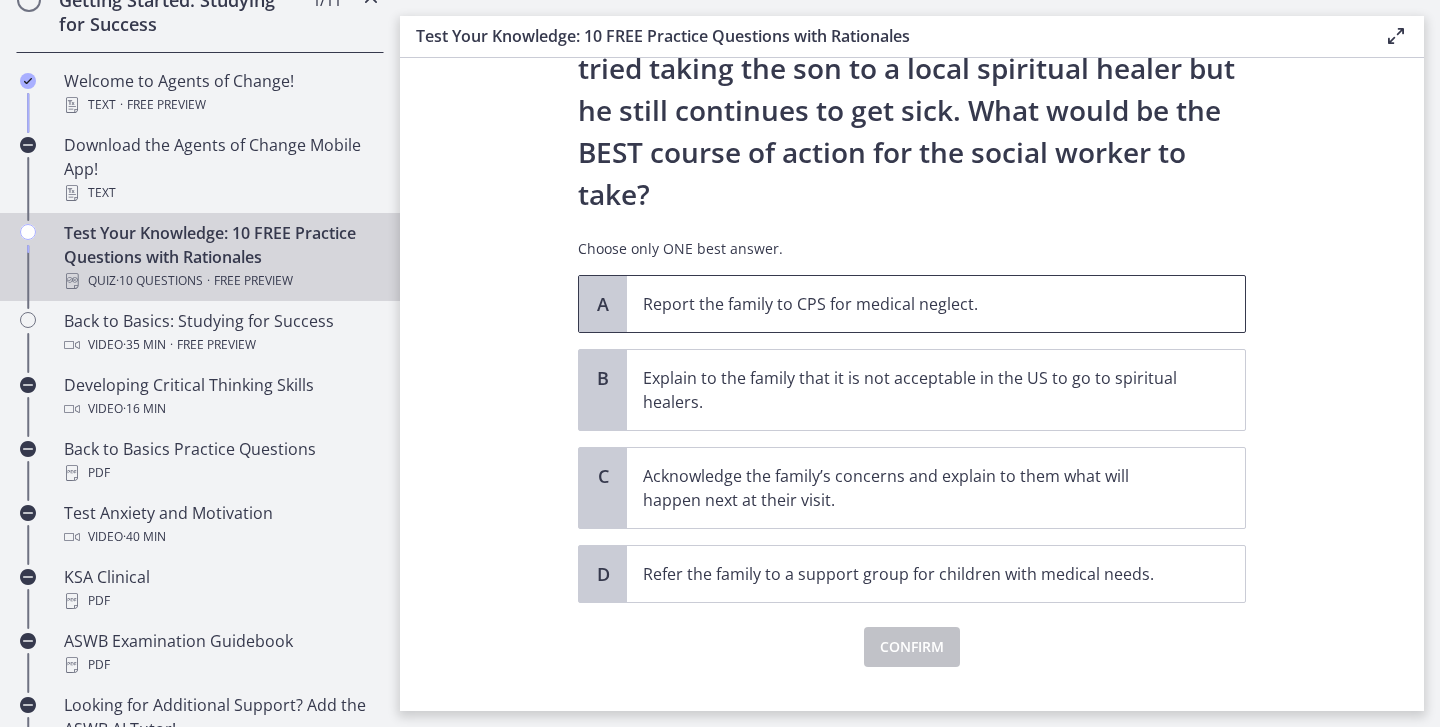 drag, startPoint x: 646, startPoint y: 303, endPoint x: 1019, endPoint y: 312, distance: 373.10855 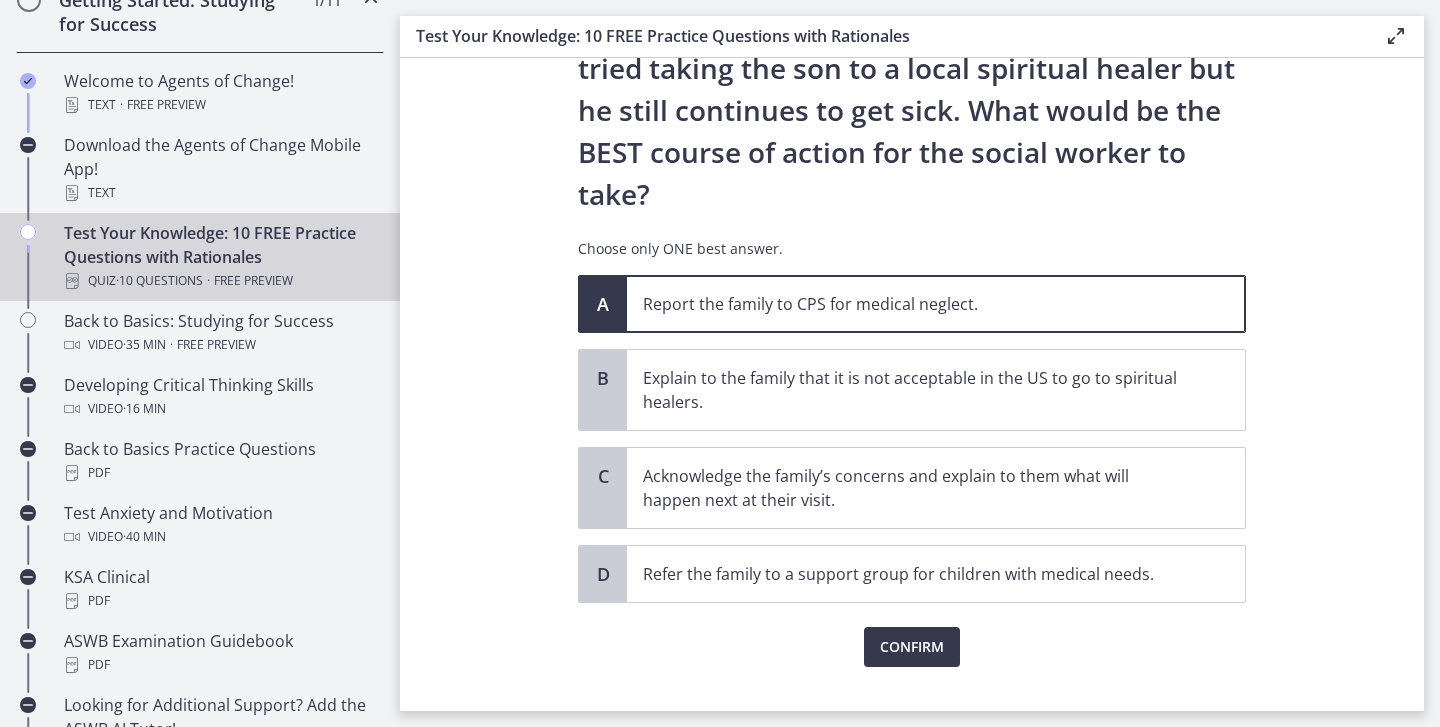 click on "Choose only ONE best answer." at bounding box center [912, 249] 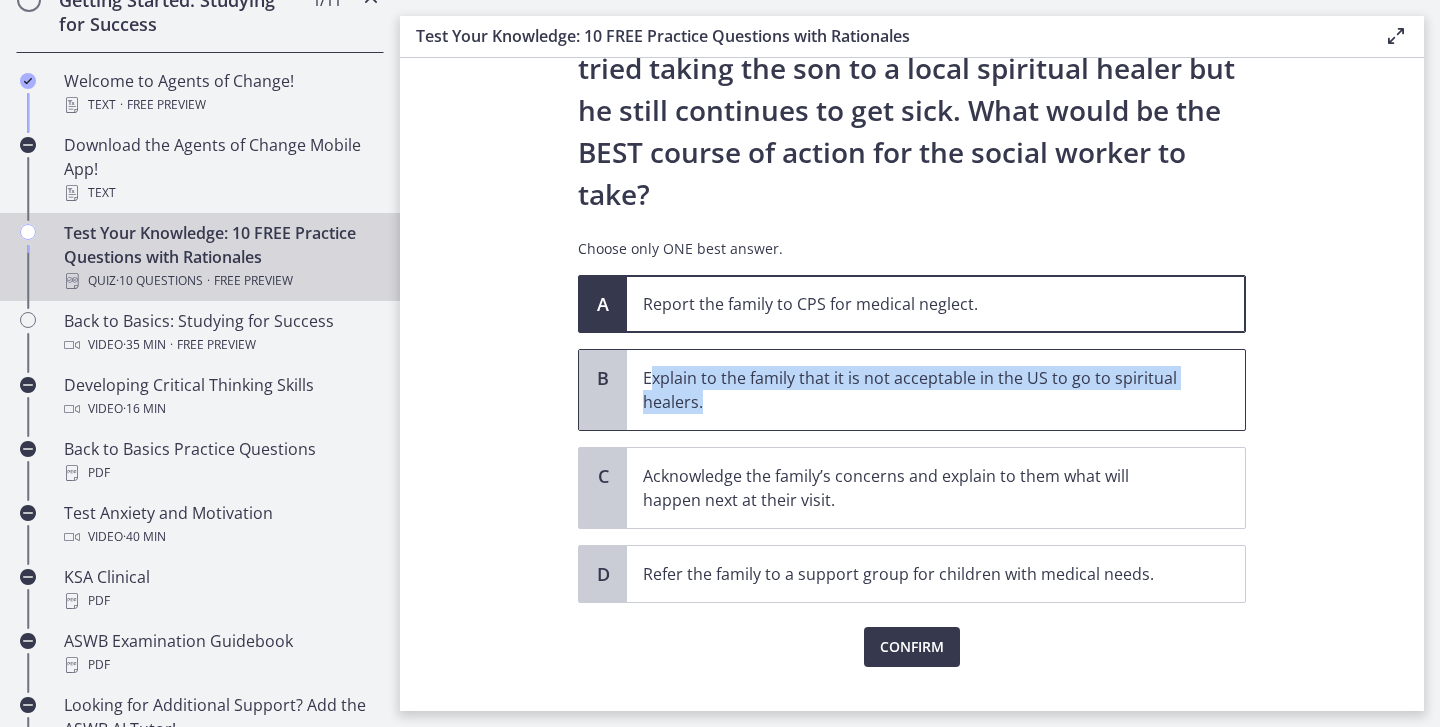 drag, startPoint x: 648, startPoint y: 372, endPoint x: 711, endPoint y: 398, distance: 68.154236 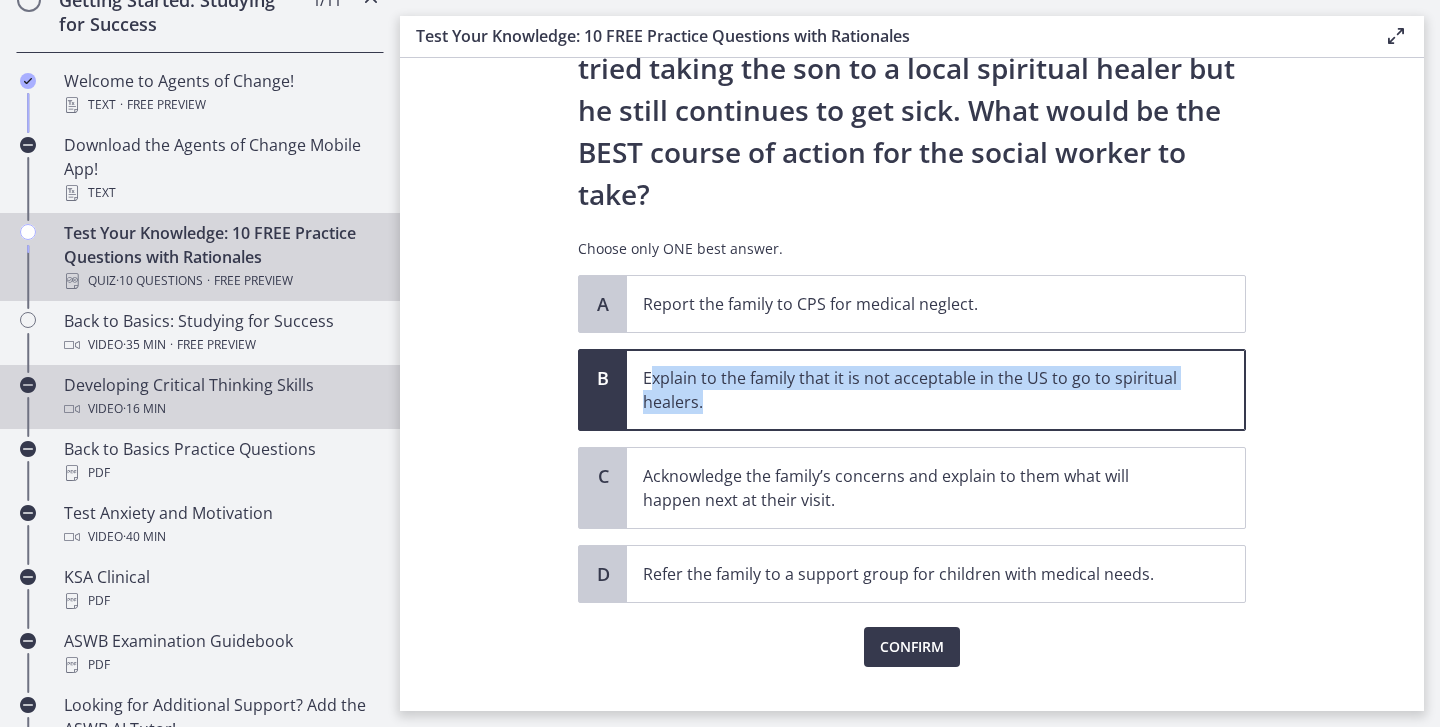 click on "Video
·  16 min" at bounding box center (220, 409) 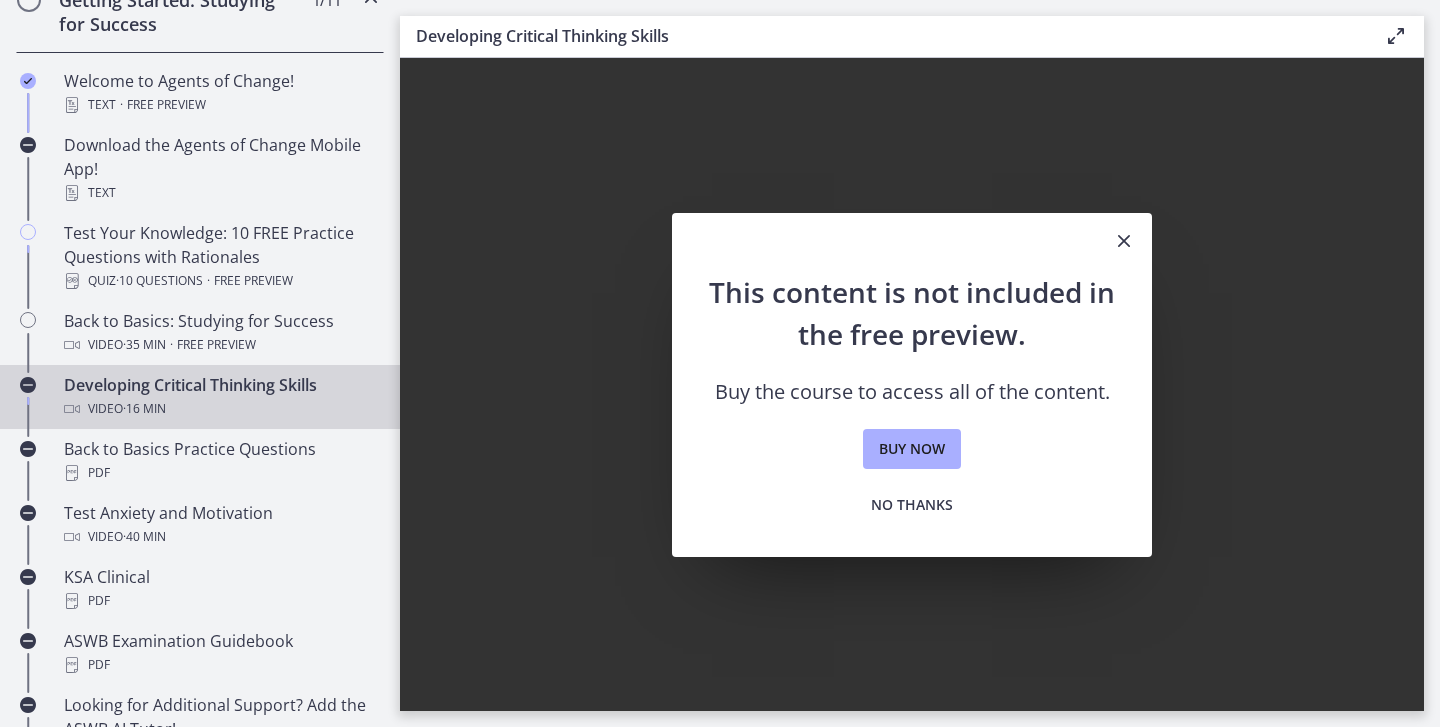 scroll, scrollTop: 0, scrollLeft: 0, axis: both 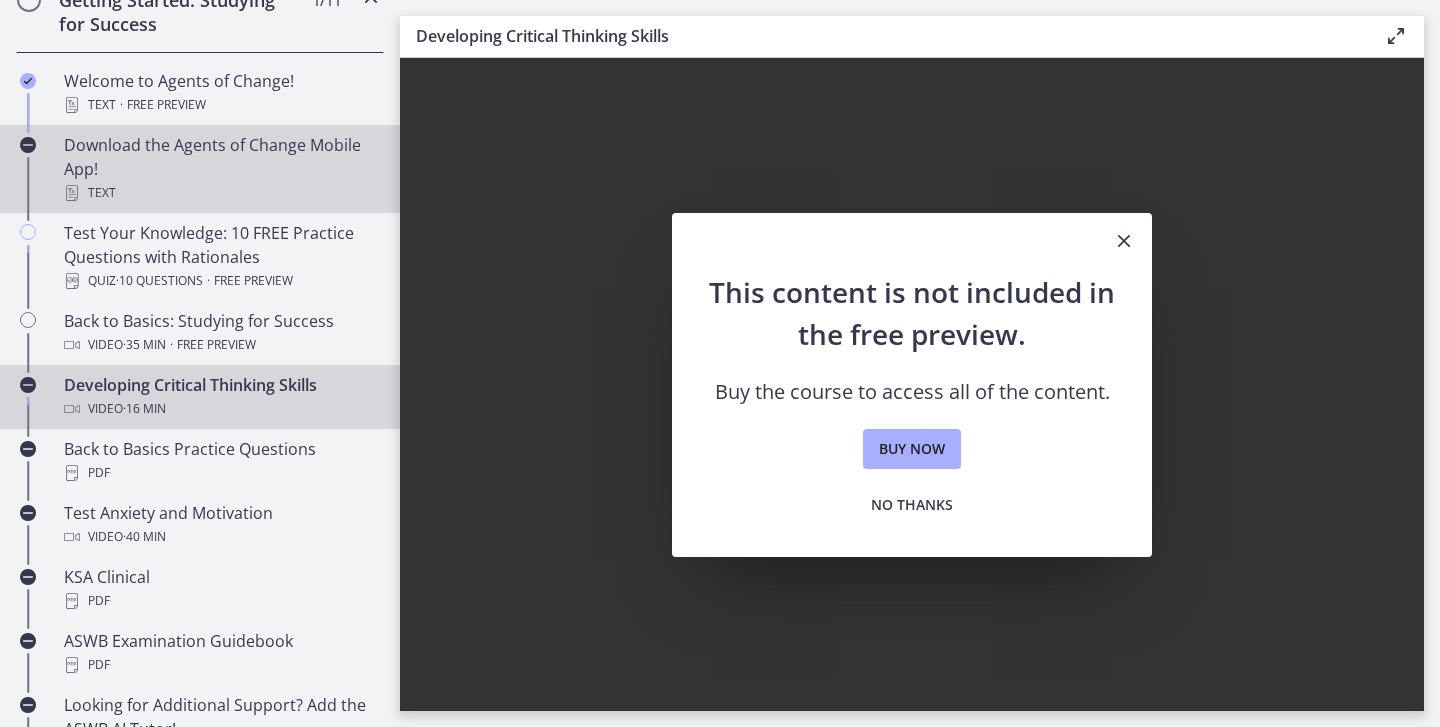 click on "Text" at bounding box center (220, 193) 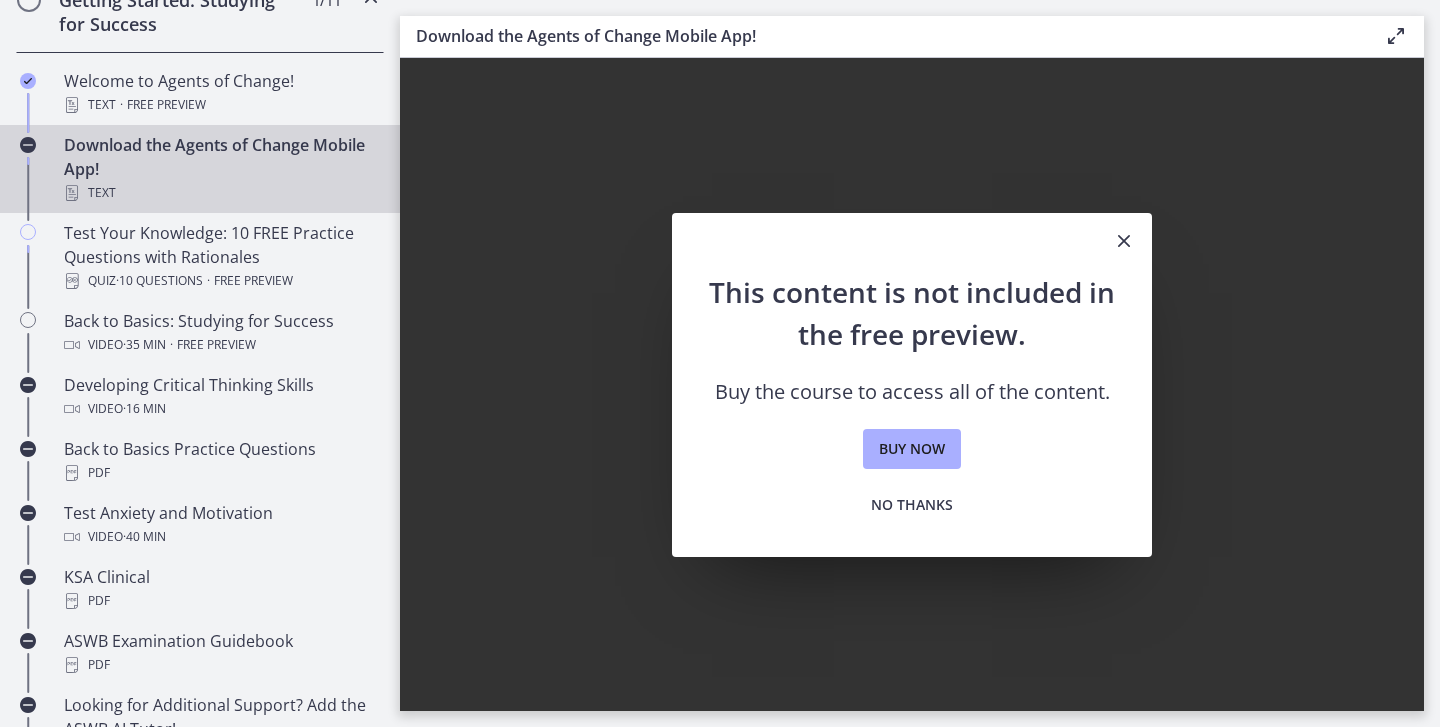 click at bounding box center [1124, 241] 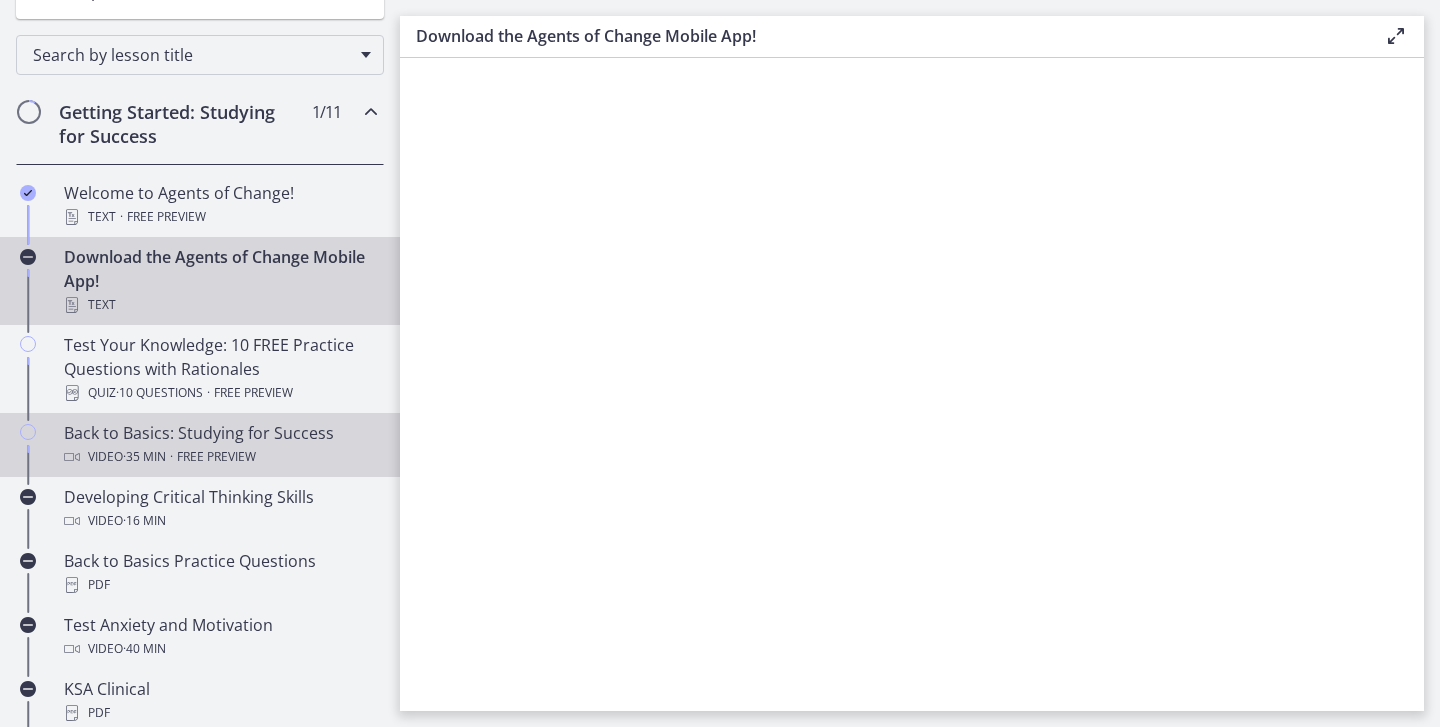 scroll, scrollTop: 175, scrollLeft: 0, axis: vertical 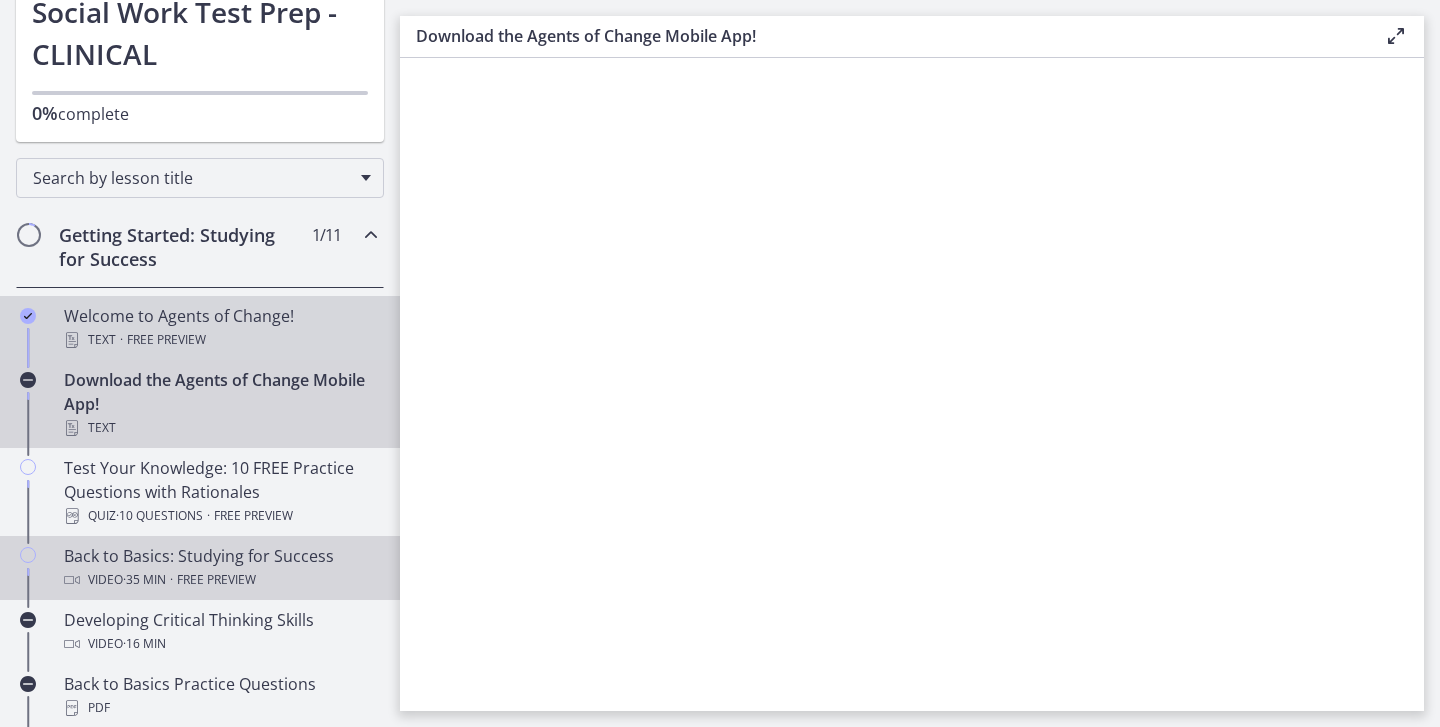 click on "Welcome to Agents of Change!
Text
·
Free preview" at bounding box center (220, 328) 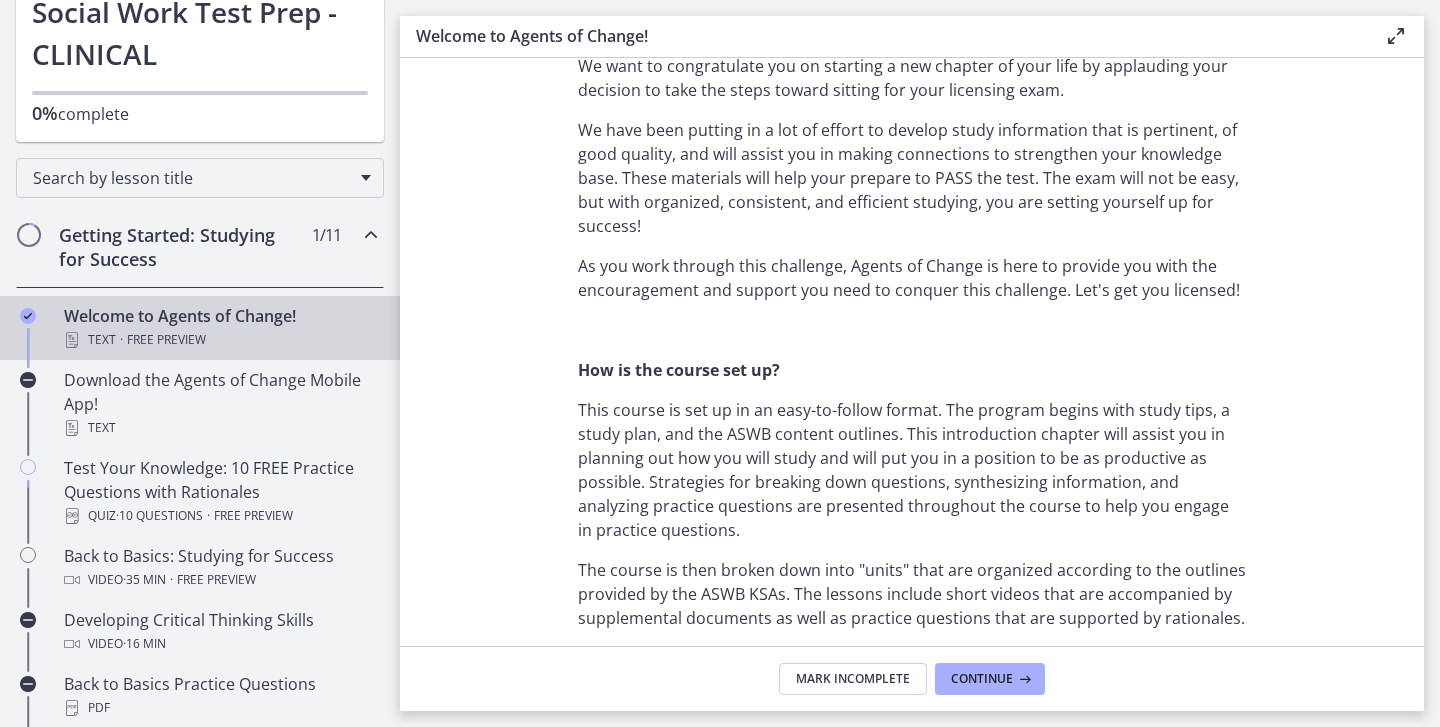 scroll, scrollTop: 819, scrollLeft: 0, axis: vertical 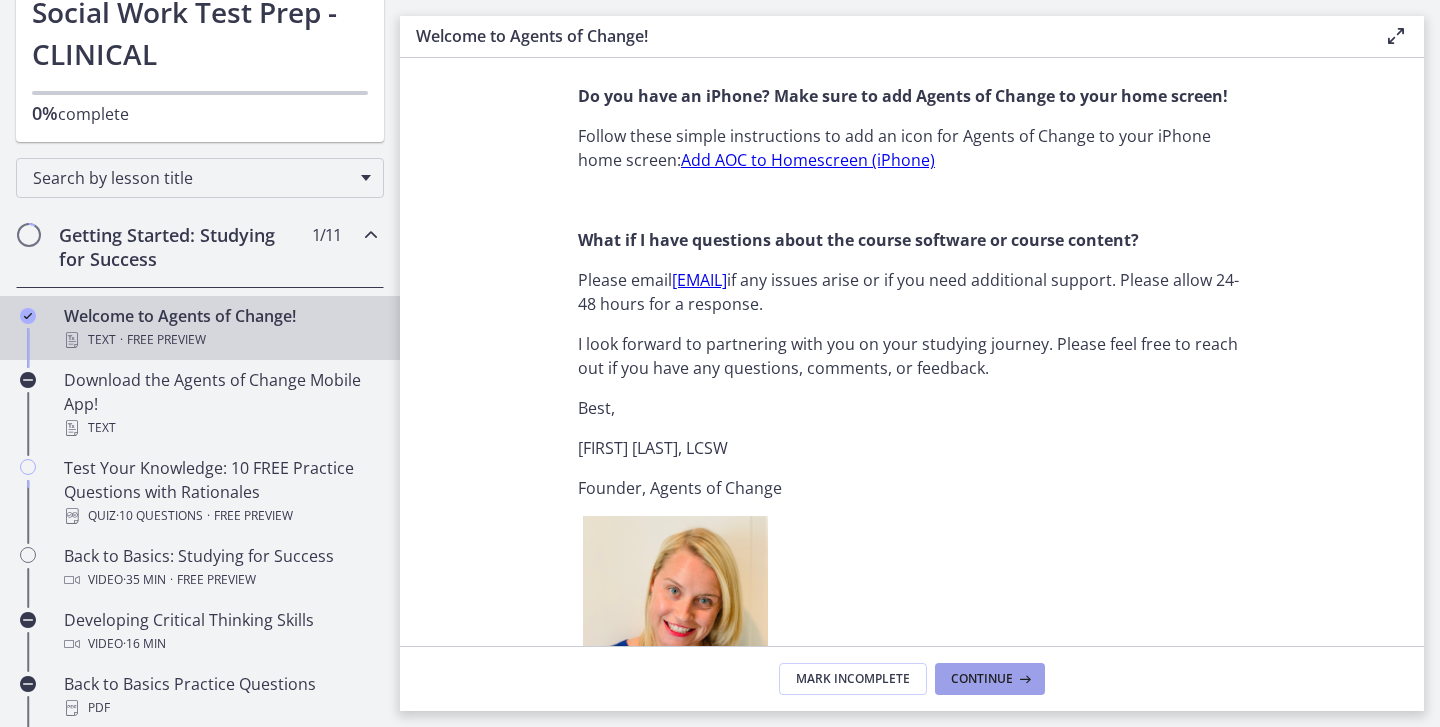 click at bounding box center [1023, 679] 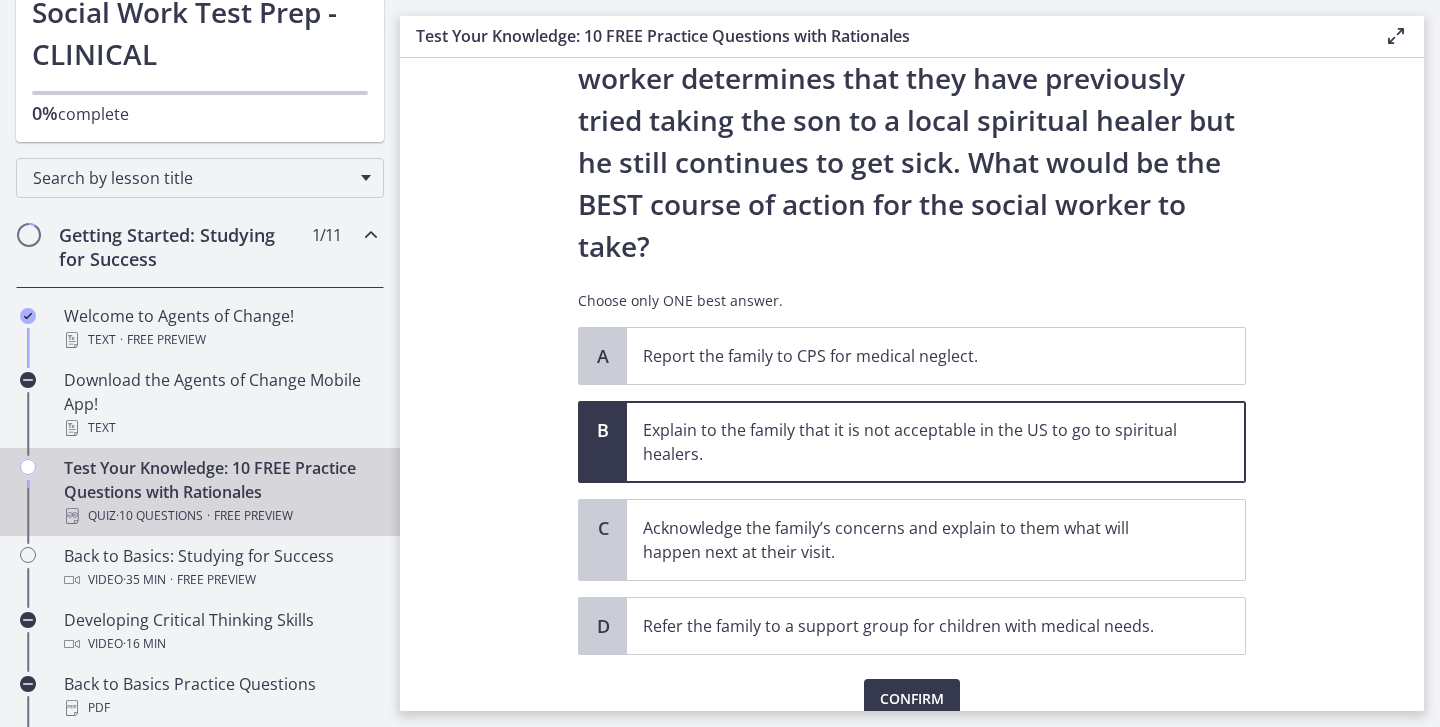 scroll, scrollTop: 377, scrollLeft: 0, axis: vertical 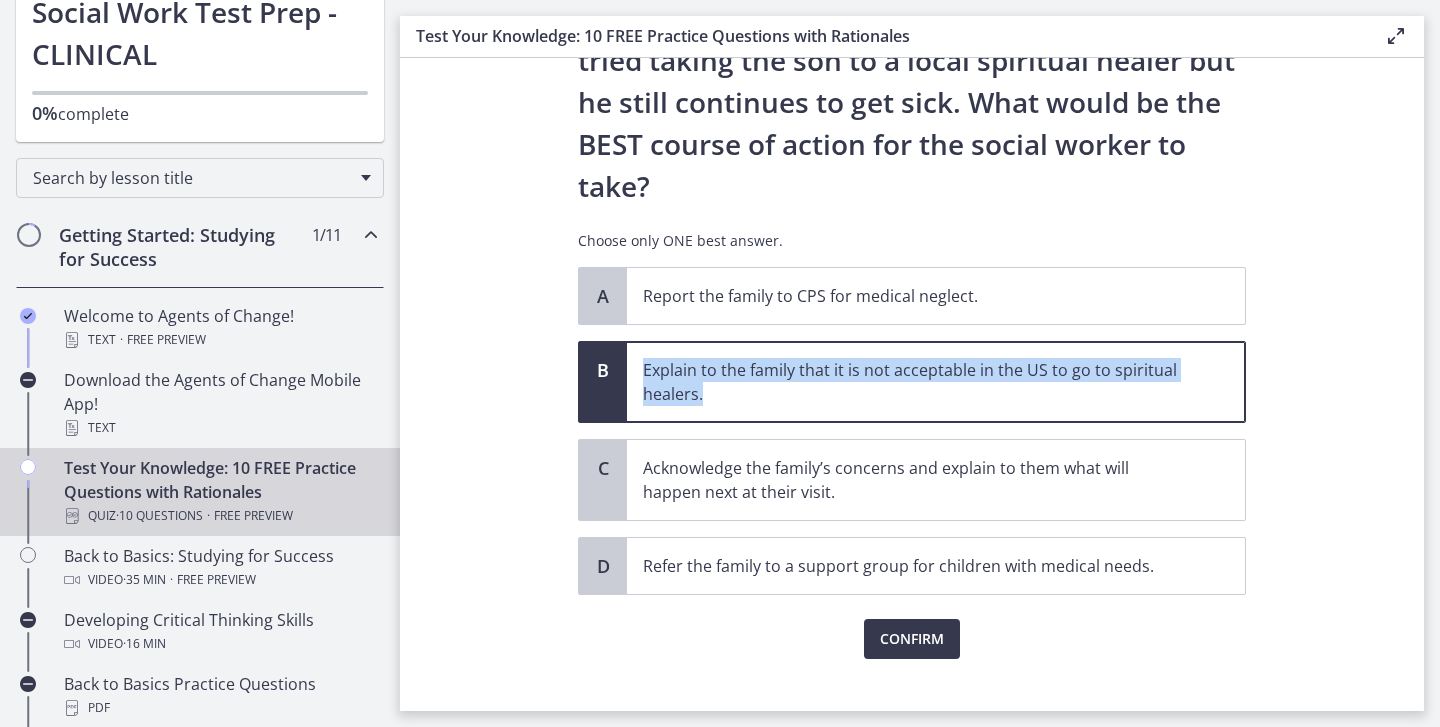 drag, startPoint x: 644, startPoint y: 367, endPoint x: 716, endPoint y: 387, distance: 74.726166 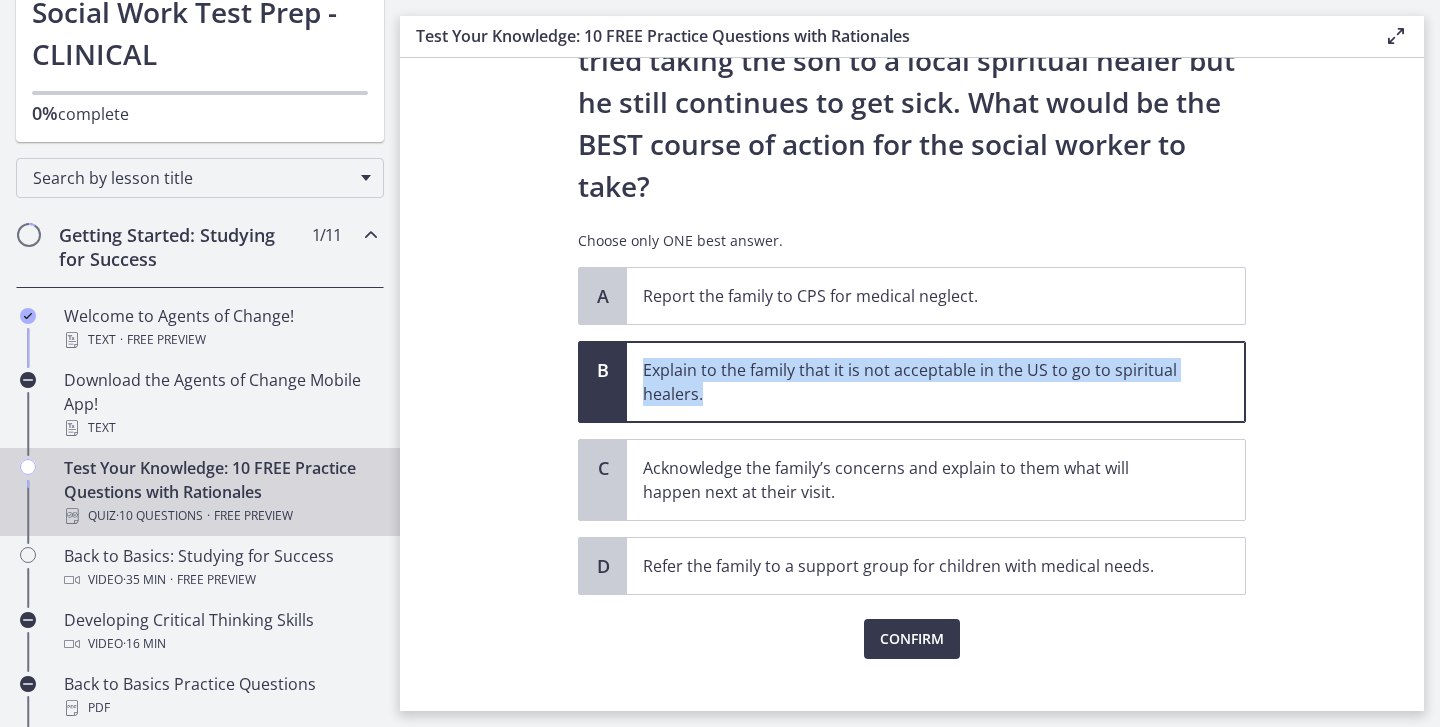 click on "Question   7   of   10
A family who has just immigrated to the United States from Mexico comes to the hospital for medical care for their son. He repeatedly has stomach pains and headaches and they are worried something more serious may be going on. In the intake with the parents, the social worker determines that they have previously tried taking the son to a local spiritual healer but he still continues to get sick. What would be the BEST course of action for the social worker to take?
Choose only ONE best answer.
A
Report the family to CPS for medical neglect.
B
Explain to the family that it is not acceptable in the US to go to spiritual healers.
C
D" at bounding box center (912, 384) 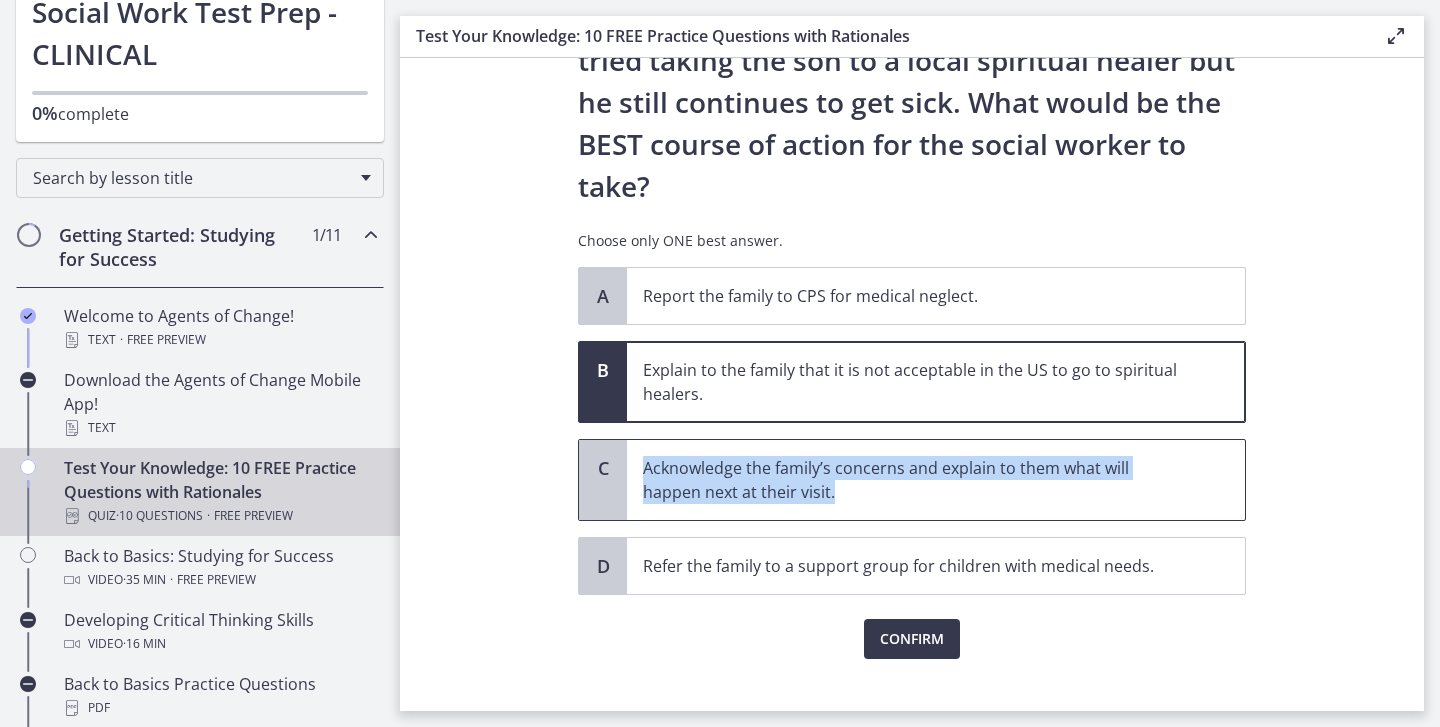 drag, startPoint x: 647, startPoint y: 468, endPoint x: 807, endPoint y: 486, distance: 161.00932 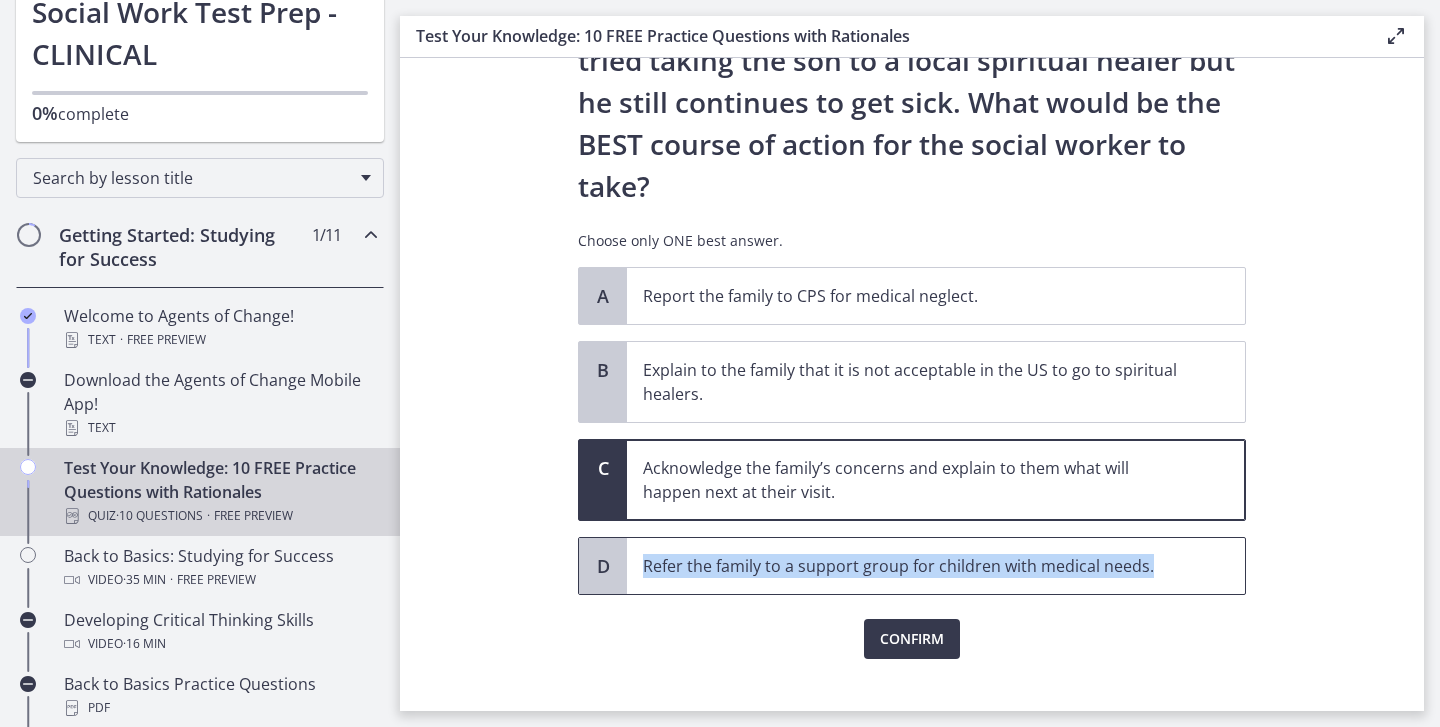 drag, startPoint x: 647, startPoint y: 571, endPoint x: 1155, endPoint y: 572, distance: 508.00098 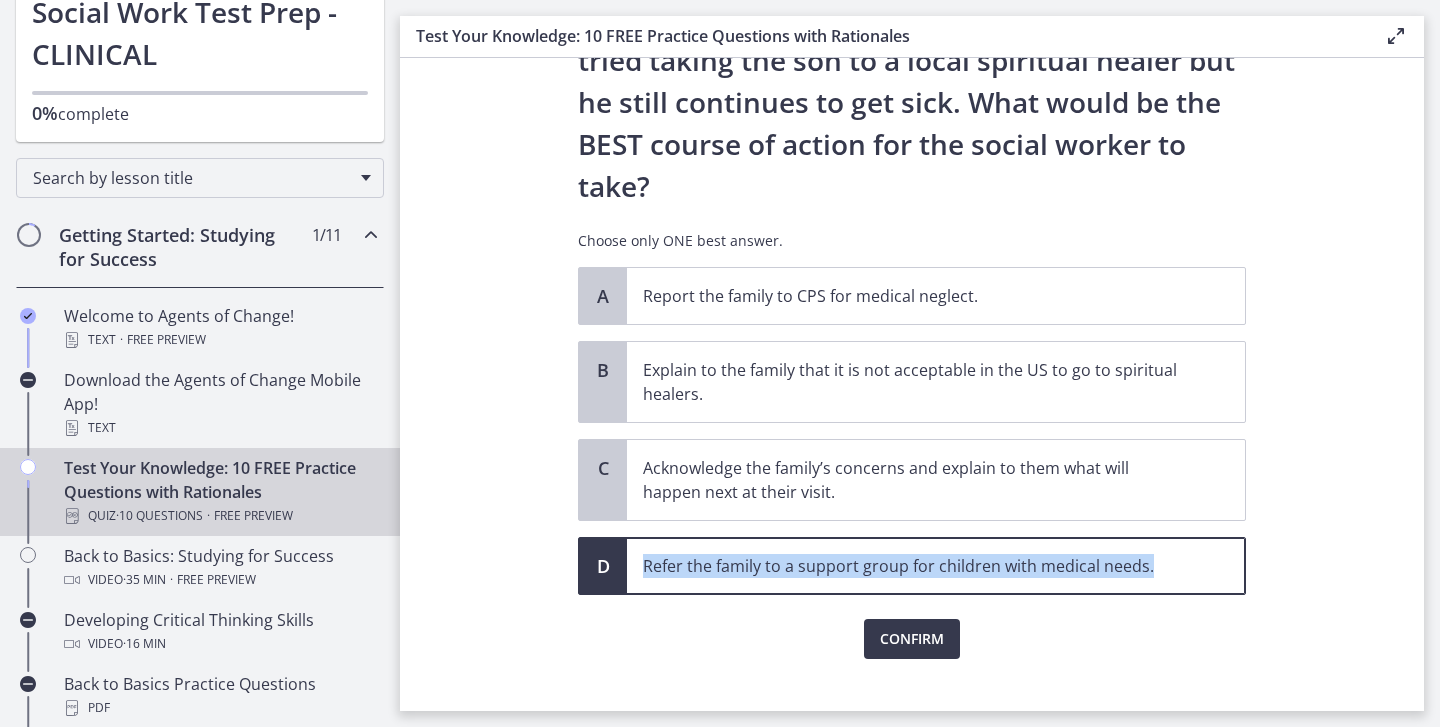 click on "Question   7   of   10
A family who has just immigrated to the United States from Mexico comes to the hospital for medical care for their son. He repeatedly has stomach pains and headaches and they are worried something more serious may be going on. In the intake with the parents, the social worker determines that they have previously tried taking the son to a local spiritual healer but he still continues to get sick. What would be the BEST course of action for the social worker to take?
Choose only ONE best answer.
A
Report the family to CPS for medical neglect.
B
Explain to the family that it is not acceptable in the US to go to spiritual healers.
C
D" at bounding box center (912, 384) 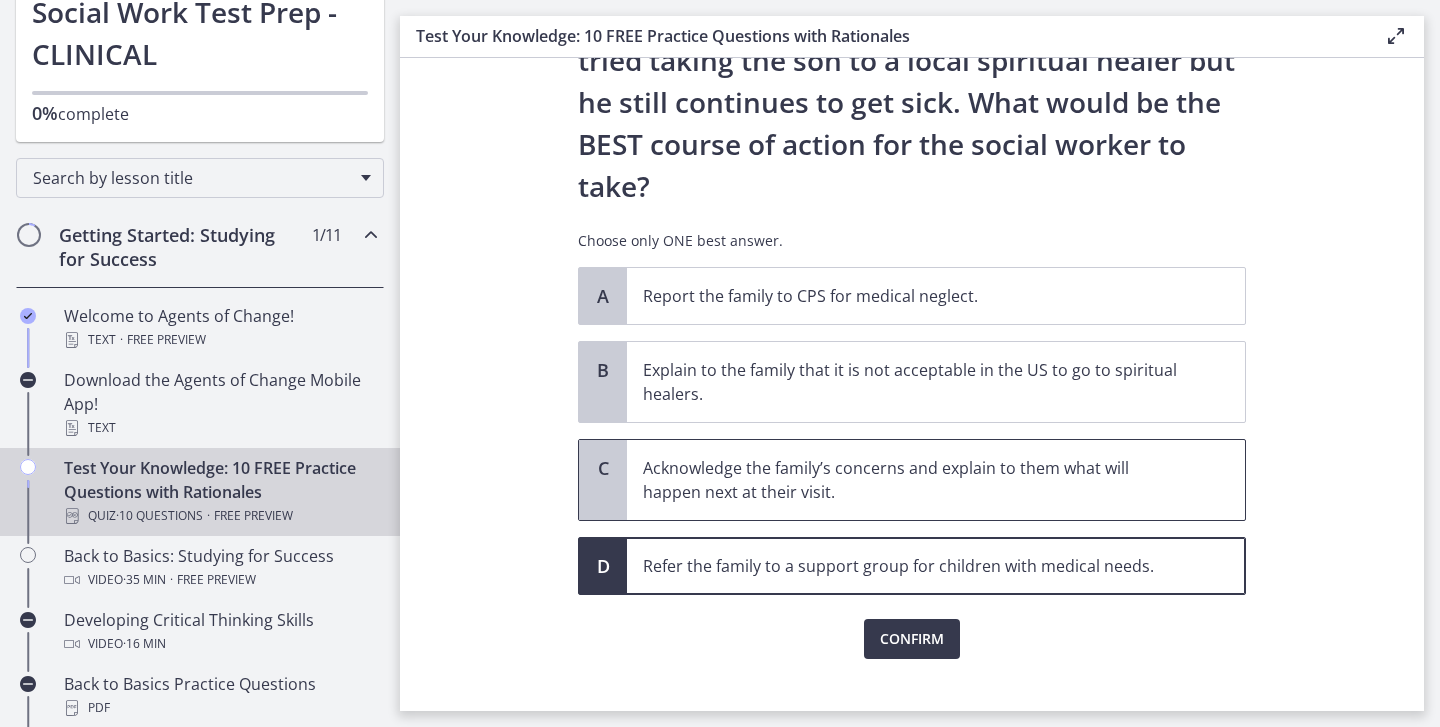 click on "Acknowledge the family’s concerns and explain to them what will happen next at their visit." at bounding box center [936, 480] 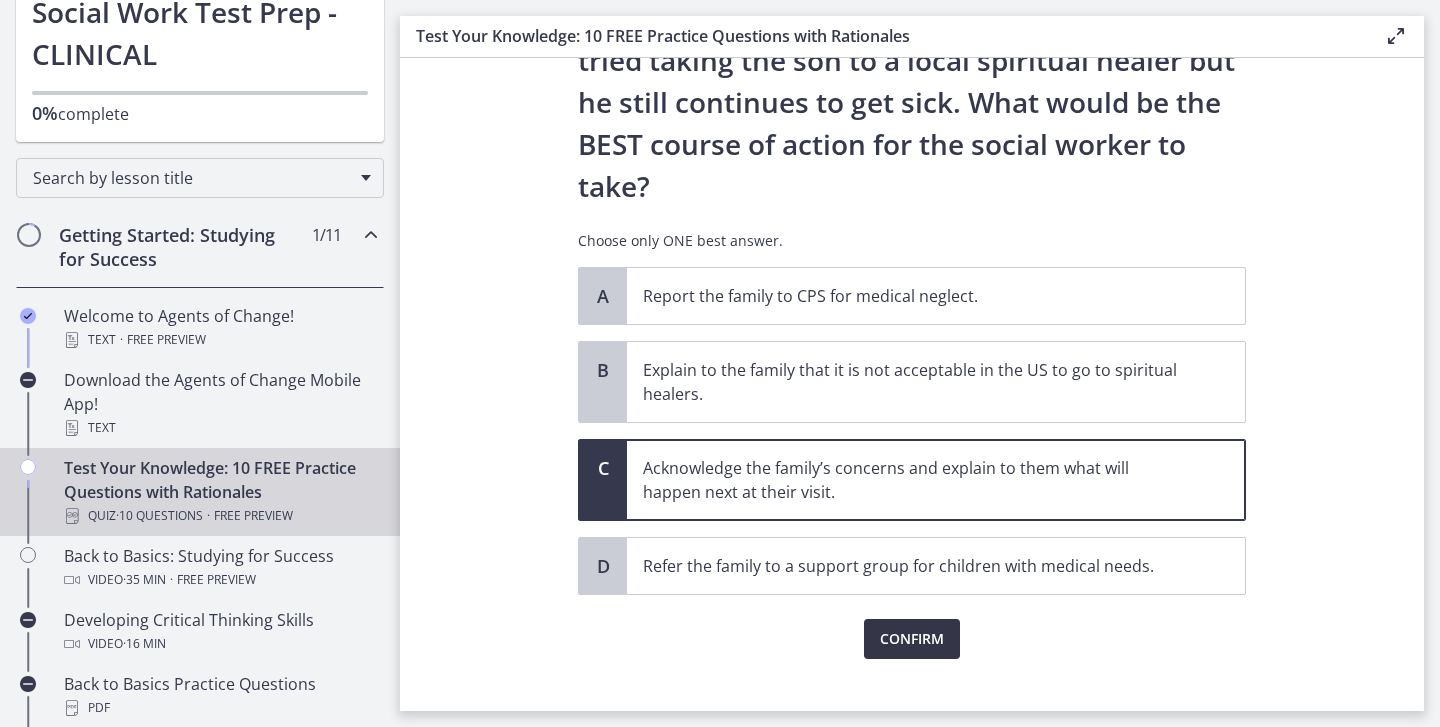 click on "Confirm" at bounding box center [912, 639] 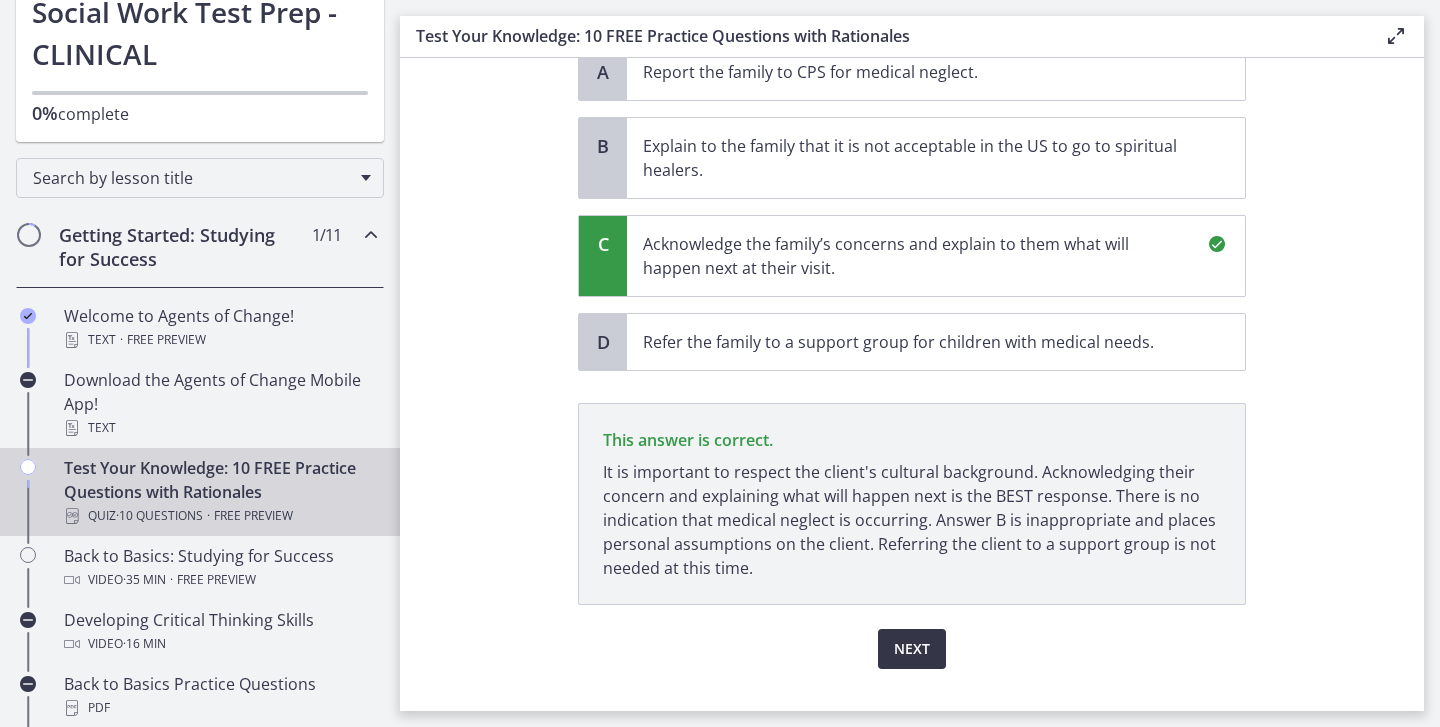 scroll, scrollTop: 639, scrollLeft: 0, axis: vertical 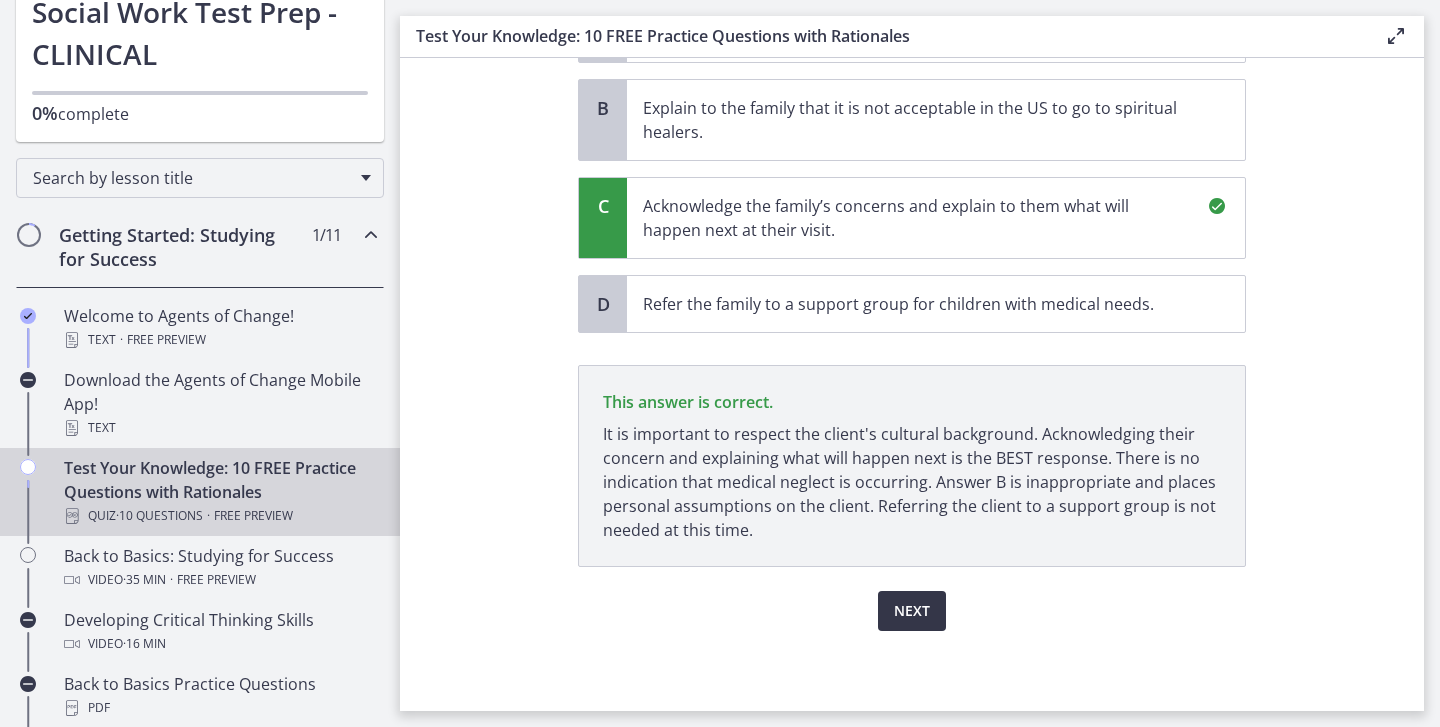 click on "Next" at bounding box center [912, 611] 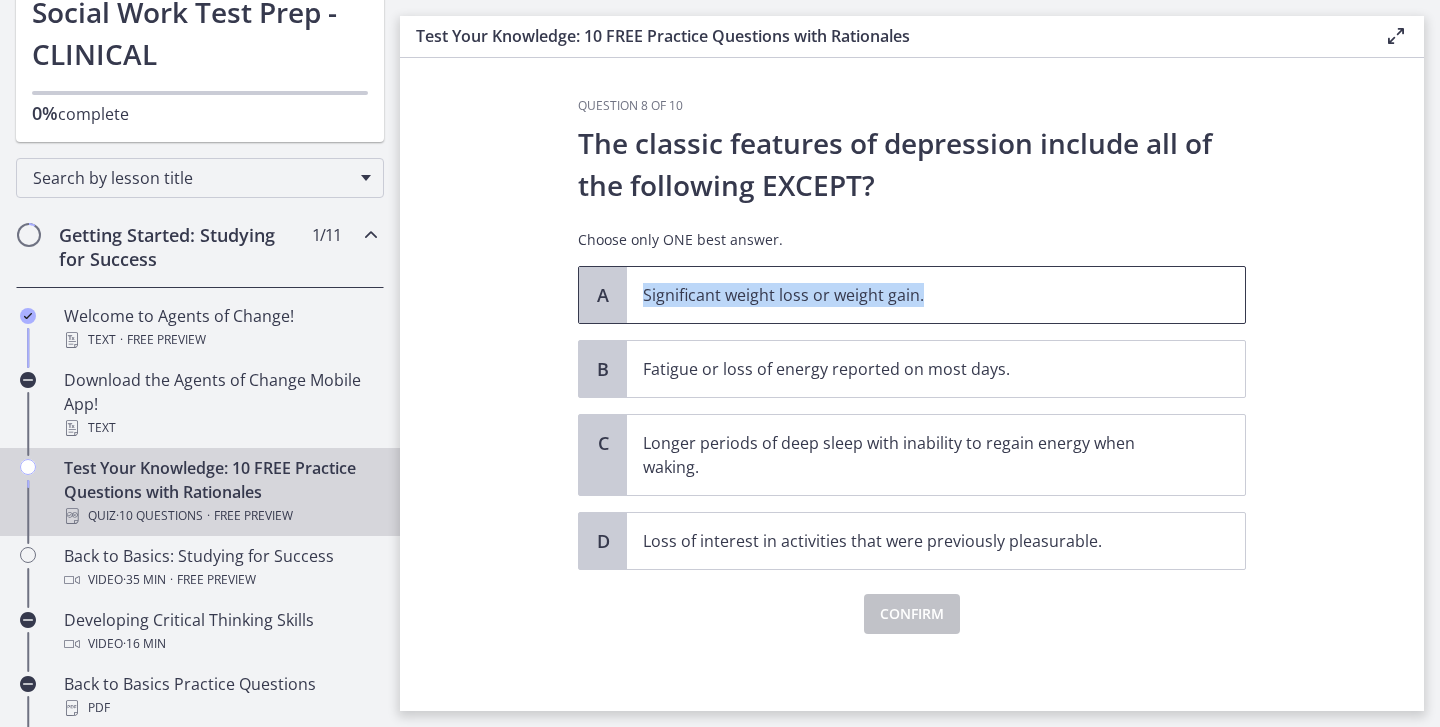 drag, startPoint x: 644, startPoint y: 295, endPoint x: 940, endPoint y: 296, distance: 296.00168 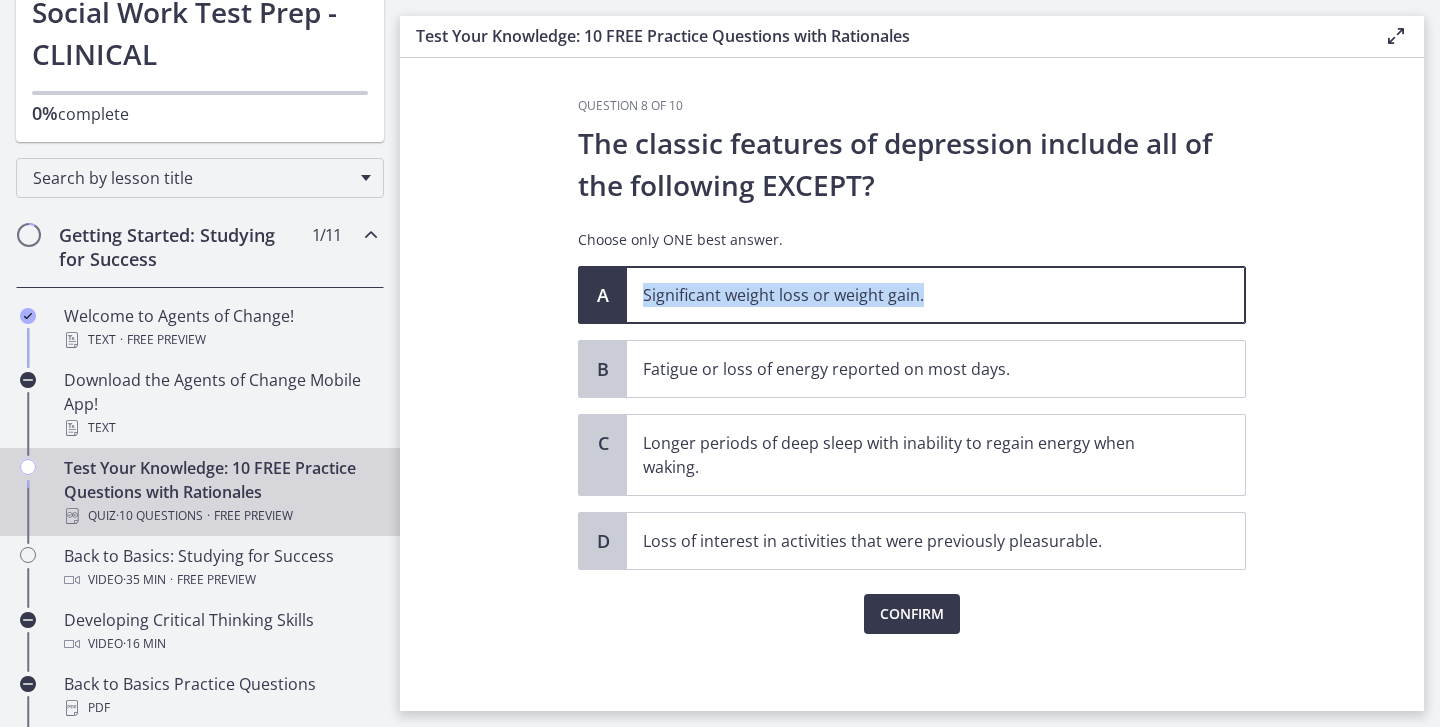 click on "The classic features of depression include all of the following EXCEPT?
Choose only ONE best answer." at bounding box center (912, 194) 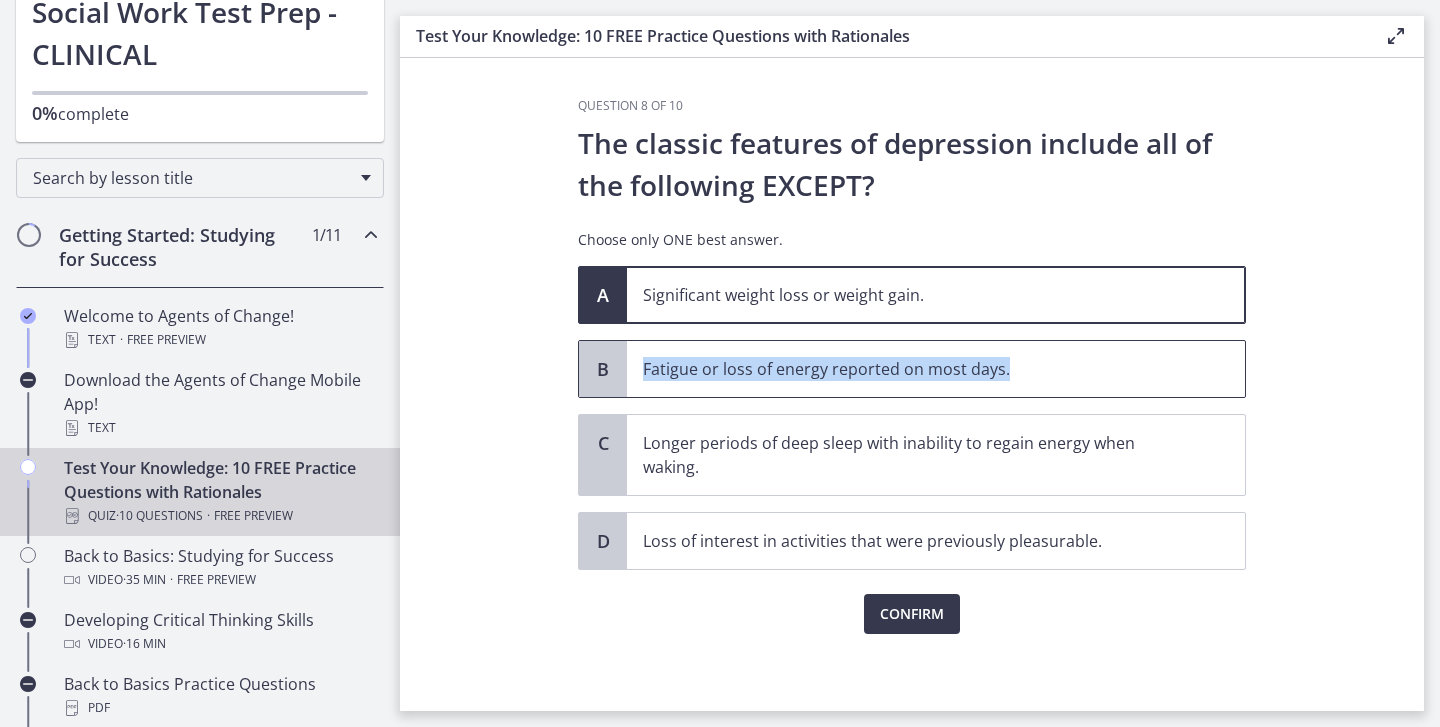 drag, startPoint x: 646, startPoint y: 371, endPoint x: 1070, endPoint y: 375, distance: 424.01886 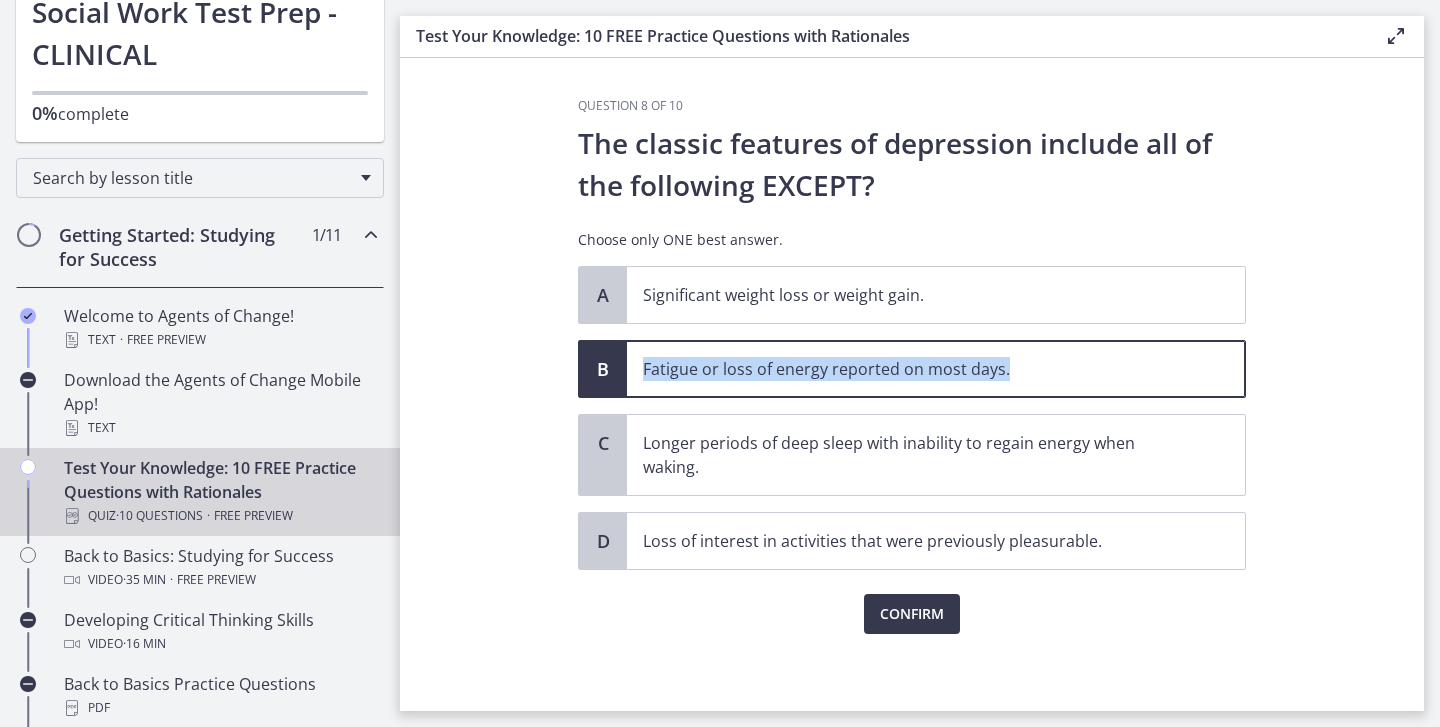 click on "The classic features of depression include all of the following EXCEPT?" at bounding box center (912, 164) 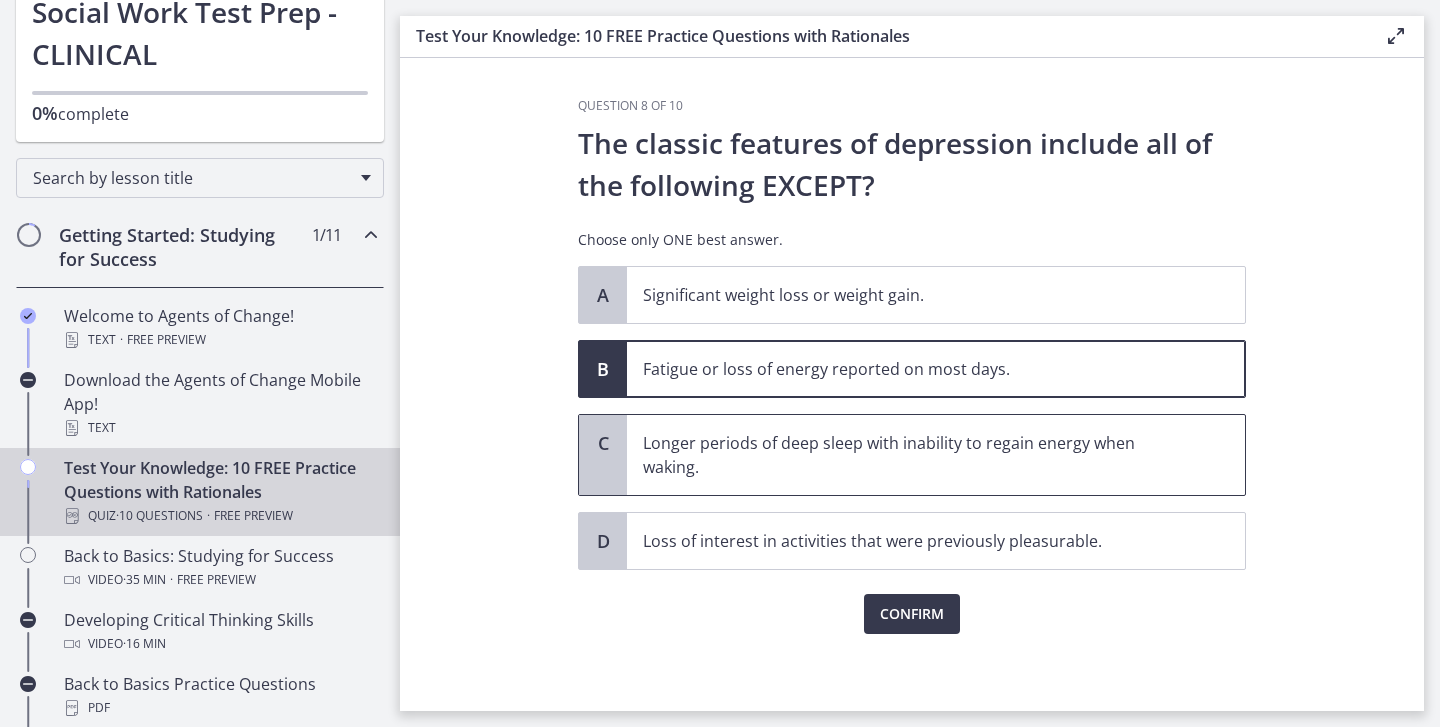 drag, startPoint x: 649, startPoint y: 438, endPoint x: 710, endPoint y: 461, distance: 65.192024 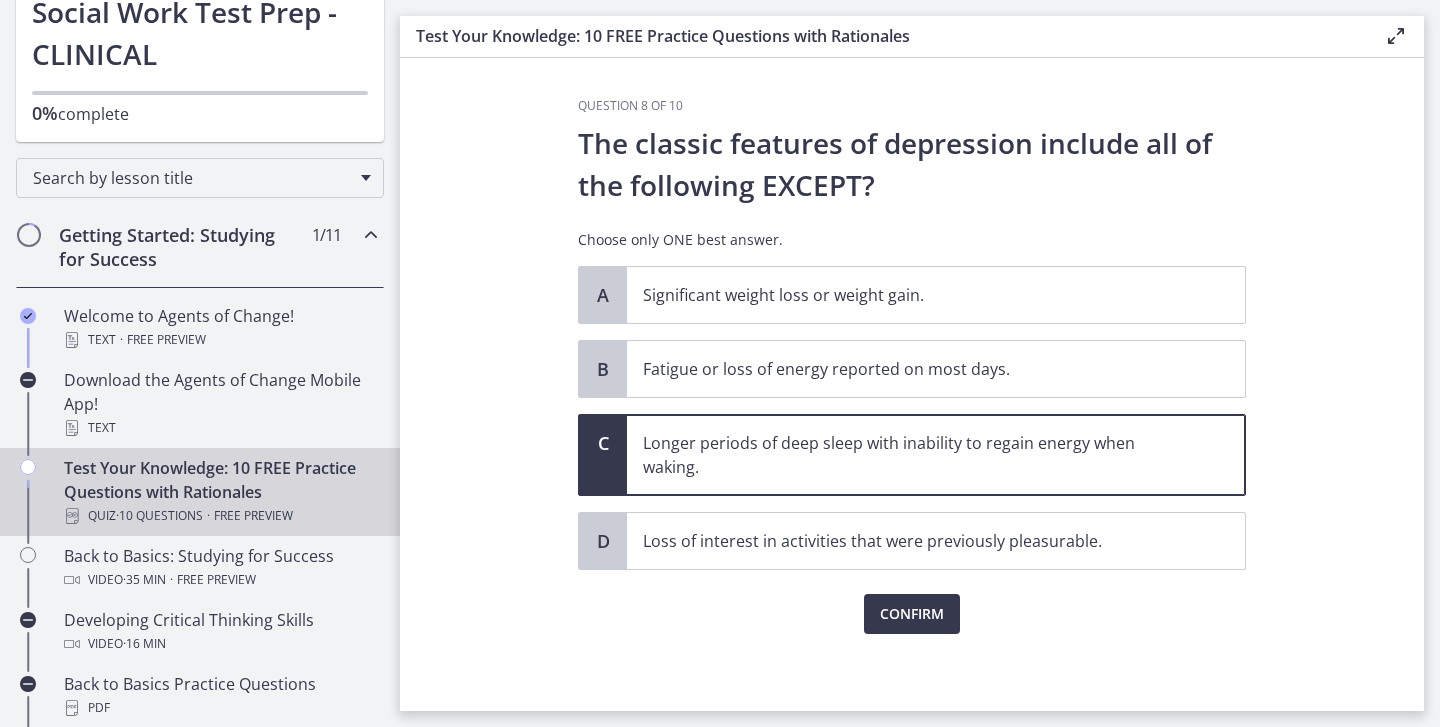 click on "Question   8   of   10
The classic features of depression include all of the following EXCEPT?
Choose only ONE best answer.
A
Significant weight loss or weight gain.
B
Fatigue or loss of energy reported on most days.
C
Longer periods of deep sleep with inability to regain energy when waking.
D
Loss of interest in activities that were previously pleasurable.
Confirm" at bounding box center [912, 384] 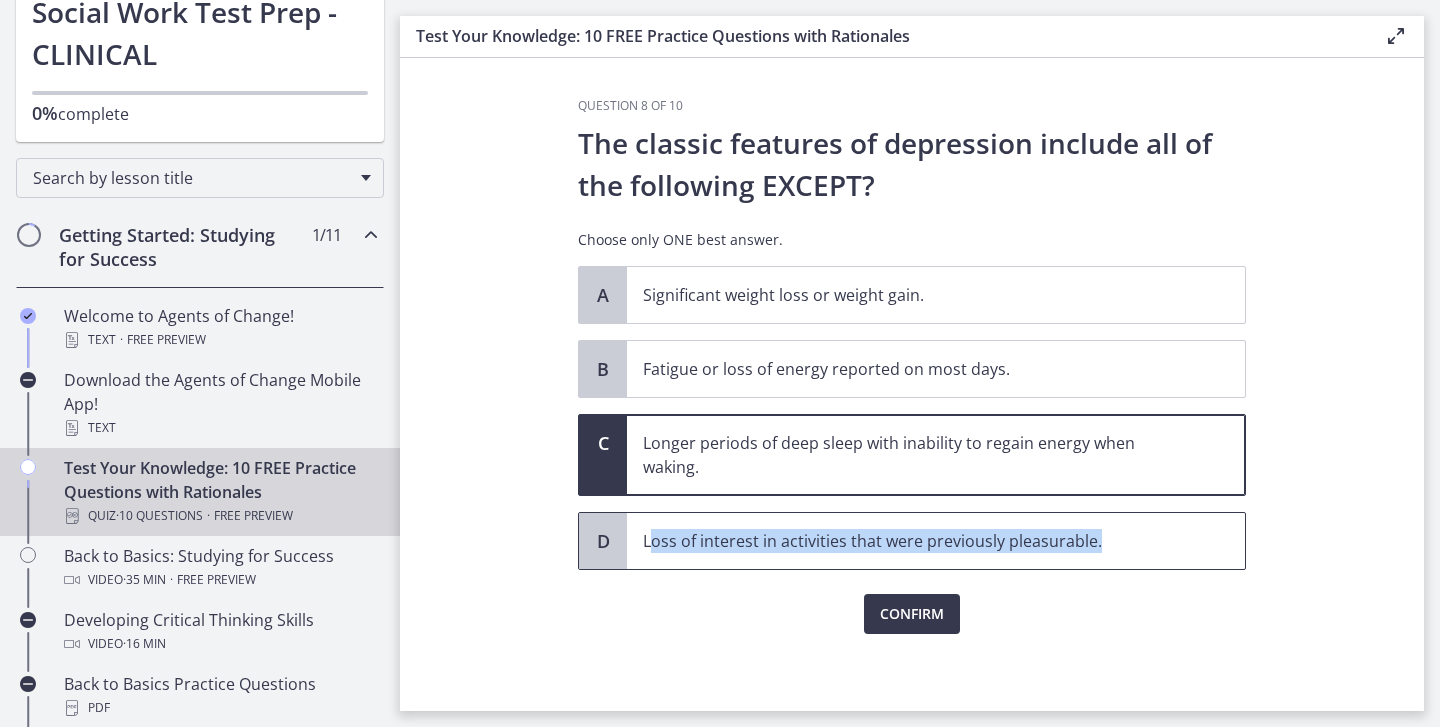 drag, startPoint x: 649, startPoint y: 543, endPoint x: 1111, endPoint y: 535, distance: 462.06924 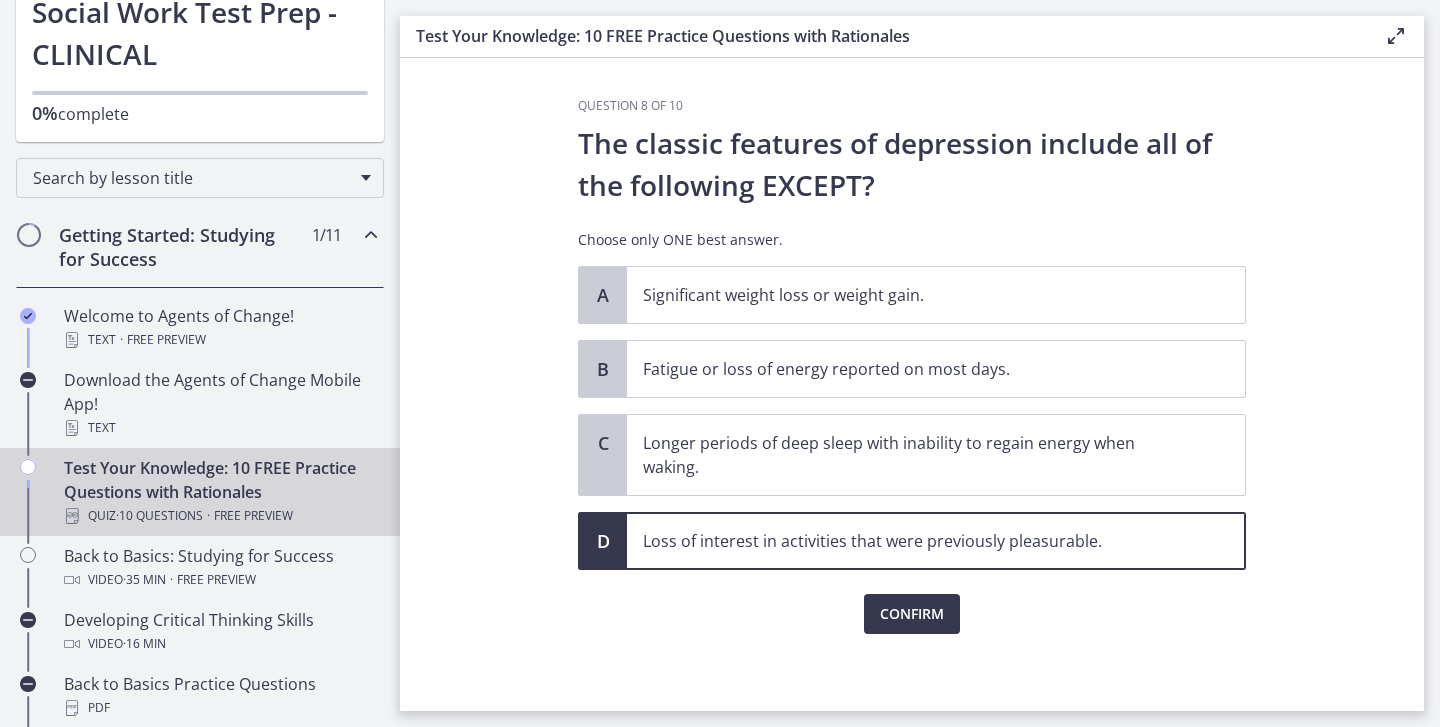click on "Question   8   of   10
The classic features of depression include all of the following EXCEPT?
Choose only ONE best answer.
A
Significant weight loss or weight gain.
B
Fatigue or loss of energy reported on most days.
C
Longer periods of deep sleep with inability to regain energy when waking.
D
Loss of interest in activities that were previously pleasurable.
Confirm" at bounding box center (912, 384) 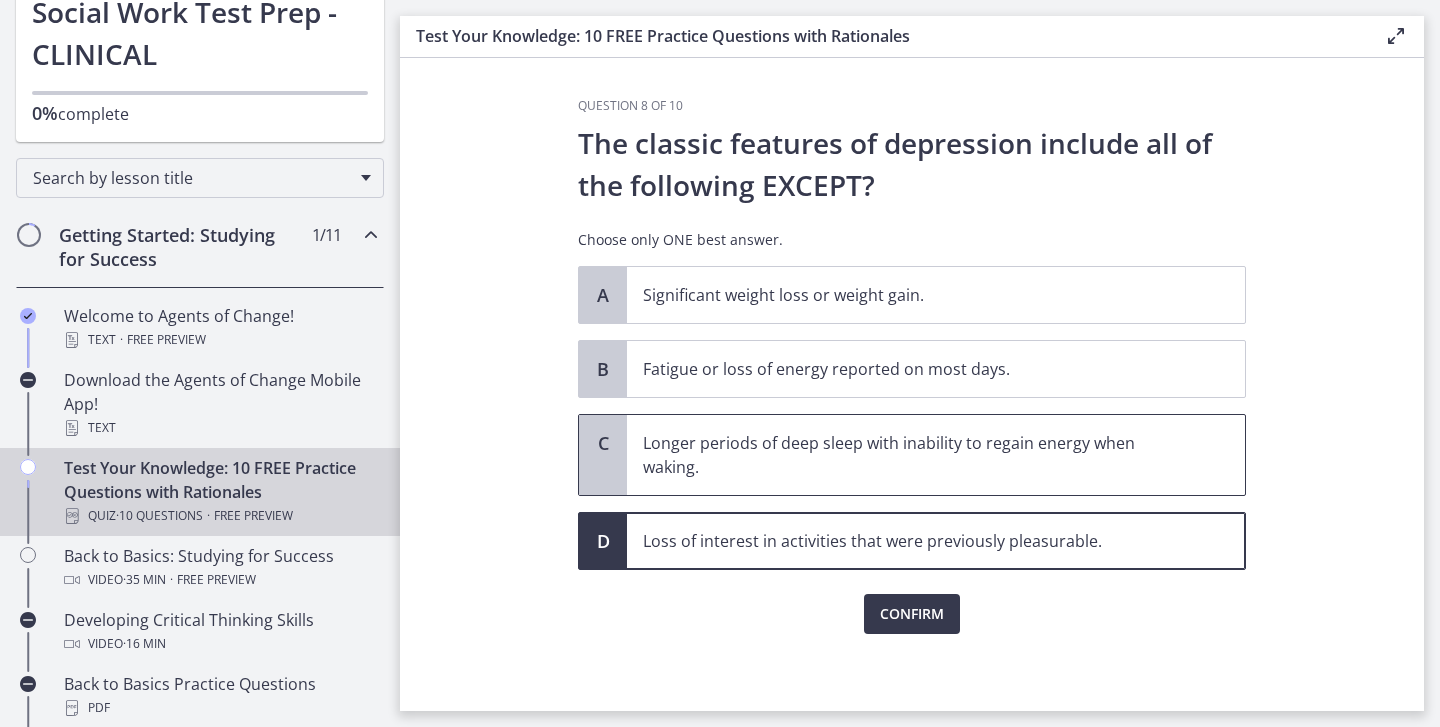 click on "Longer periods of deep sleep with inability to regain energy when waking." at bounding box center [936, 455] 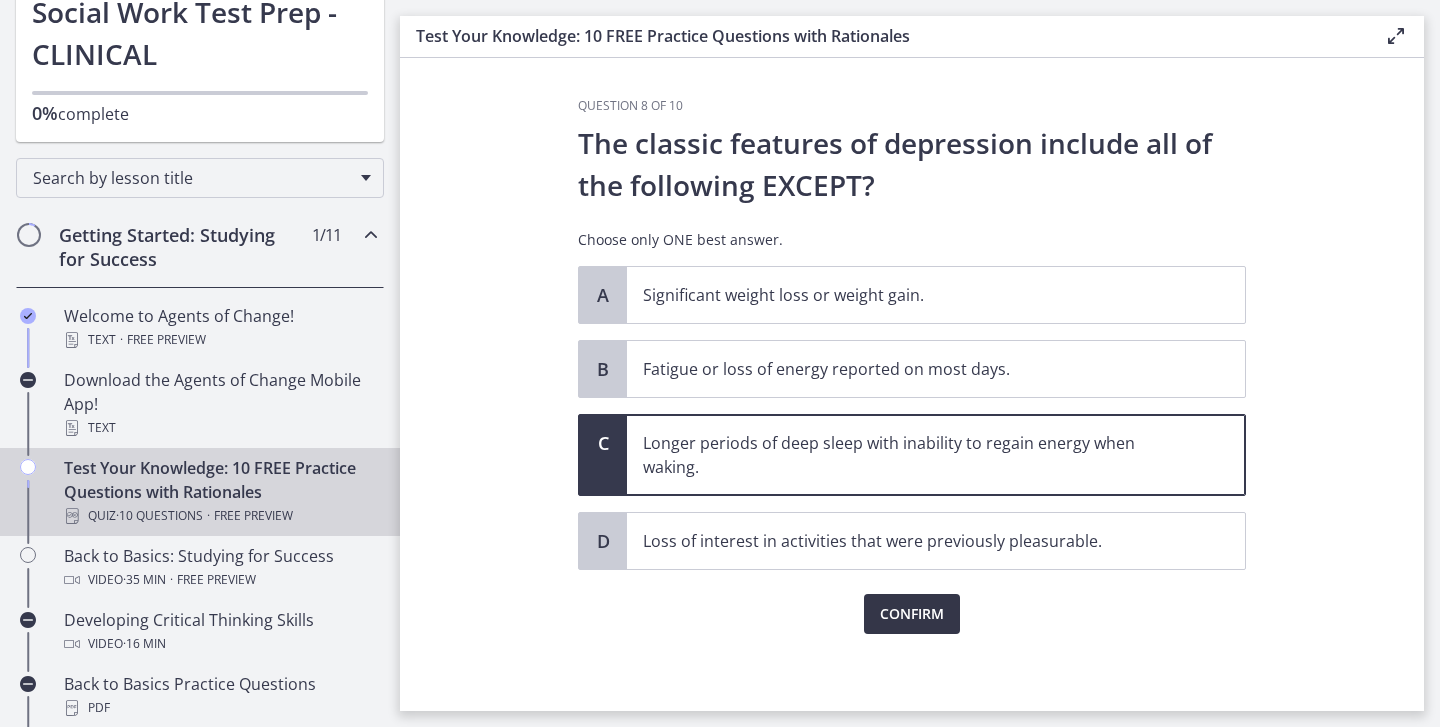 click on "Confirm" at bounding box center [912, 614] 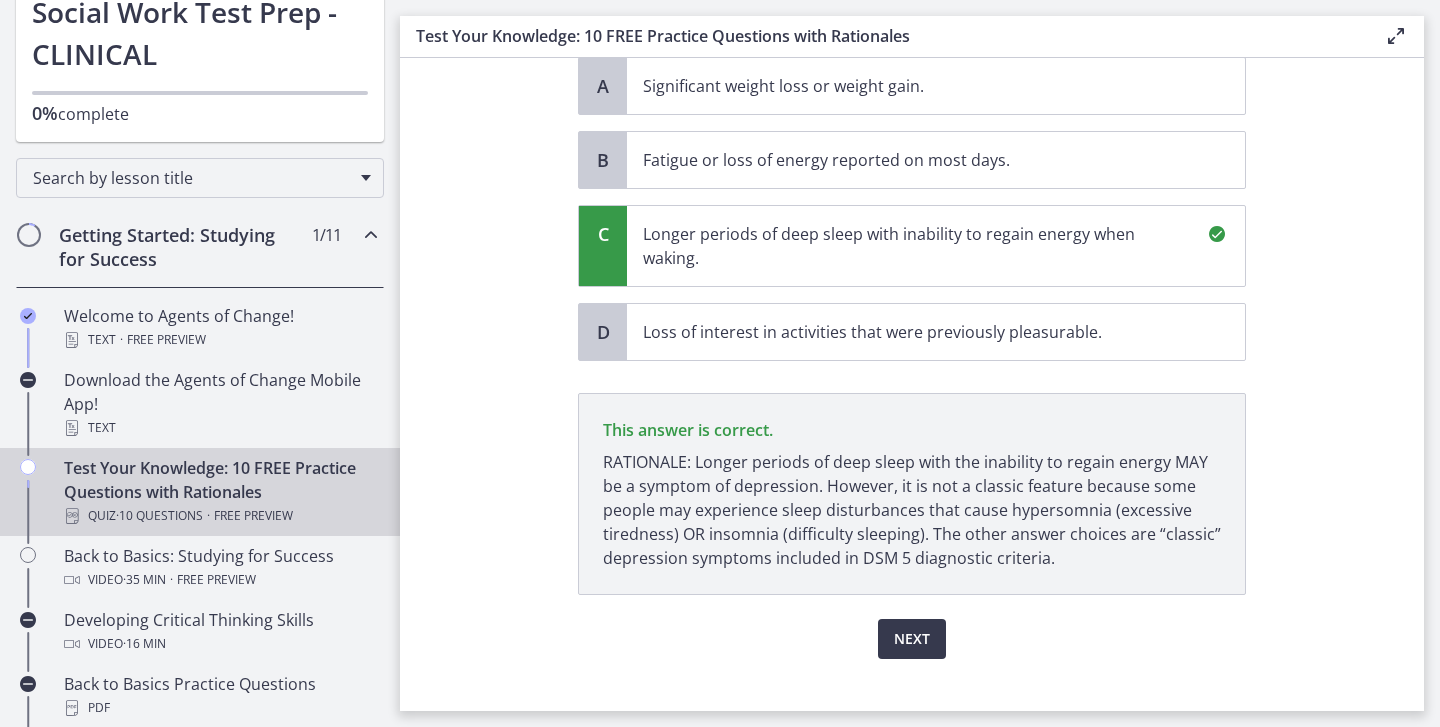 scroll, scrollTop: 237, scrollLeft: 0, axis: vertical 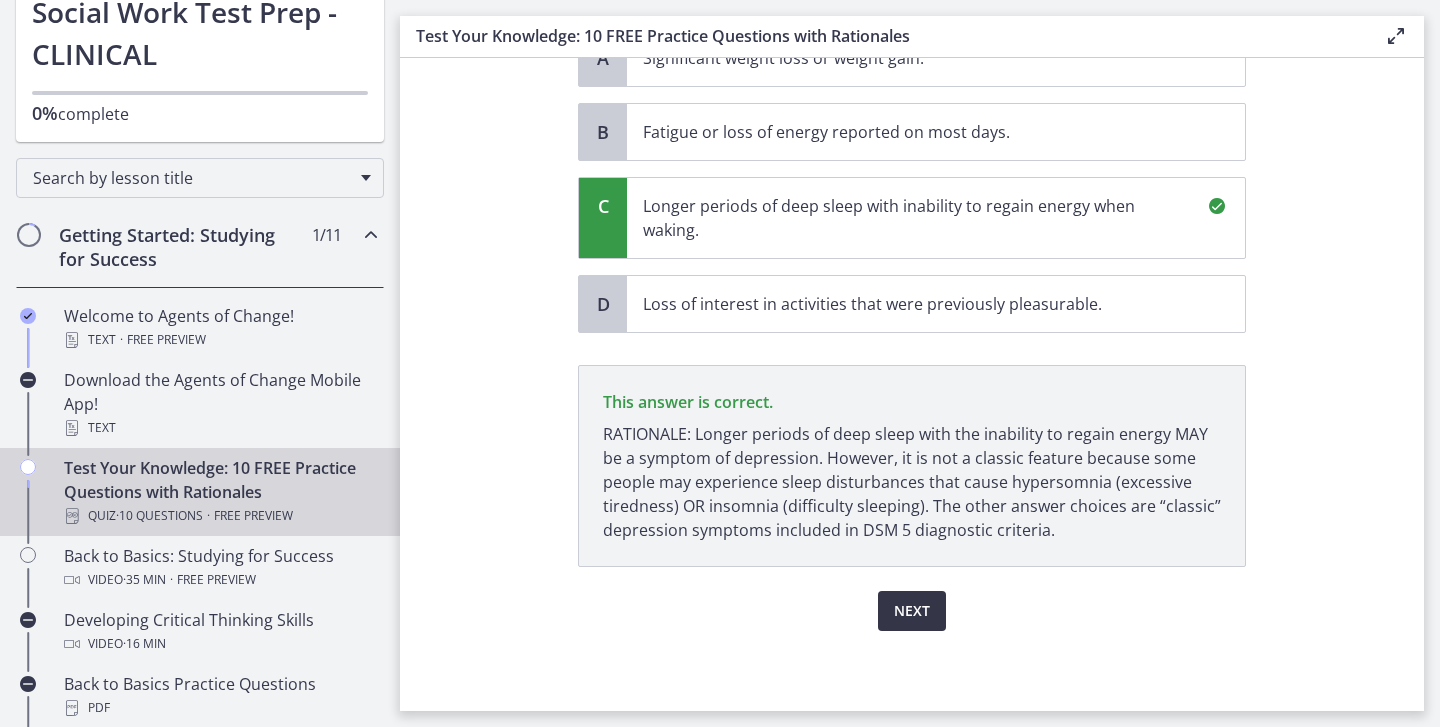 click on "Next" at bounding box center (912, 611) 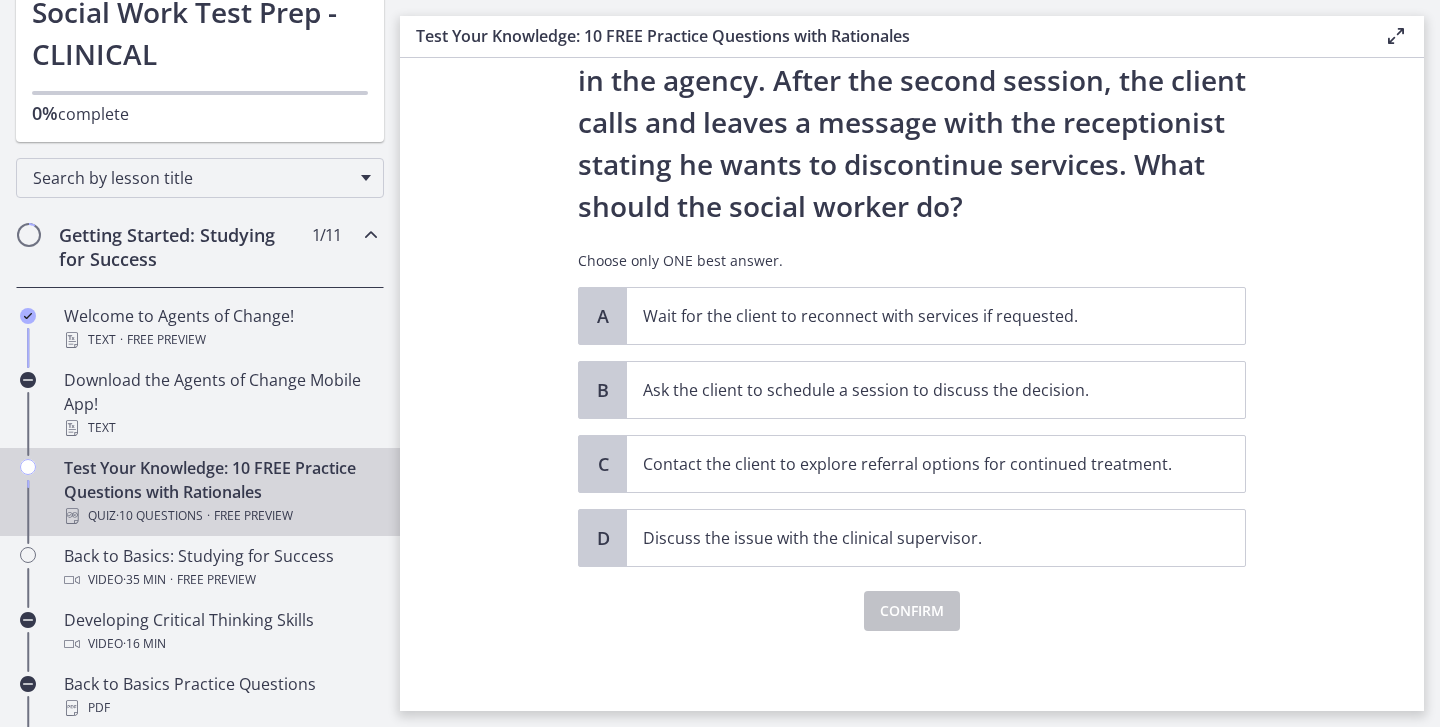 scroll, scrollTop: 0, scrollLeft: 0, axis: both 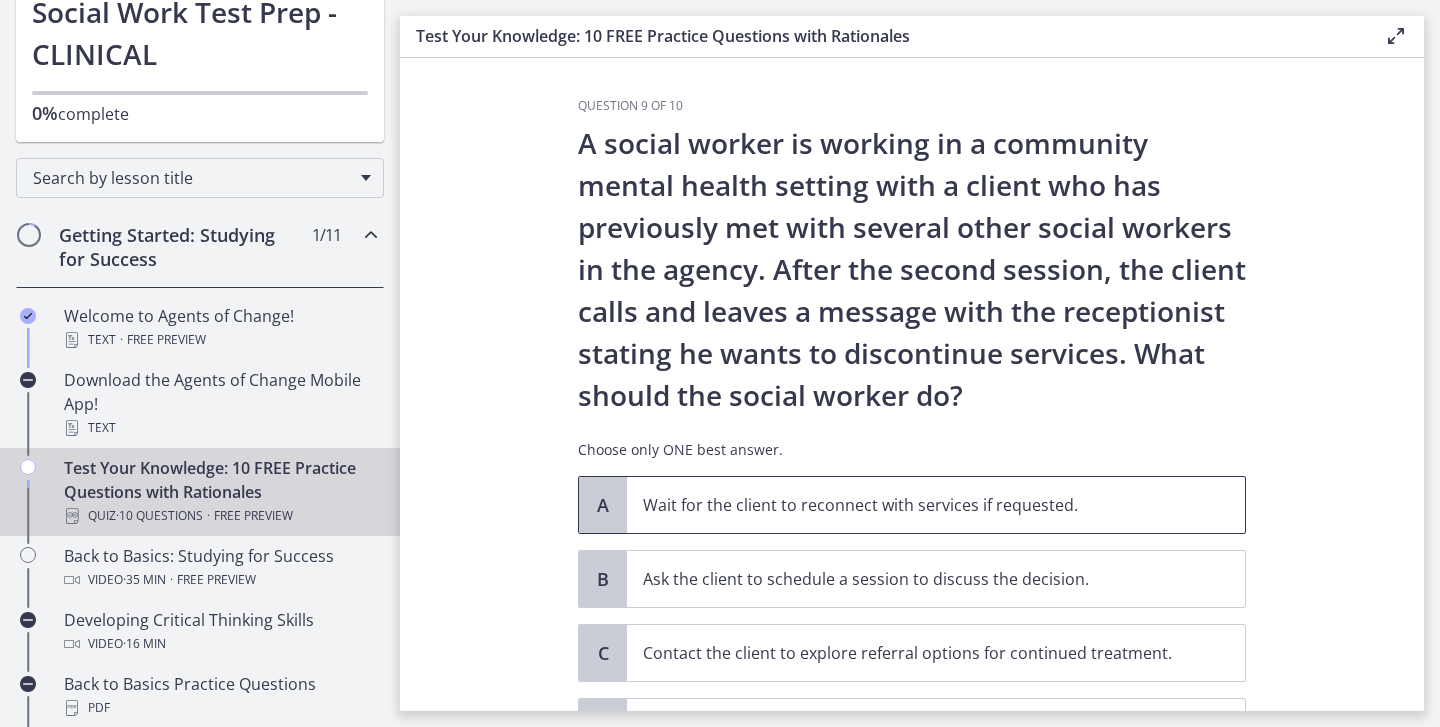 drag, startPoint x: 649, startPoint y: 504, endPoint x: 1078, endPoint y: 506, distance: 429.00467 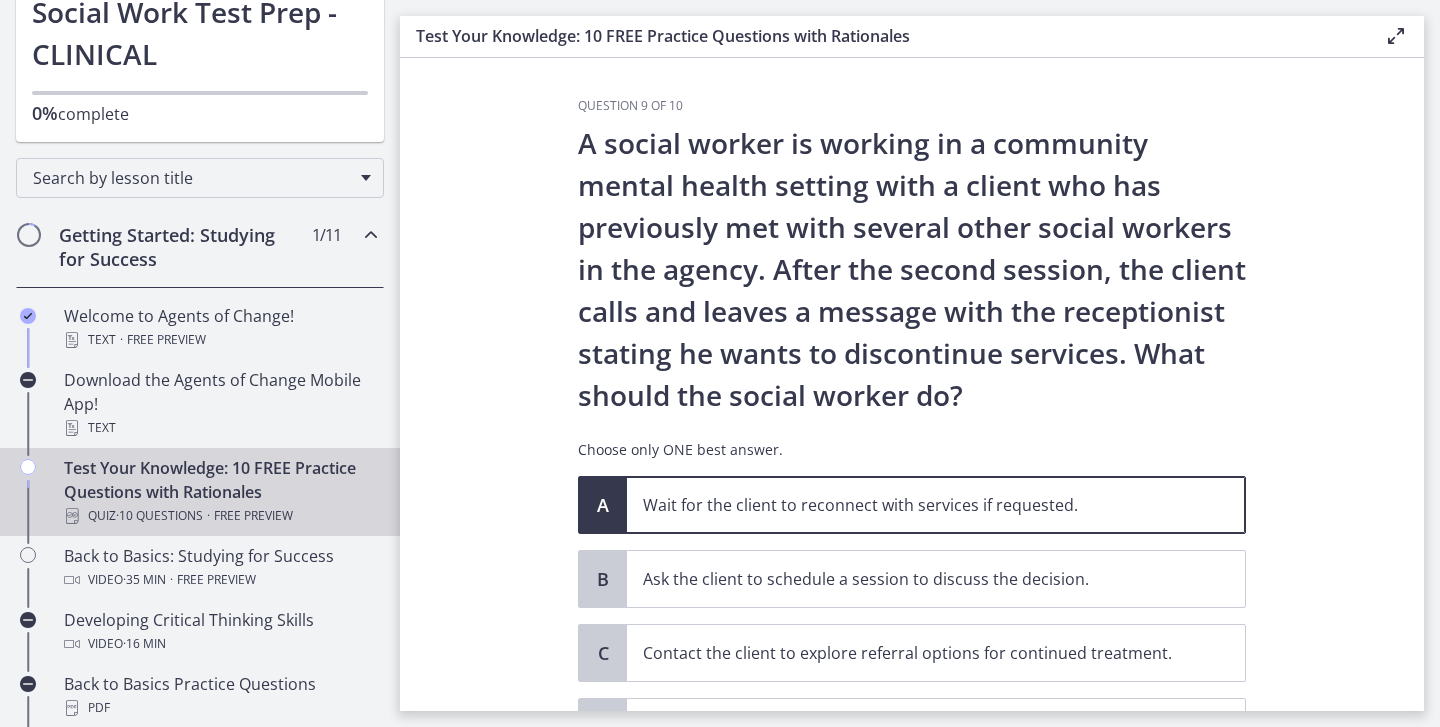 click on "A social worker is working in a community mental health setting with a client who has previously met with several other social workers in the agency. After the second session, the client calls and leaves a message with the receptionist stating he wants to discontinue services. What should the social worker do?
Choose only ONE best answer." at bounding box center [912, 299] 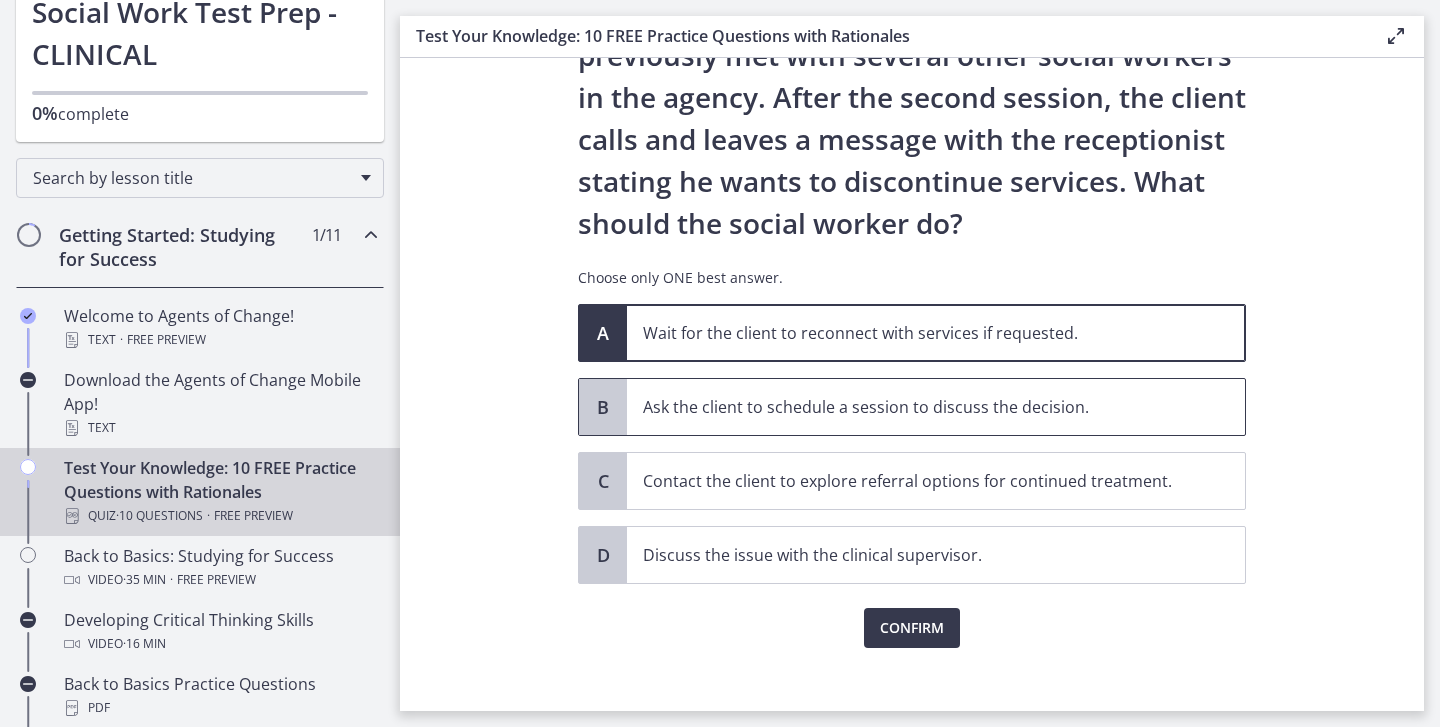 scroll, scrollTop: 189, scrollLeft: 0, axis: vertical 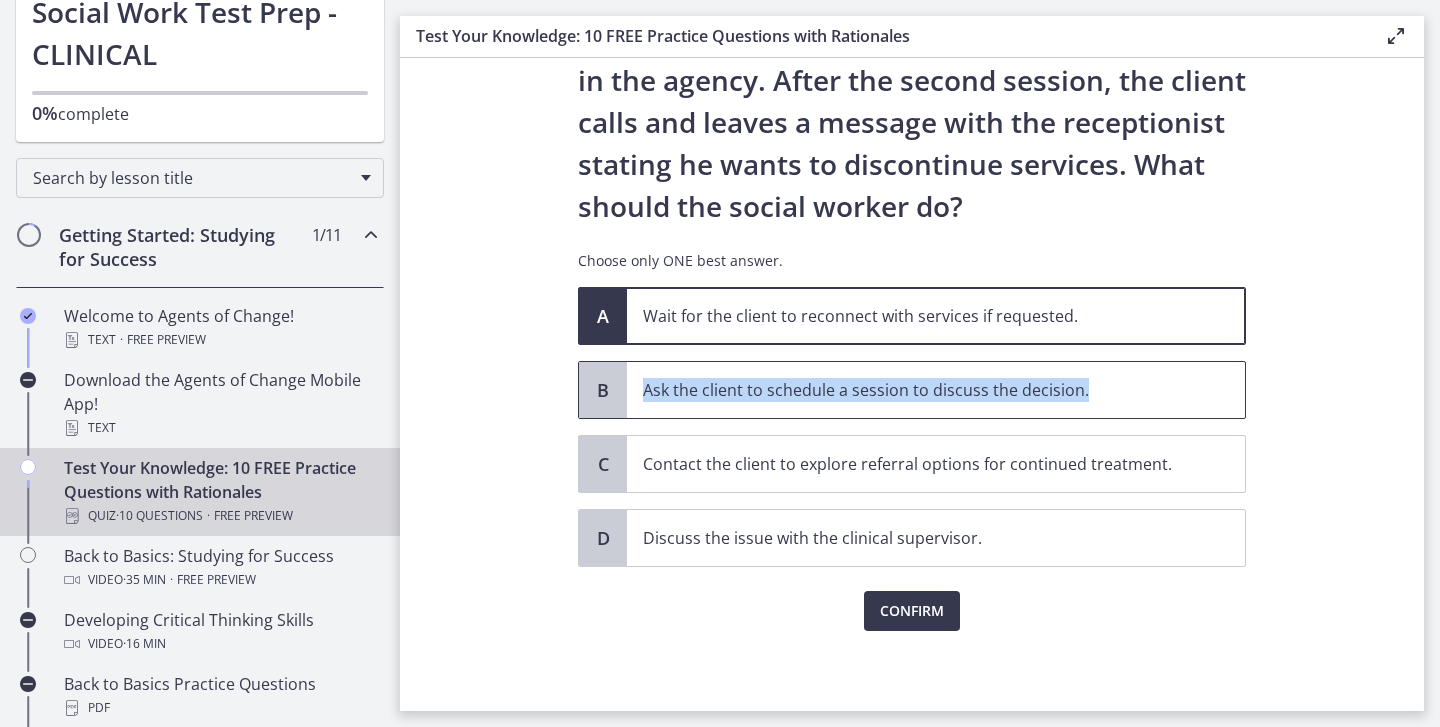 drag, startPoint x: 643, startPoint y: 395, endPoint x: 1077, endPoint y: 409, distance: 434.22574 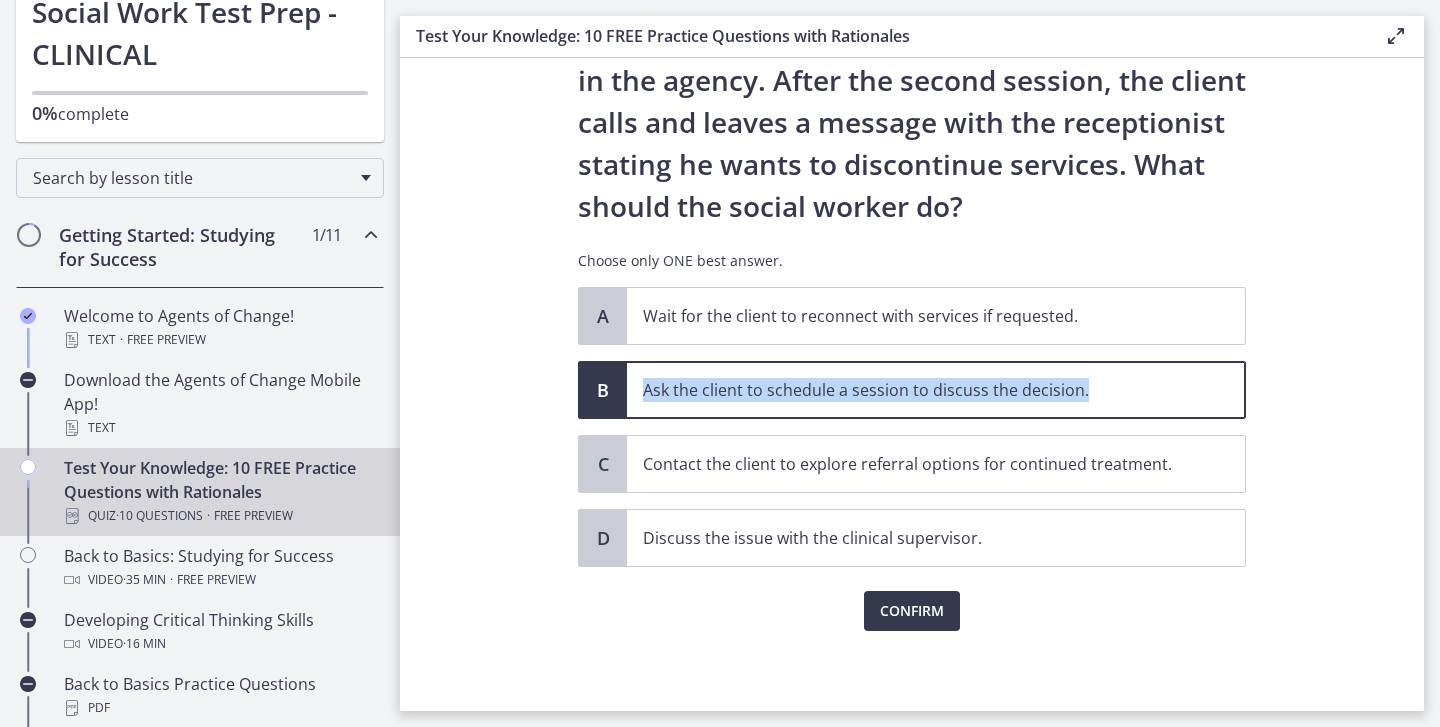 click on "A social worker is working in a community mental health setting with a client who has previously met with several other social workers in the agency. After the second session, the client calls and leaves a message with the receptionist stating he wants to discontinue services. What should the social worker do?
Choose only ONE best answer." at bounding box center (912, 110) 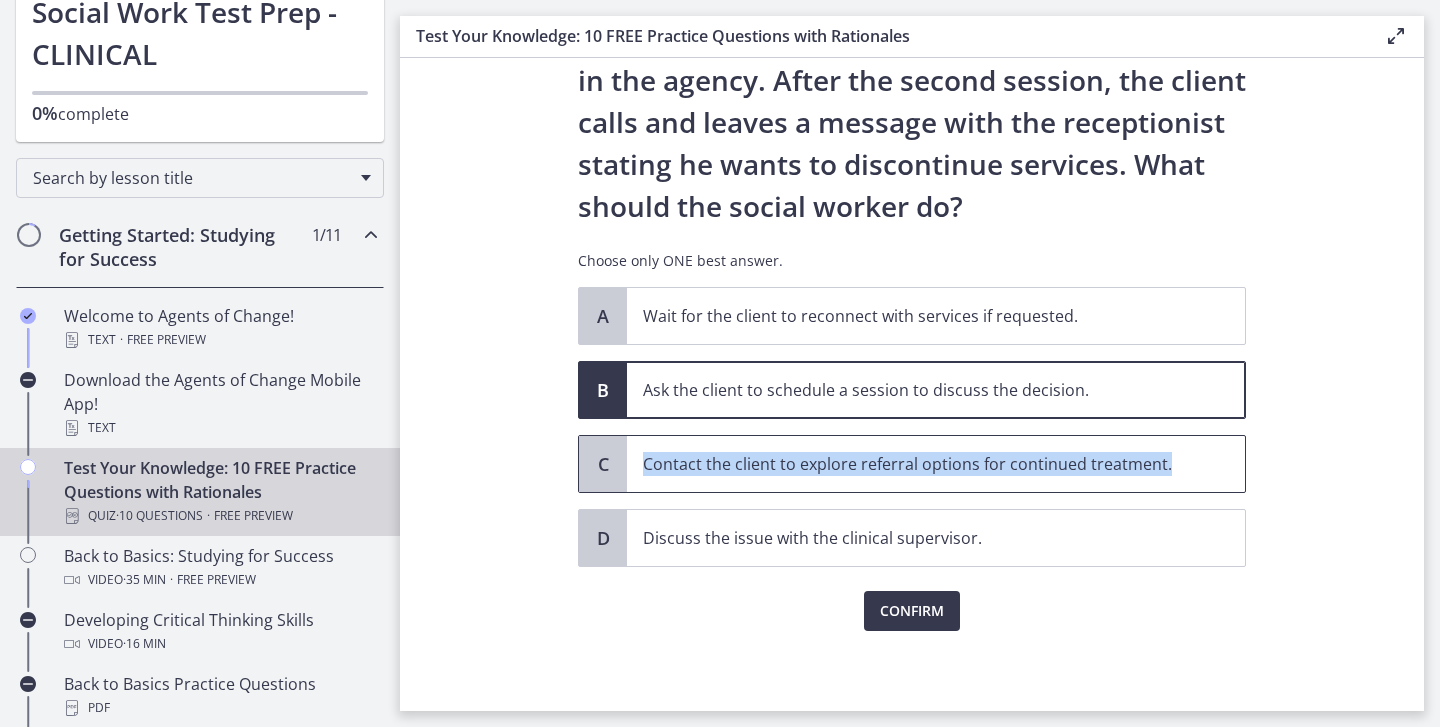 drag, startPoint x: 647, startPoint y: 460, endPoint x: 1170, endPoint y: 467, distance: 523.0468 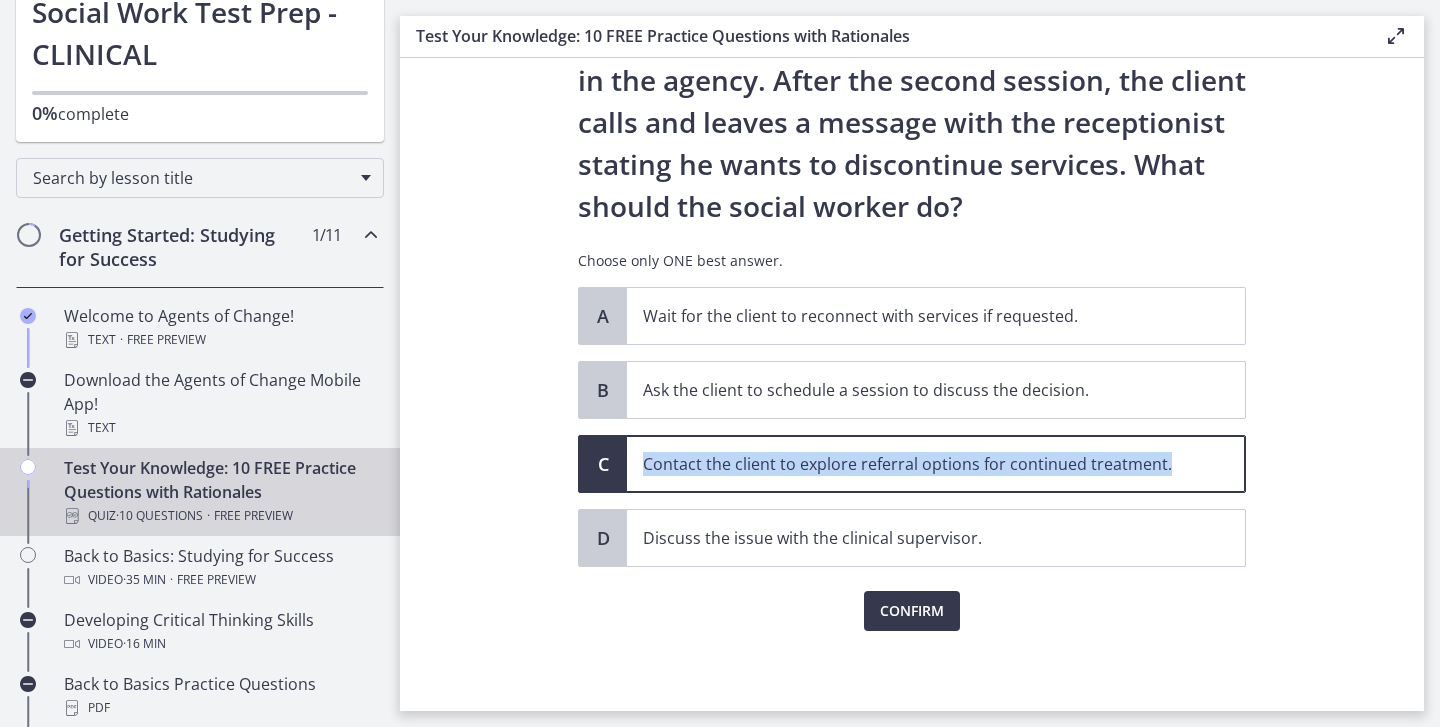 click on "Question   9   of   10
A social worker is working in a community mental health setting with a client who has previously met with several other social workers in the agency. After the second session, the client calls and leaves a message with the receptionist stating he wants to discontinue services. What should the social worker do?
Choose only ONE best answer.
A
Wait for the client to reconnect with services if requested.
B
Ask the client to schedule a session to discuss the decision.
C
Contact the client to explore referral options for continued treatment.
D
Discuss the issue with the clinical supervisor." at bounding box center [912, 384] 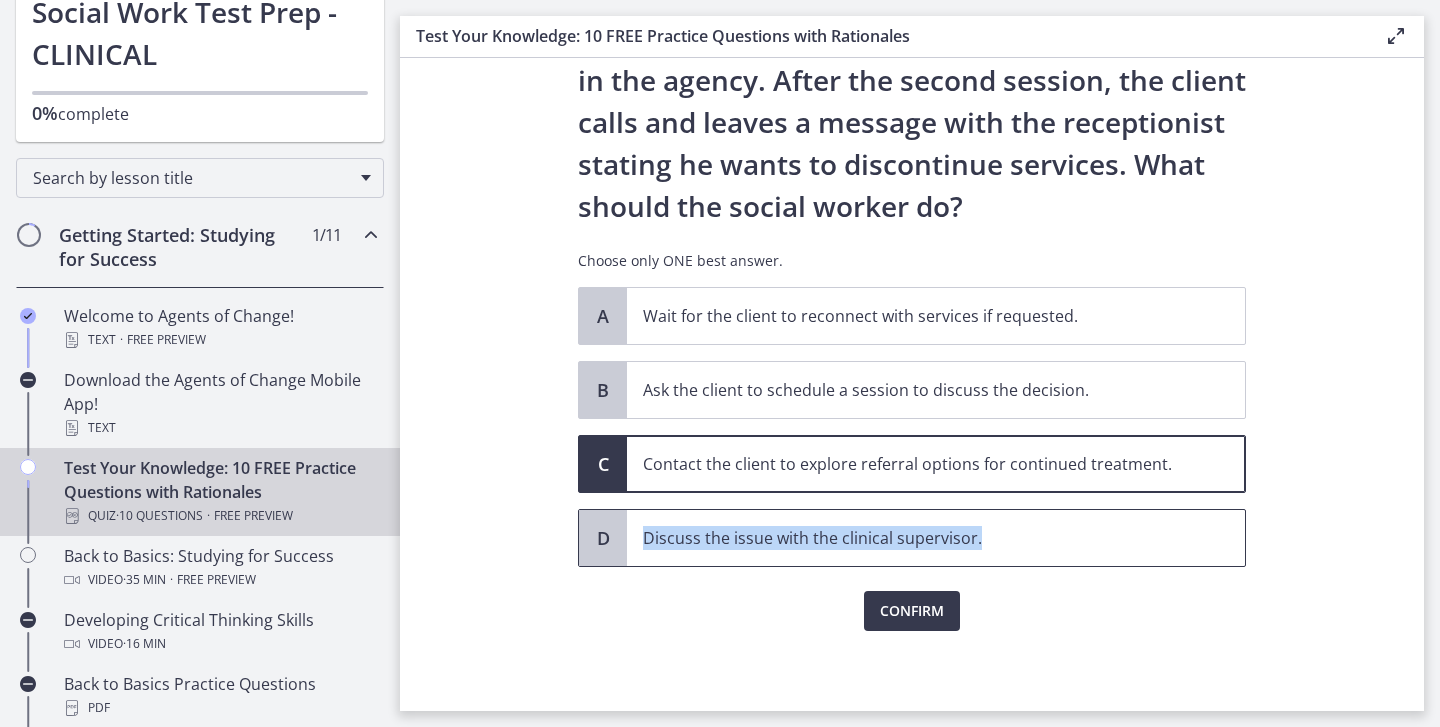 drag, startPoint x: 644, startPoint y: 541, endPoint x: 994, endPoint y: 539, distance: 350.0057 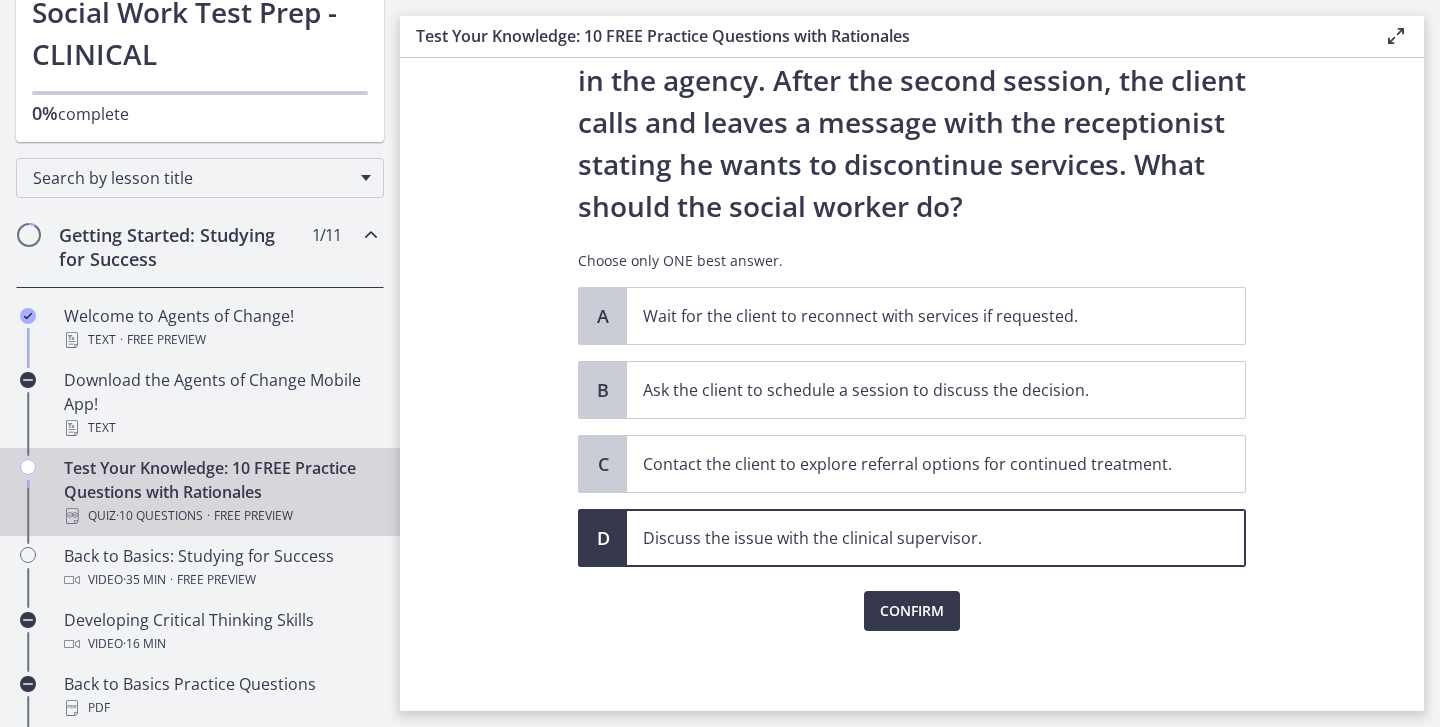click on "Question   9   of   10
A social worker is working in a community mental health setting with a client who has previously met with several other social workers in the agency. After the second session, the client calls and leaves a message with the receptionist stating he wants to discontinue services. What should the social worker do?
Choose only ONE best answer.
A
Wait for the client to reconnect with services if requested.
B
Ask the client to schedule a session to discuss the decision.
C
Contact the client to explore referral options for continued treatment.
D
Discuss the issue with the clinical supervisor." at bounding box center (912, 384) 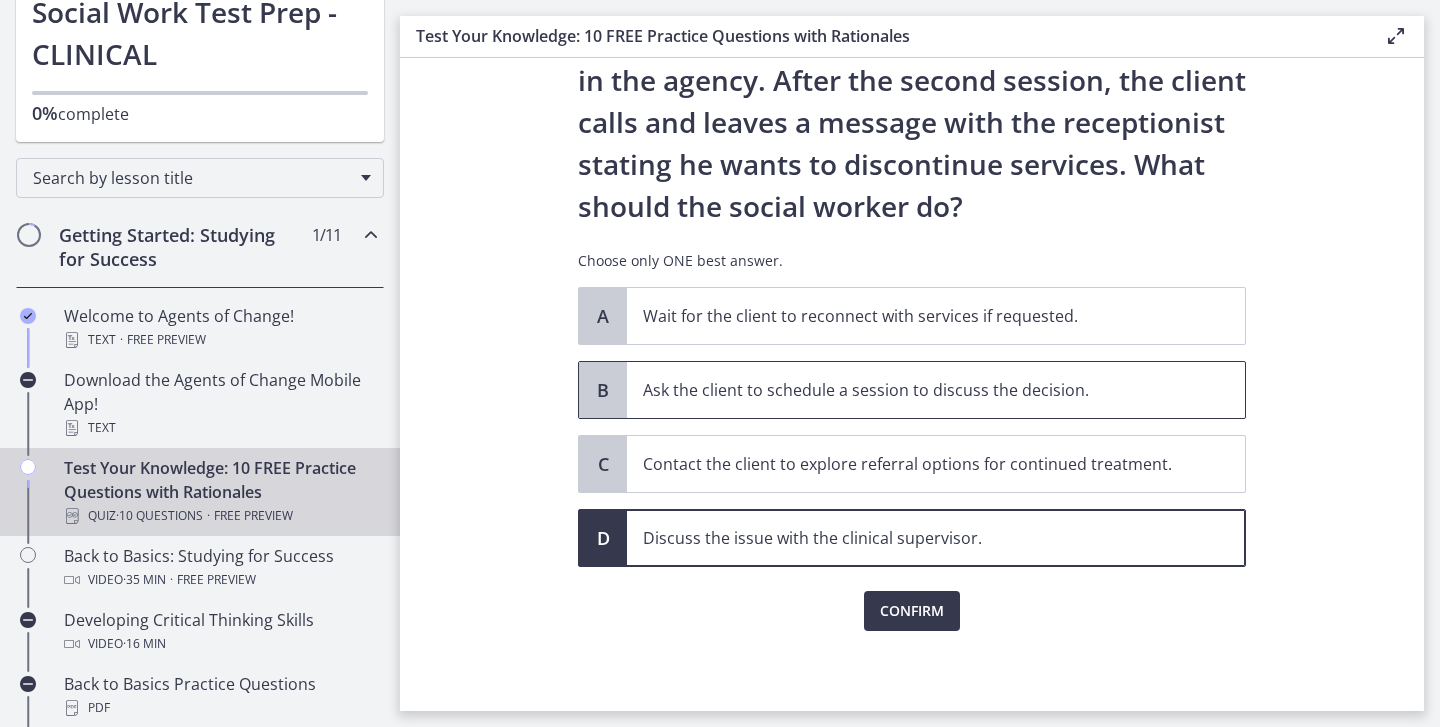 click on "Ask the client to schedule a session to discuss the decision." at bounding box center [936, 390] 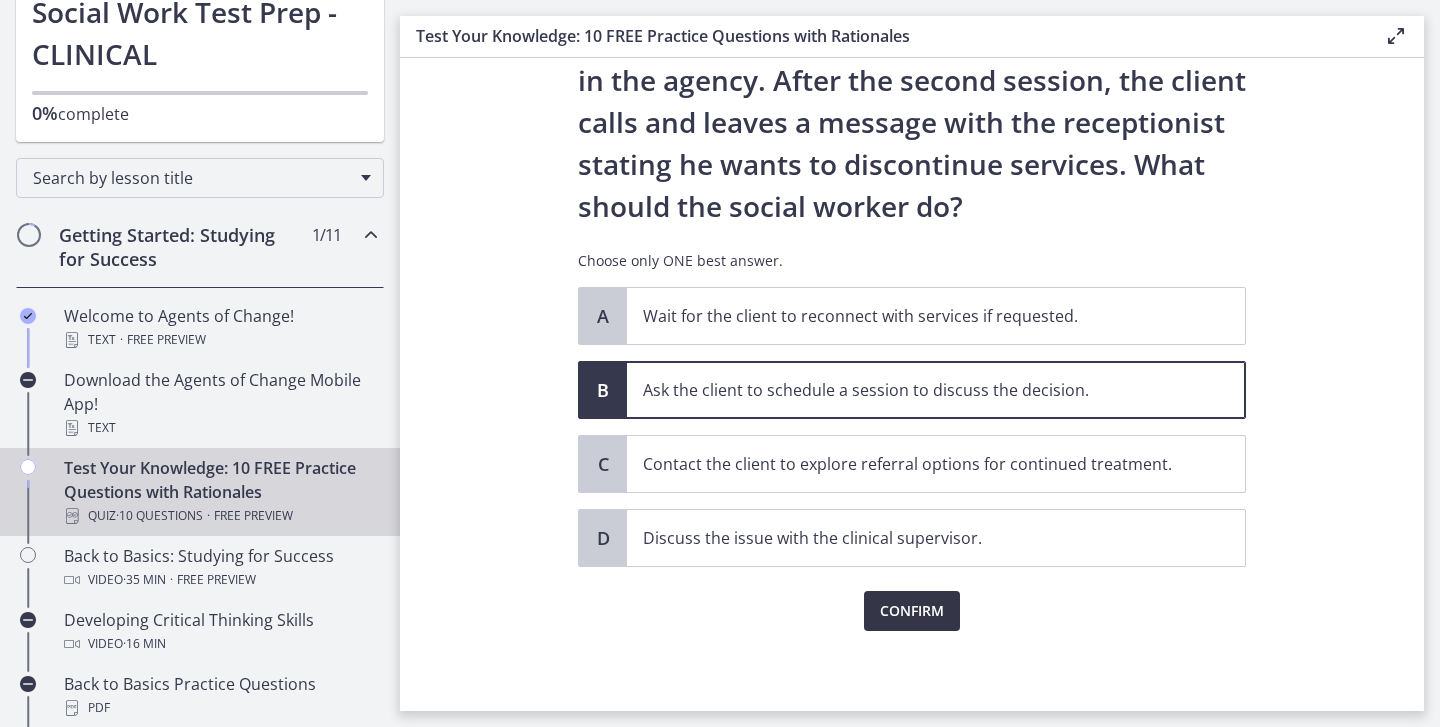 click on "Confirm" at bounding box center (912, 611) 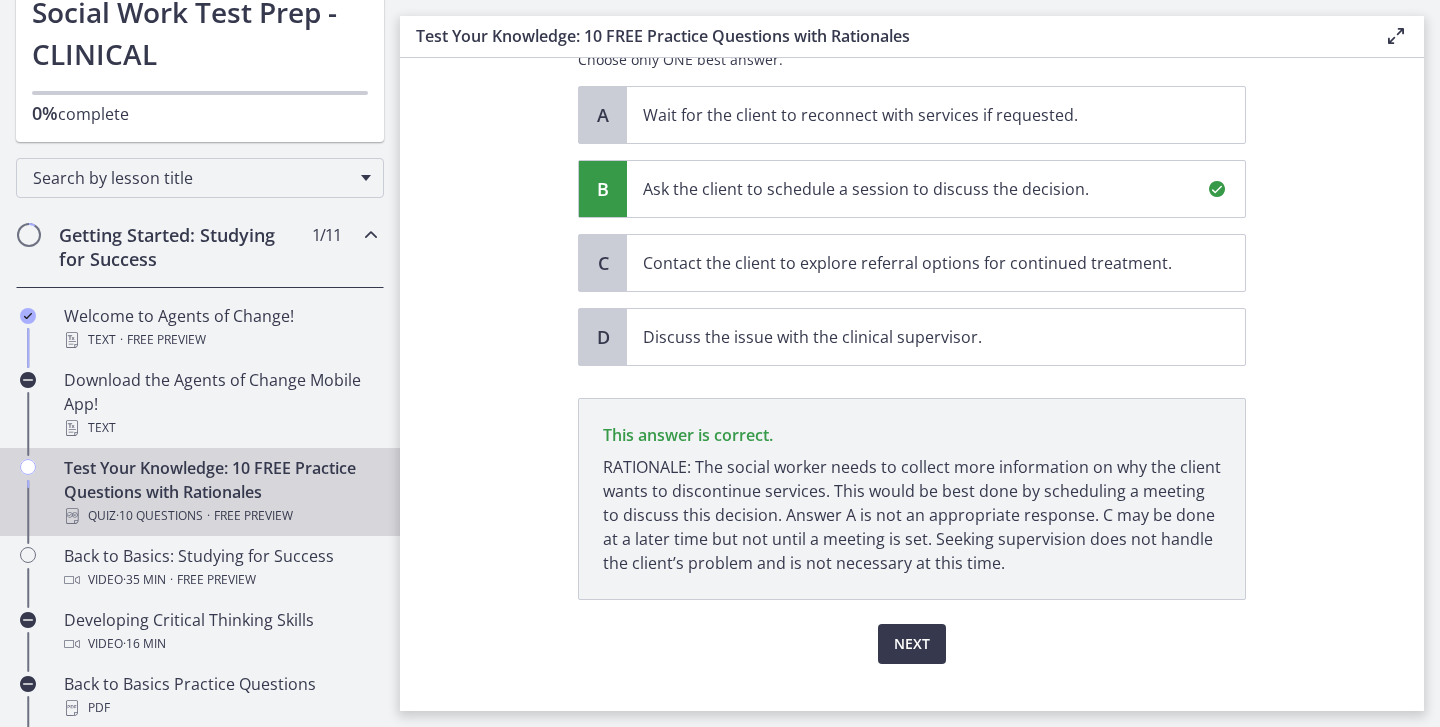 scroll, scrollTop: 423, scrollLeft: 0, axis: vertical 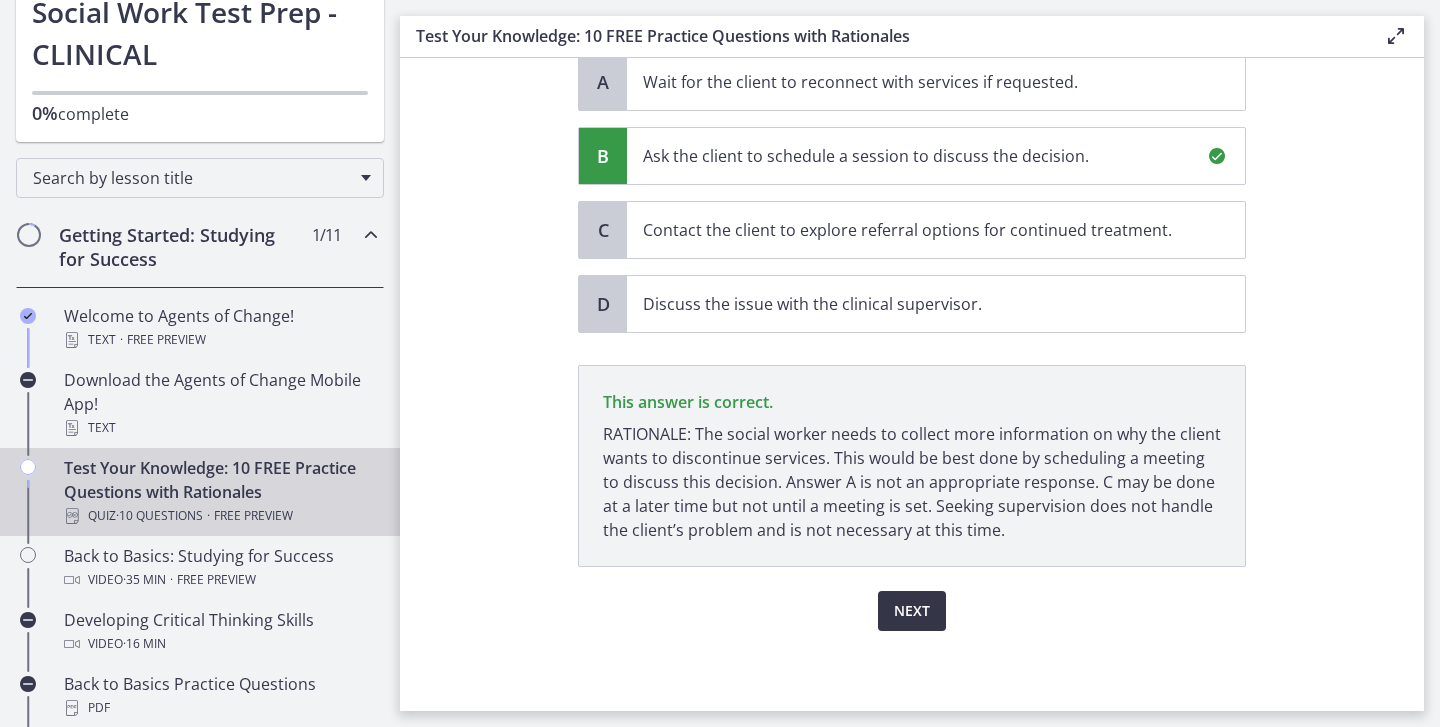 click on "Next" at bounding box center [912, 611] 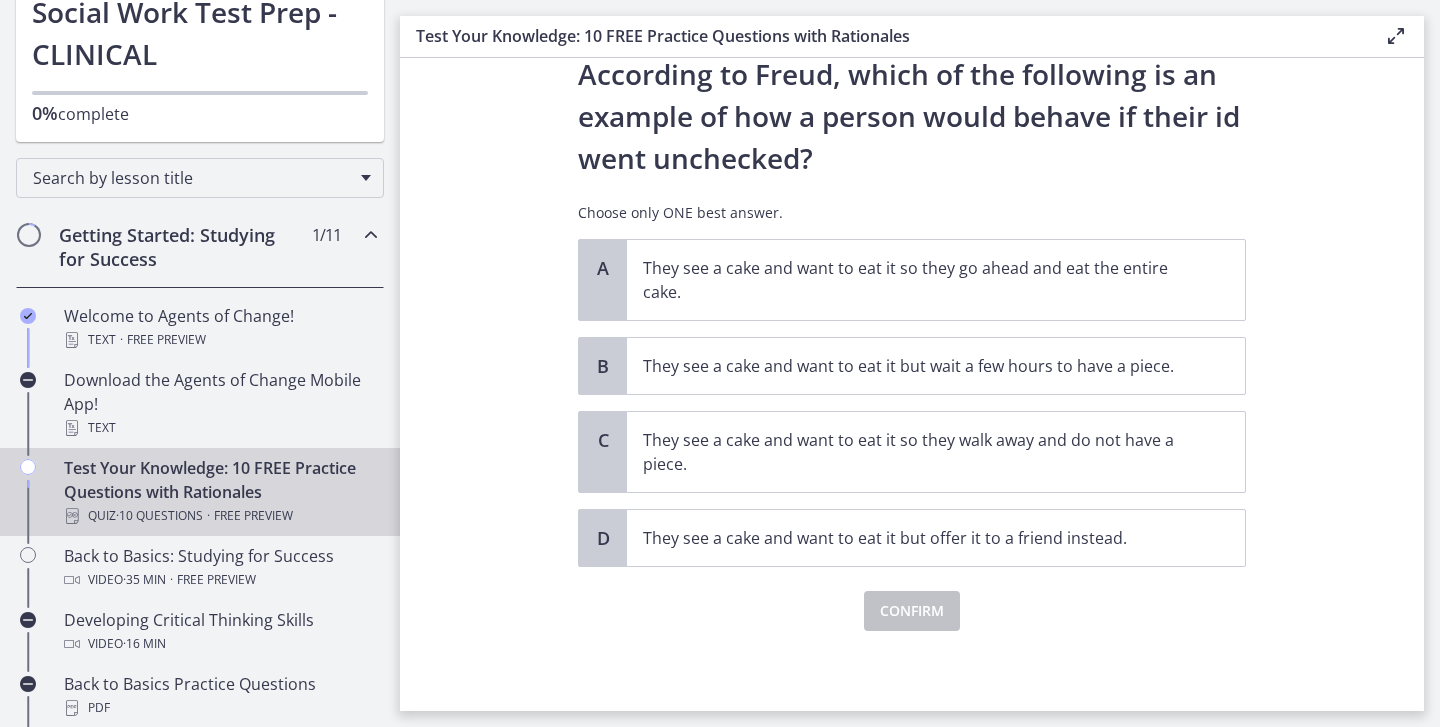 scroll, scrollTop: 0, scrollLeft: 0, axis: both 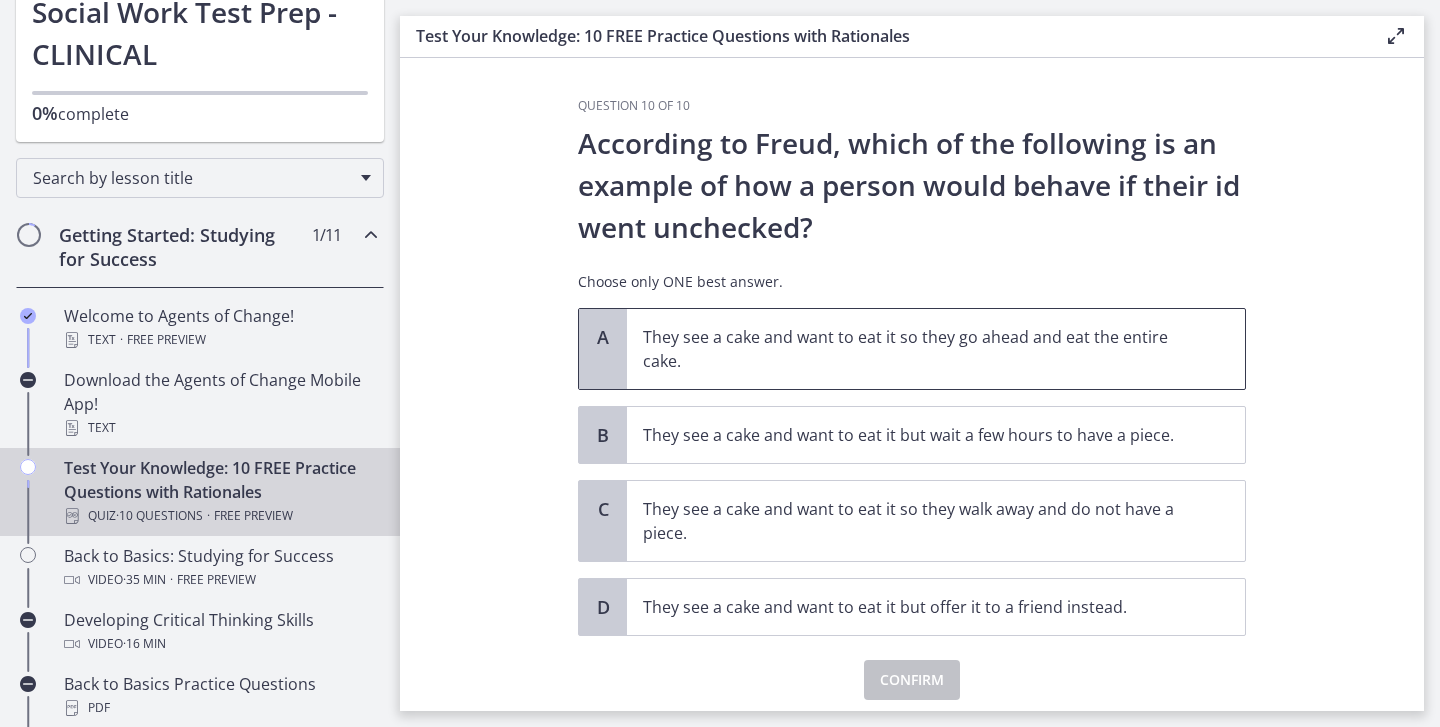 drag, startPoint x: 644, startPoint y: 337, endPoint x: 723, endPoint y: 364, distance: 83.48653 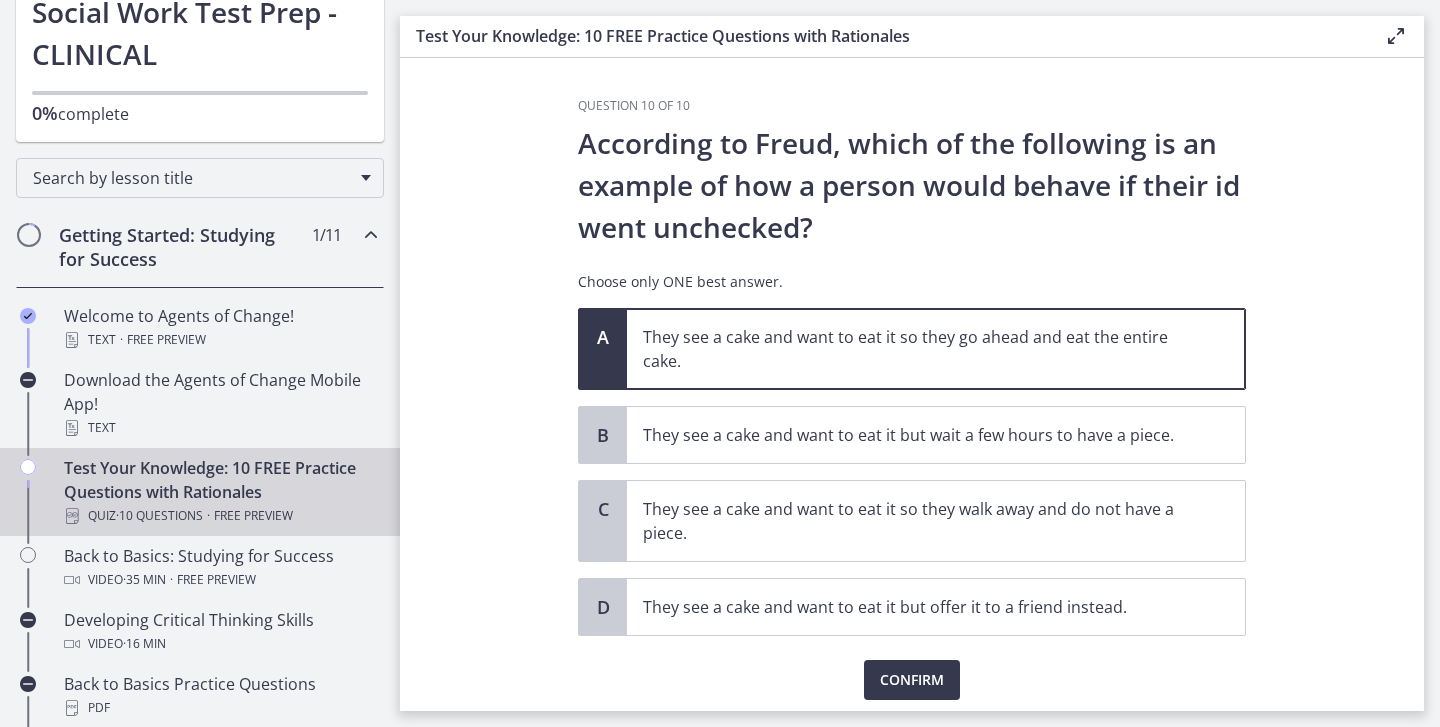 click on "According to Freud, which of the following is an example of how a person would behave if their id went unchecked?" at bounding box center [912, 185] 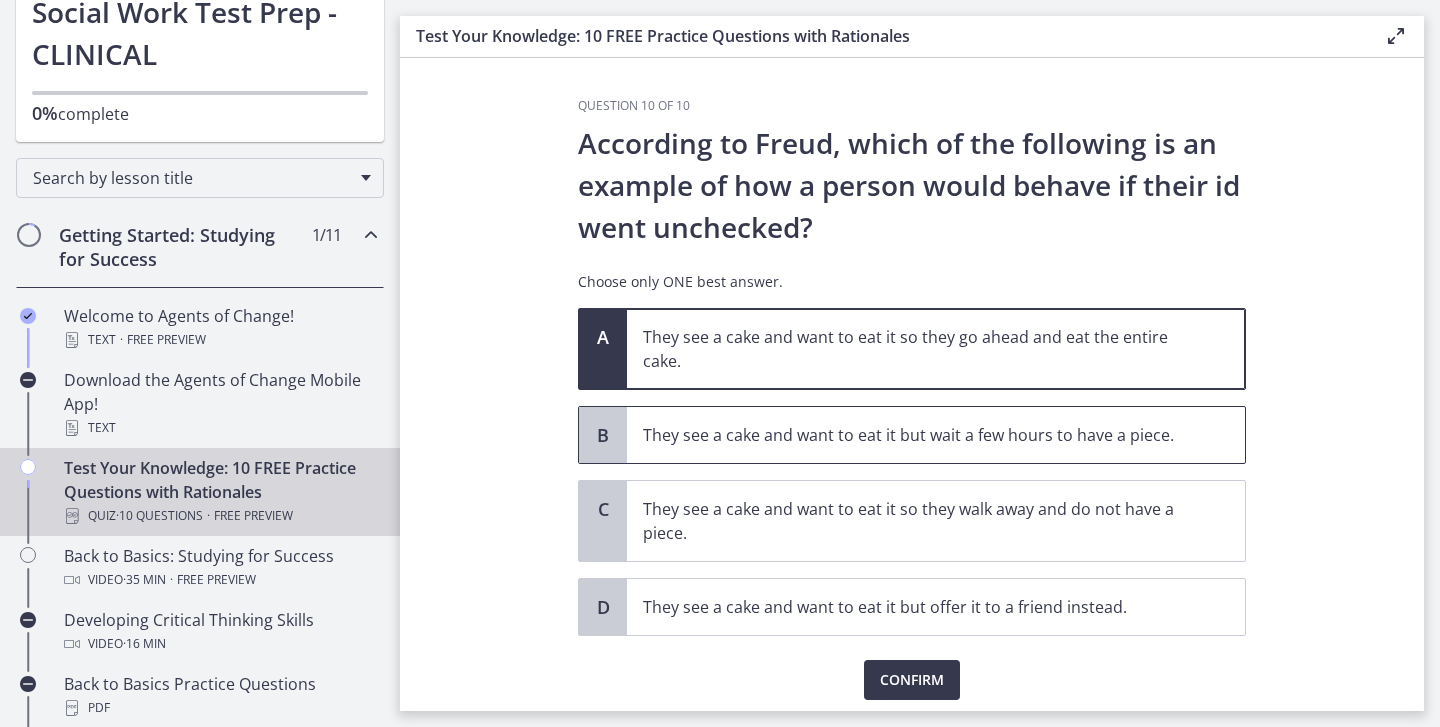 drag, startPoint x: 648, startPoint y: 428, endPoint x: 1185, endPoint y: 437, distance: 537.07544 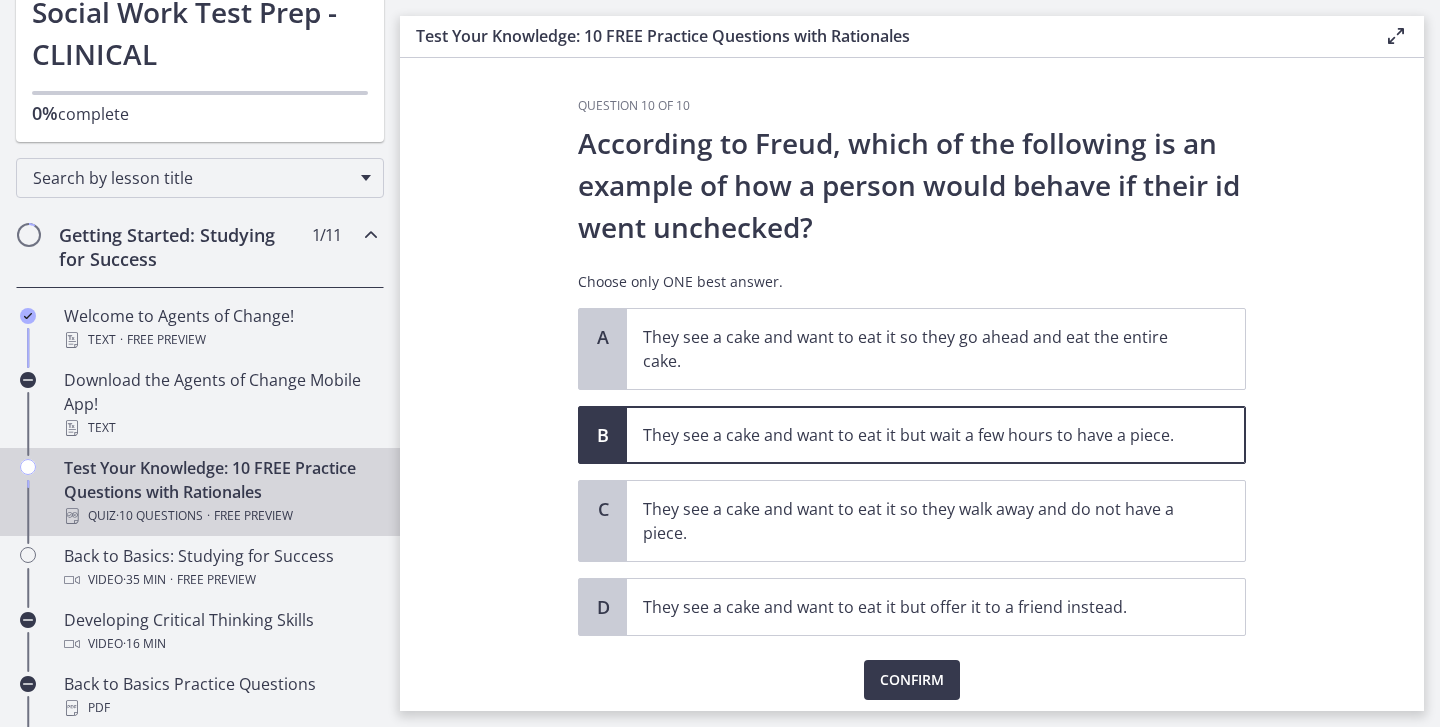 click on "Question   10   of   10
According to Freud, which of the following is an example of how a person would behave if their id went unchecked?
Choose only ONE best answer.
A
They see a cake and want to eat it so they go ahead and eat the entire cake.
B
They see a cake and want to eat it but wait a few hours to have a piece.
C
They see a cake and want to eat it so they walk away and do not have a piece.
D
They see a cake and want to eat it but offer it to a friend instead.
Confirm" at bounding box center (912, 384) 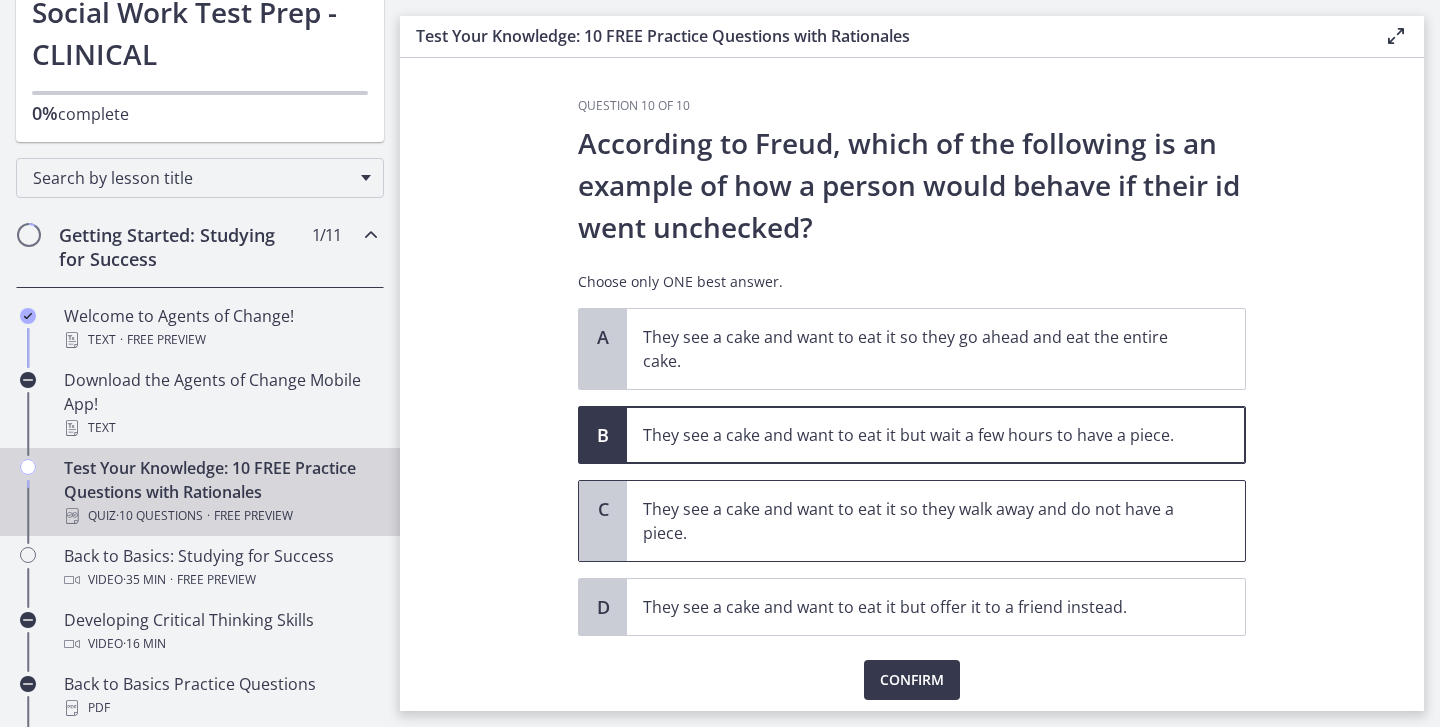 drag, startPoint x: 647, startPoint y: 500, endPoint x: 703, endPoint y: 528, distance: 62.609905 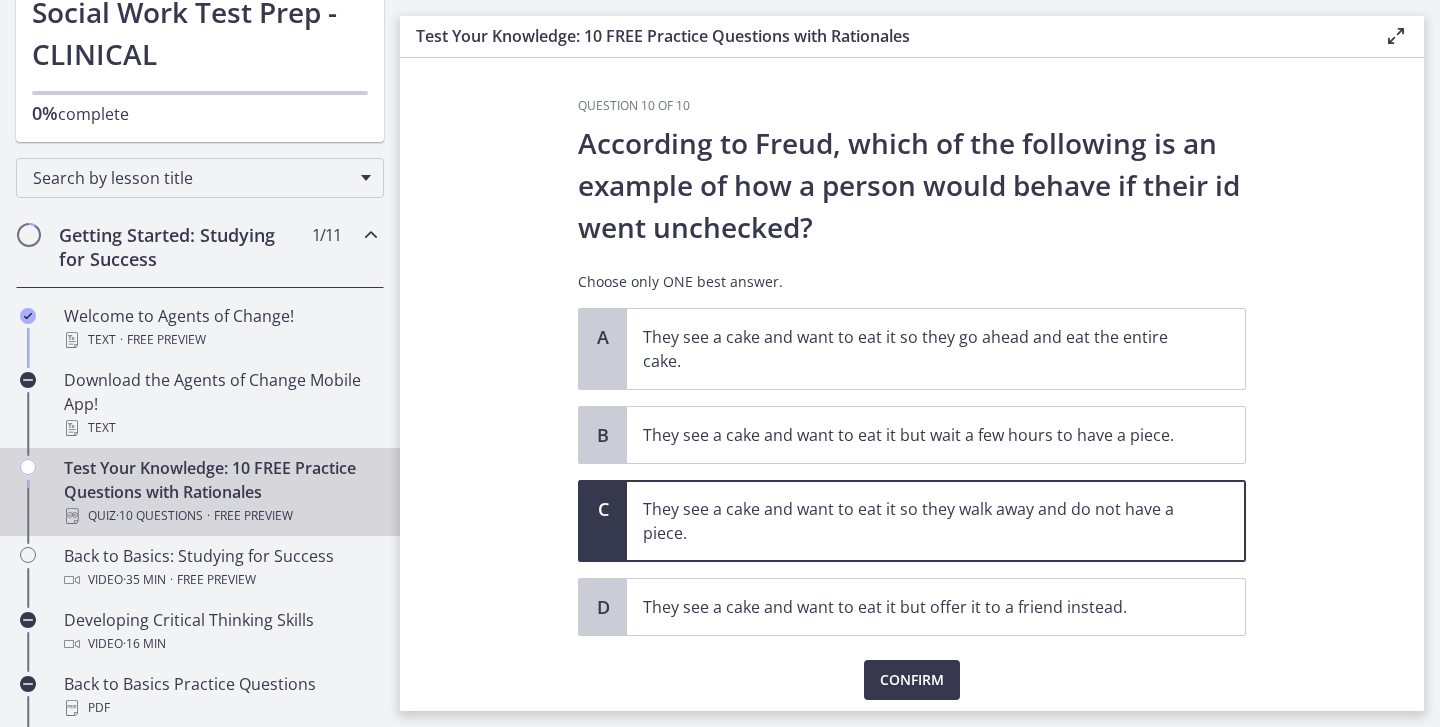 click on "Question   10   of   10
According to Freud, which of the following is an example of how a person would behave if their id went unchecked?
Choose only ONE best answer.
A
They see a cake and want to eat it so they go ahead and eat the entire cake.
B
They see a cake and want to eat it but wait a few hours to have a piece.
C
They see a cake and want to eat it so they walk away and do not have a piece.
D
They see a cake and want to eat it but offer it to a friend instead.
Confirm" 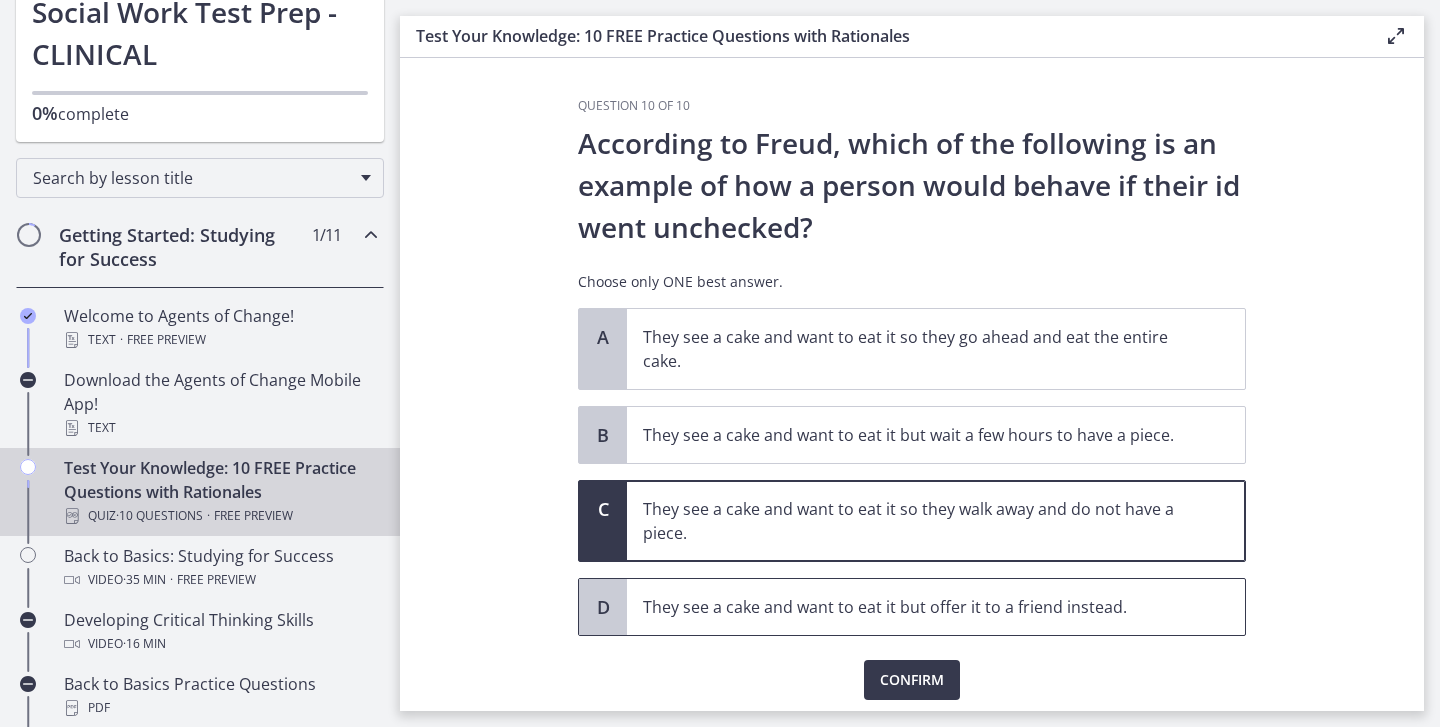 drag, startPoint x: 648, startPoint y: 609, endPoint x: 1230, endPoint y: 605, distance: 582.01373 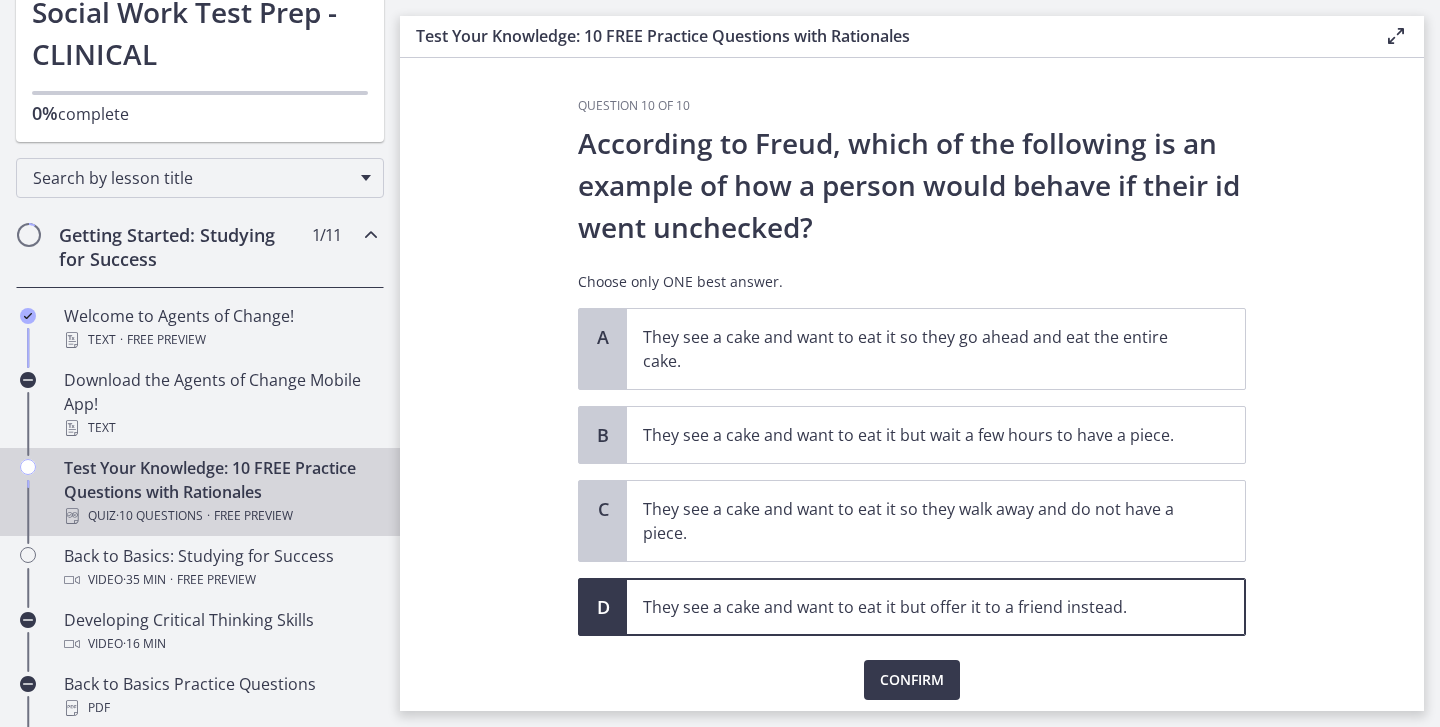 click on "Question   10   of   10
According to Freud, which of the following is an example of how a person would behave if their id went unchecked?
Choose only ONE best answer.
A
They see a cake and want to eat it so they go ahead and eat the entire cake.
B
They see a cake and want to eat it but wait a few hours to have a piece.
C
They see a cake and want to eat it so they walk away and do not have a piece.
D
They see a cake and want to eat it but offer it to a friend instead.
Confirm" at bounding box center [912, 384] 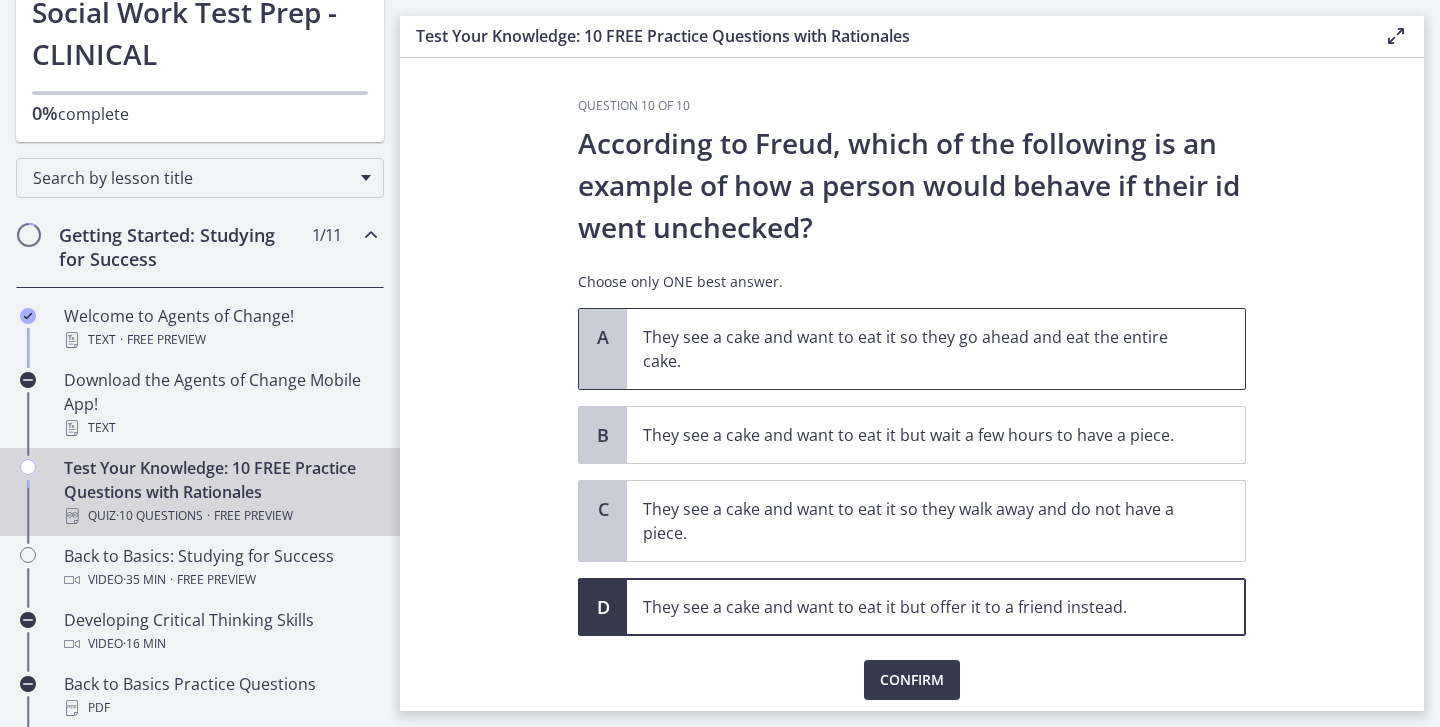 click on "They see a cake and want to eat it so they go ahead and eat the entire cake." at bounding box center (936, 349) 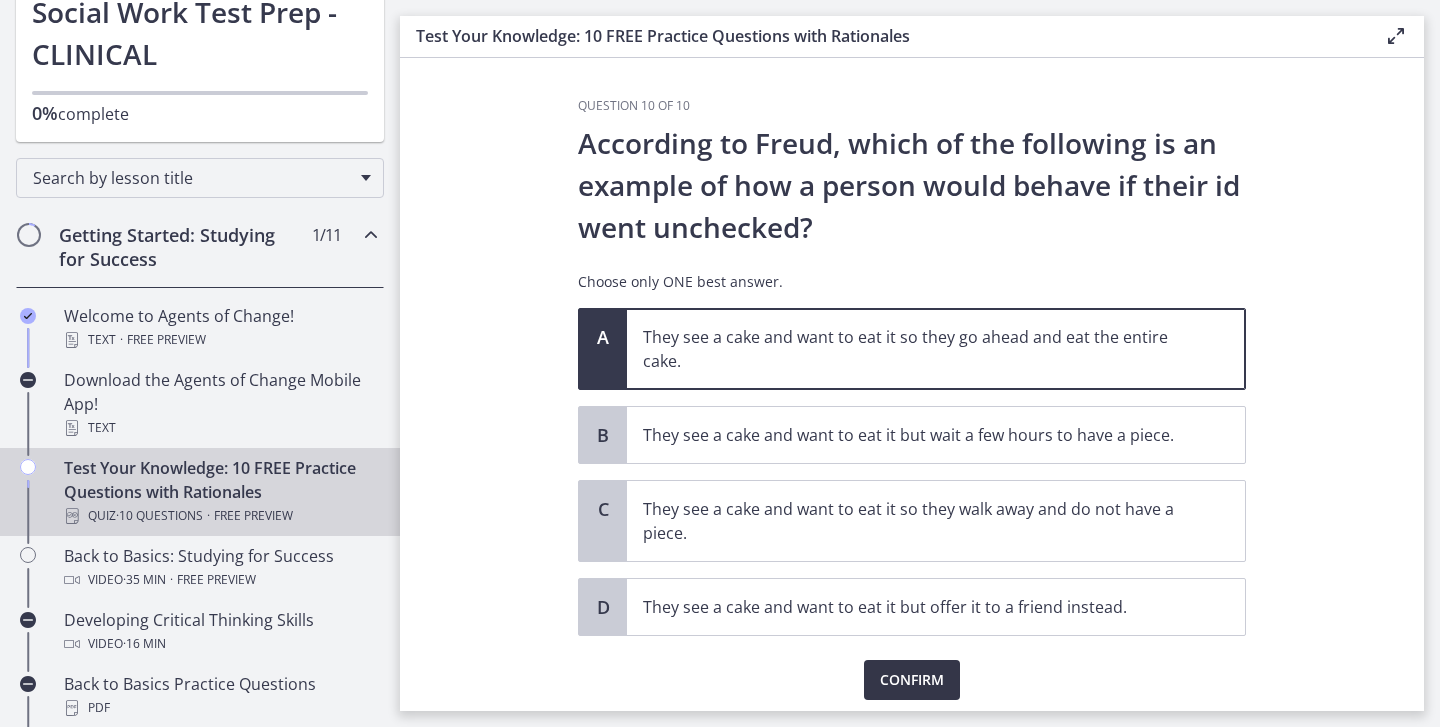 click on "Confirm" at bounding box center [912, 680] 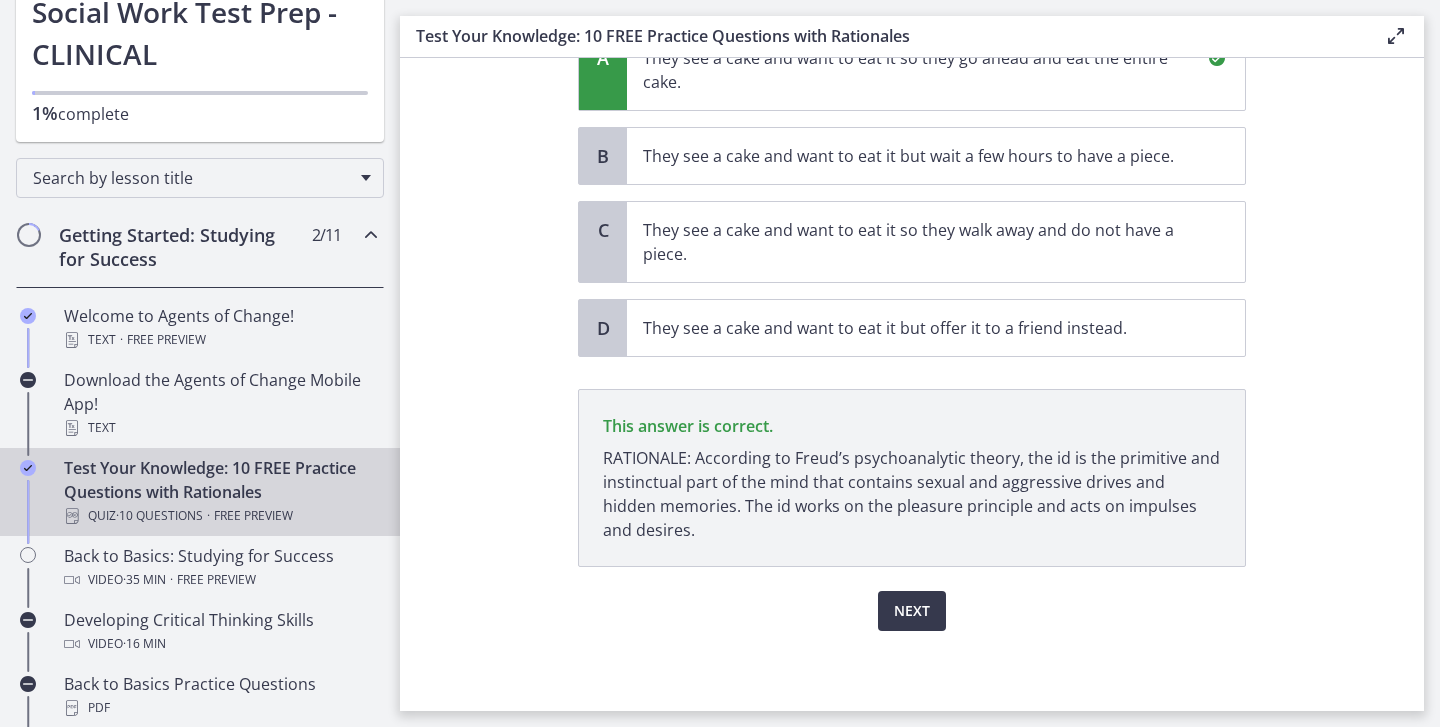 scroll, scrollTop: 279, scrollLeft: 0, axis: vertical 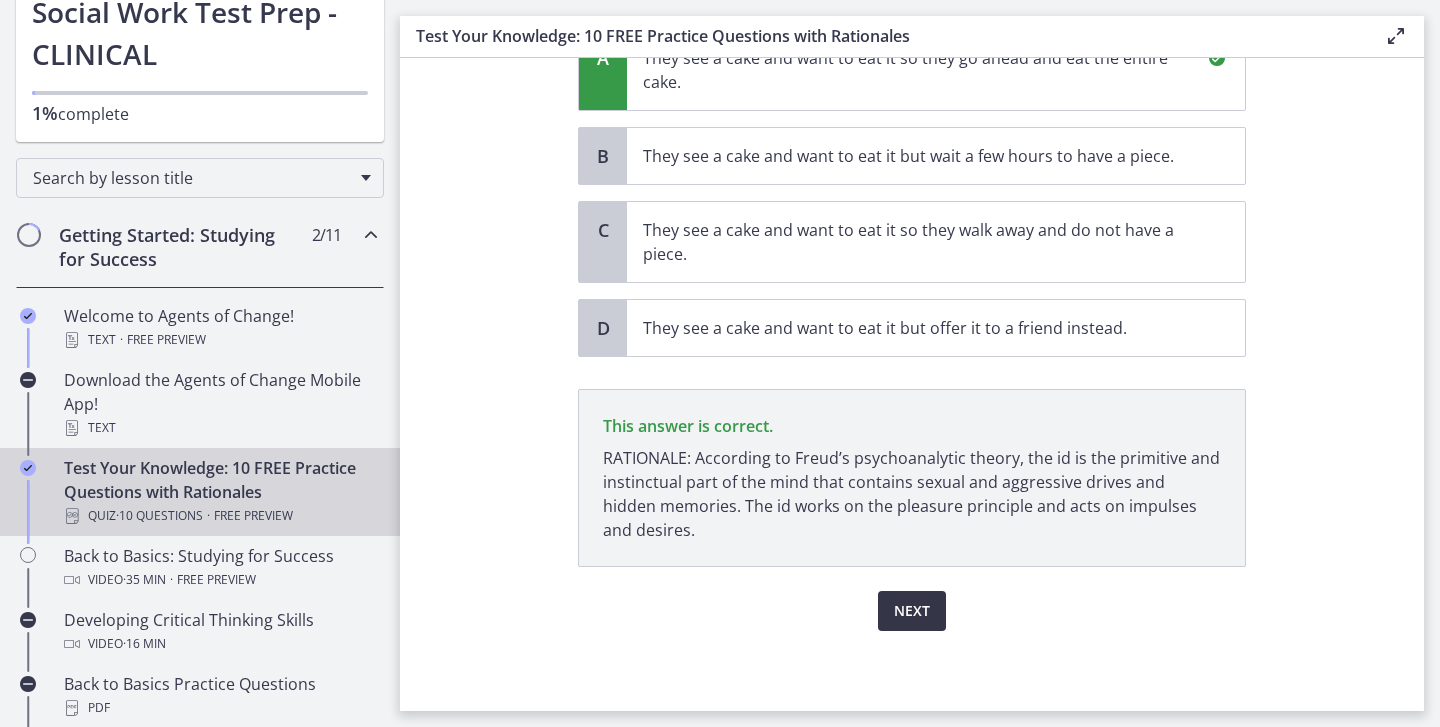 click on "Next" at bounding box center (912, 611) 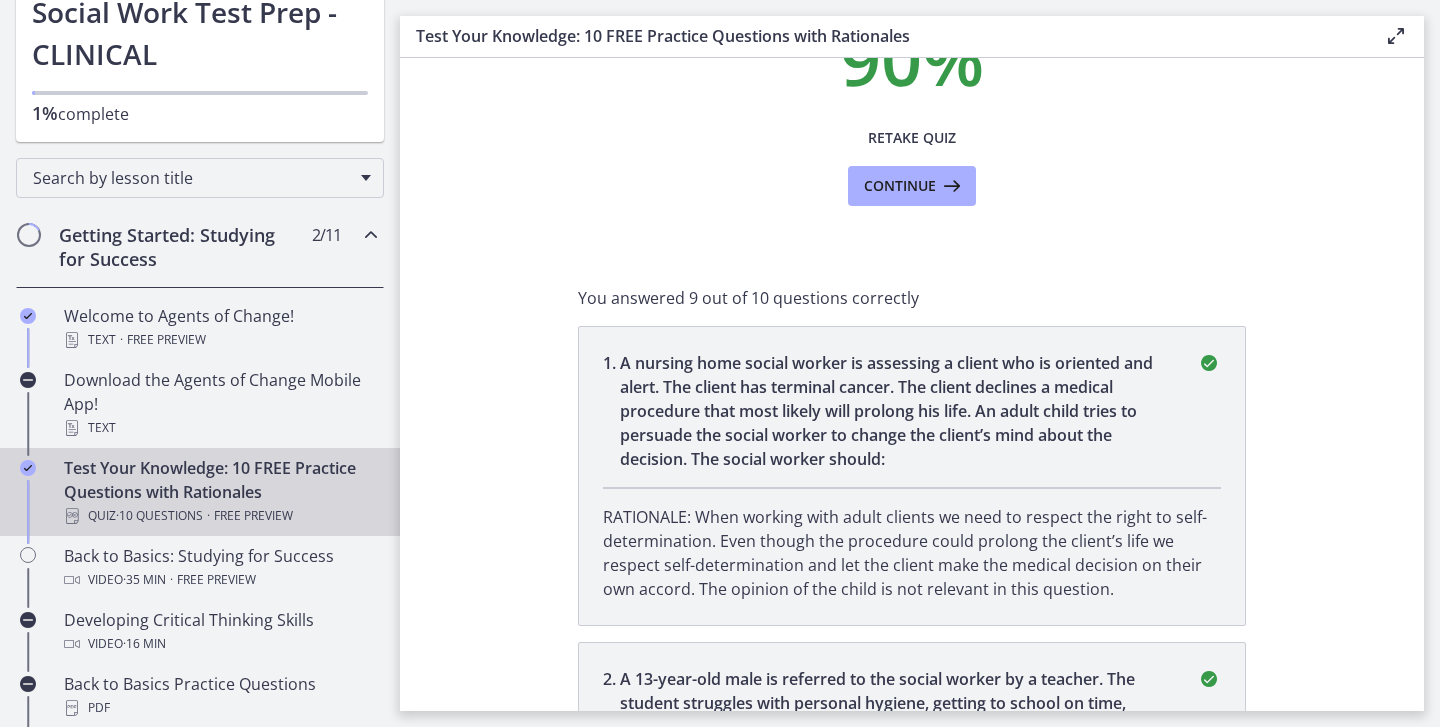 scroll, scrollTop: 0, scrollLeft: 0, axis: both 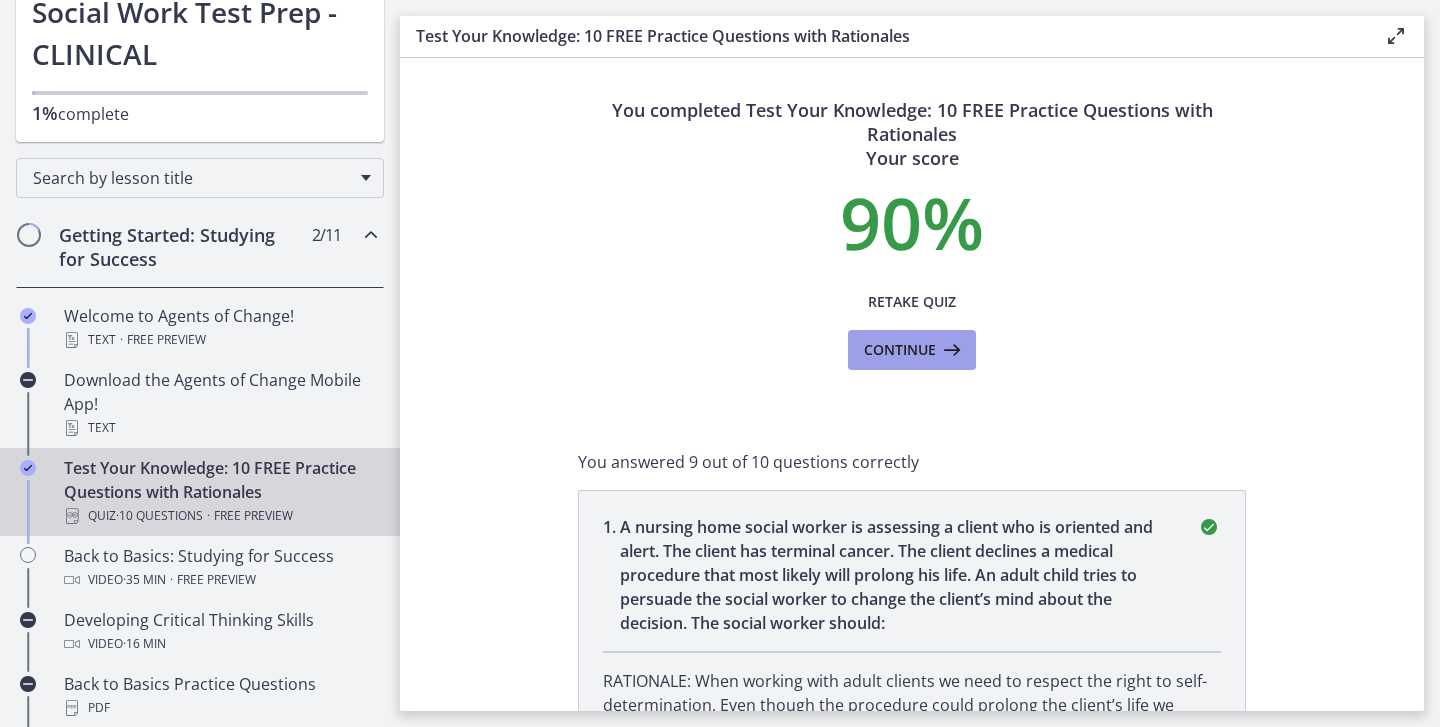 click on "Continue" at bounding box center [900, 350] 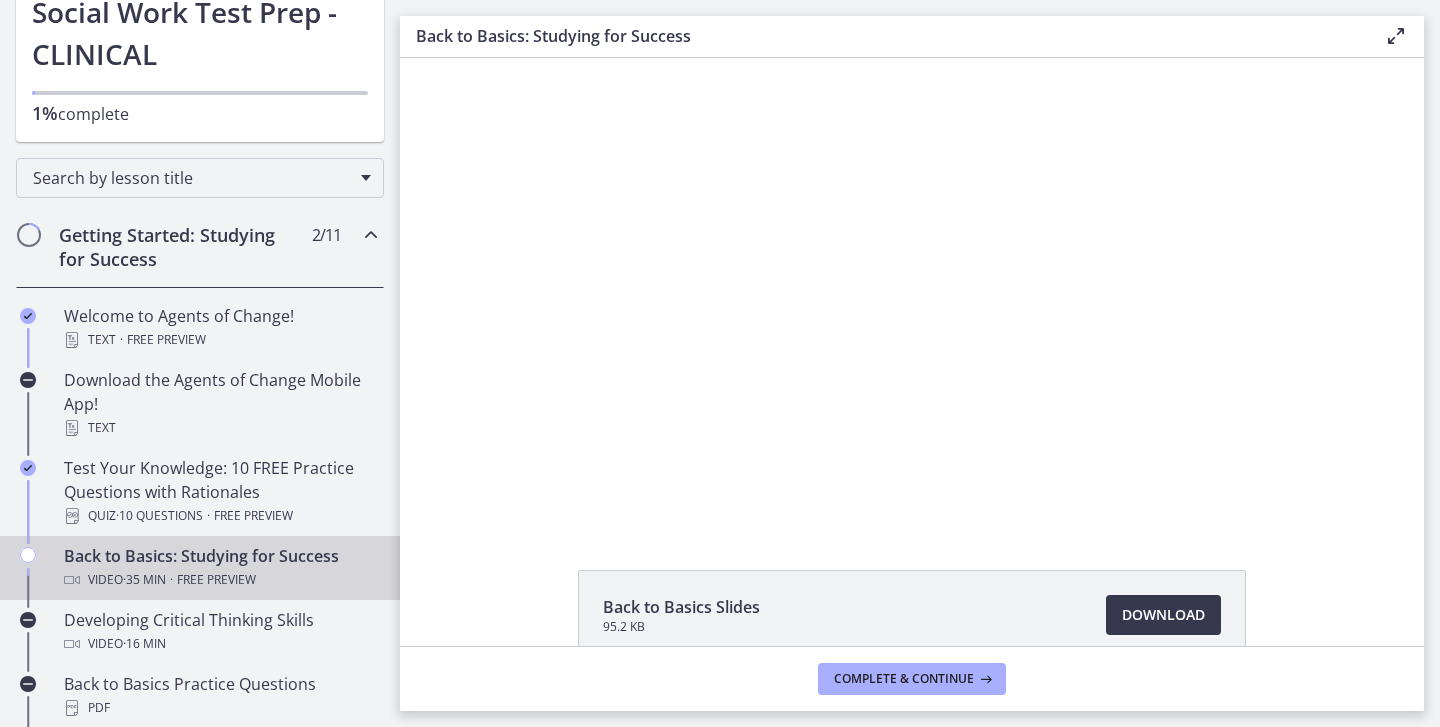 scroll, scrollTop: 0, scrollLeft: 0, axis: both 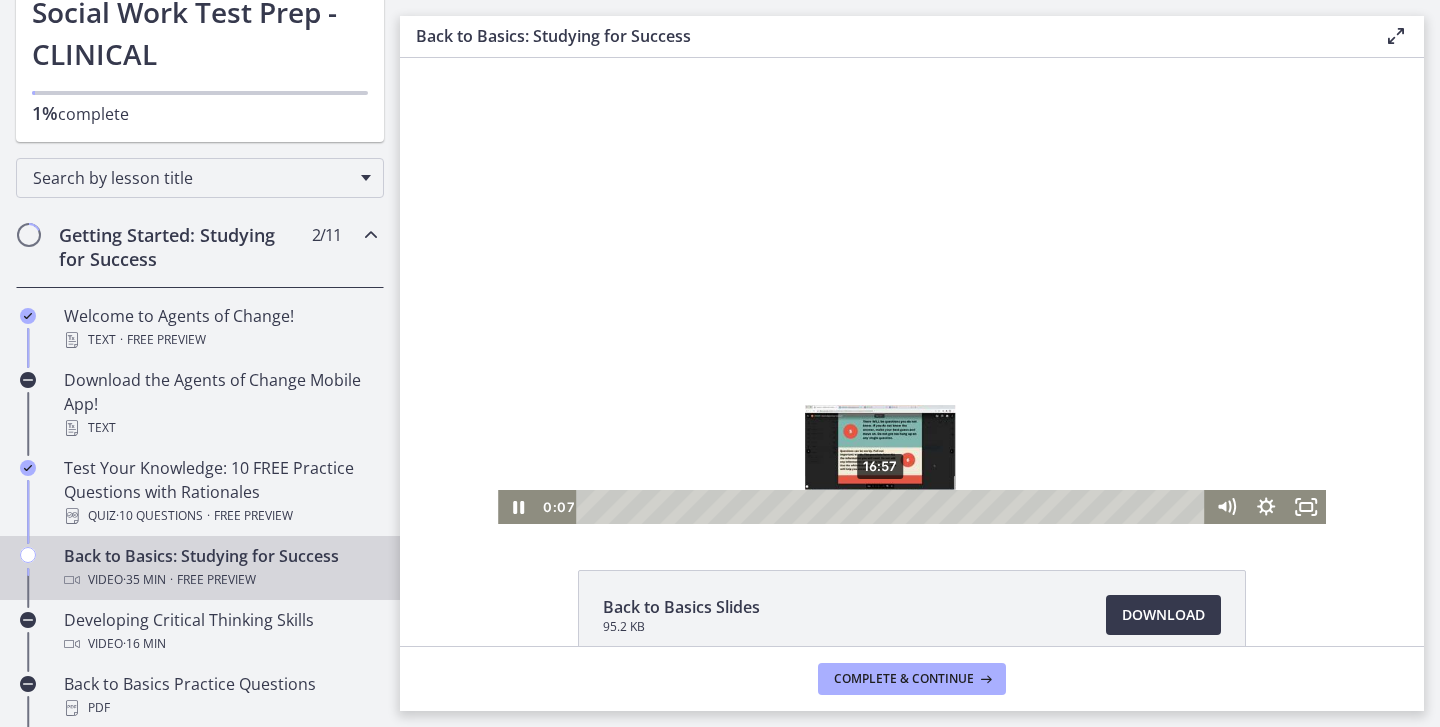 click on "16:57" at bounding box center [893, 507] 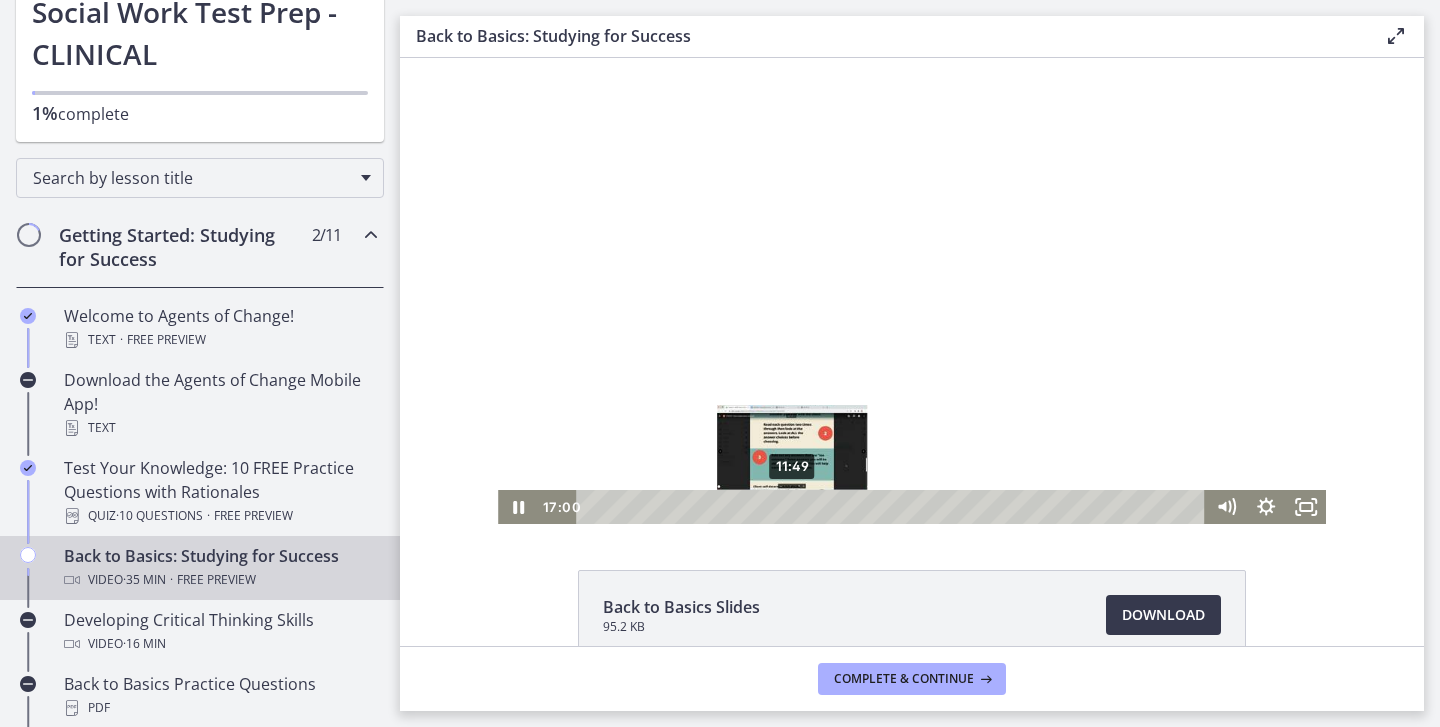 click on "11:49" at bounding box center (893, 507) 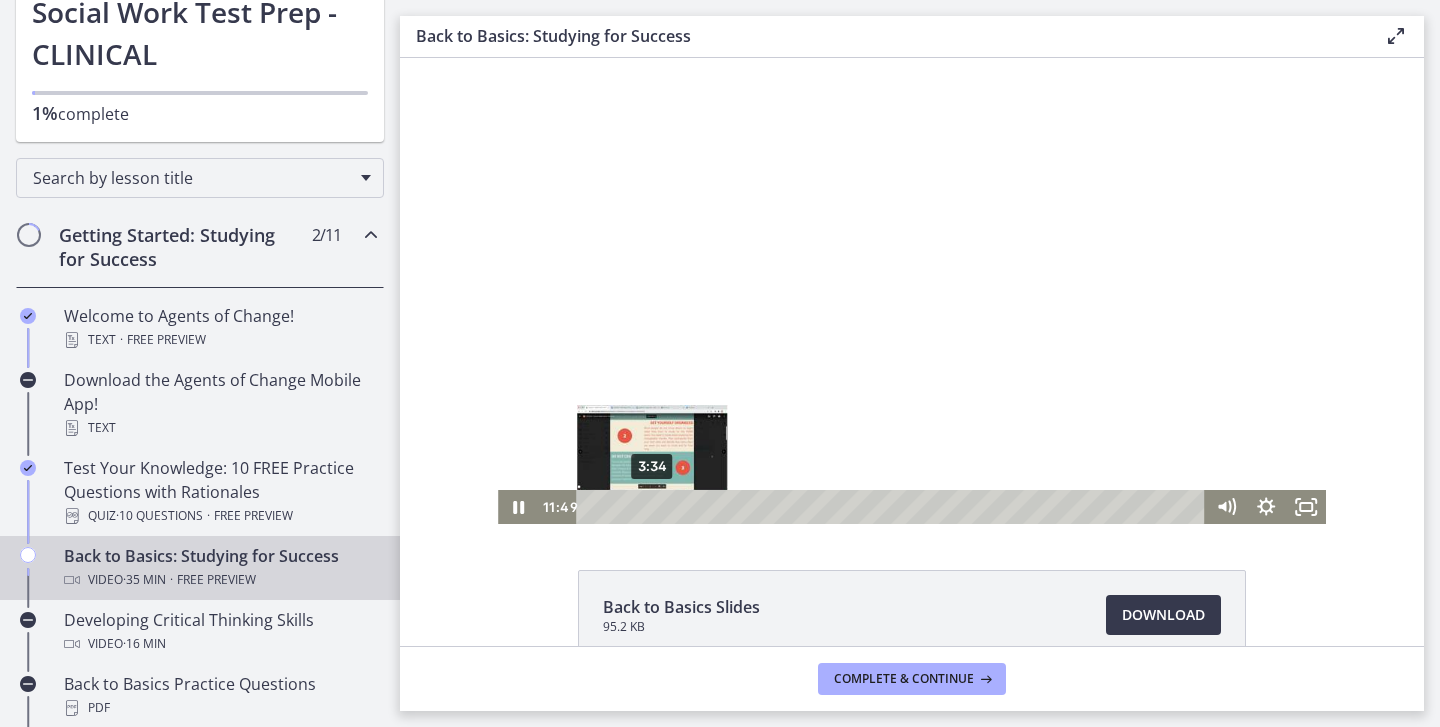 click on "3:34" at bounding box center (893, 507) 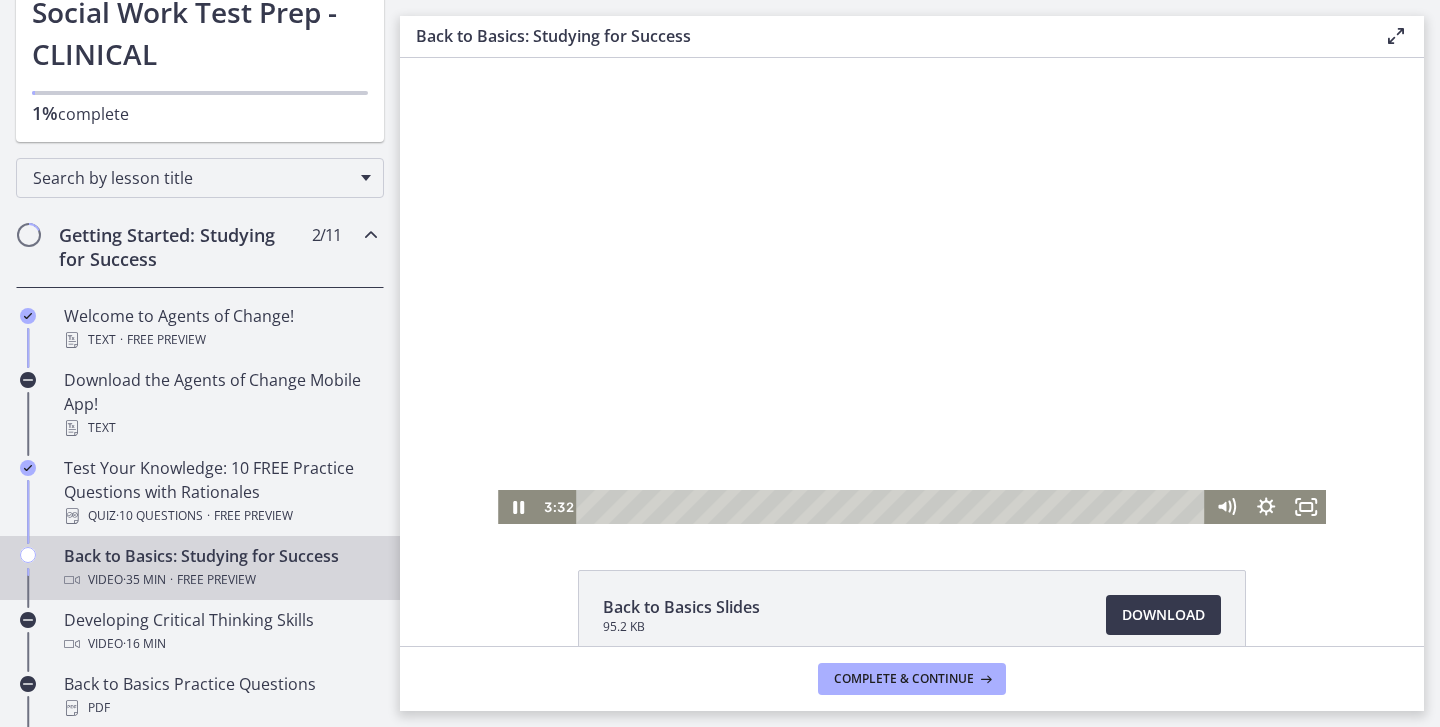 click at bounding box center (912, 291) 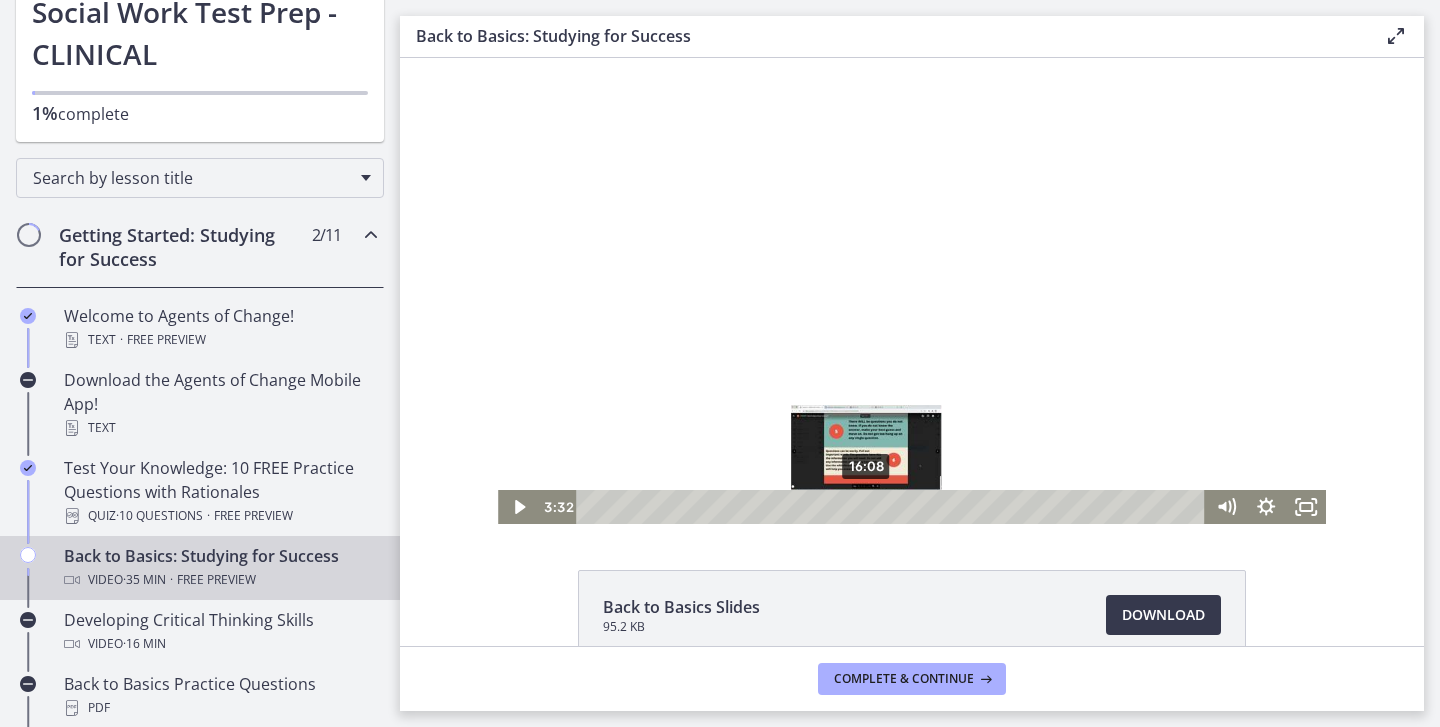 click on "16:08" at bounding box center (893, 507) 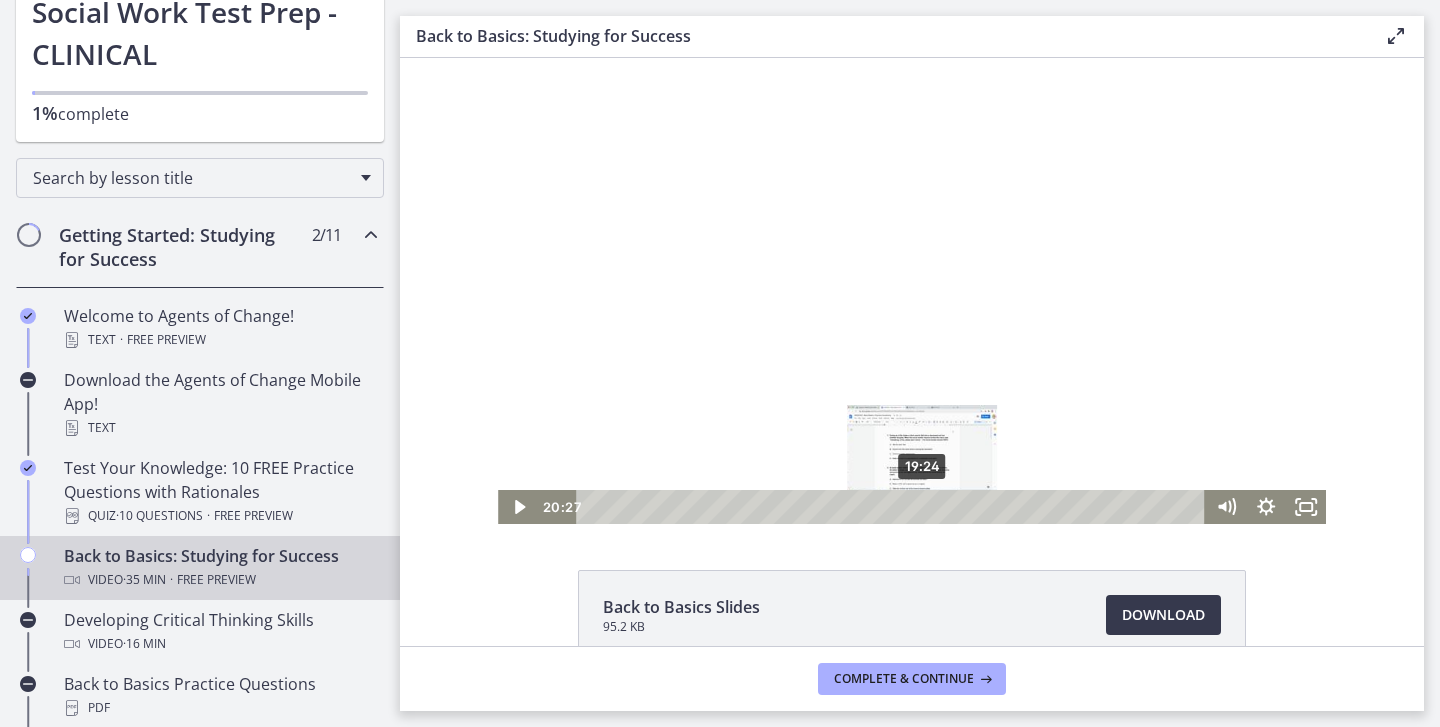 click on "19:24" at bounding box center (893, 507) 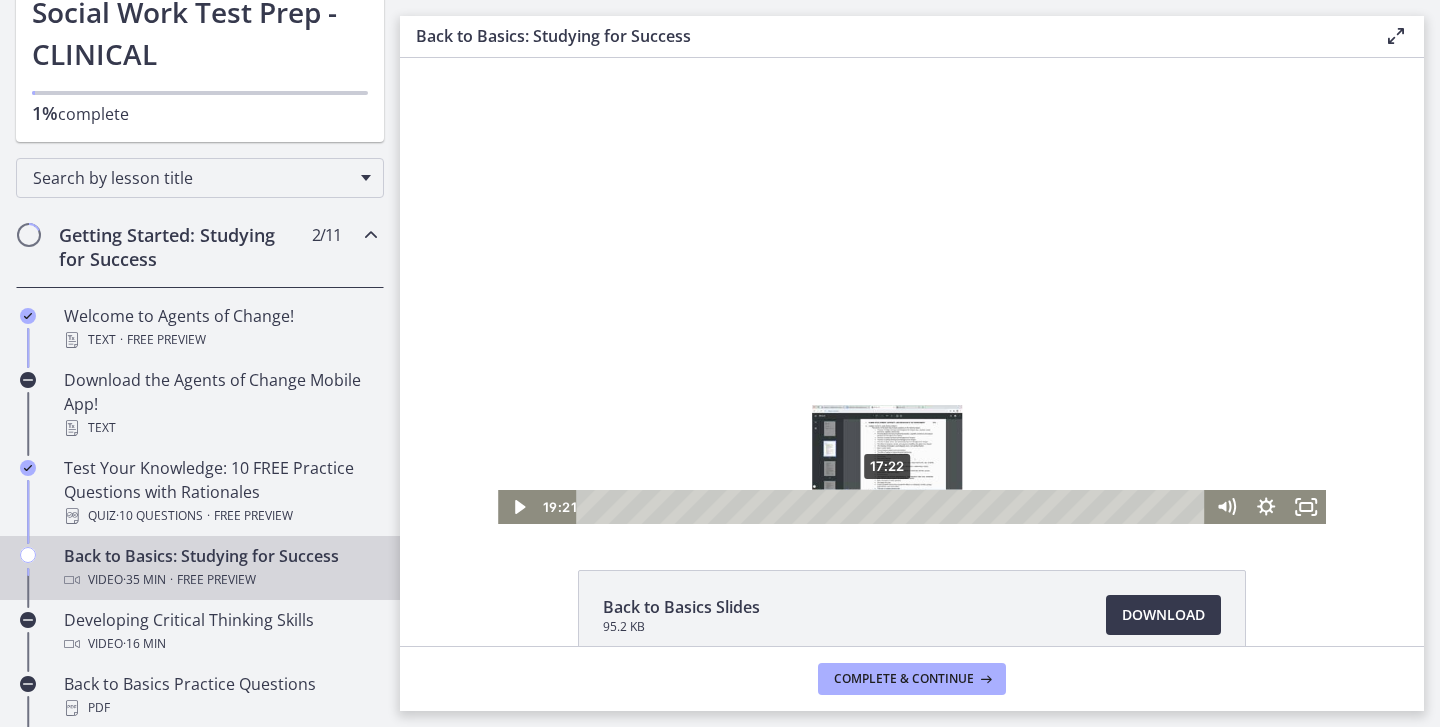 click on "17:22" at bounding box center [893, 507] 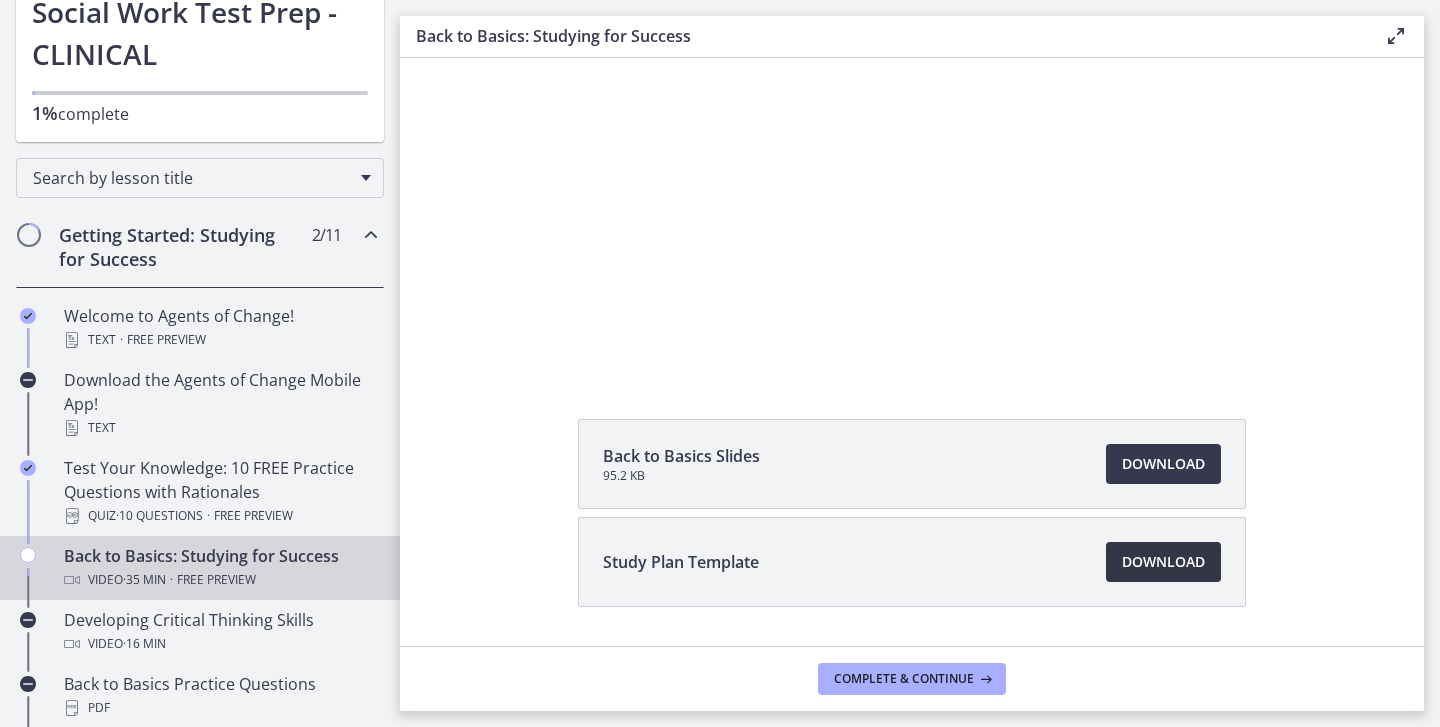 scroll, scrollTop: 193, scrollLeft: 0, axis: vertical 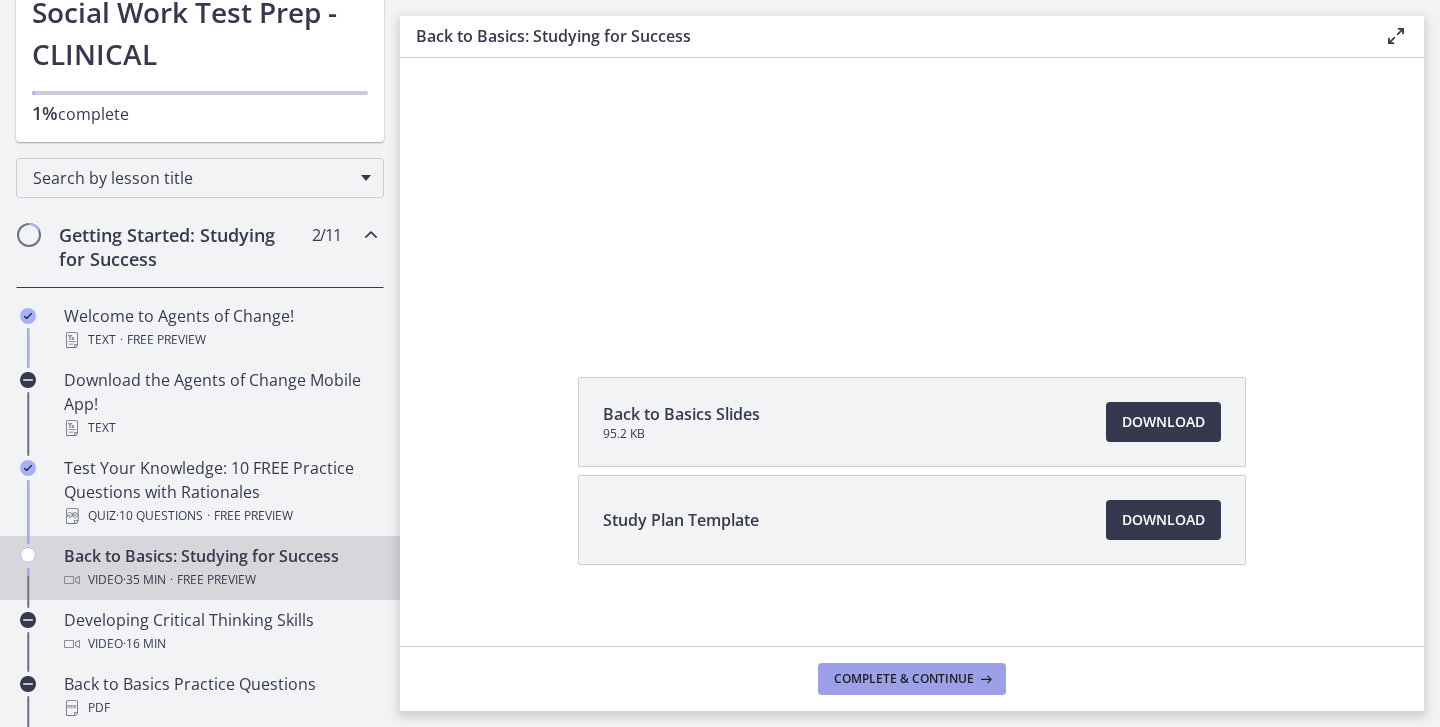 click on "Complete & continue" at bounding box center [904, 679] 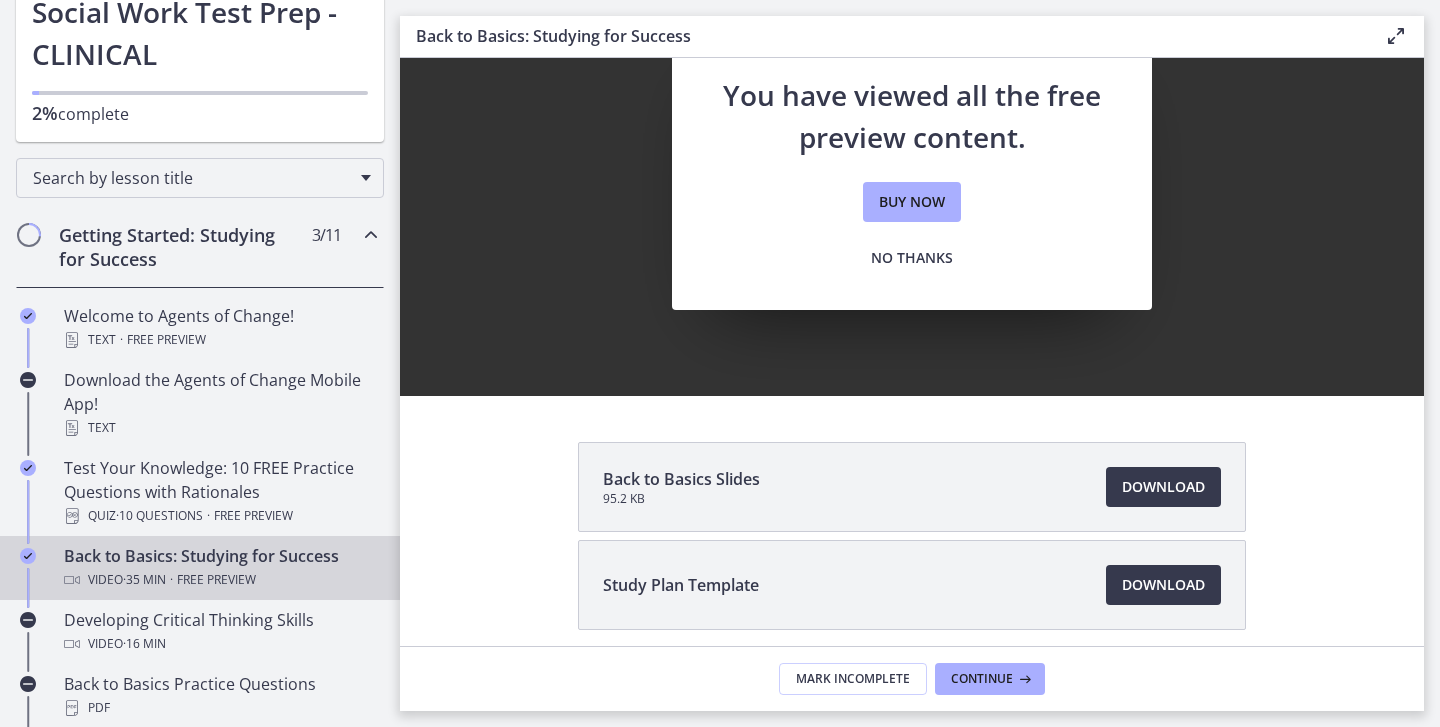 scroll, scrollTop: 29, scrollLeft: 0, axis: vertical 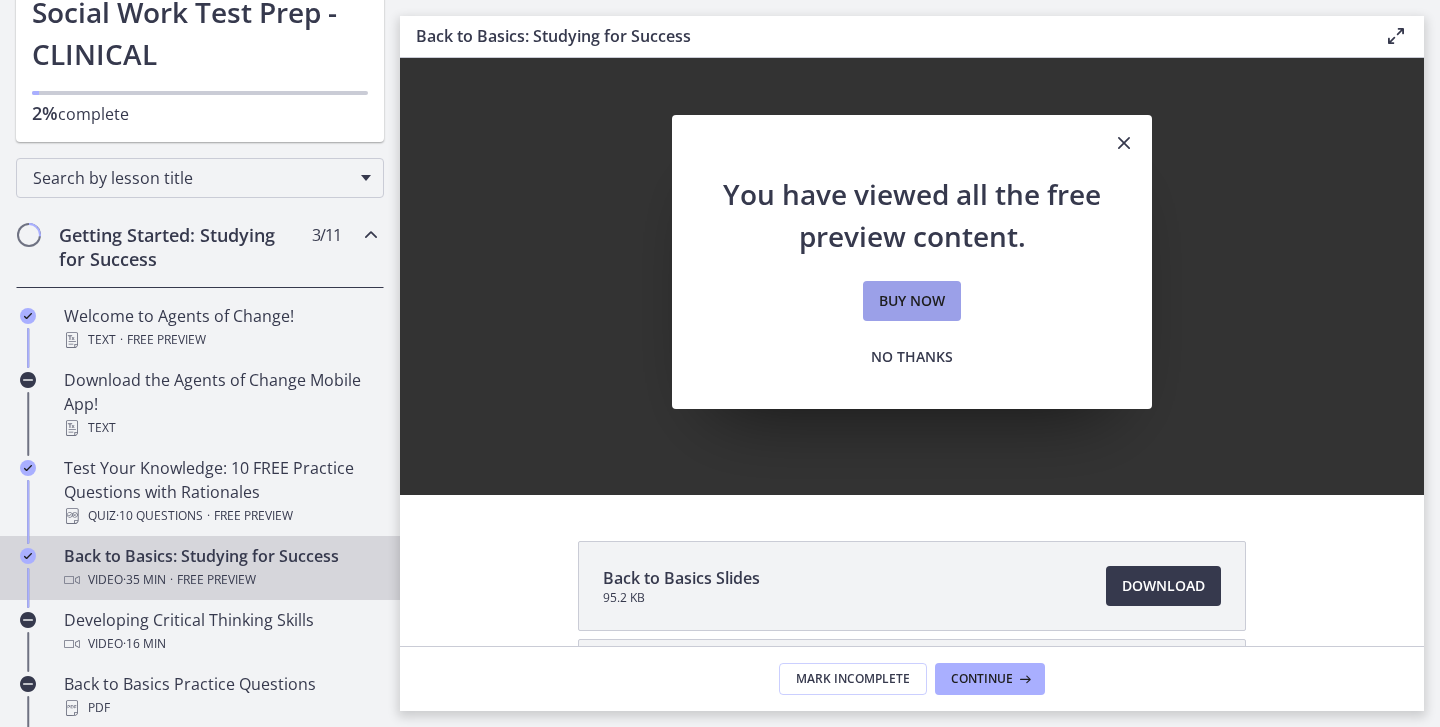 click on "Buy now" at bounding box center [912, 301] 